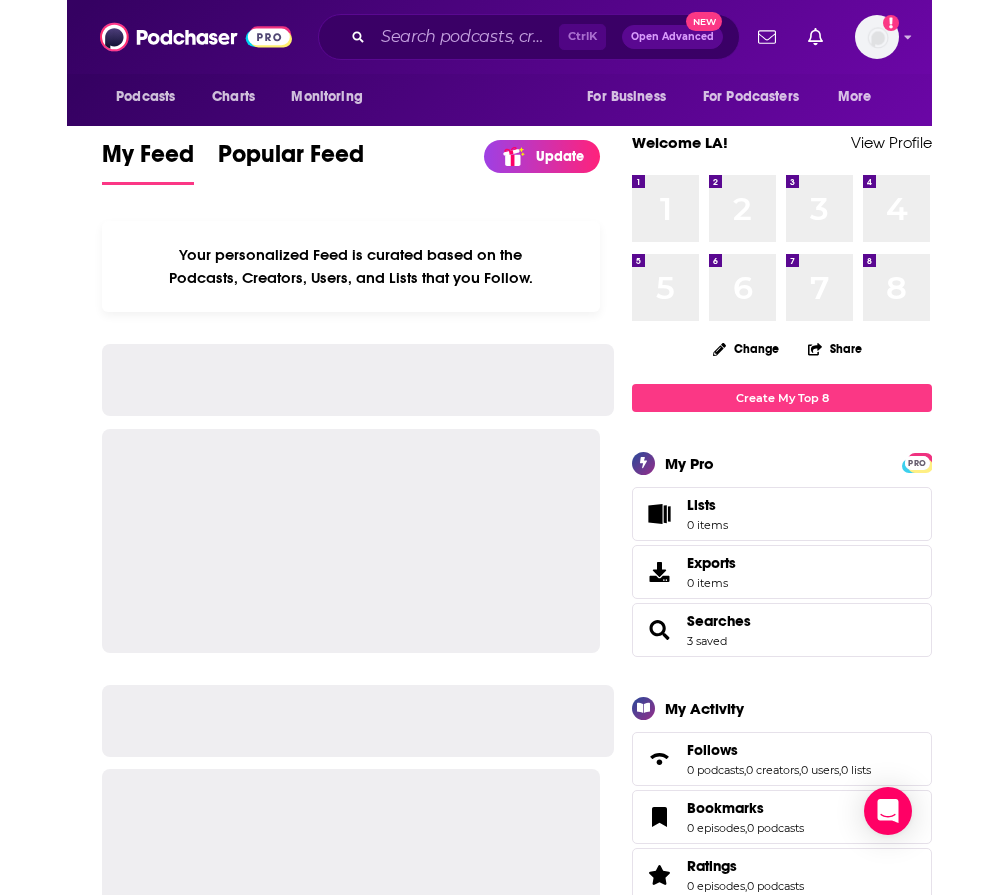 scroll, scrollTop: 0, scrollLeft: 0, axis: both 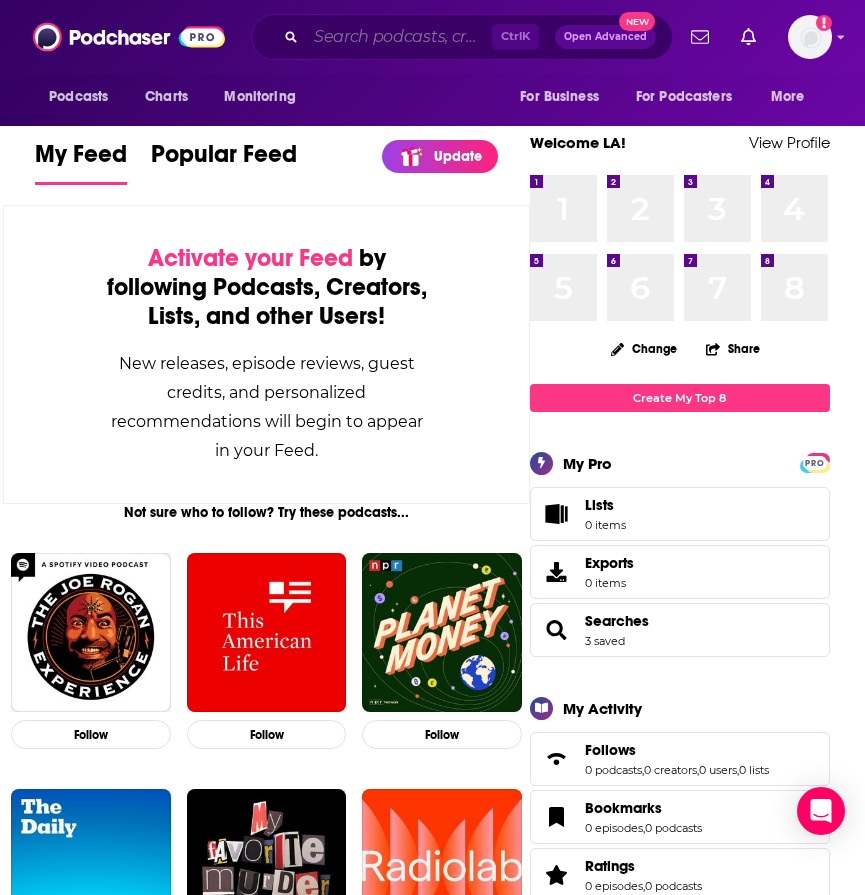 click at bounding box center (399, 37) 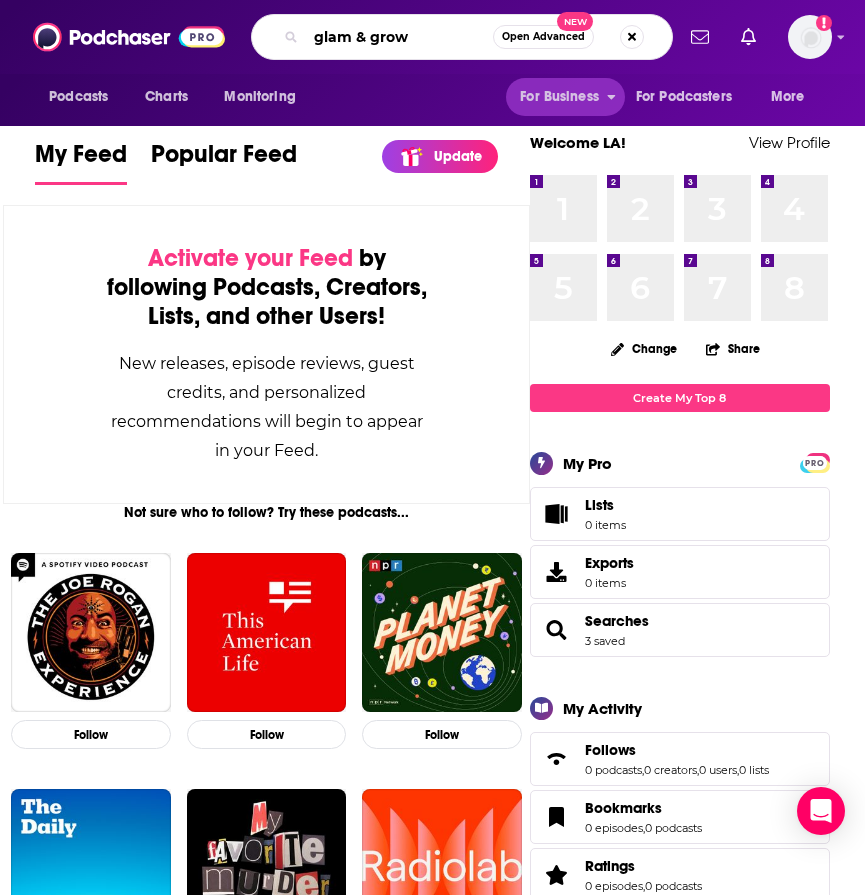 type on "glam & grow" 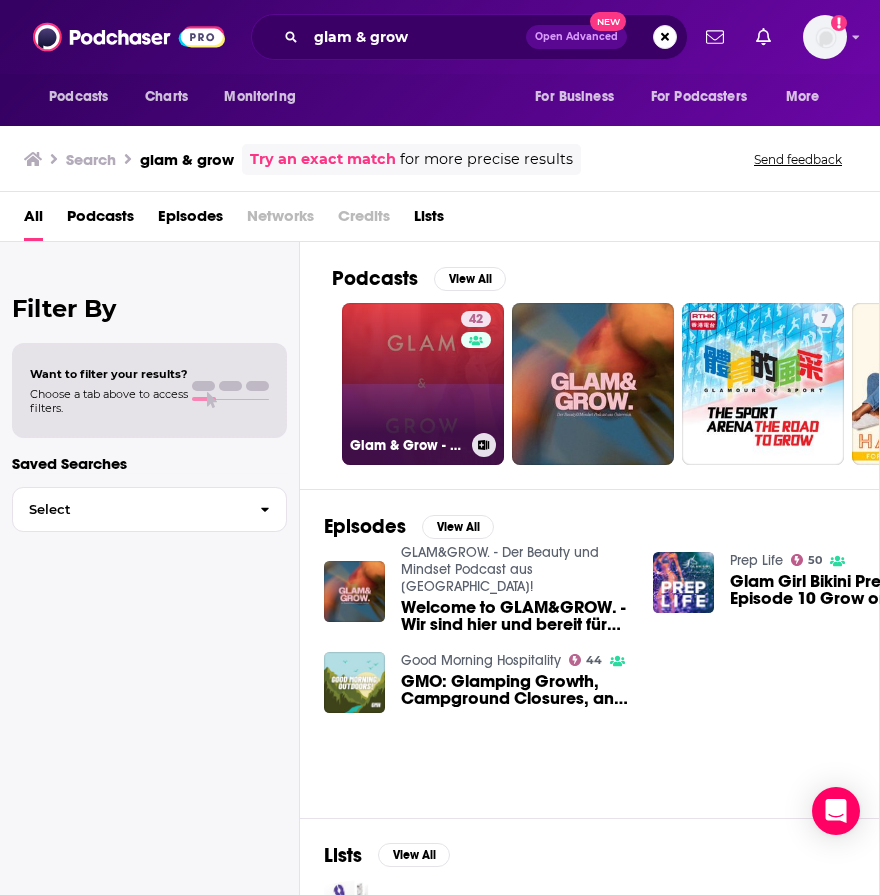 click on "42 Glam & Grow - Beauty Business Podcast" at bounding box center (423, 384) 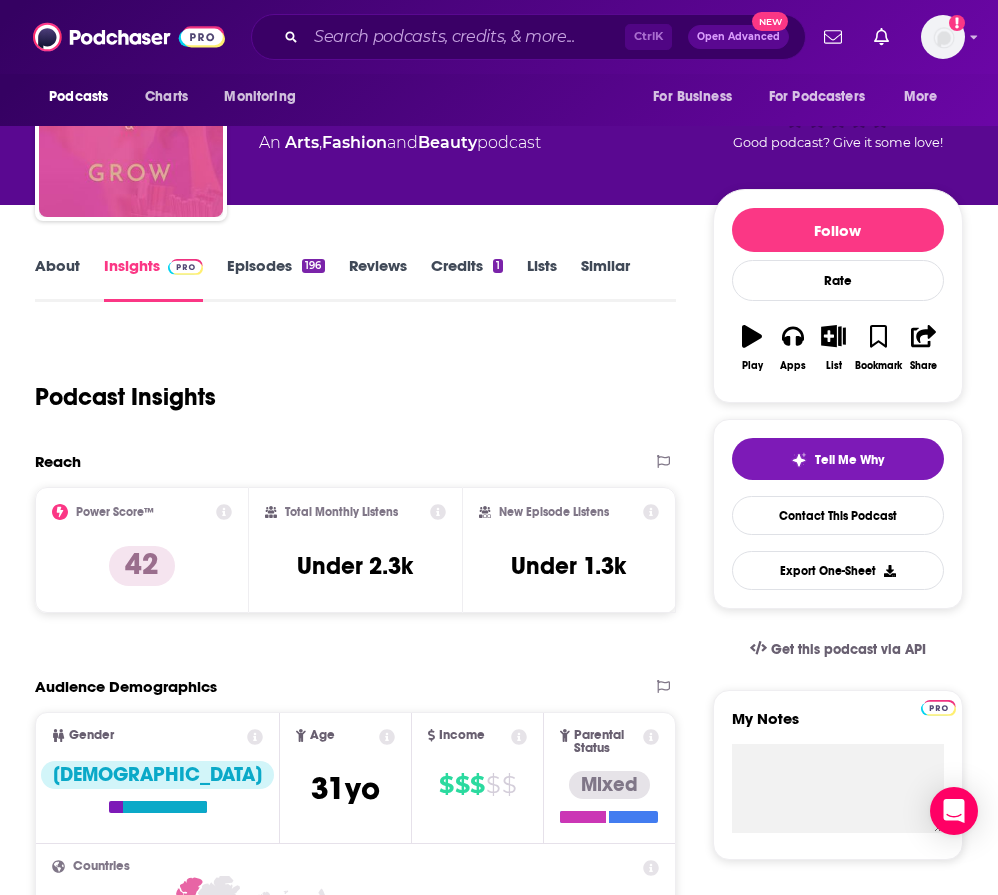 scroll, scrollTop: 0, scrollLeft: 0, axis: both 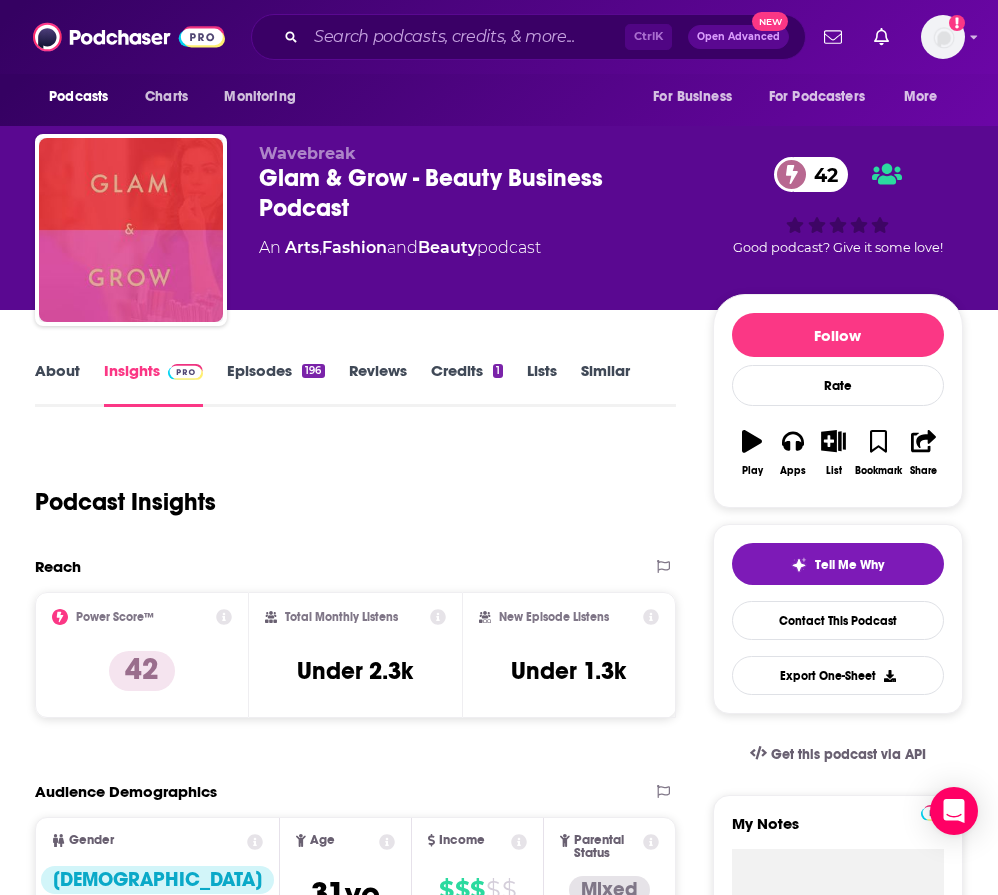 drag, startPoint x: 486, startPoint y: 69, endPoint x: 474, endPoint y: 53, distance: 20 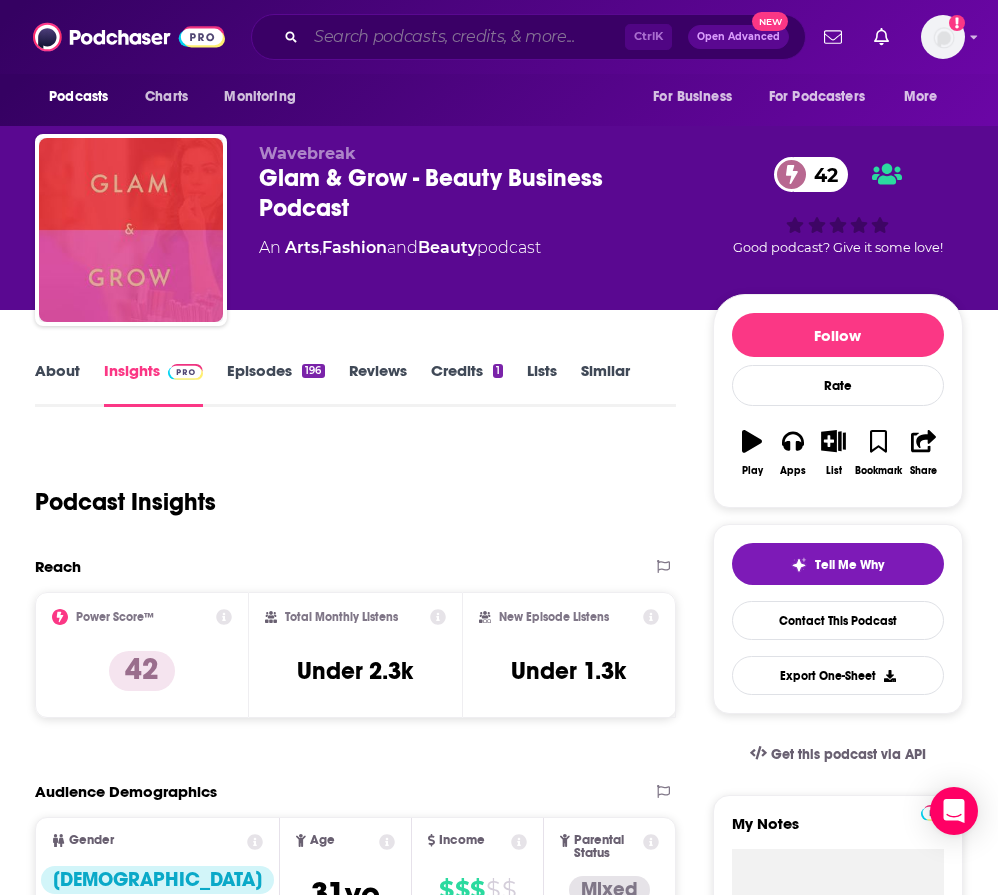 click at bounding box center [465, 37] 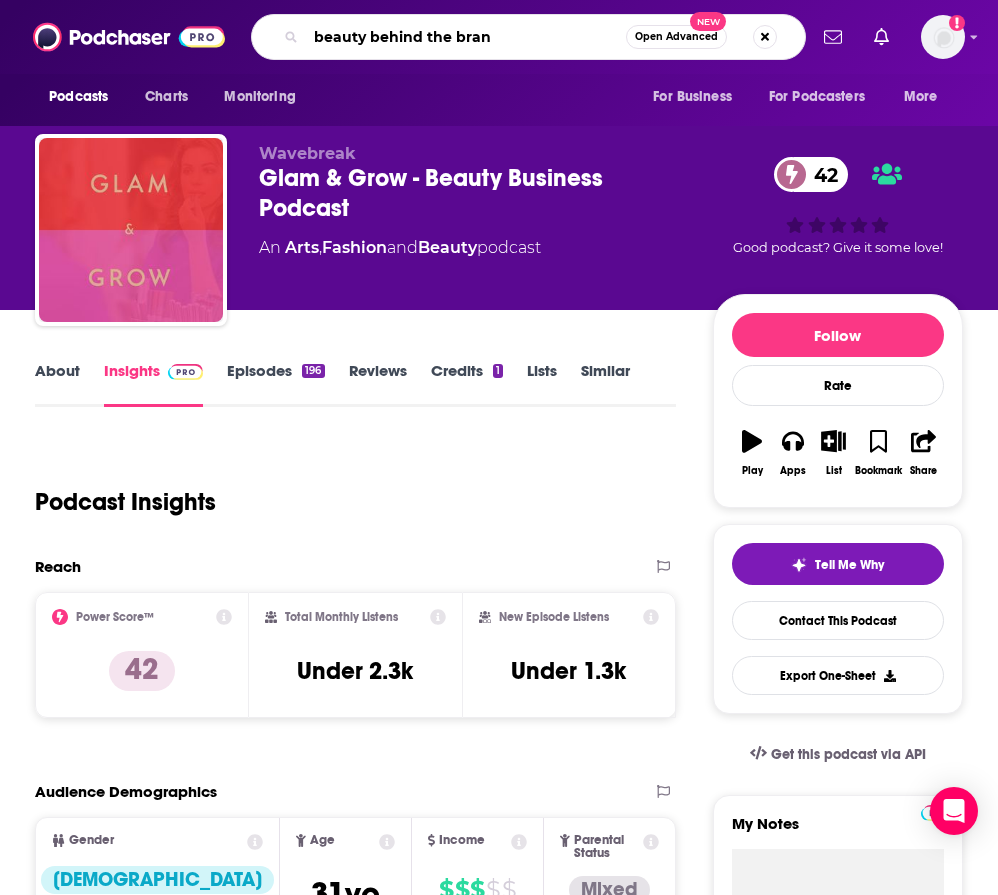 type on "beauty behind the brand" 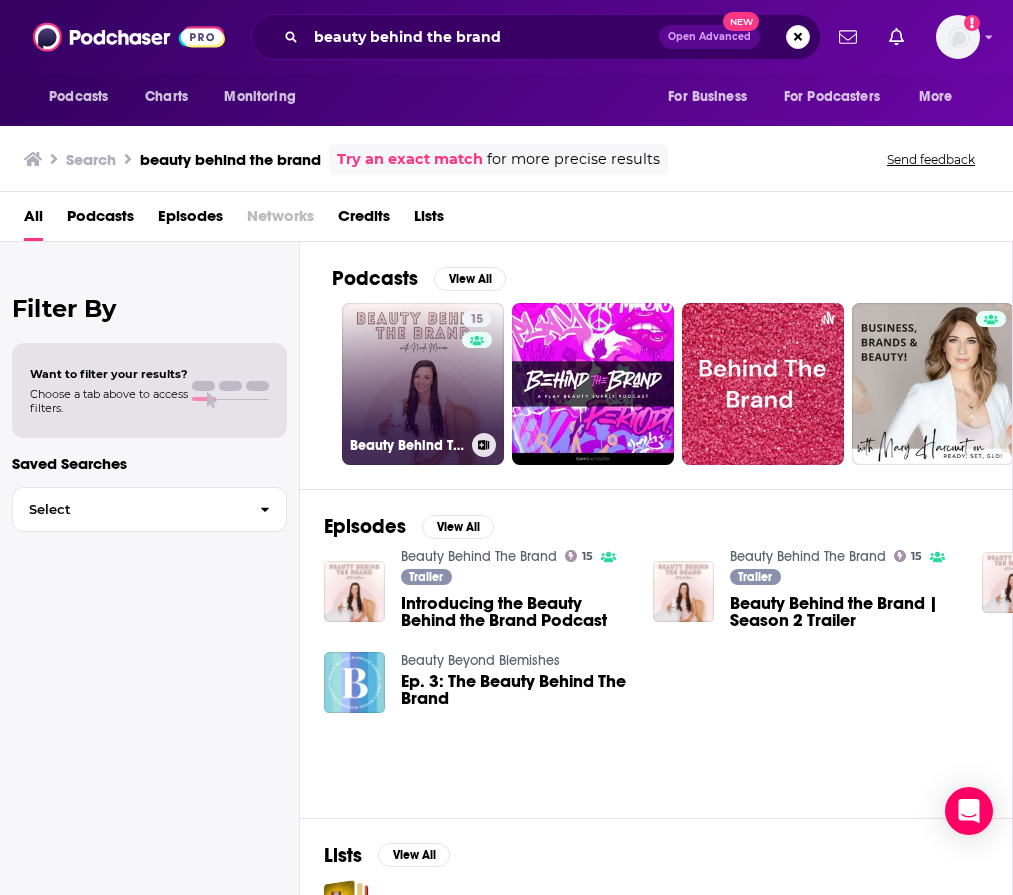 click on "15 Beauty Behind The Brand" at bounding box center [423, 384] 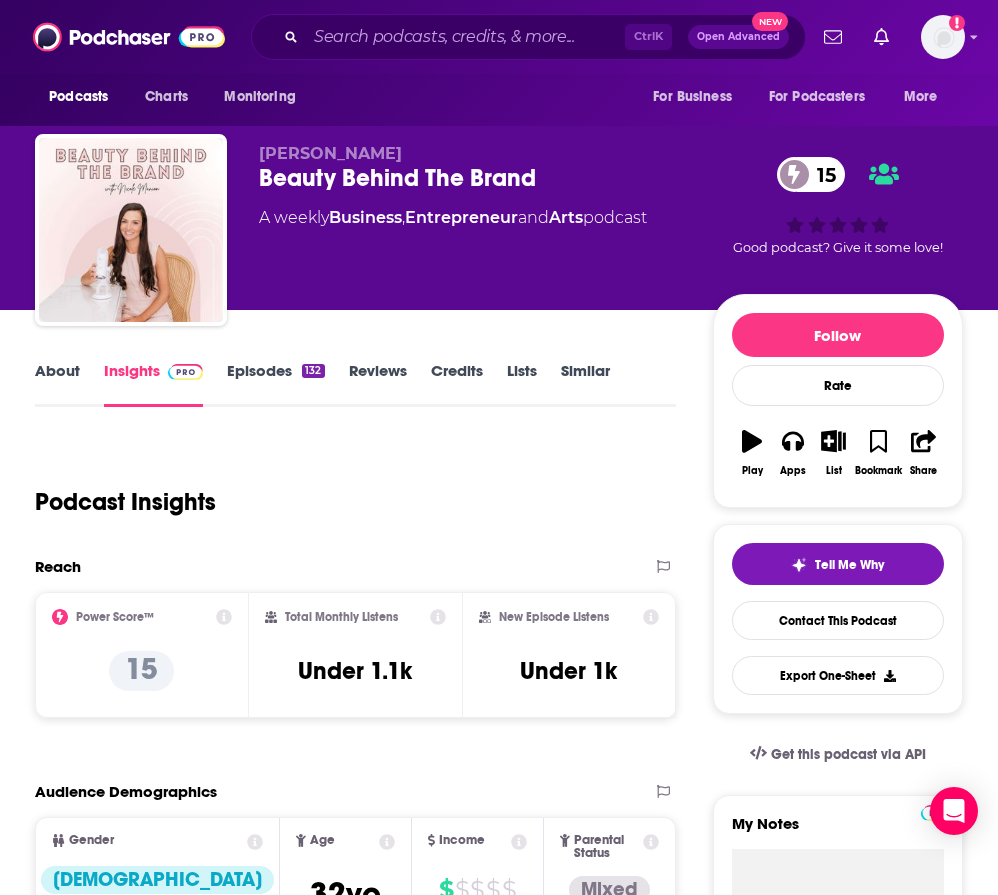 click on "Podcast Insights" at bounding box center [347, 490] 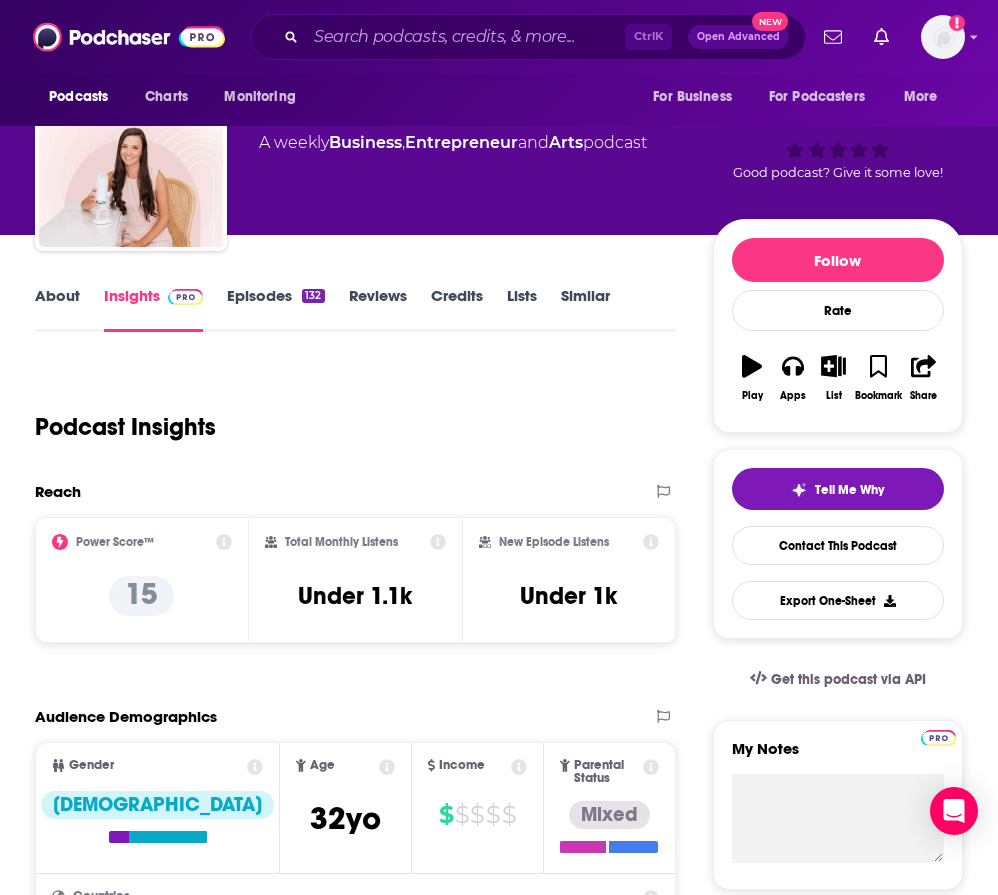 scroll, scrollTop: 0, scrollLeft: 0, axis: both 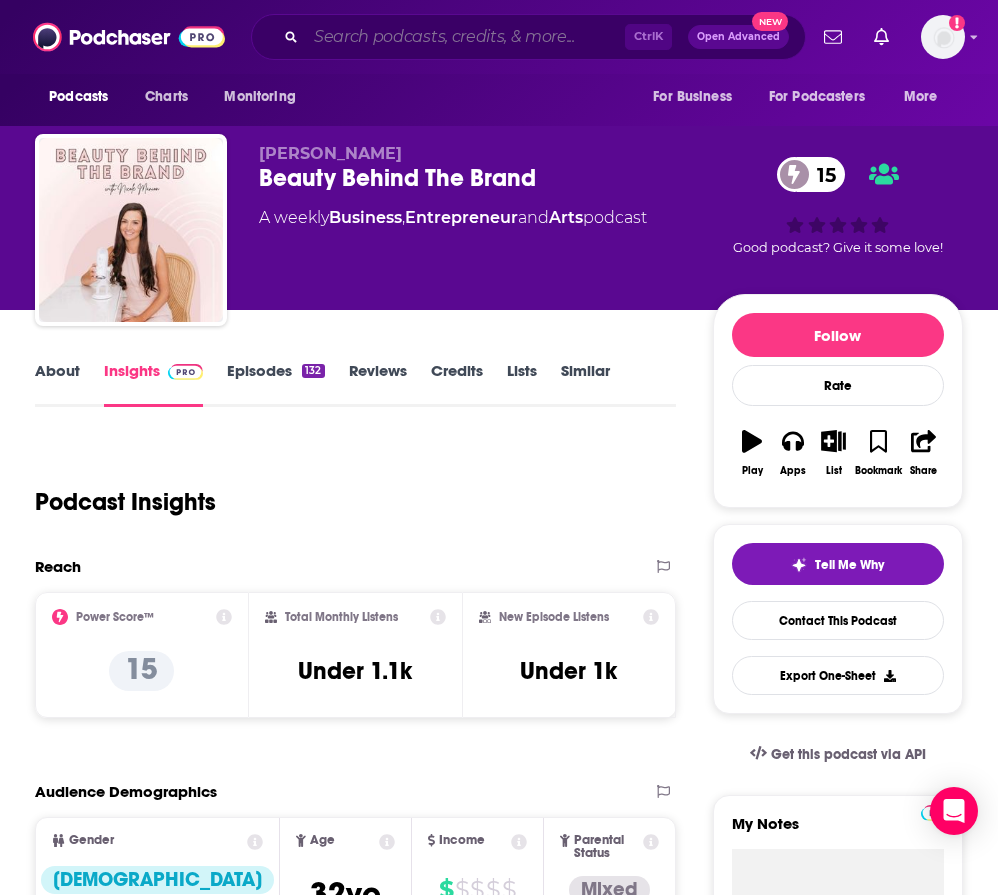 click at bounding box center [465, 37] 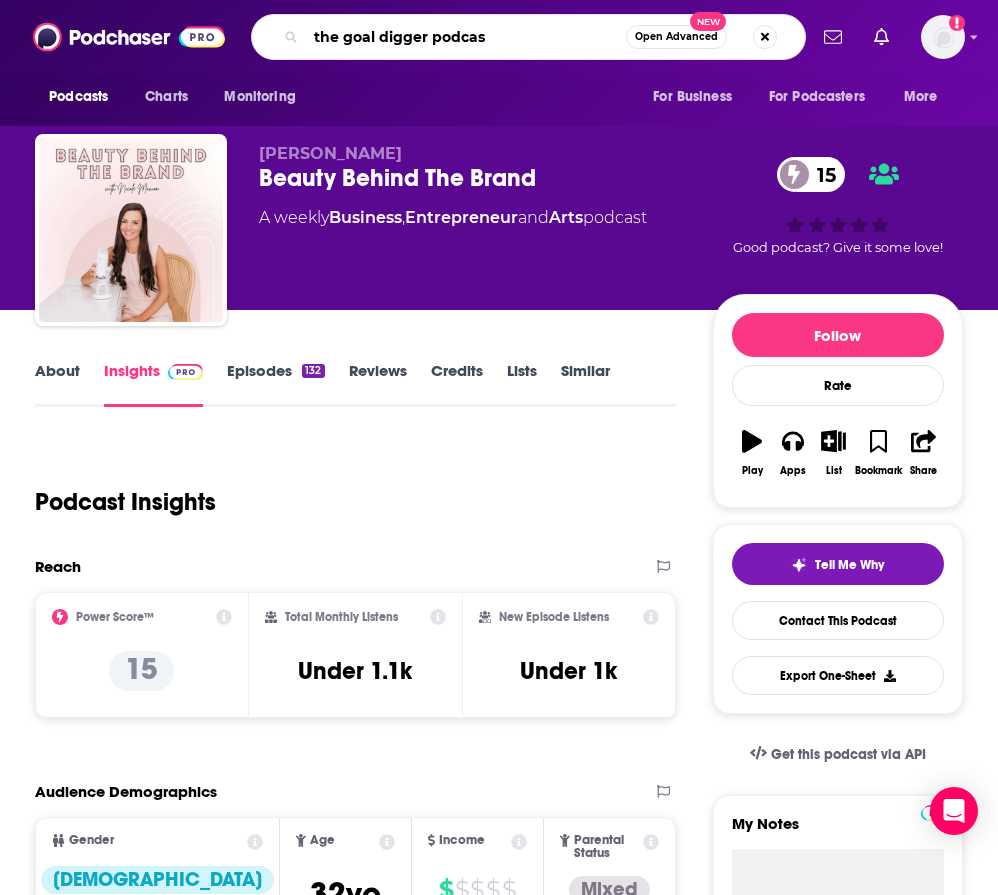 type on "the goal digger podcast" 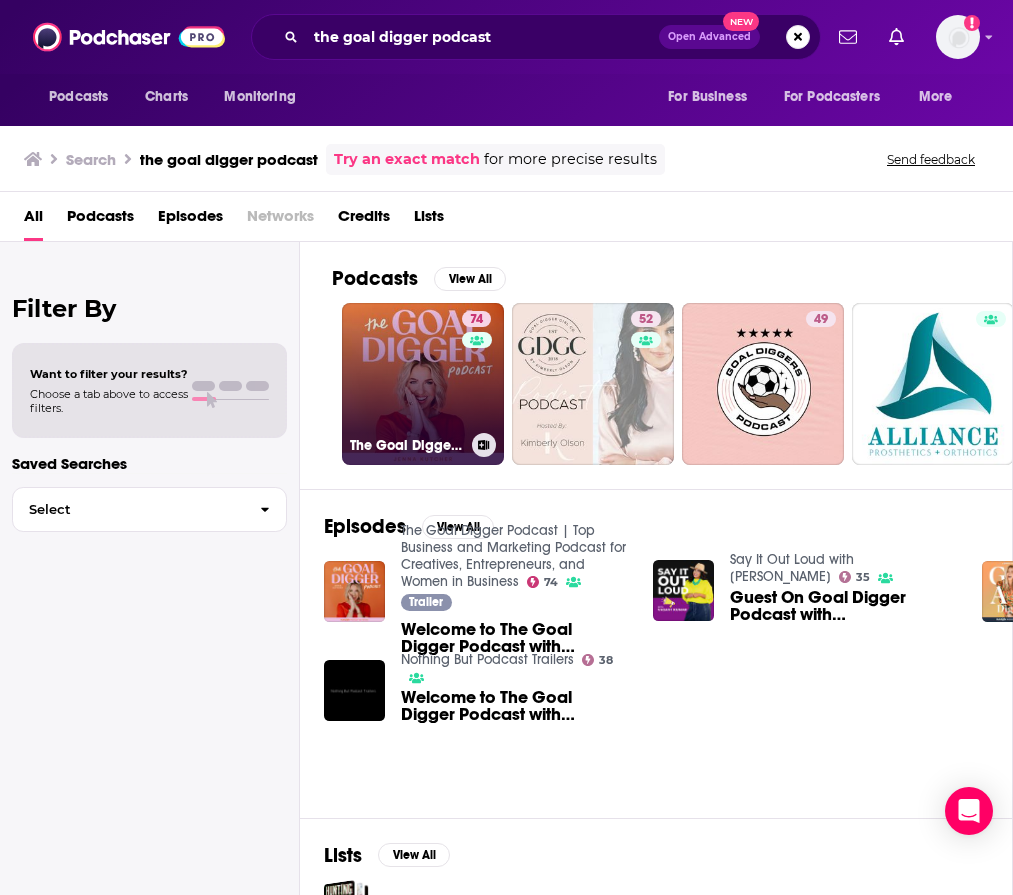 click on "74 The Goal Digger Podcast | Top Business and Marketing Podcast for Creatives, Entrepreneurs, and Women in Business" at bounding box center [423, 384] 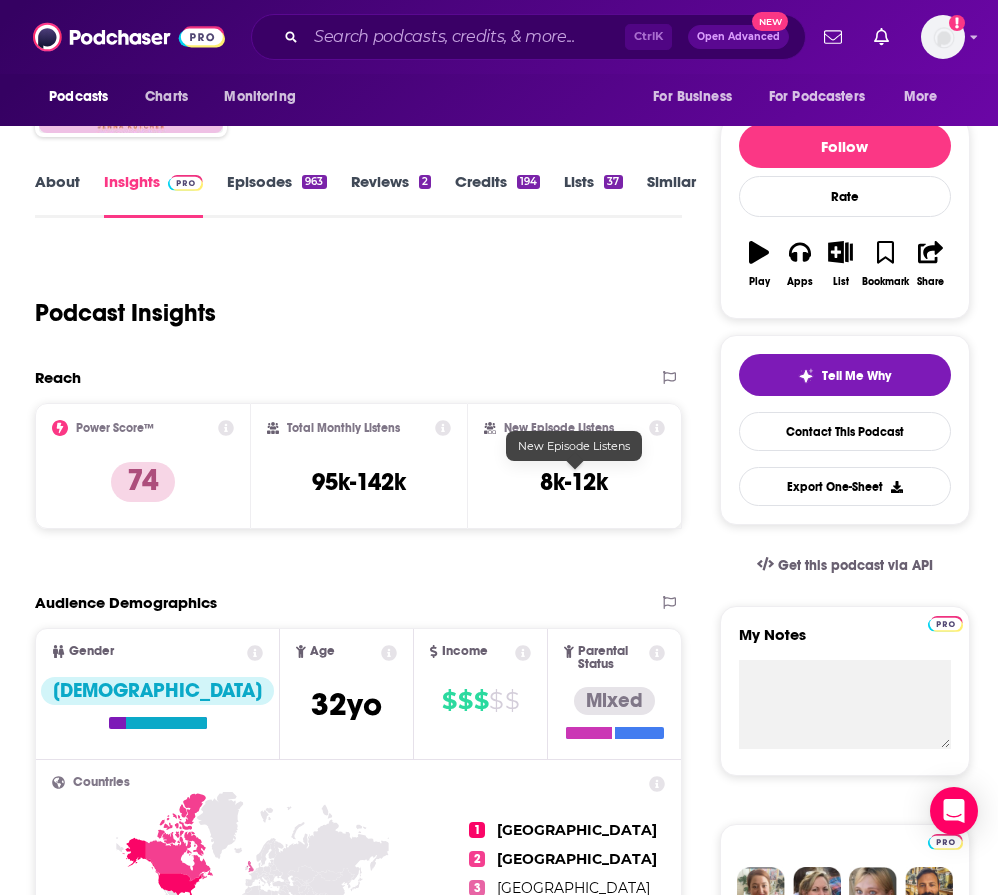 scroll, scrollTop: 300, scrollLeft: 0, axis: vertical 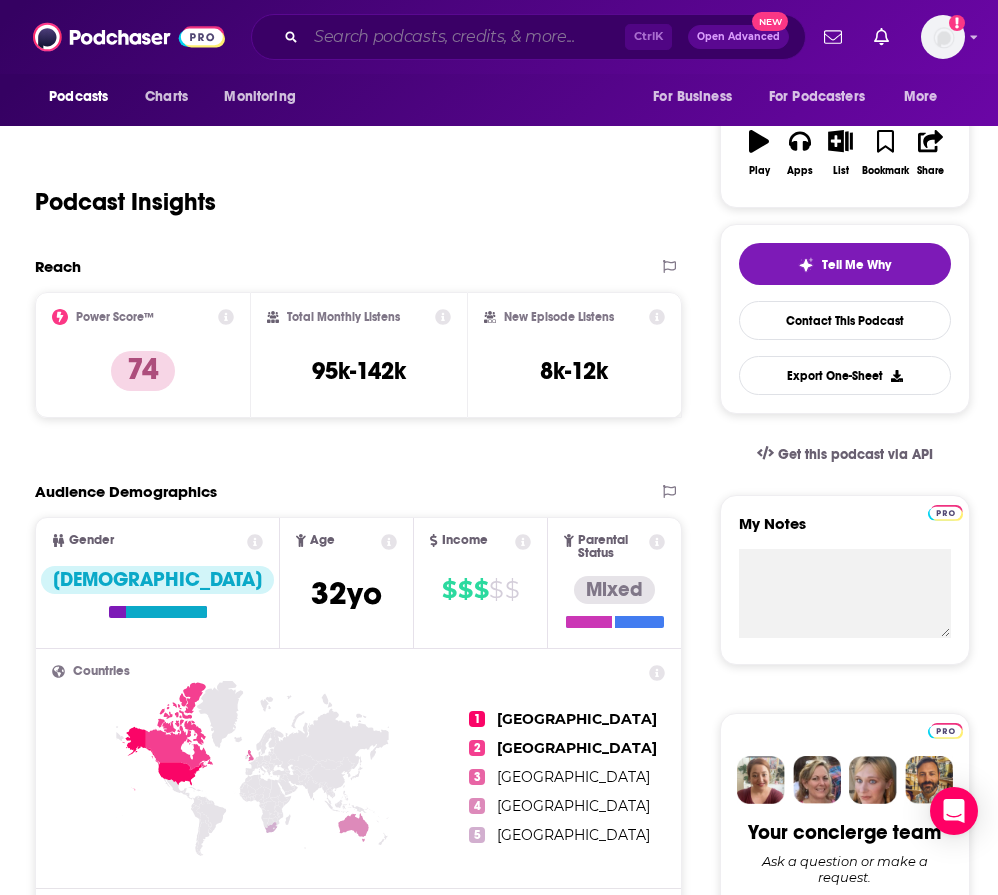 click at bounding box center (465, 37) 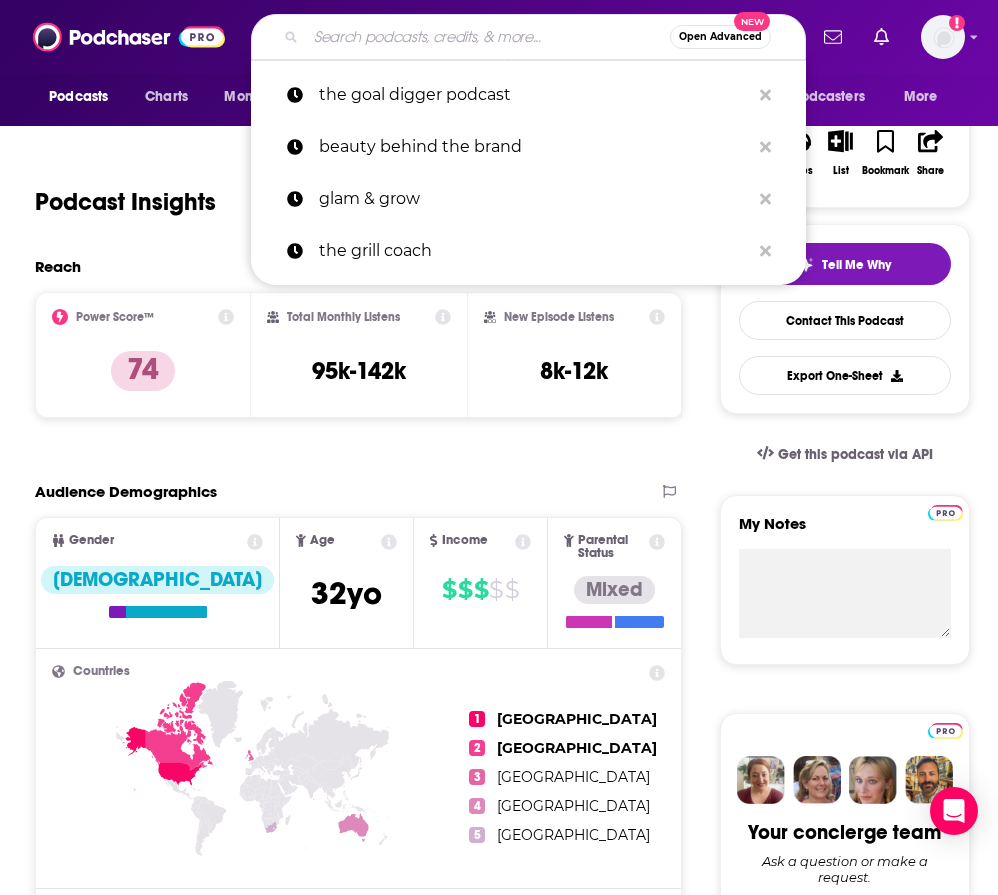 paste on "Beauty Growth Academy Unleashed" 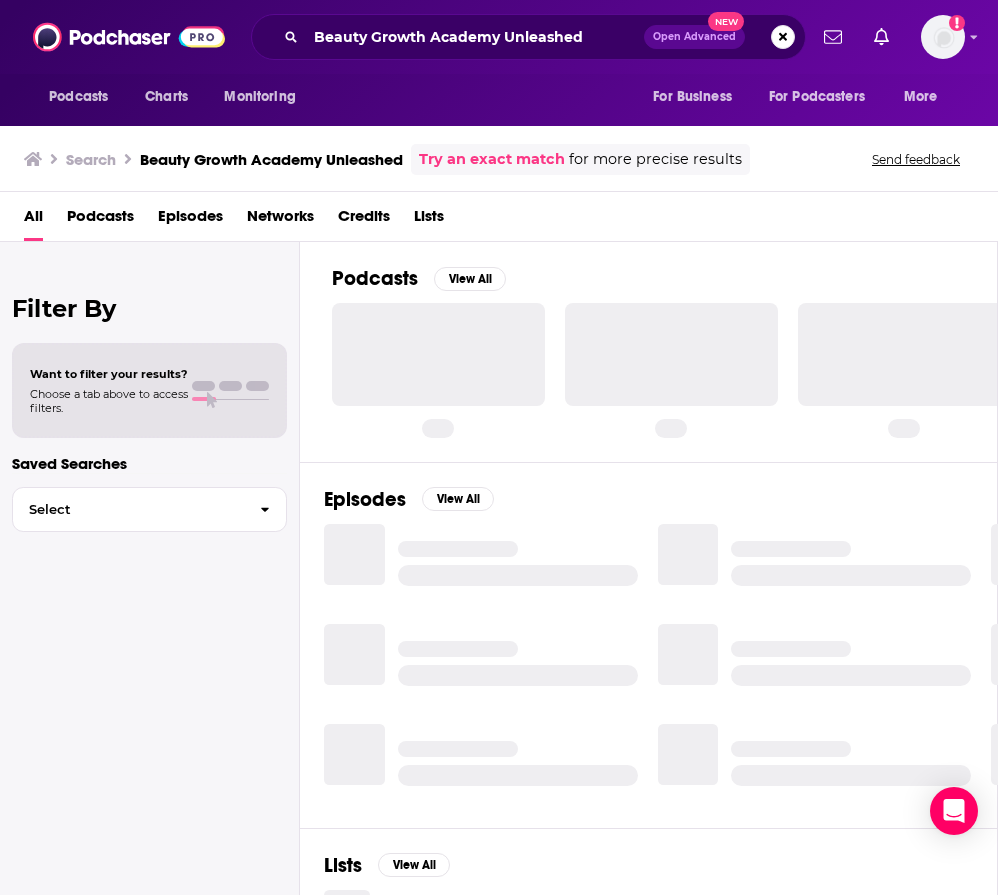 scroll, scrollTop: 0, scrollLeft: 0, axis: both 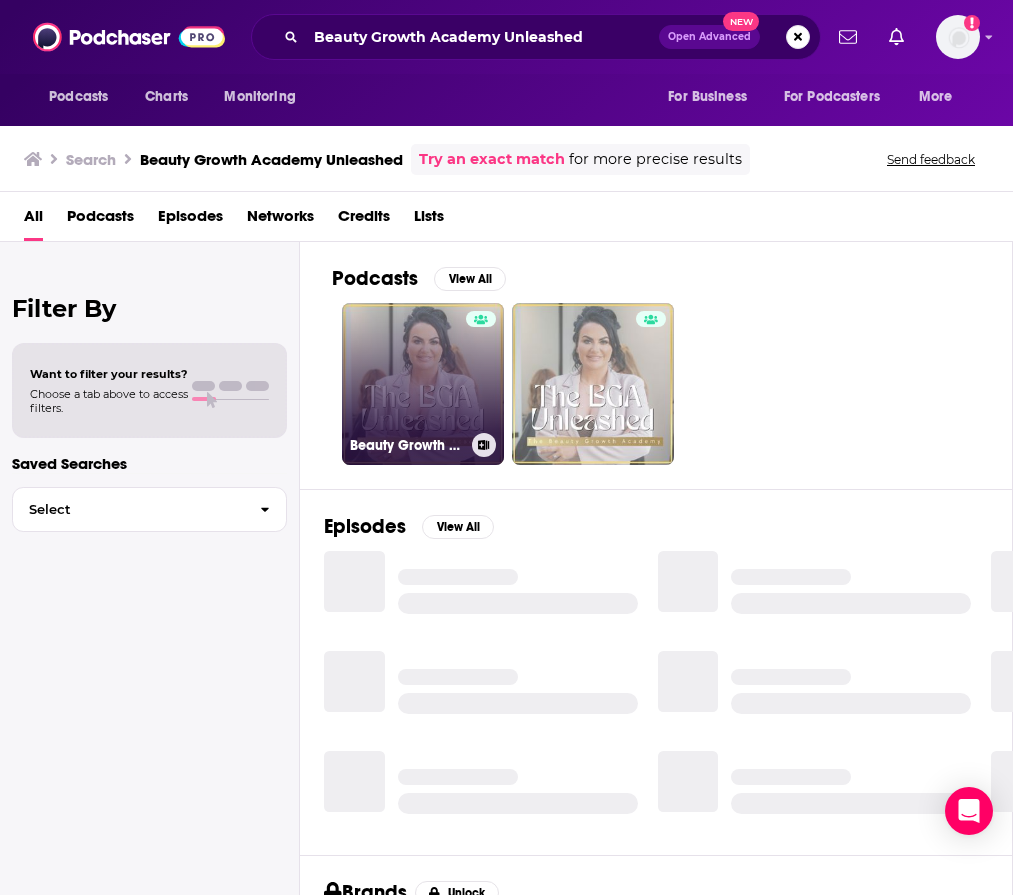 click on "Beauty Growth Academy Unleashed" at bounding box center [423, 384] 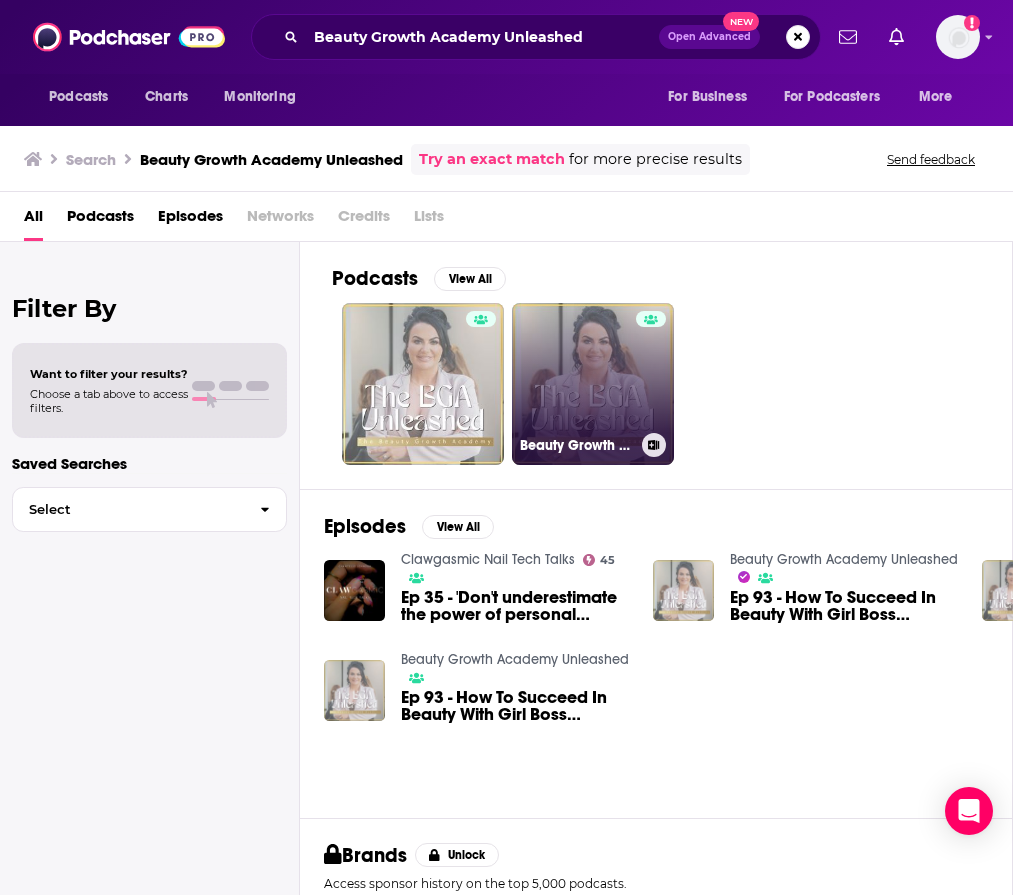 click on "Beauty Growth Academy Unleashed" at bounding box center (593, 384) 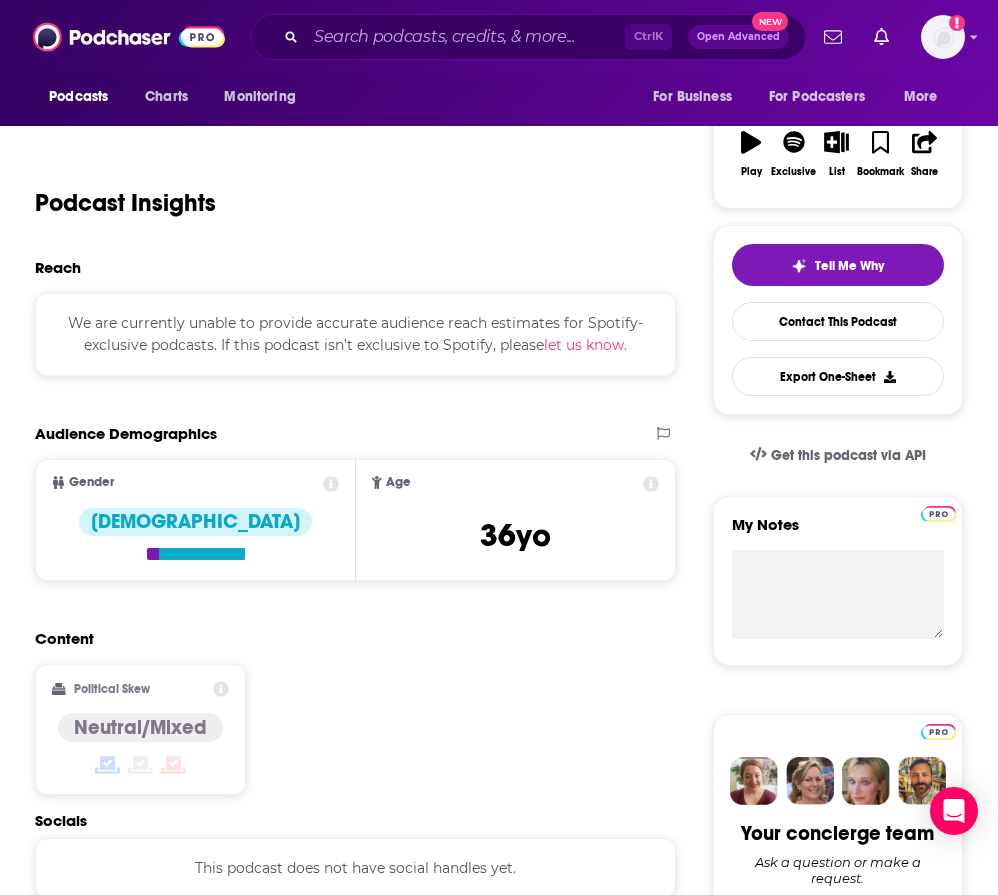 scroll, scrollTop: 300, scrollLeft: 0, axis: vertical 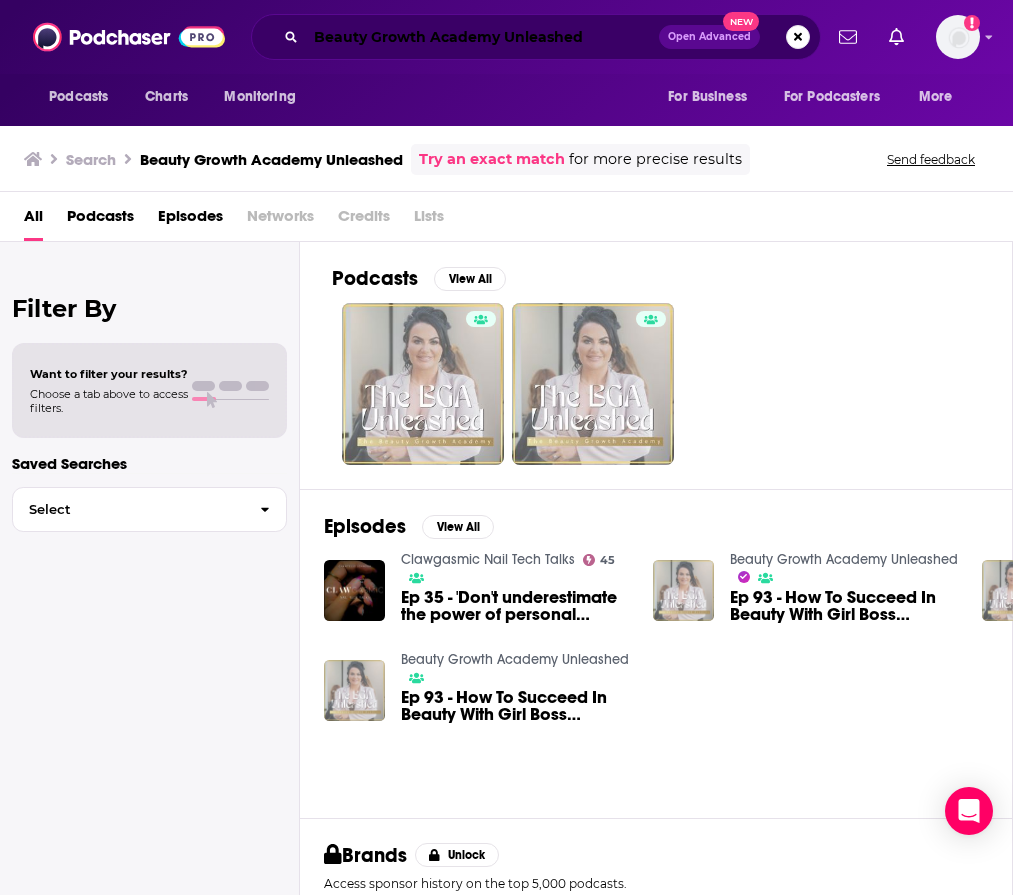 click on "Beauty Growth Academy Unleashed" at bounding box center (482, 37) 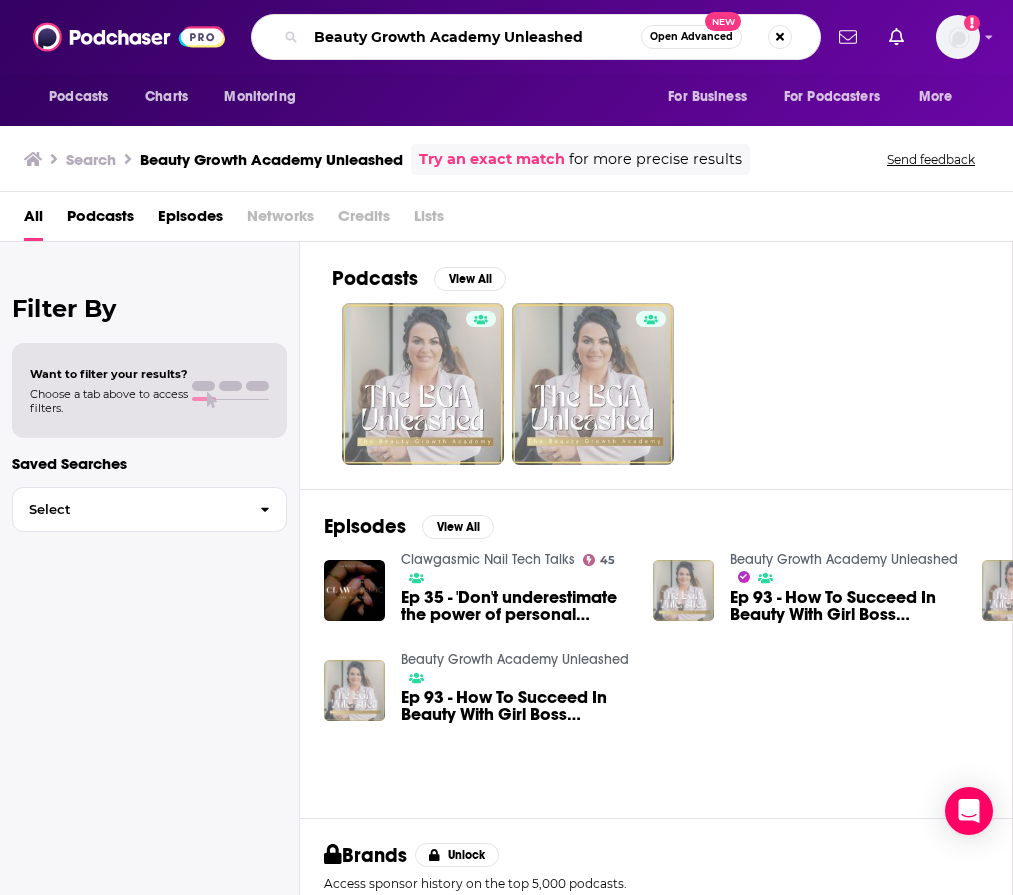 click on "Beauty Growth Academy Unleashed" at bounding box center [473, 37] 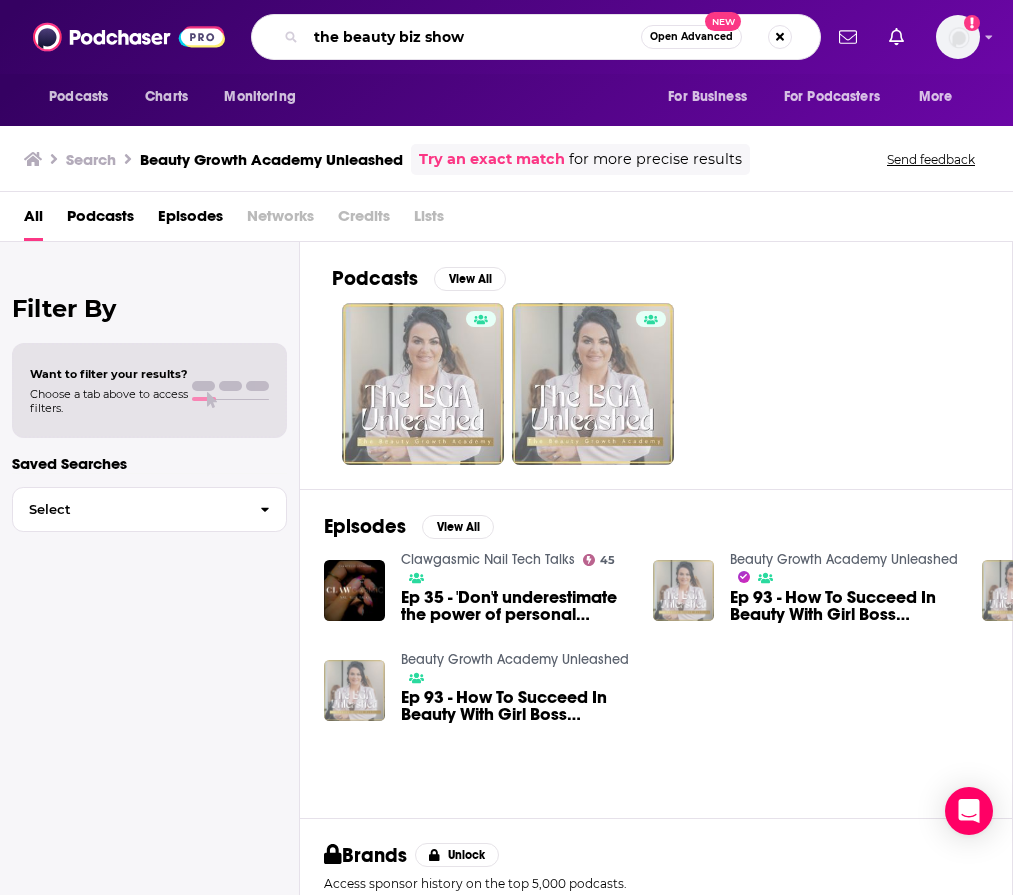 type on "the beauty biz show" 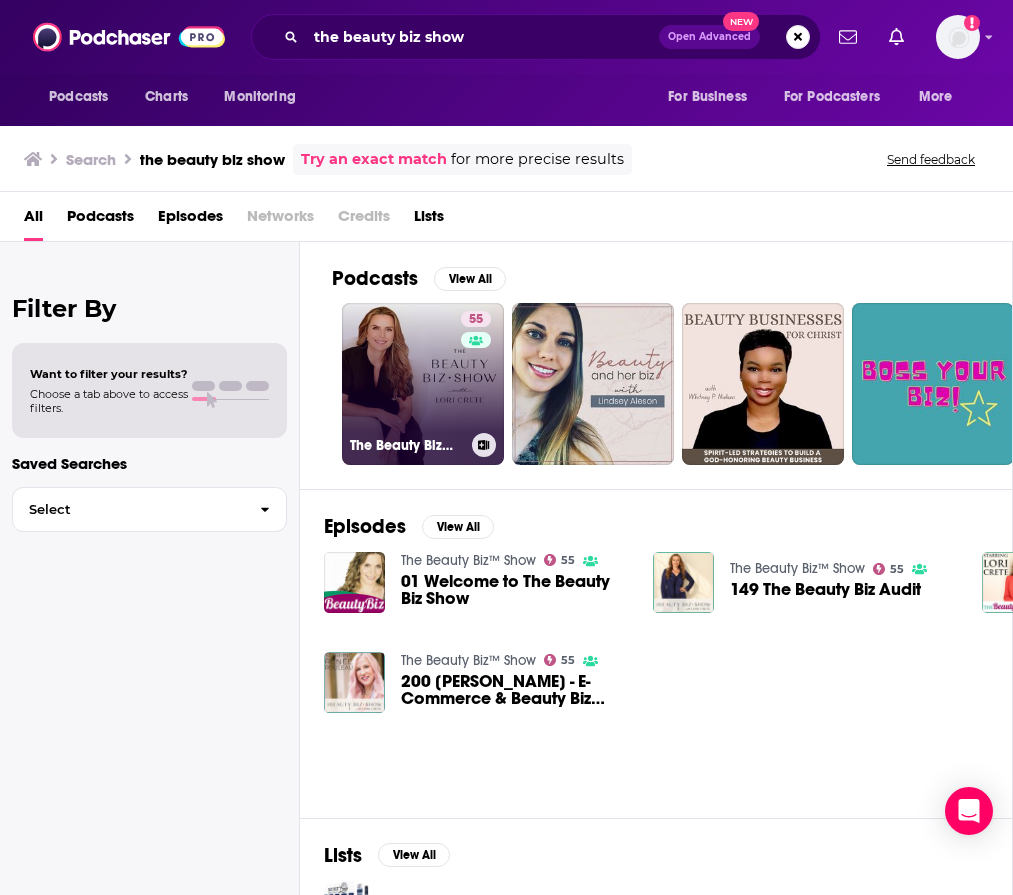 click on "55 The Beauty Biz™ Show" at bounding box center [423, 384] 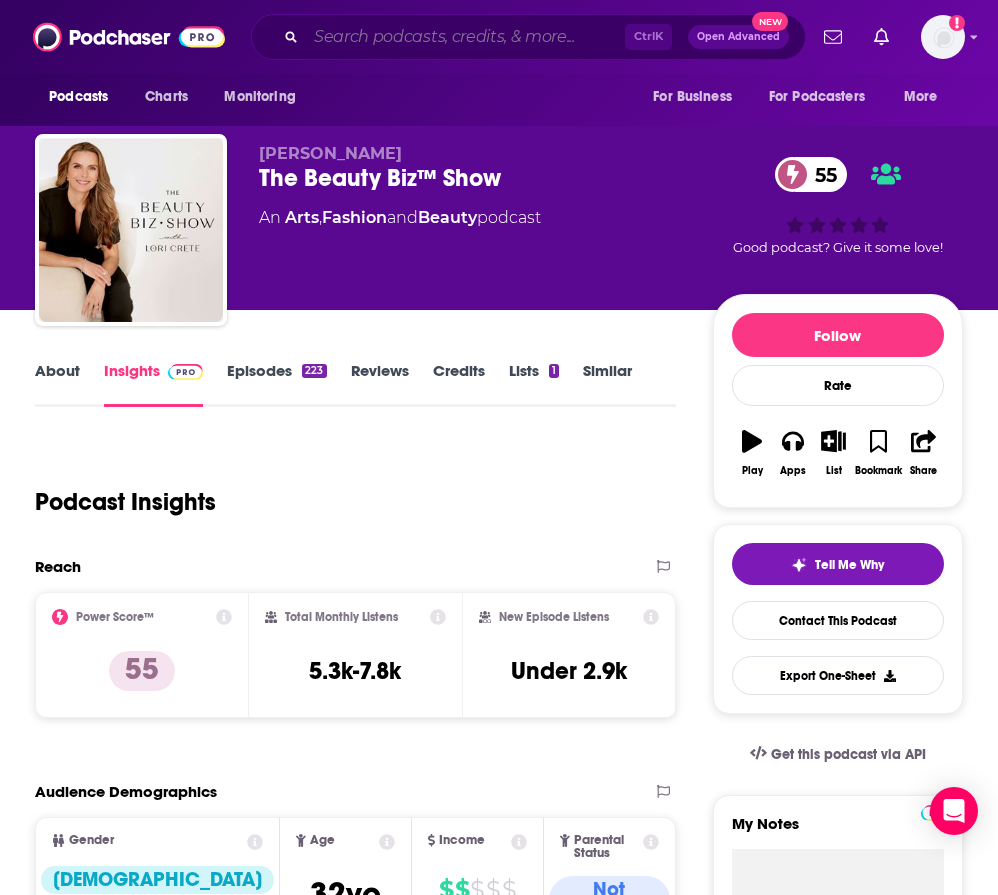 click at bounding box center (465, 37) 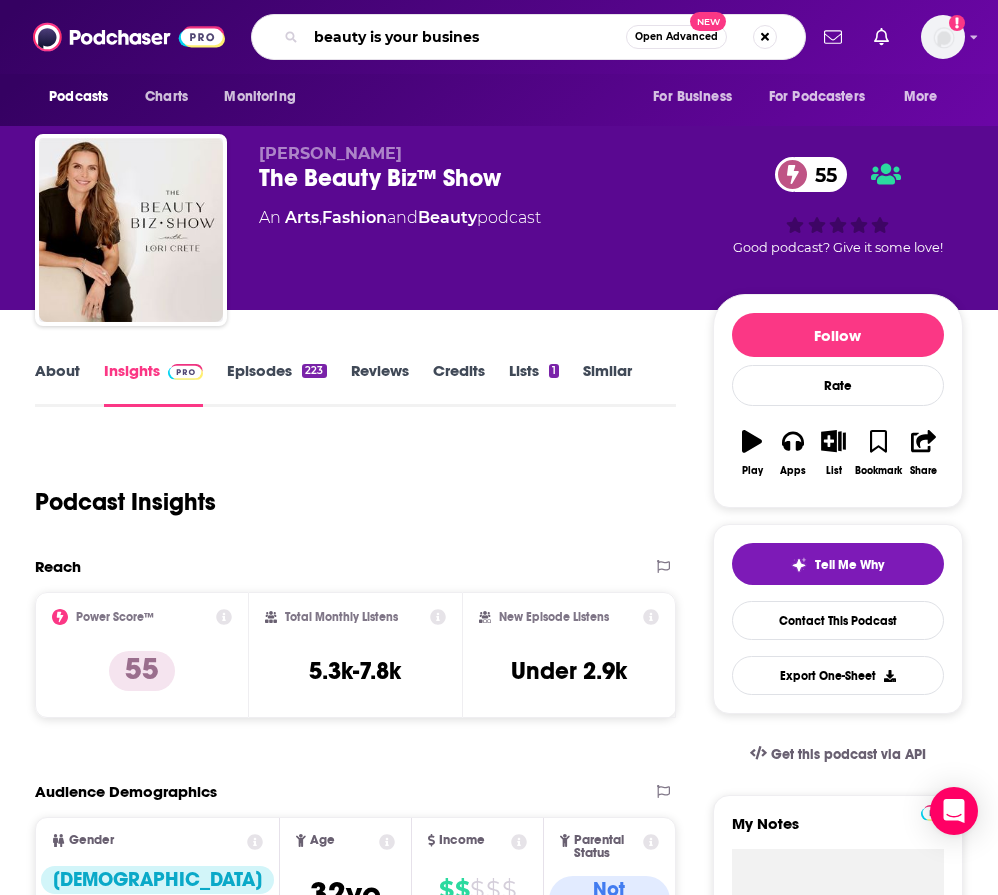 type on "beauty is your business" 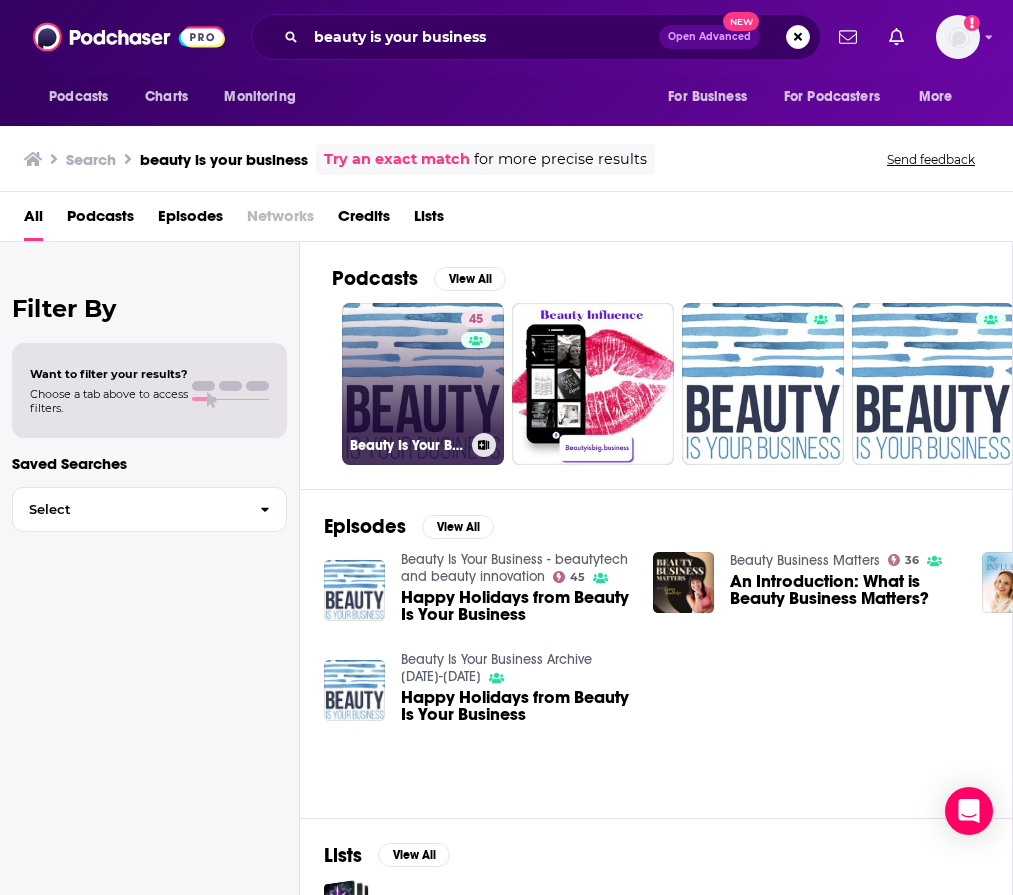 click on "45 Beauty Is Your Business - beautytech and beauty innovation" at bounding box center [423, 384] 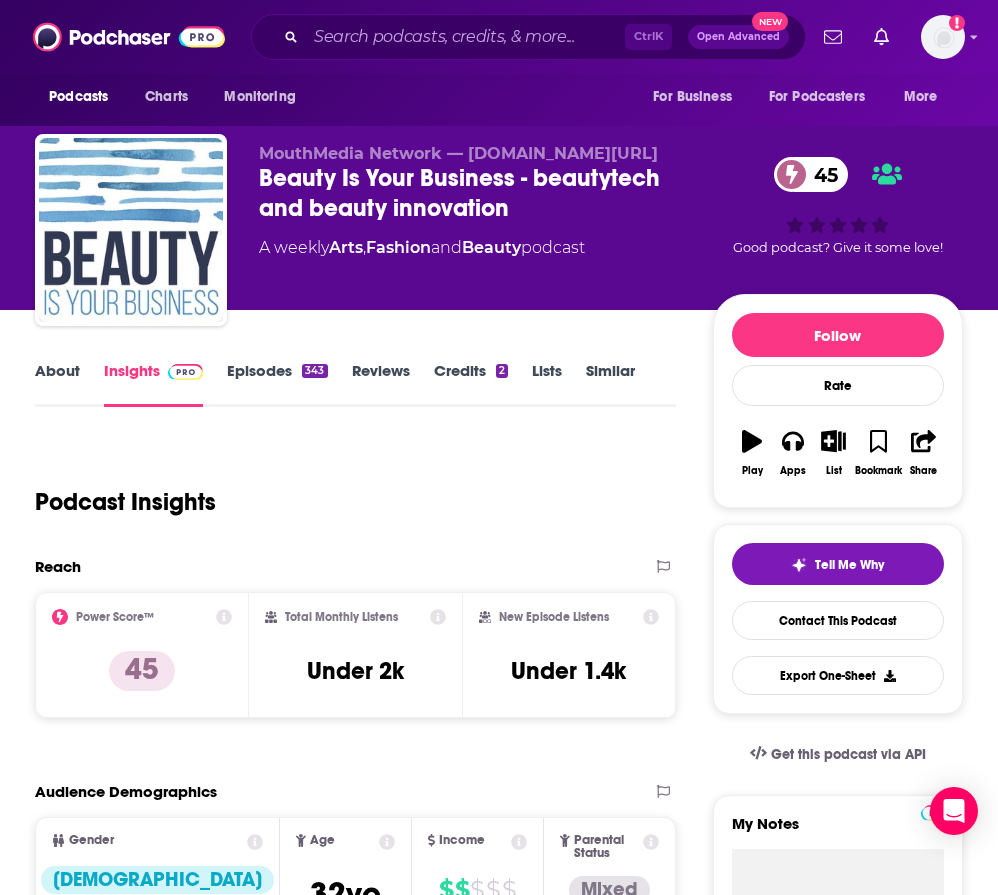 click on "Ctrl  K Open Advanced New" at bounding box center [528, 37] 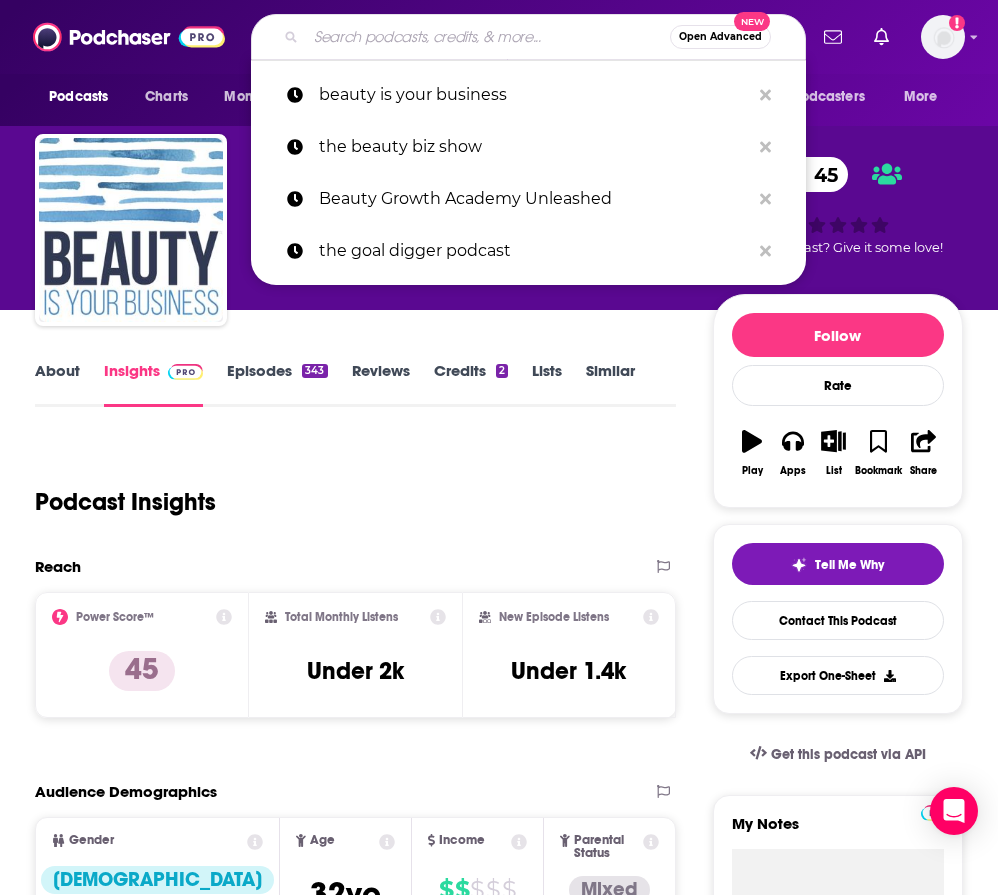 click at bounding box center [488, 37] 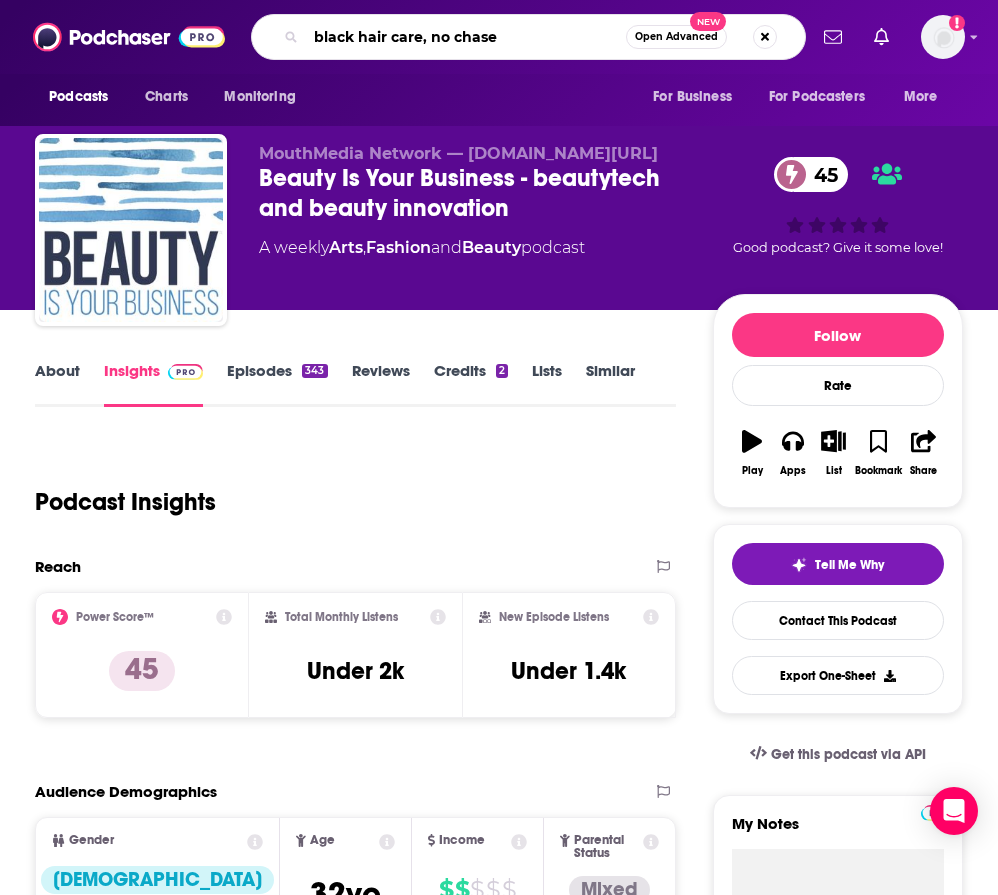 type on "black hair care, no chaser" 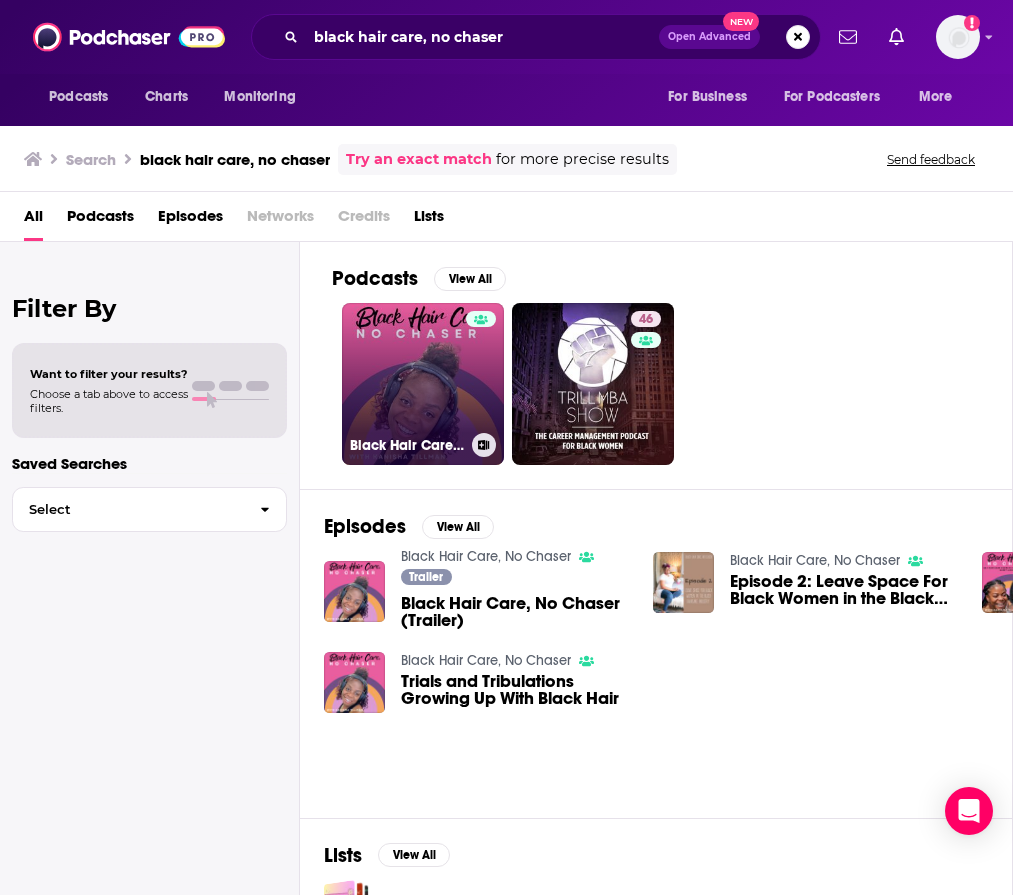 click on "Black Hair Care, No Chaser" at bounding box center (423, 384) 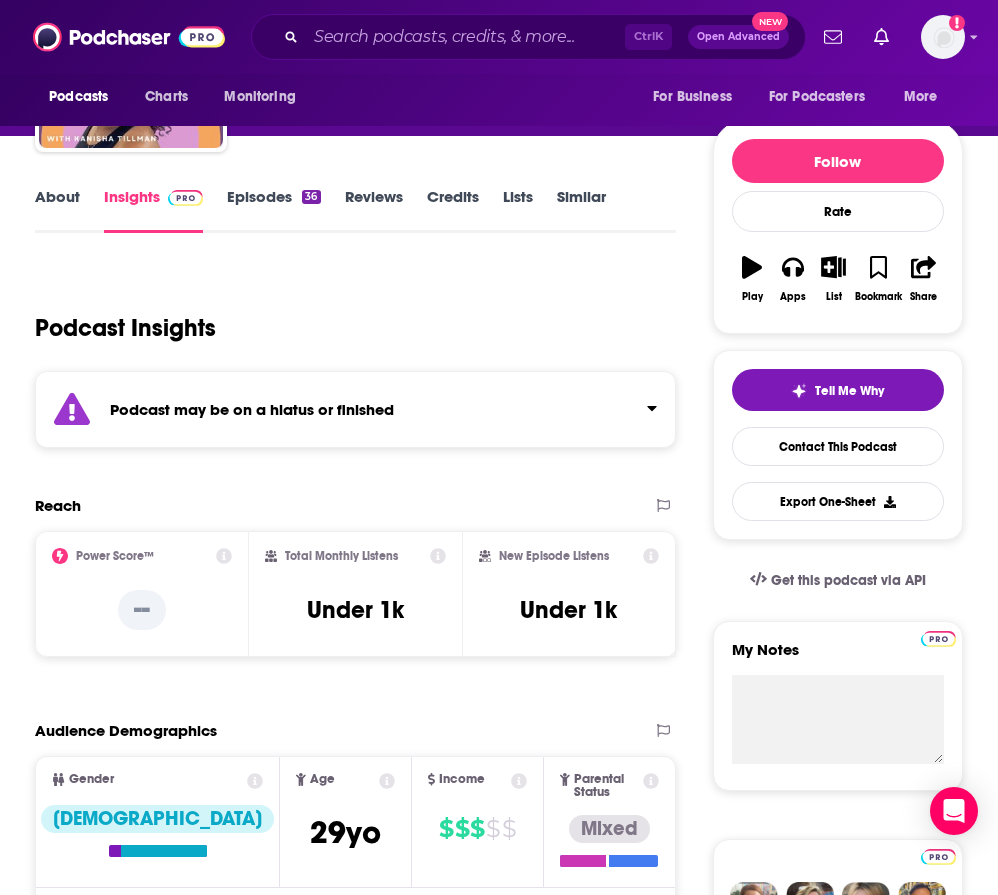 scroll, scrollTop: 200, scrollLeft: 0, axis: vertical 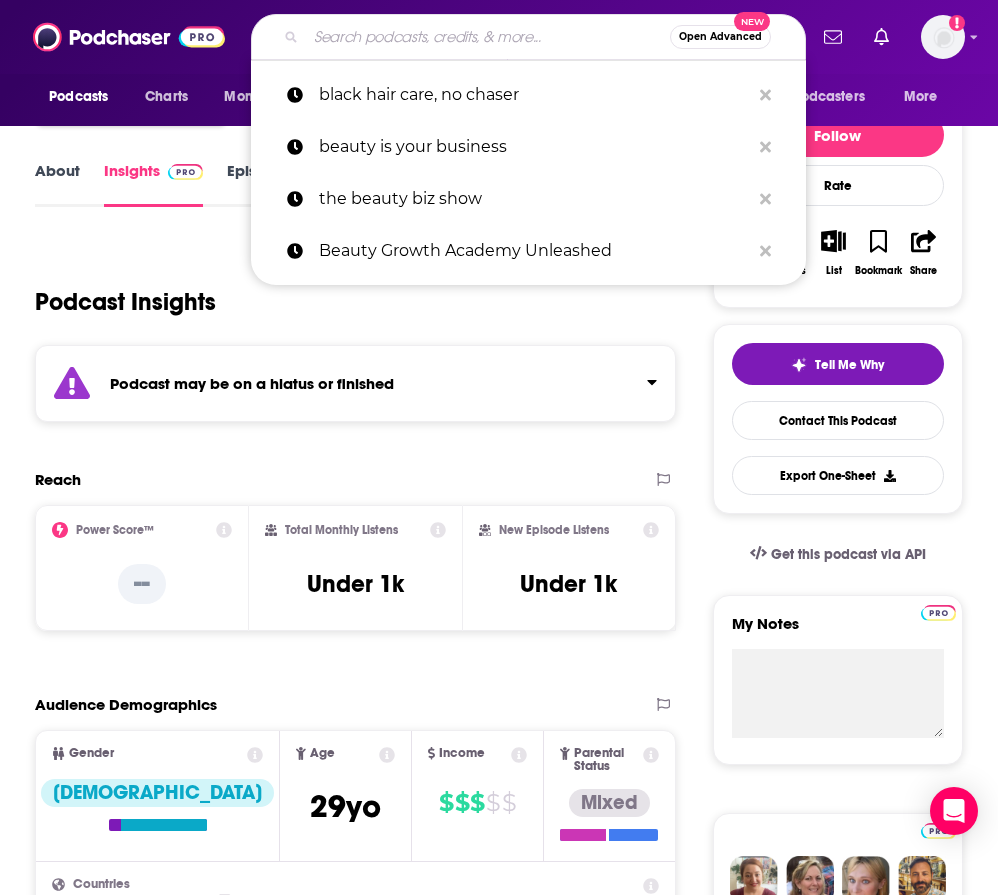 click at bounding box center [488, 37] 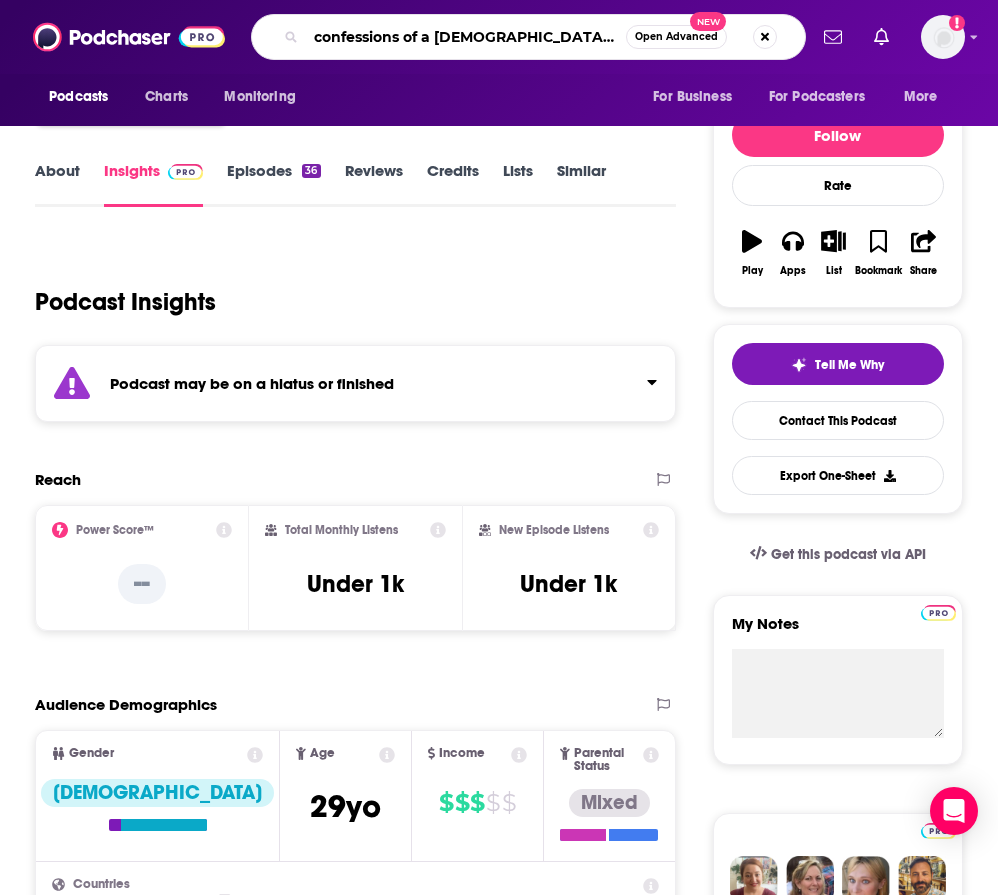 type on "confessions of a [DEMOGRAPHIC_DATA] founder" 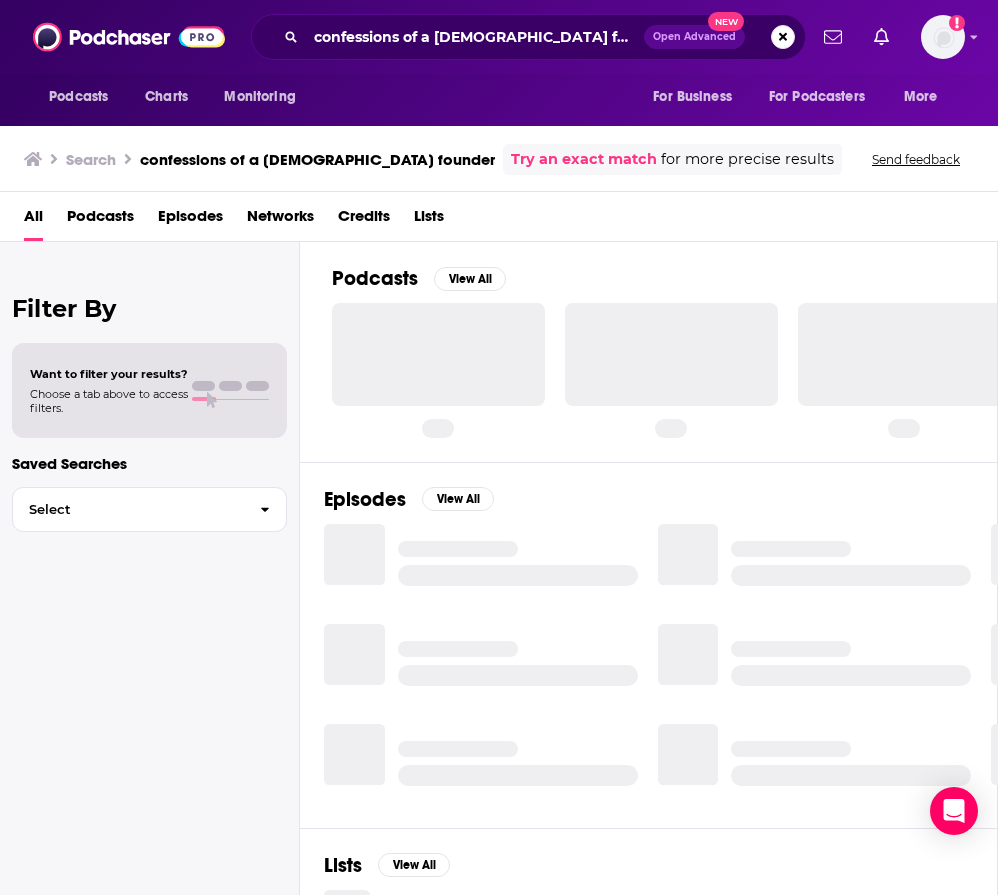 scroll, scrollTop: 0, scrollLeft: 0, axis: both 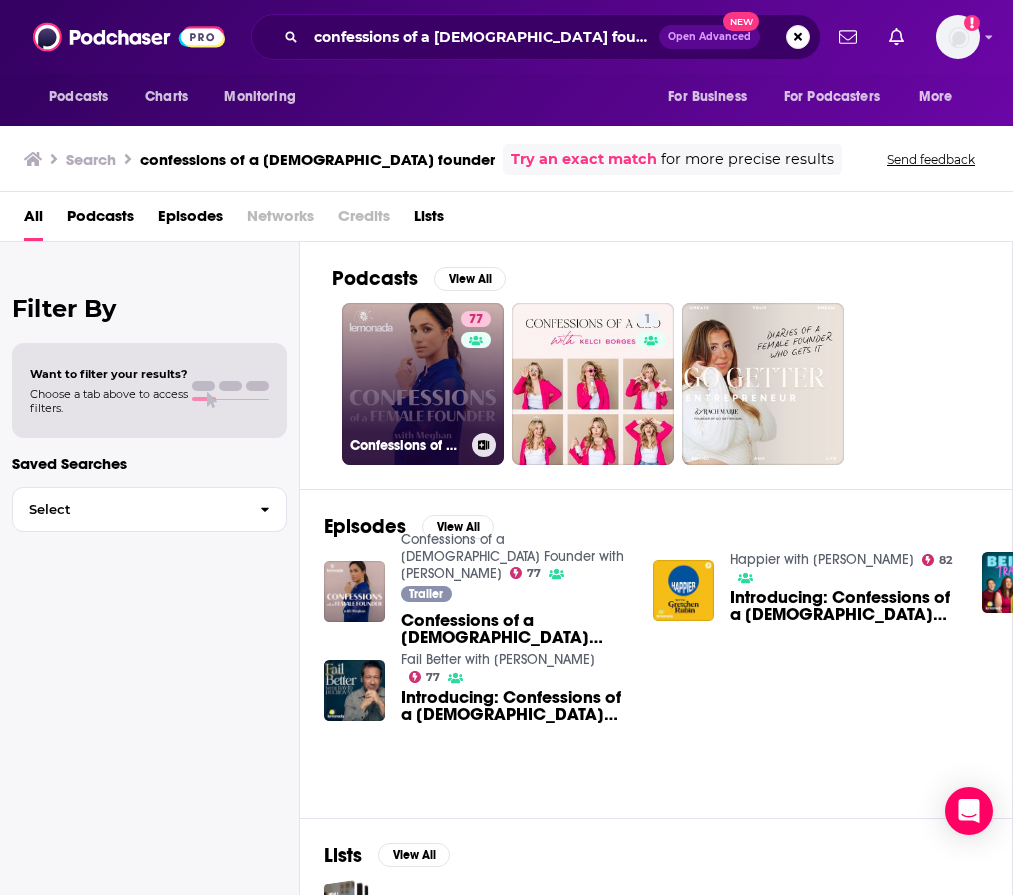 click on "77 Confessions of a [DEMOGRAPHIC_DATA] Founder with [PERSON_NAME]" at bounding box center [423, 384] 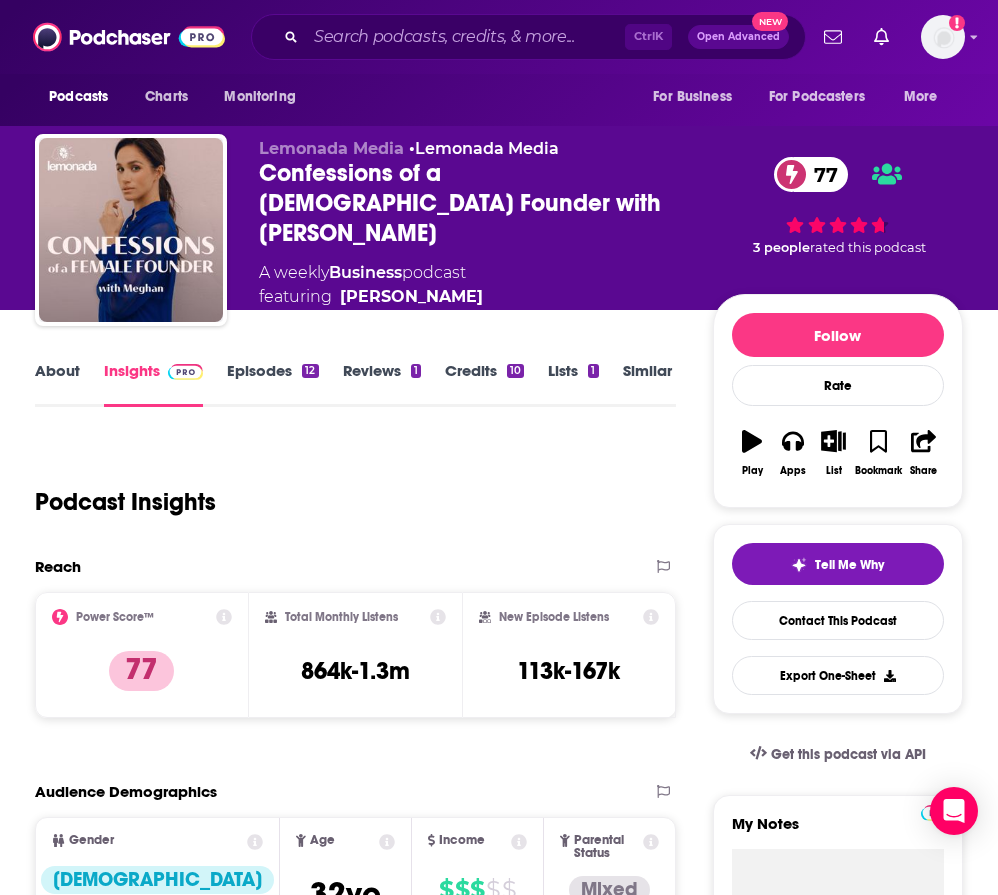 scroll, scrollTop: 100, scrollLeft: 0, axis: vertical 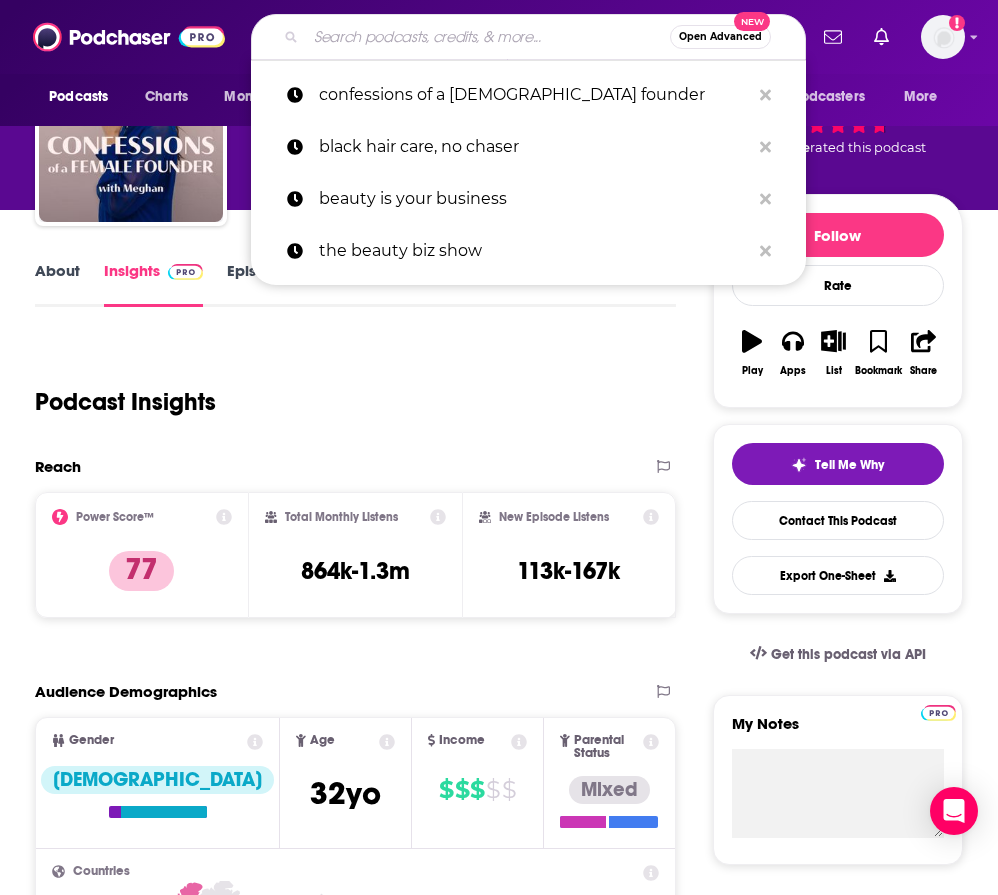 drag, startPoint x: 376, startPoint y: 32, endPoint x: 363, endPoint y: 35, distance: 13.341664 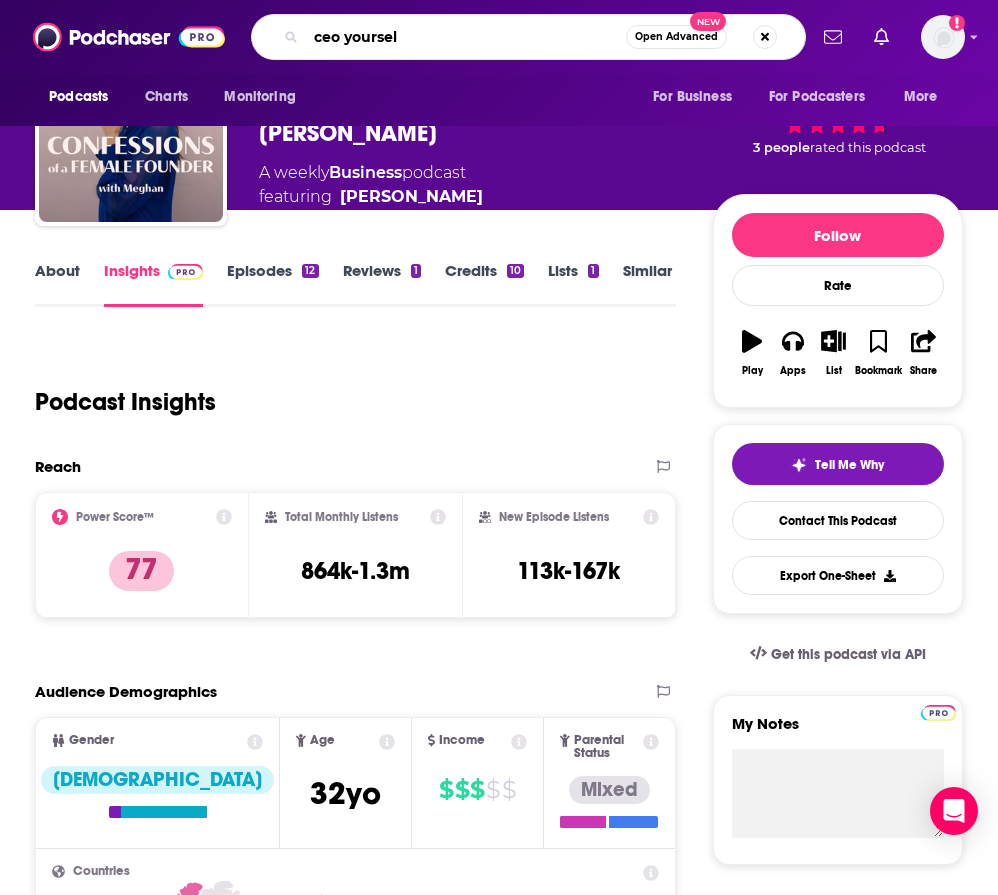 type on "ceo yourself" 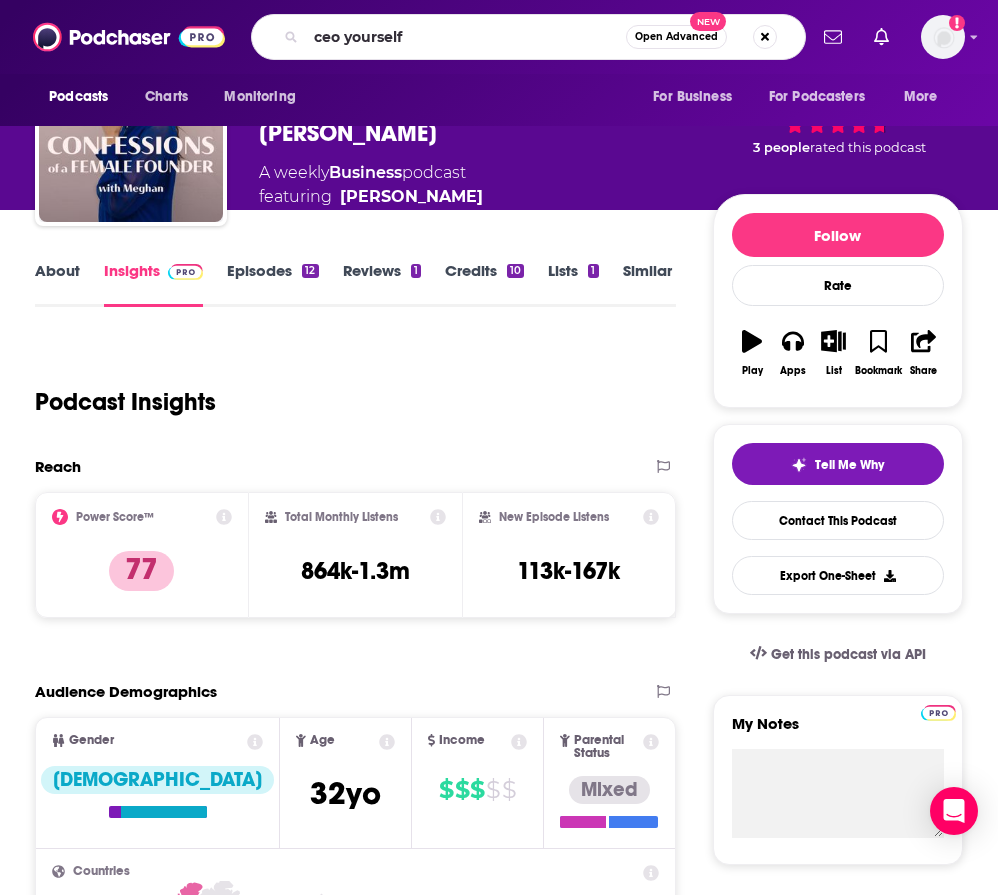 scroll, scrollTop: 0, scrollLeft: 0, axis: both 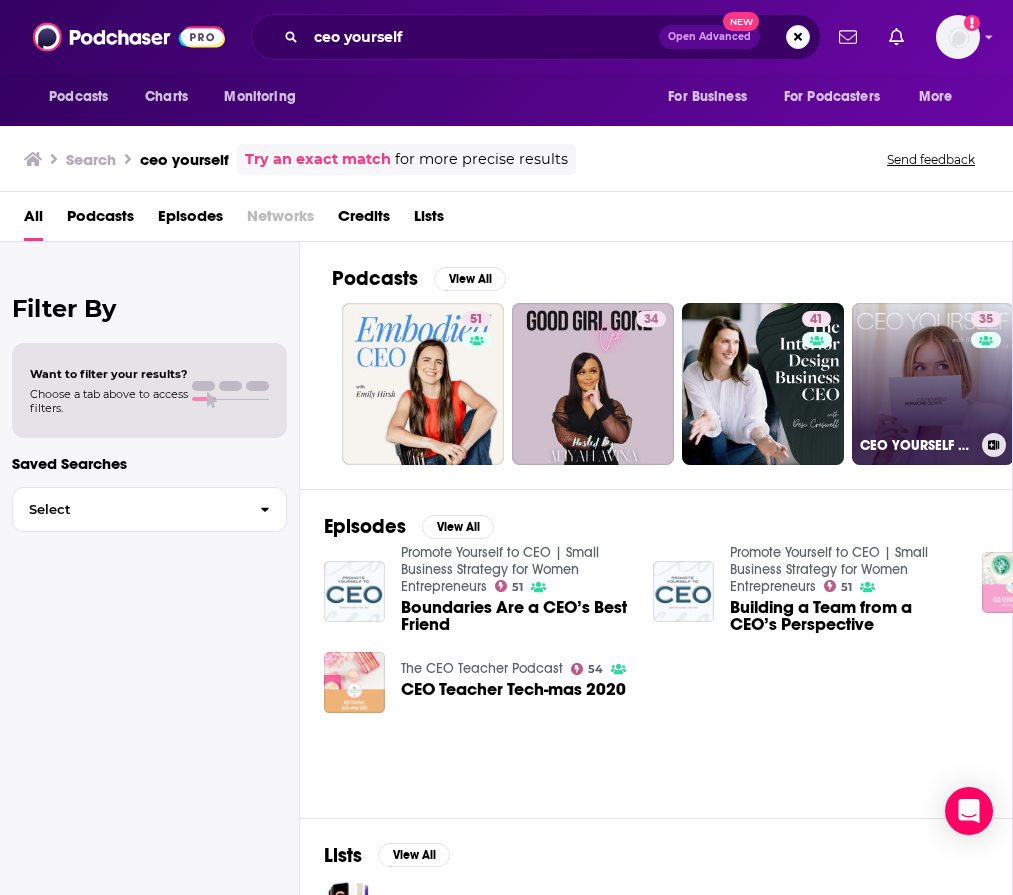 click on "35 CEO YOURSELF with [PERSON_NAME]" at bounding box center [933, 384] 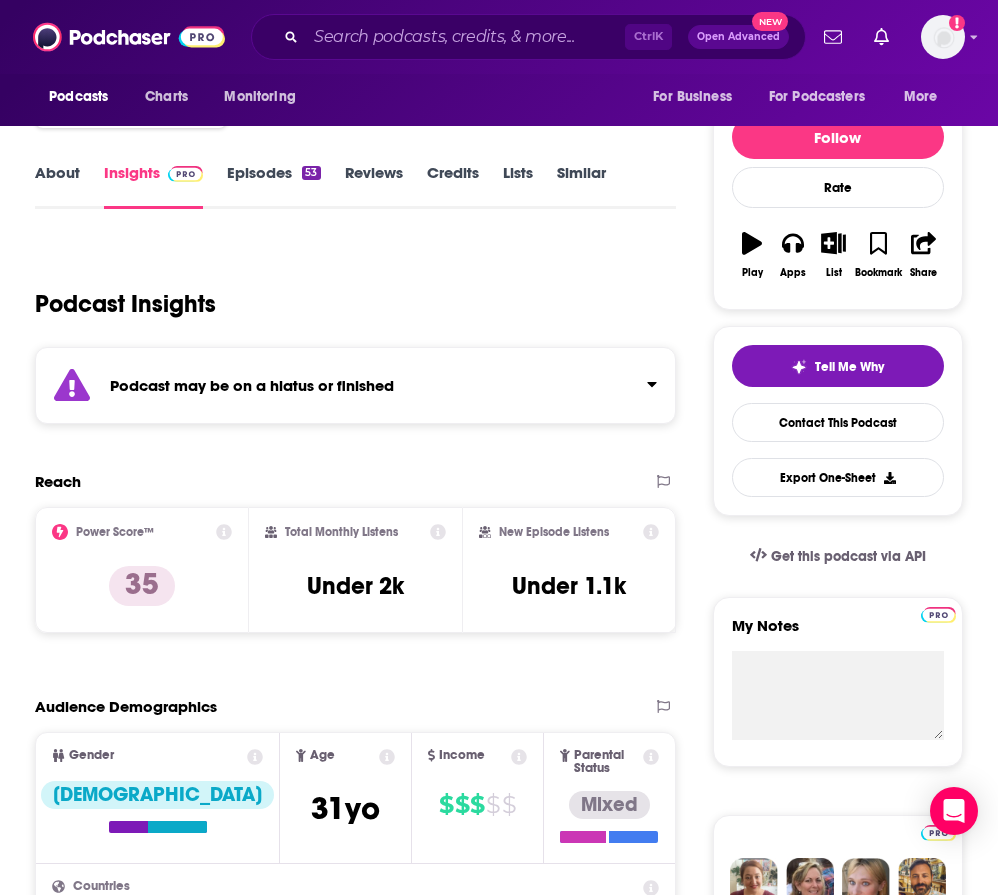 scroll, scrollTop: 200, scrollLeft: 0, axis: vertical 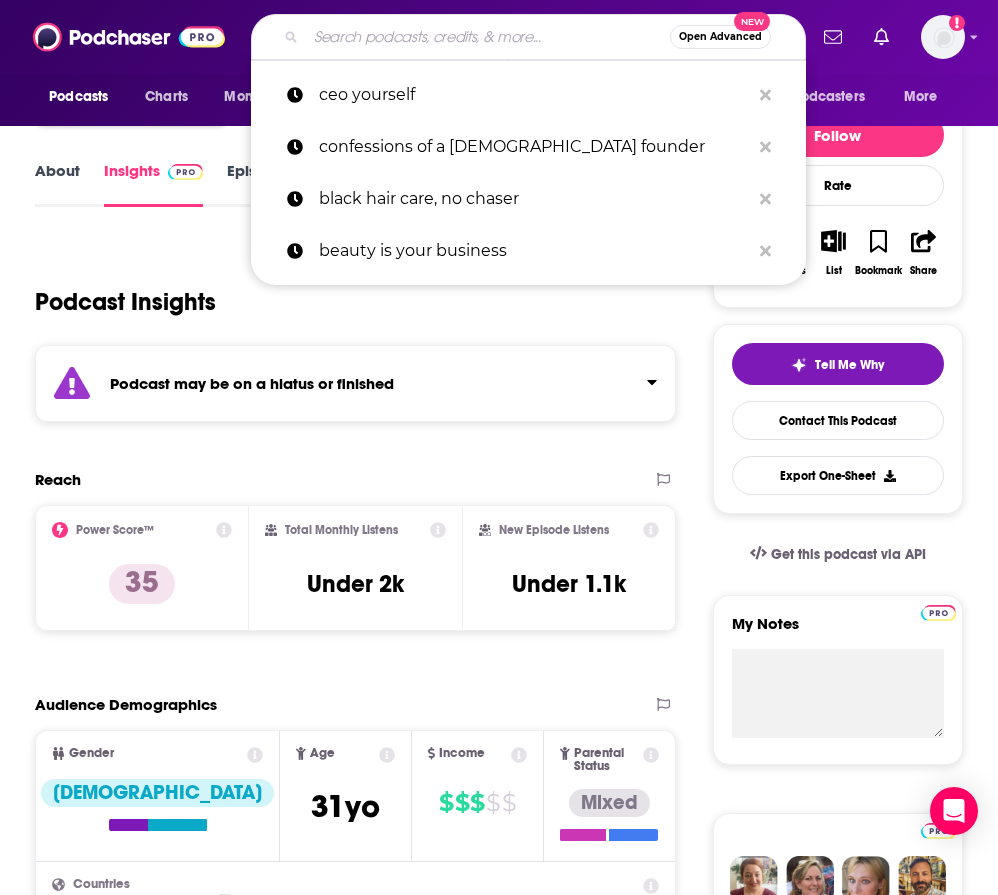 click at bounding box center [488, 37] 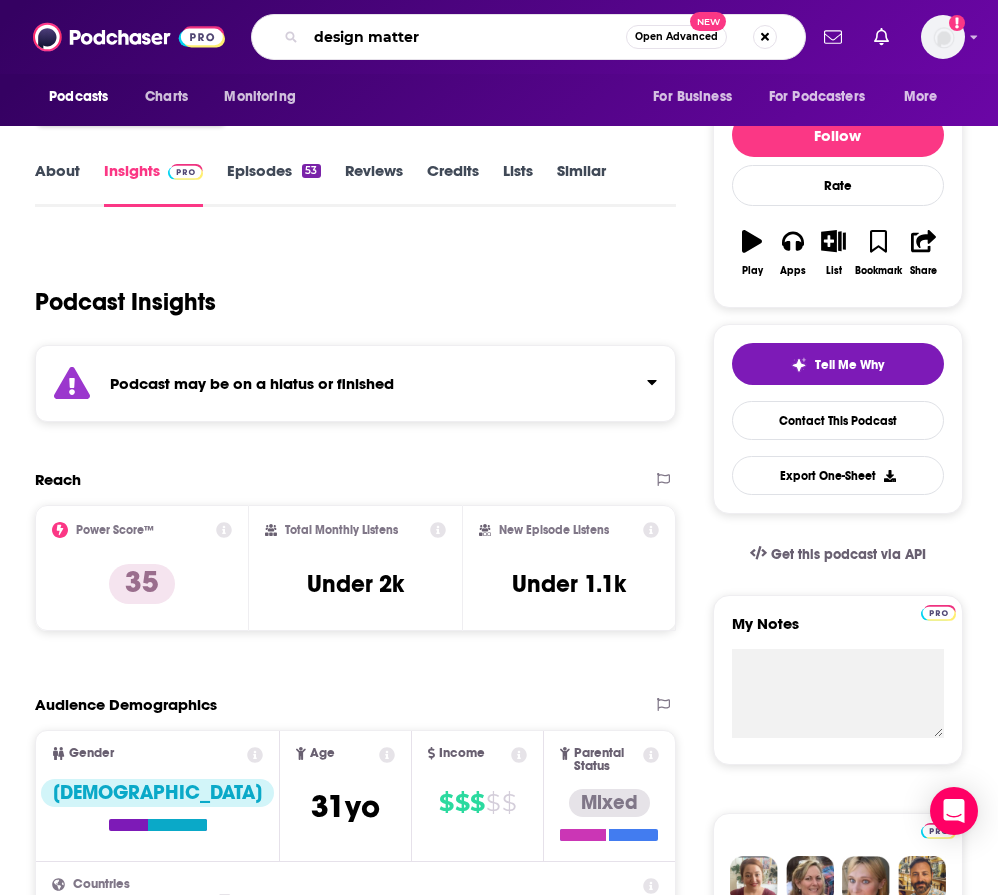 type on "design matters" 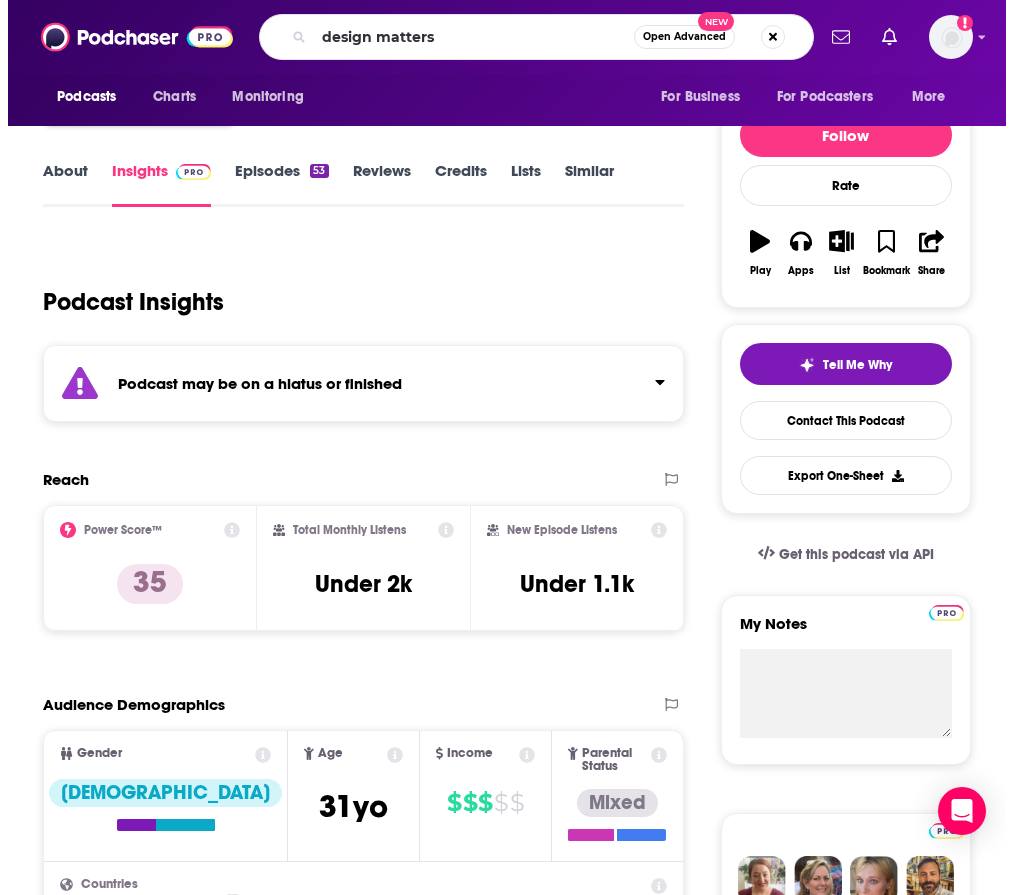 scroll, scrollTop: 0, scrollLeft: 0, axis: both 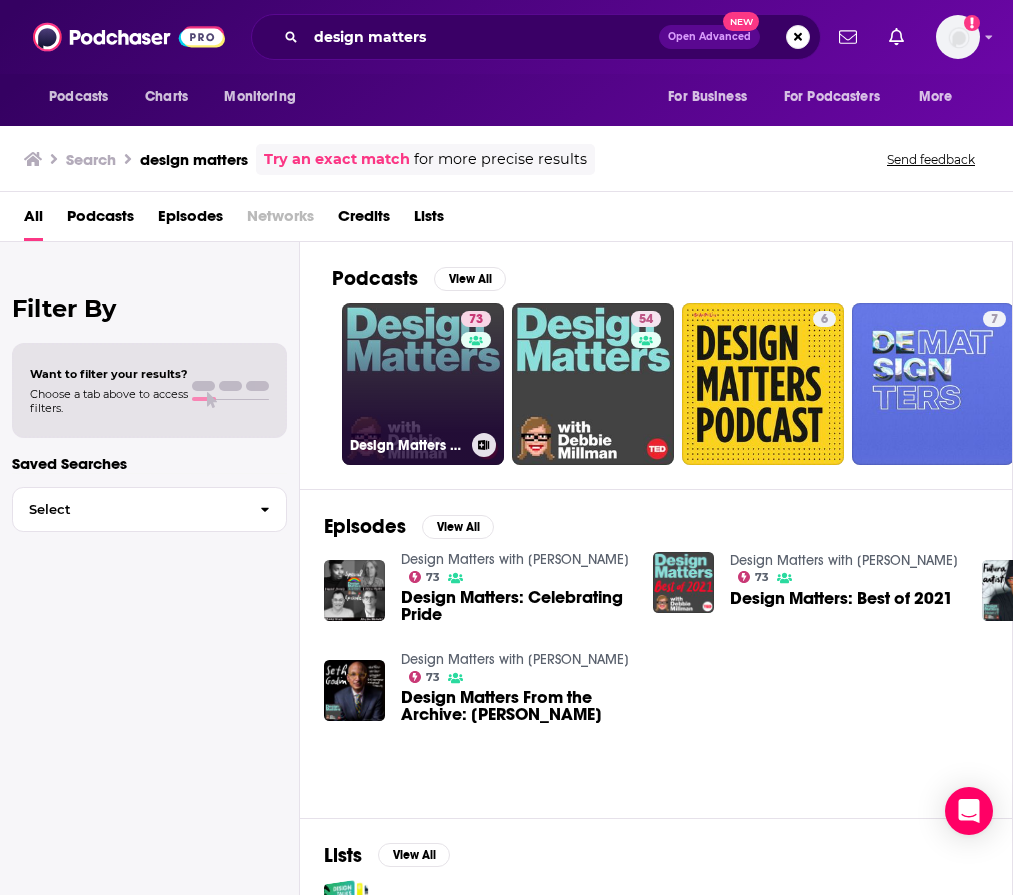 click on "73 Design Matters with [PERSON_NAME]" at bounding box center [423, 384] 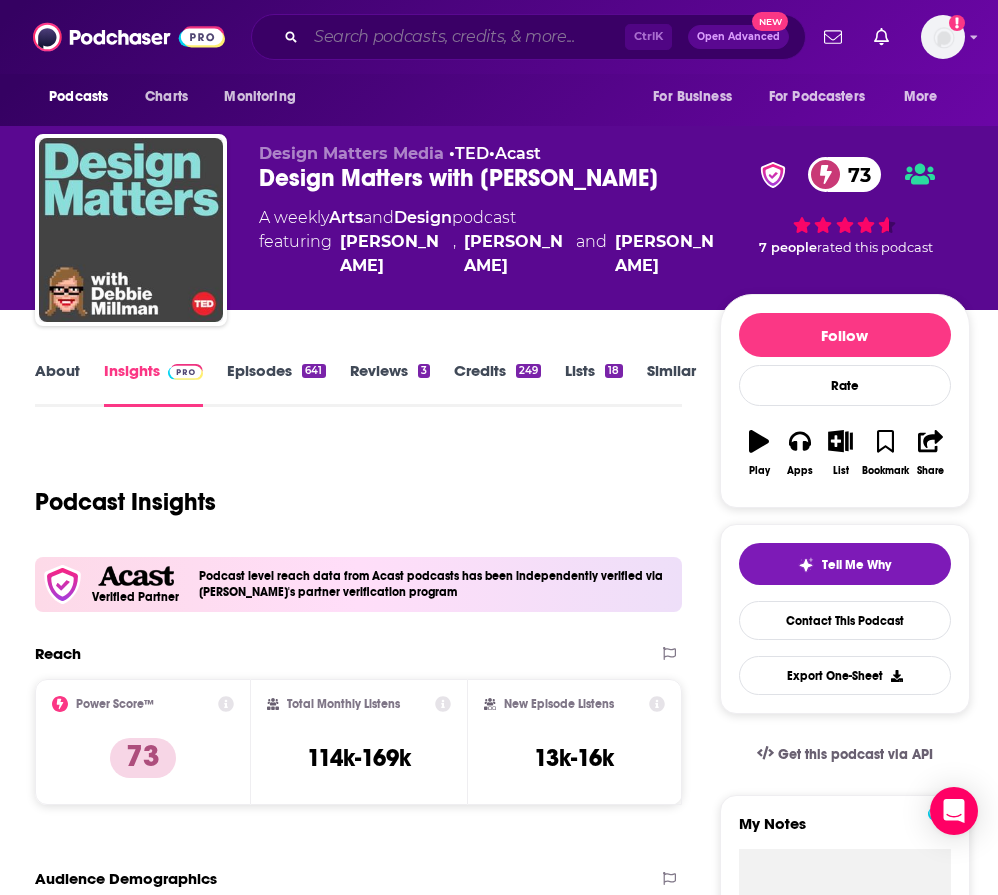click at bounding box center (465, 37) 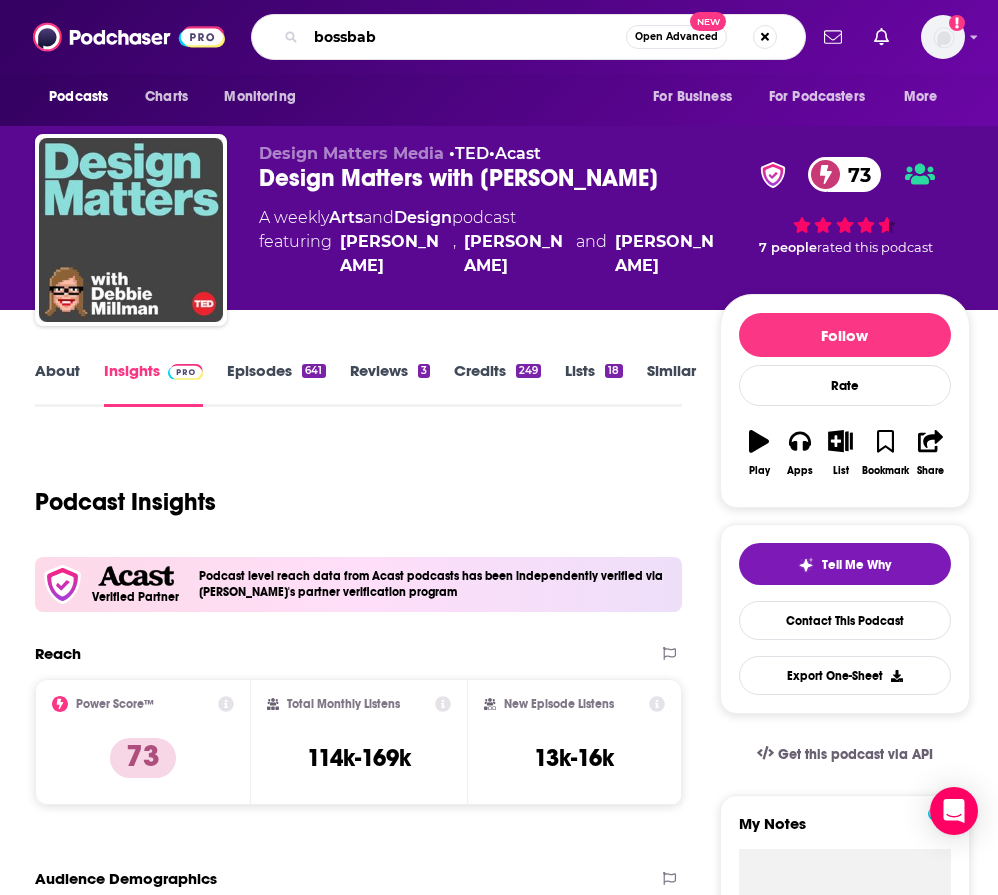type on "bossbabe" 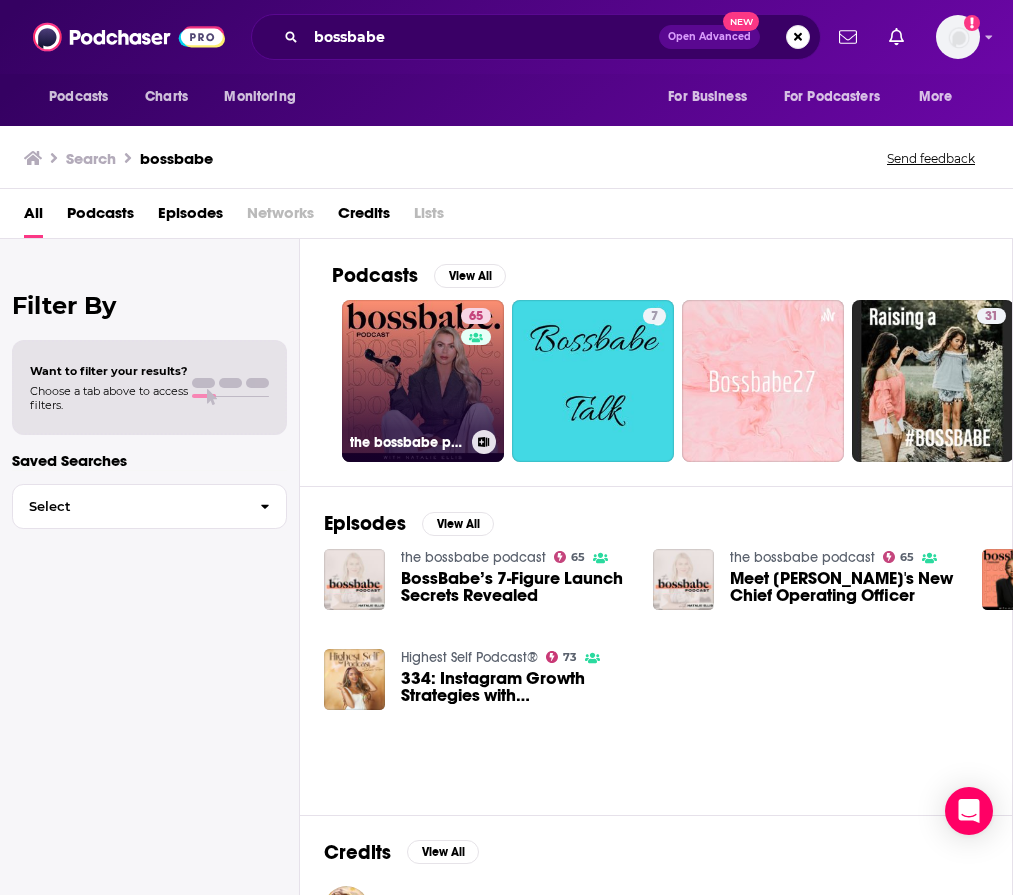 click on "65" at bounding box center [478, 369] 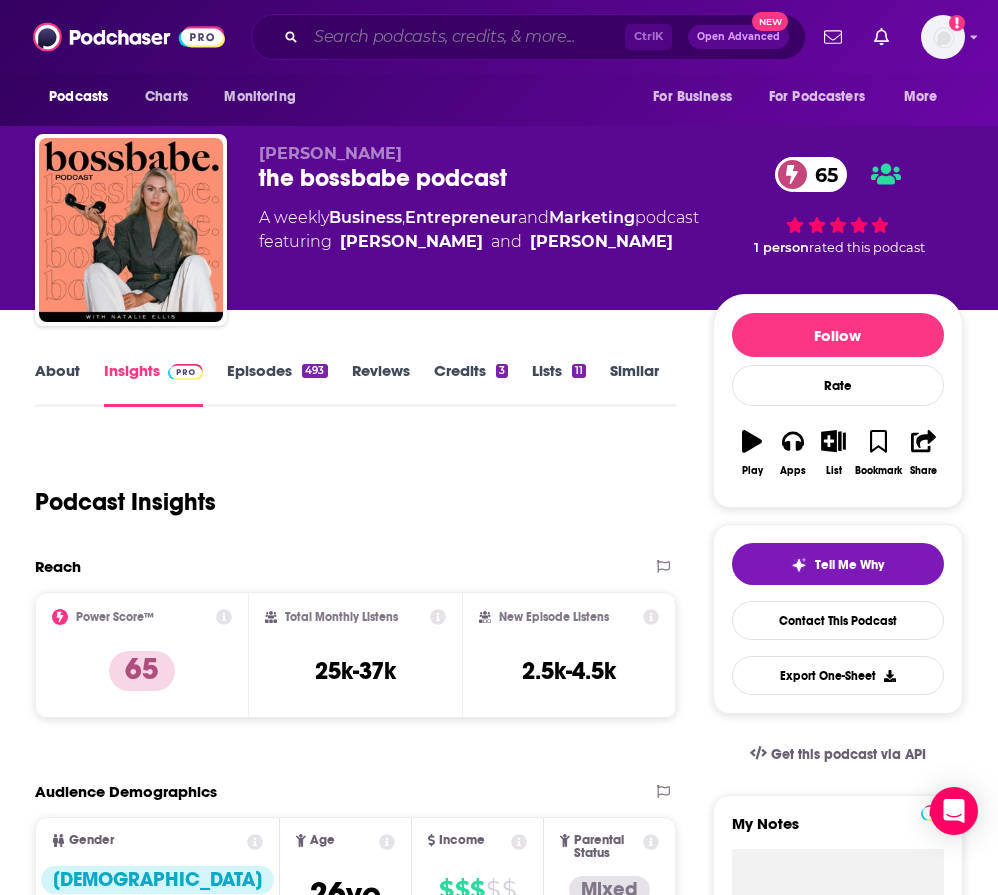 click at bounding box center [465, 37] 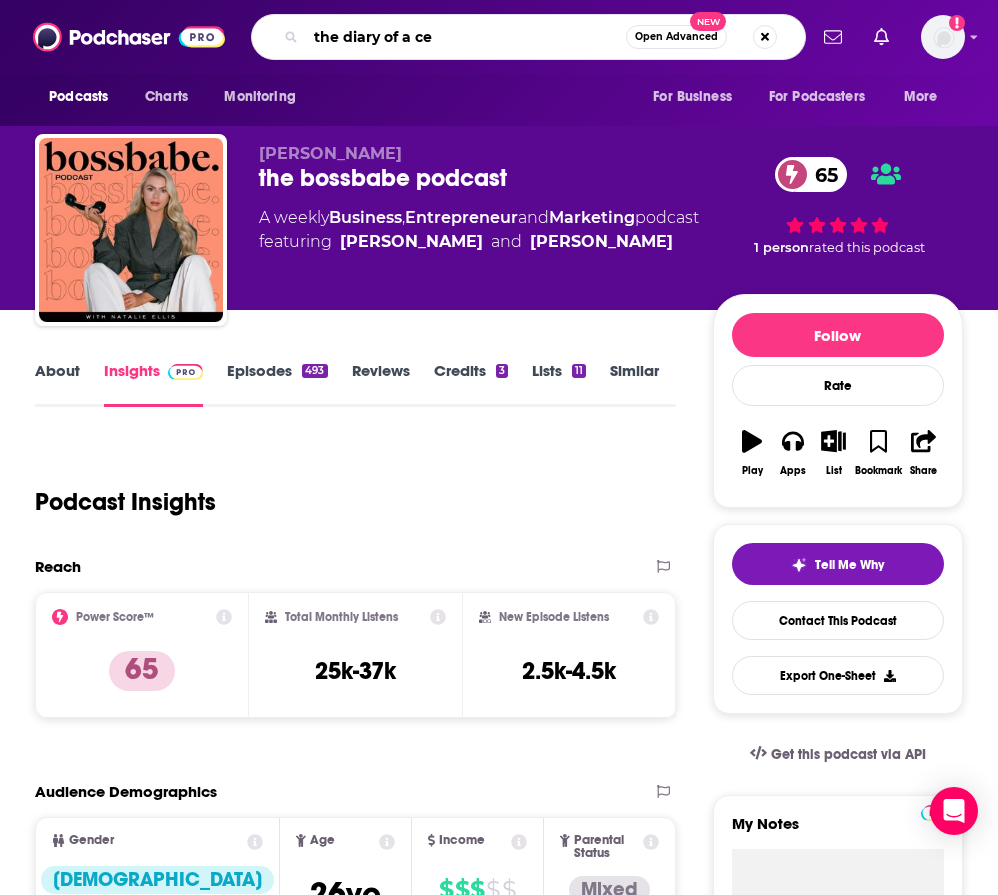 type on "the diary of a ceo" 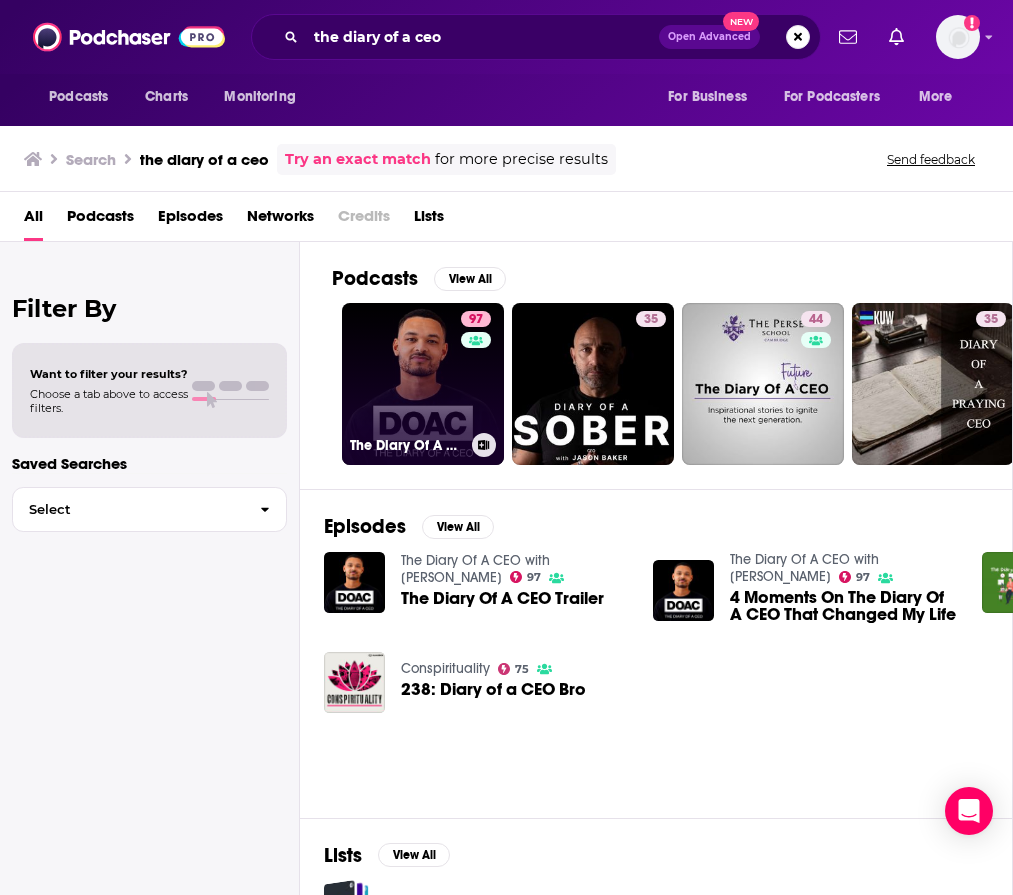 click on "97 The Diary Of A CEO with [PERSON_NAME]" at bounding box center (423, 384) 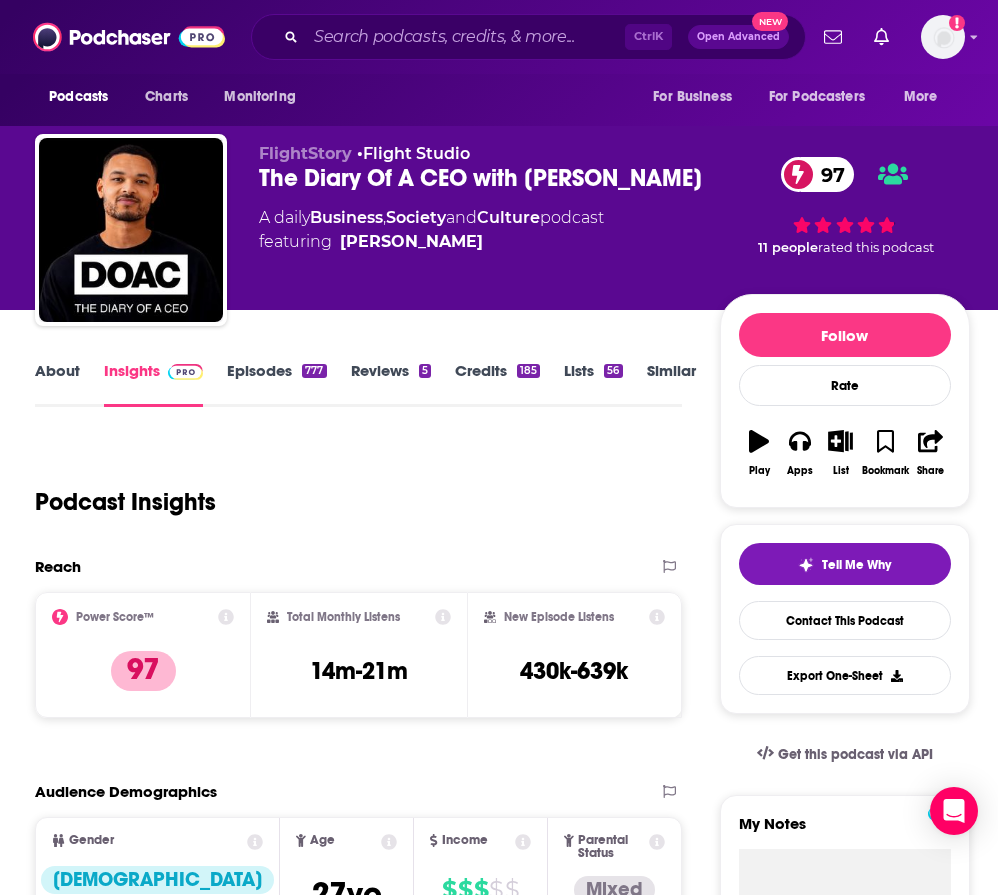 click on "Podcasts Charts Monitoring Ctrl  K Open Advanced New For Business For Podcasters More Add a profile image" at bounding box center (499, 37) 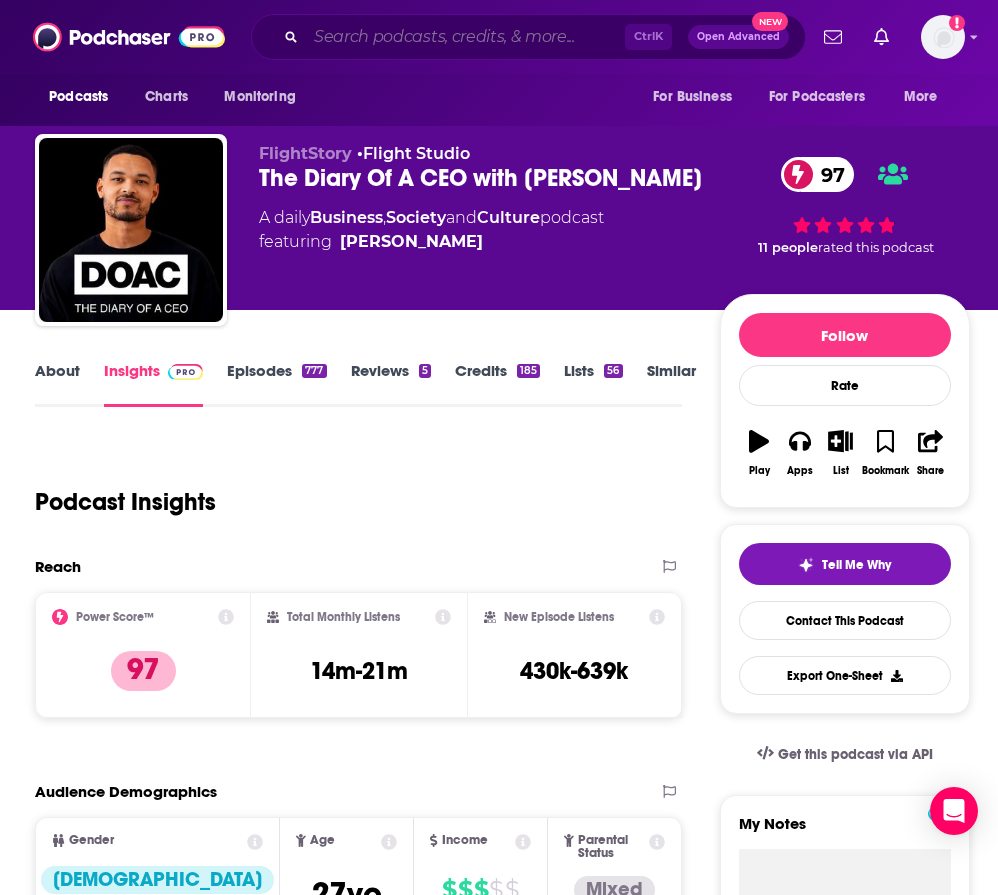 click at bounding box center (465, 37) 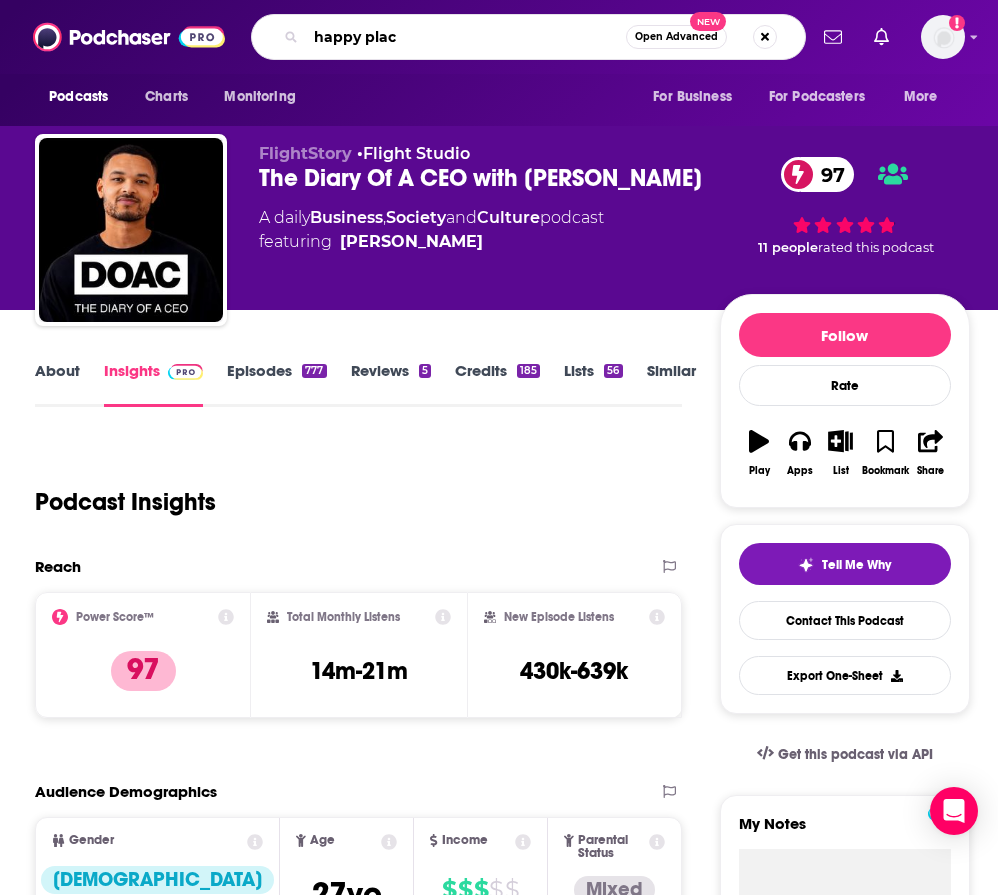 type on "happy place" 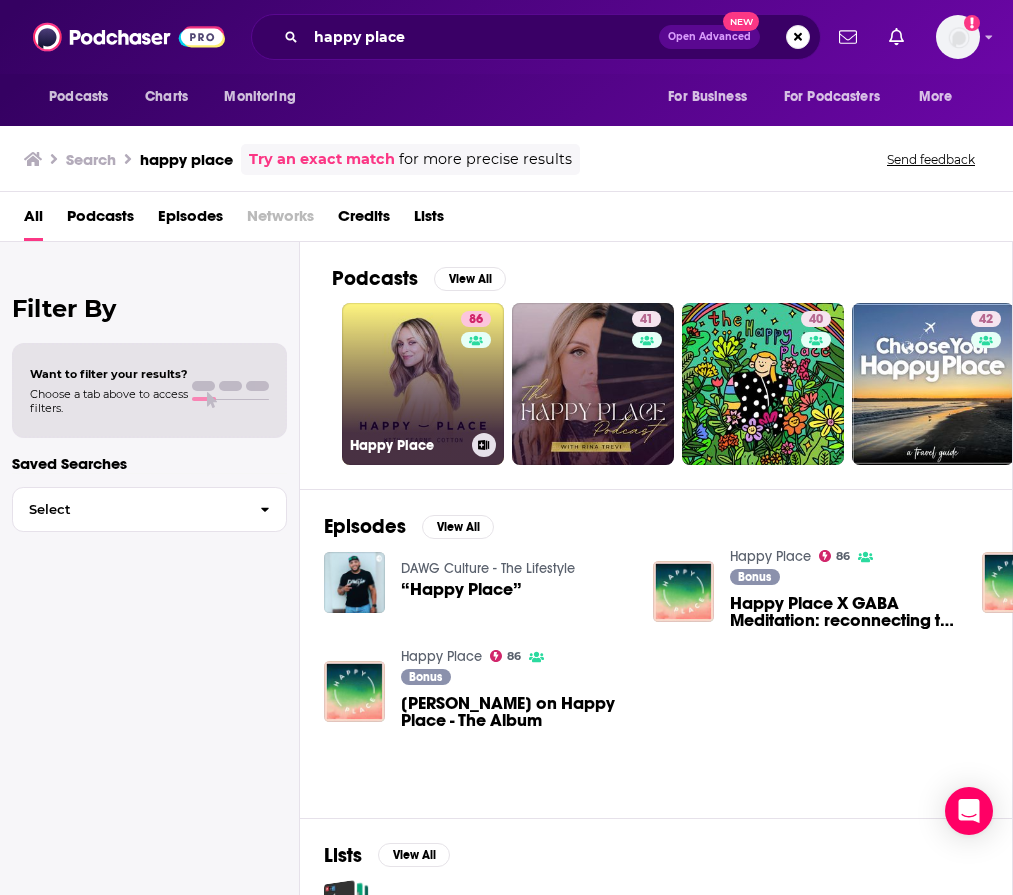 click on "[STREET_ADDRESS]" at bounding box center (423, 384) 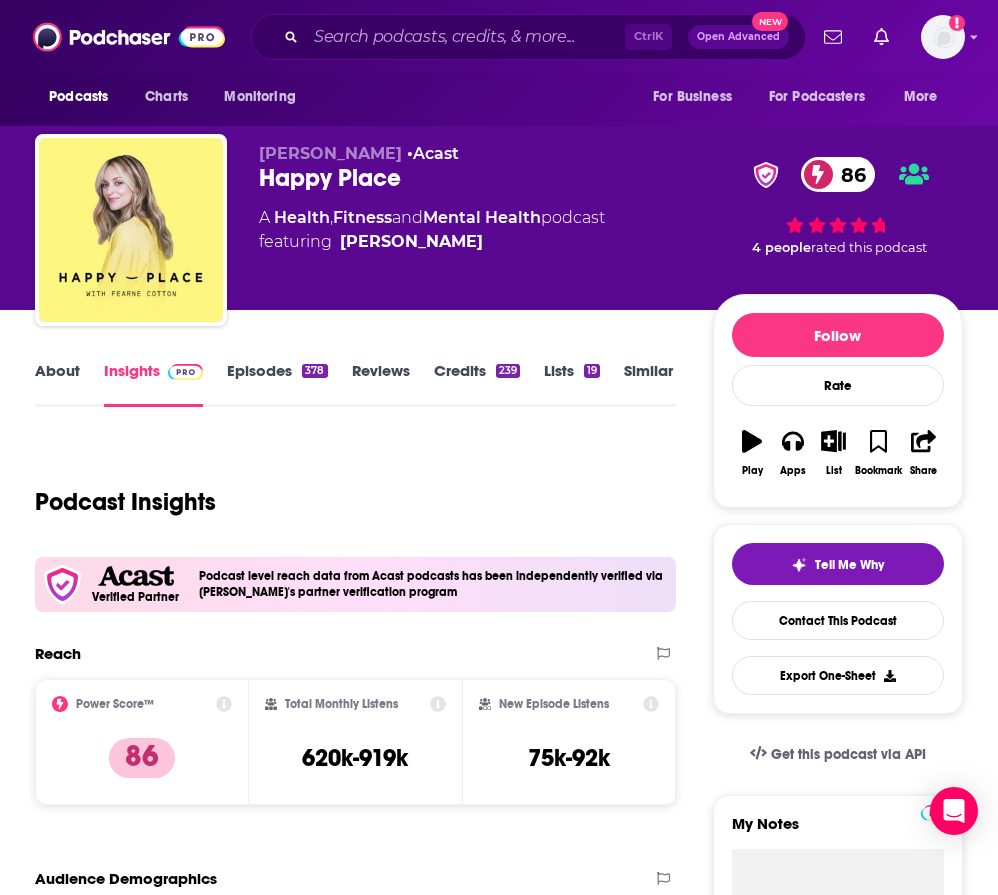 click on "Podcasts Charts Monitoring Ctrl  K Open Advanced New For Business For Podcasters More Add a profile image" at bounding box center [499, 37] 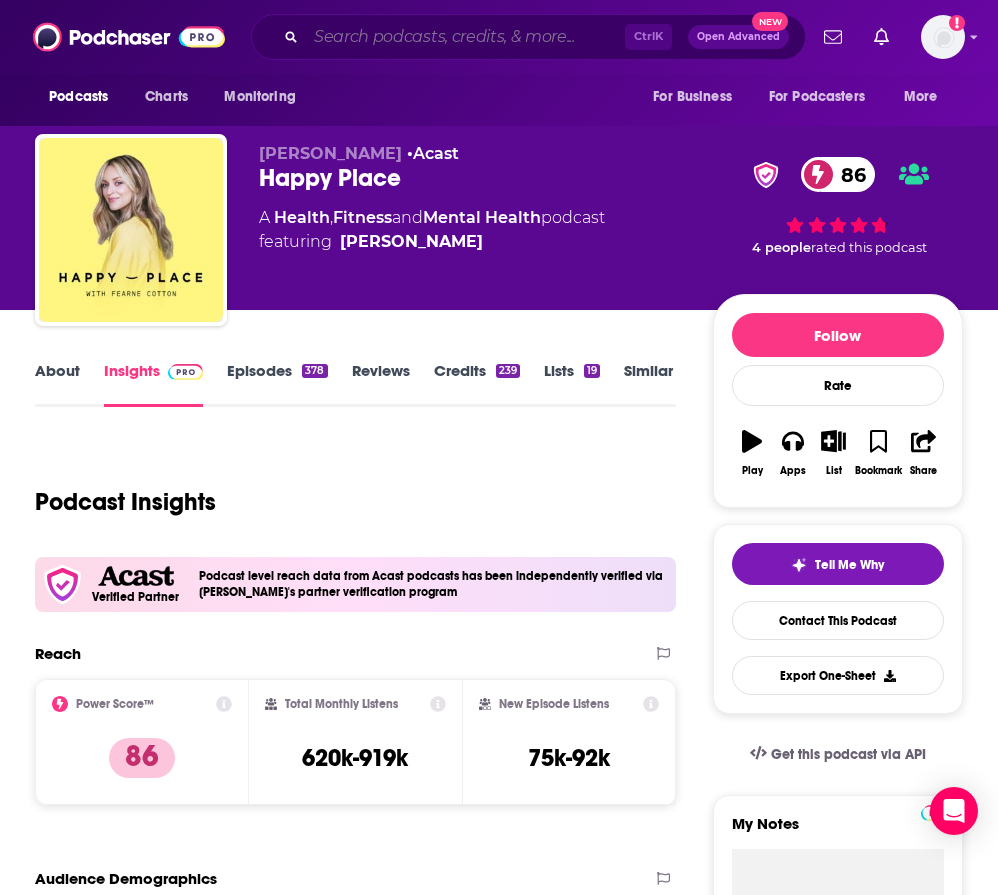 click at bounding box center [465, 37] 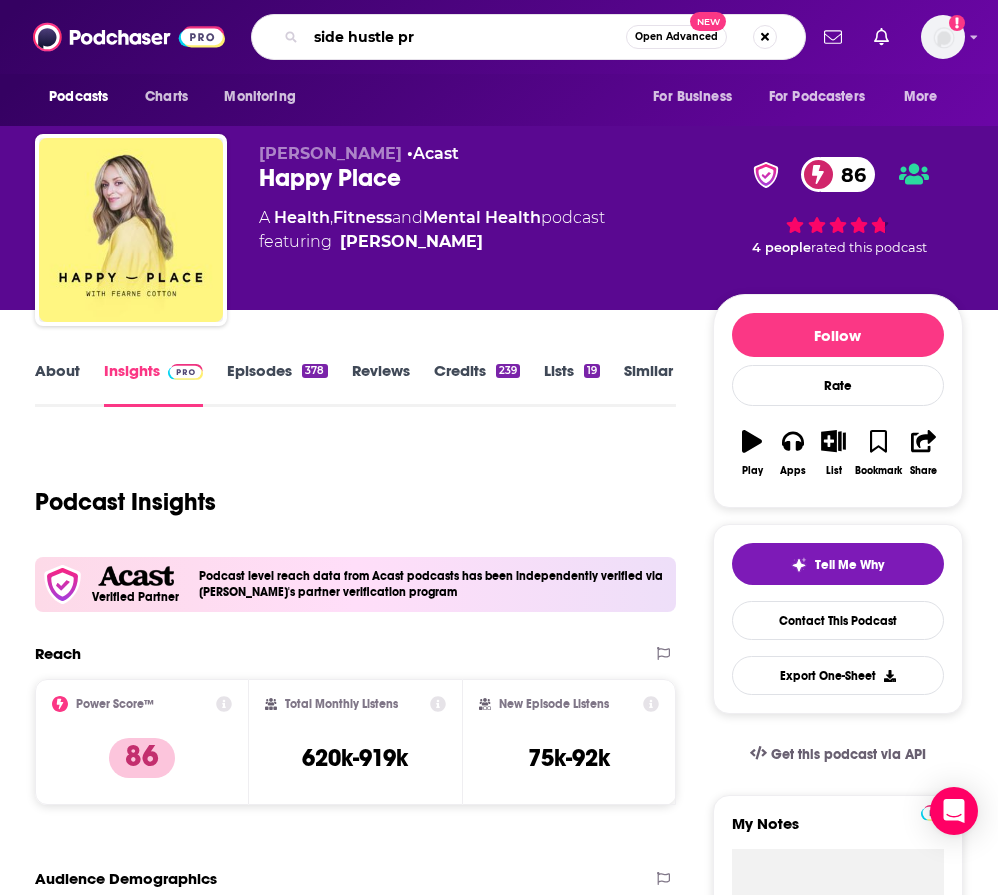type on "side hustle pro" 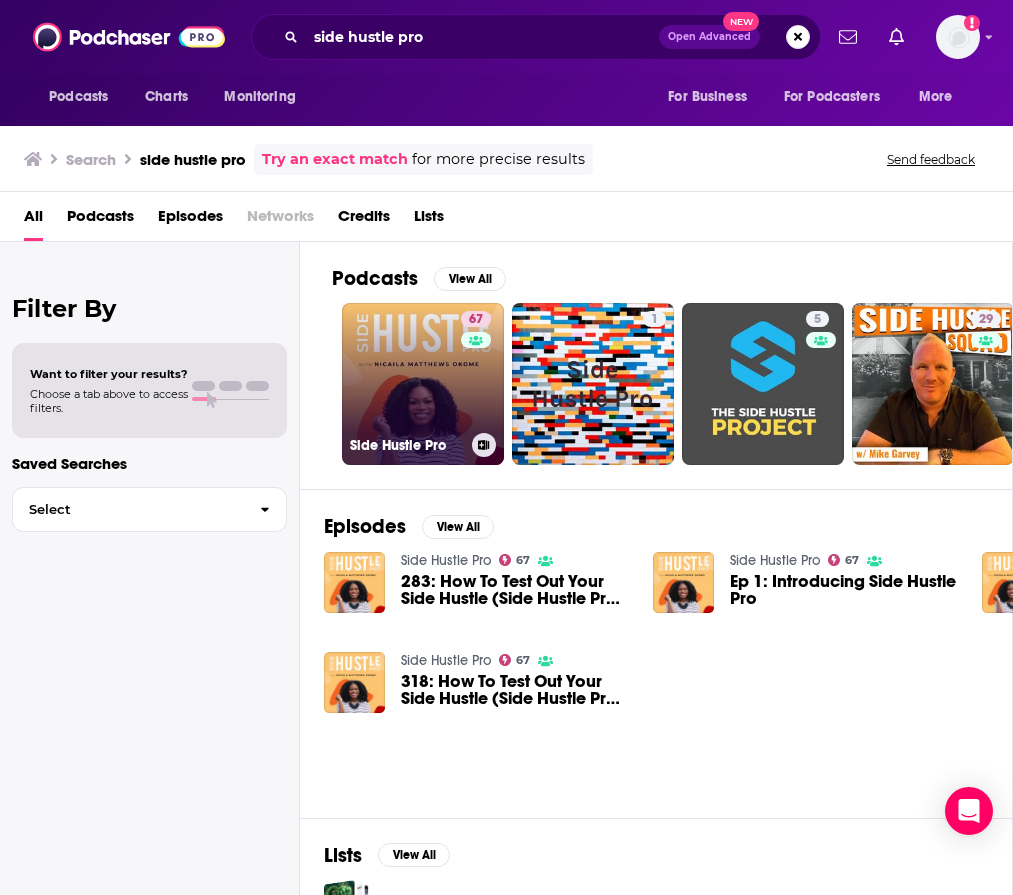 click on "67 Side Hustle Pro" at bounding box center (423, 384) 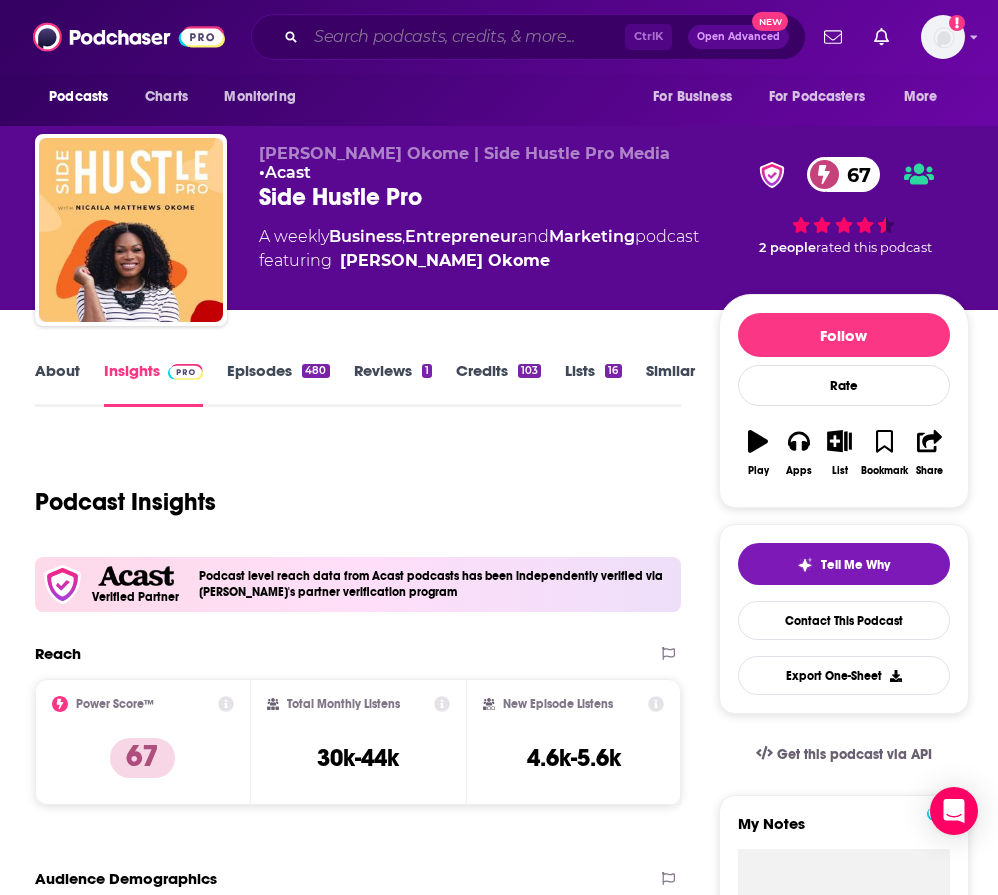 click at bounding box center [465, 37] 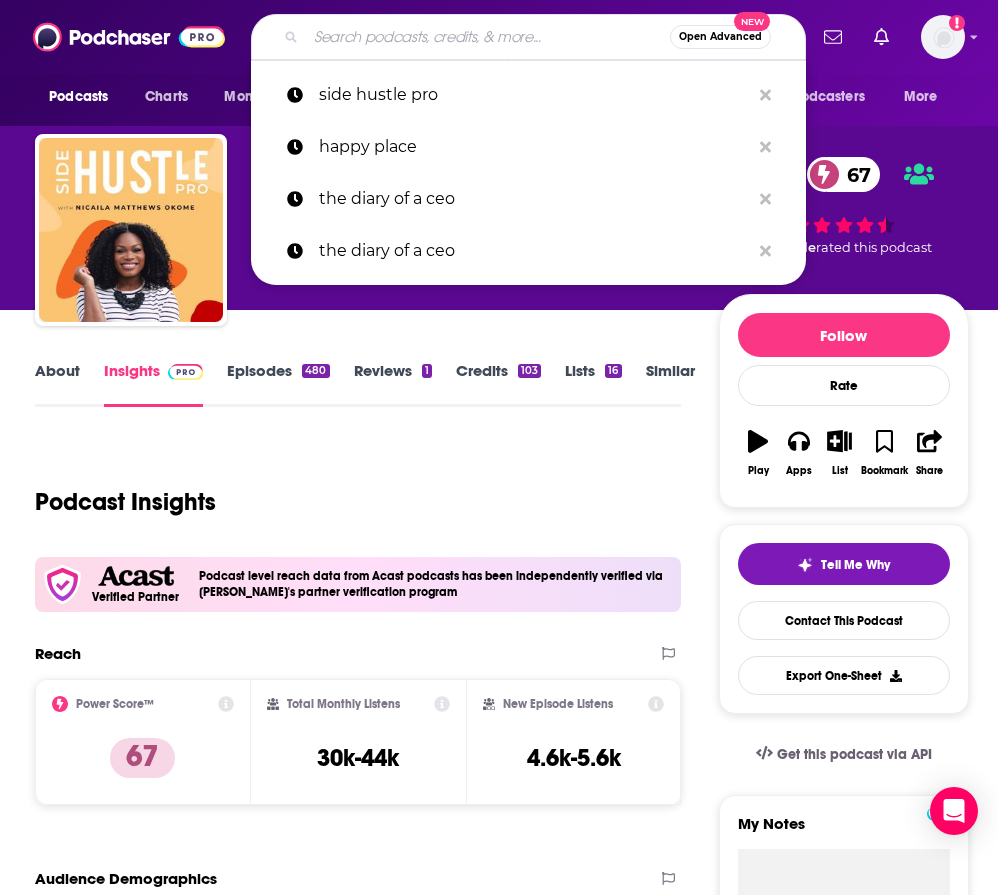 paste on "Black Entrepreneur Experience" 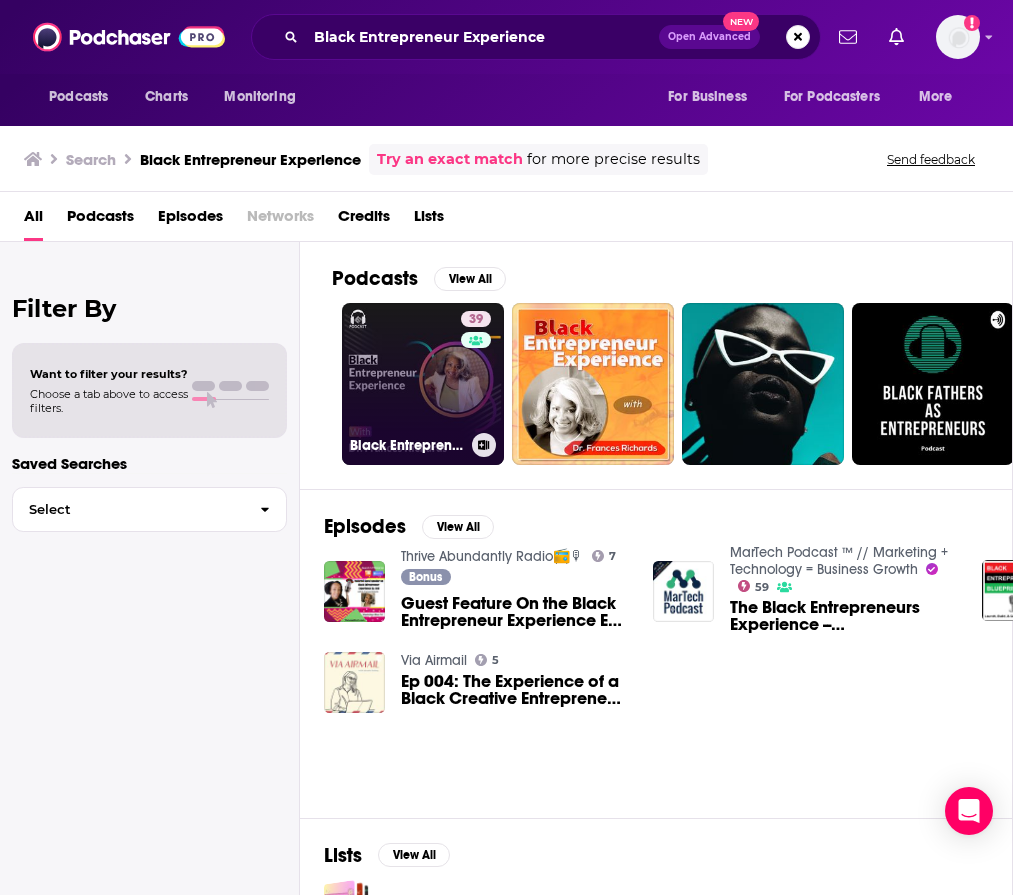 click on "39 Black Entrepreneur Experience" at bounding box center (423, 384) 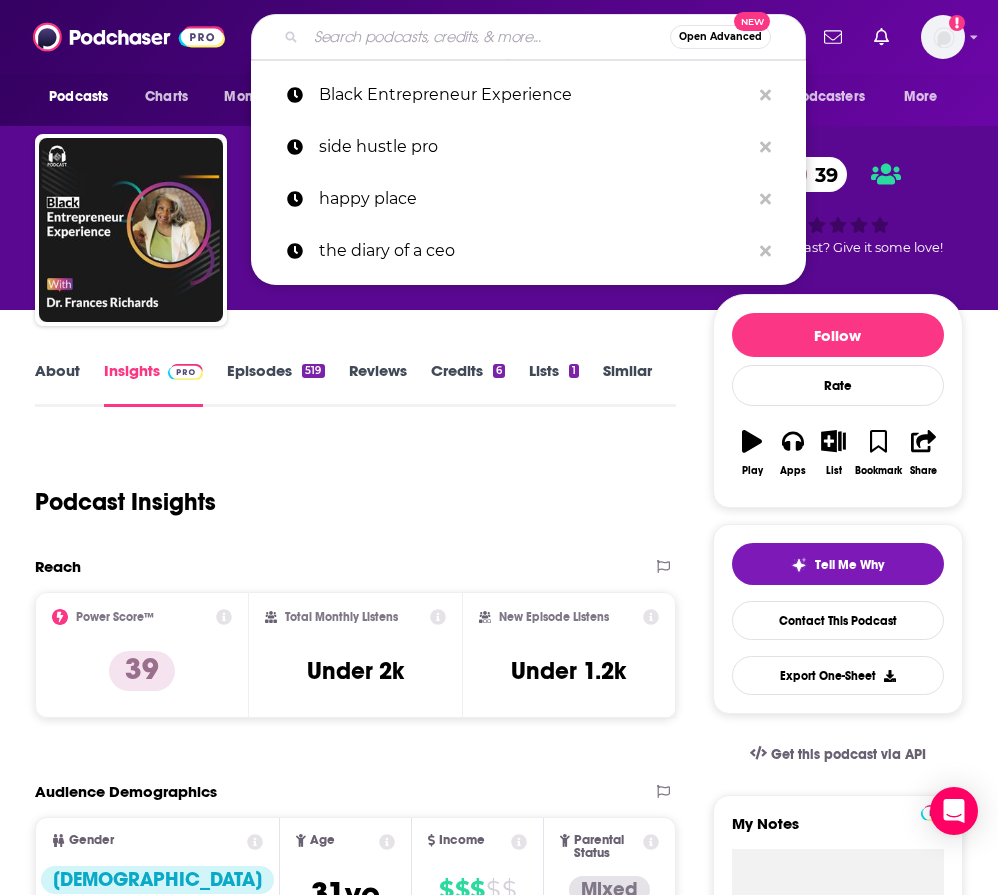 click at bounding box center [488, 37] 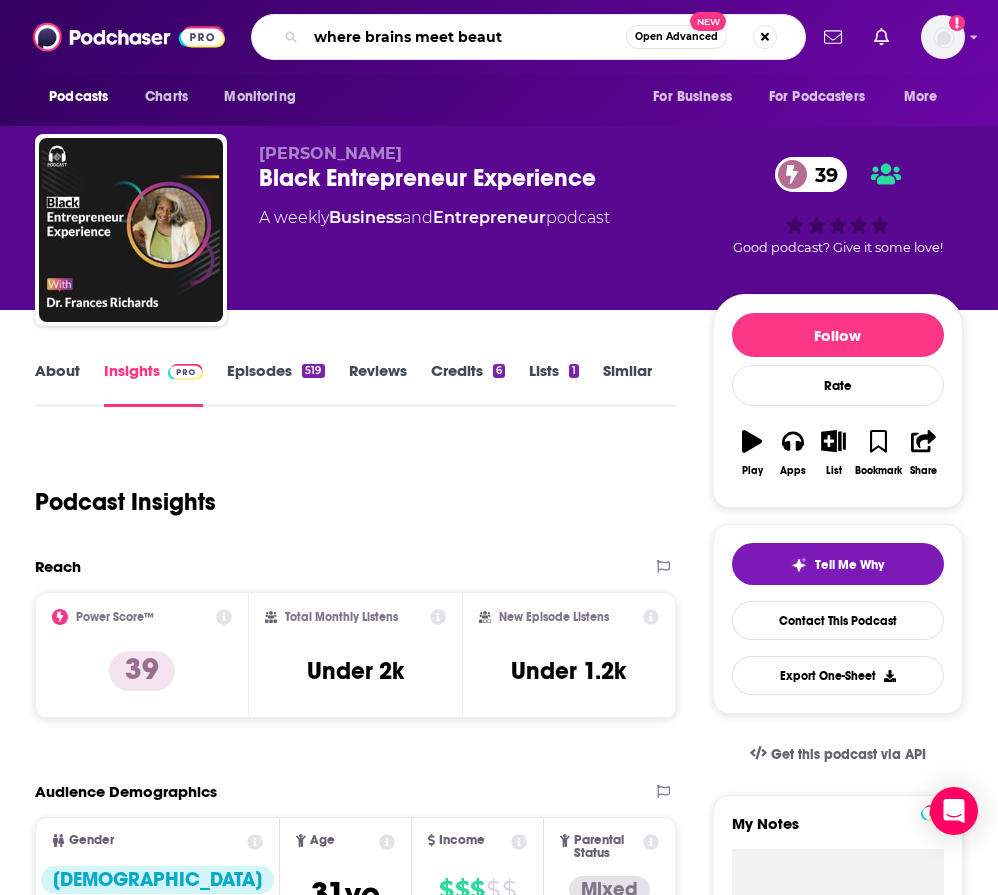 type on "where brains meet beauty" 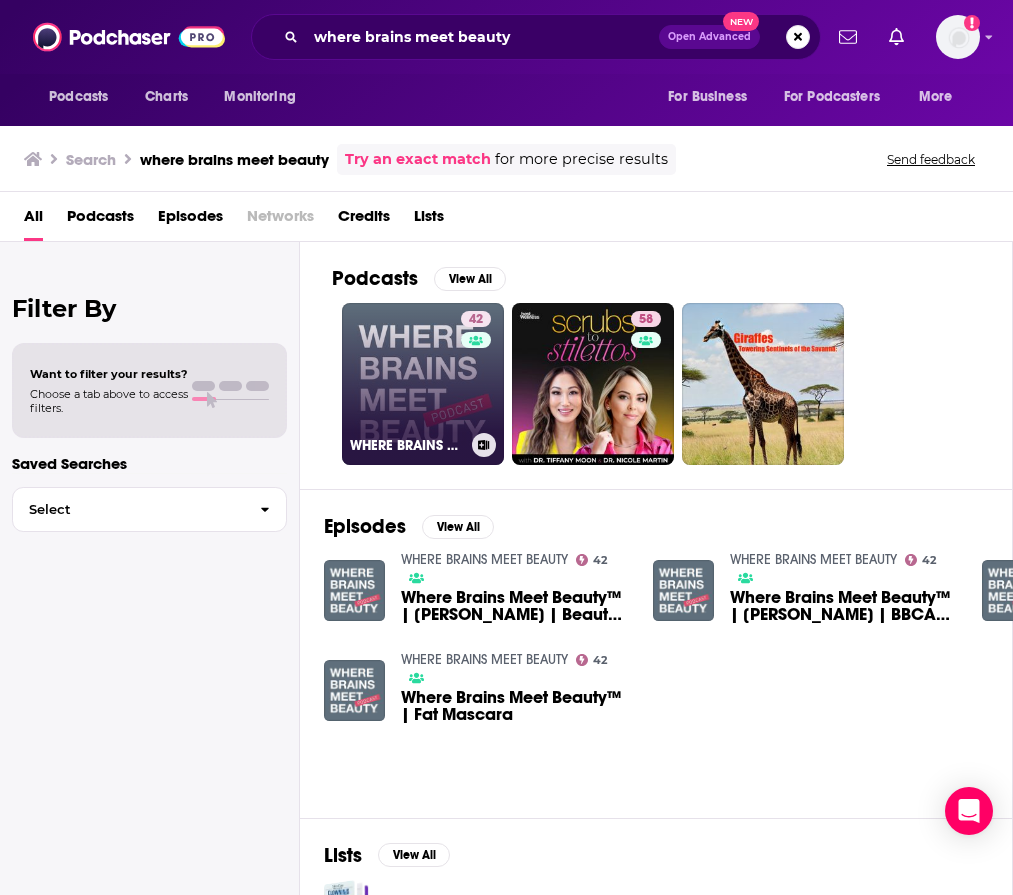 click on "42 WHERE BRAINS MEET BEAUTY" at bounding box center [423, 384] 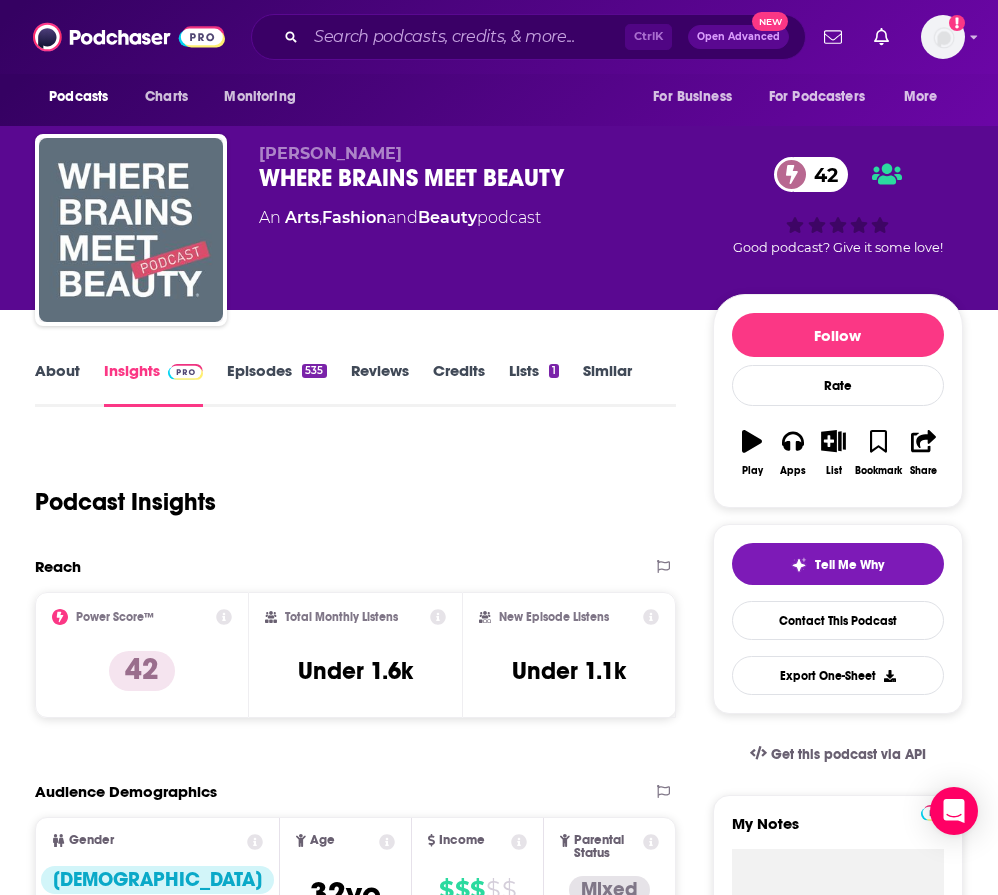 drag, startPoint x: 0, startPoint y: 172, endPoint x: -237, endPoint y: 163, distance: 237.17082 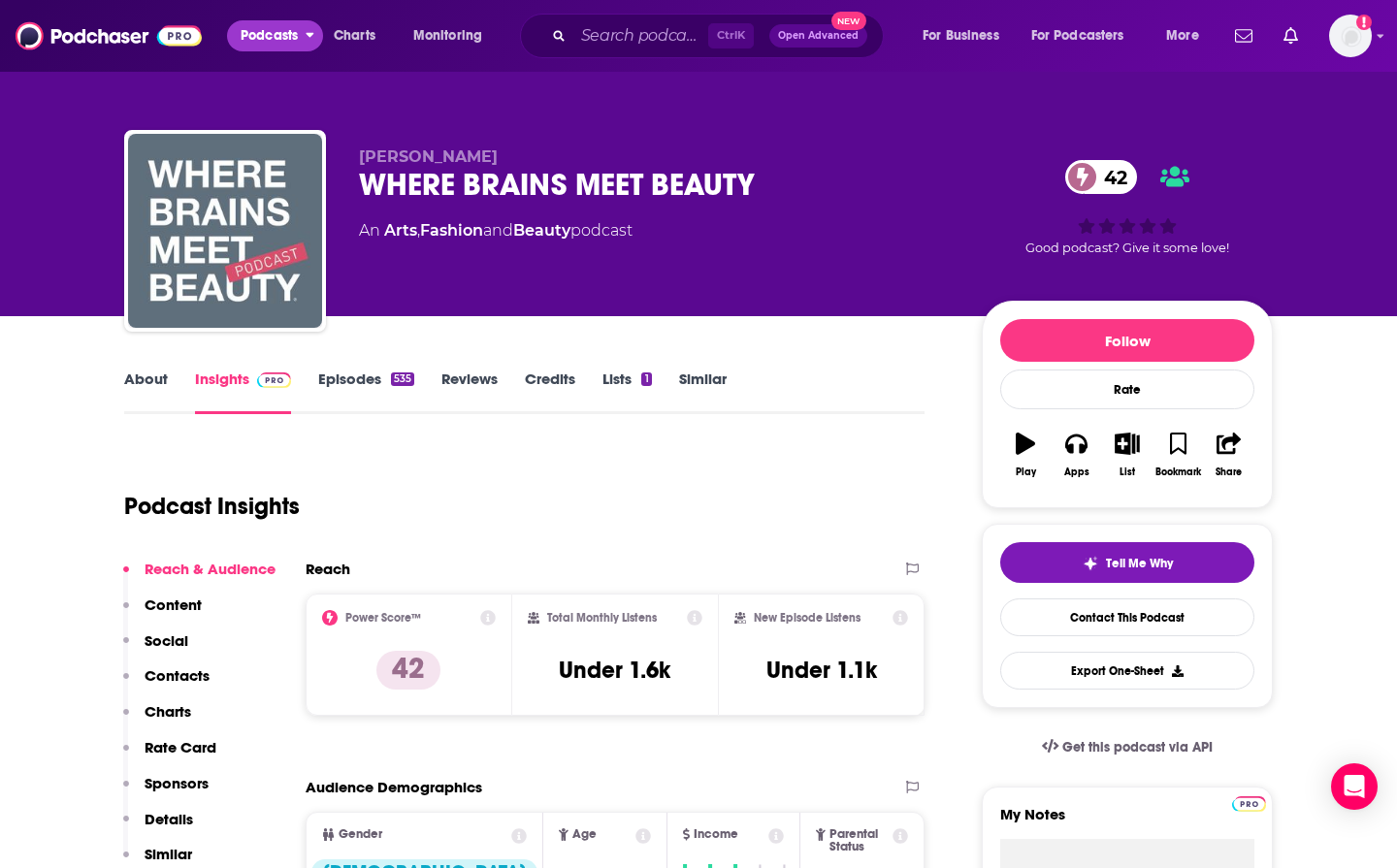 click on "Podcasts" at bounding box center [275, 36] 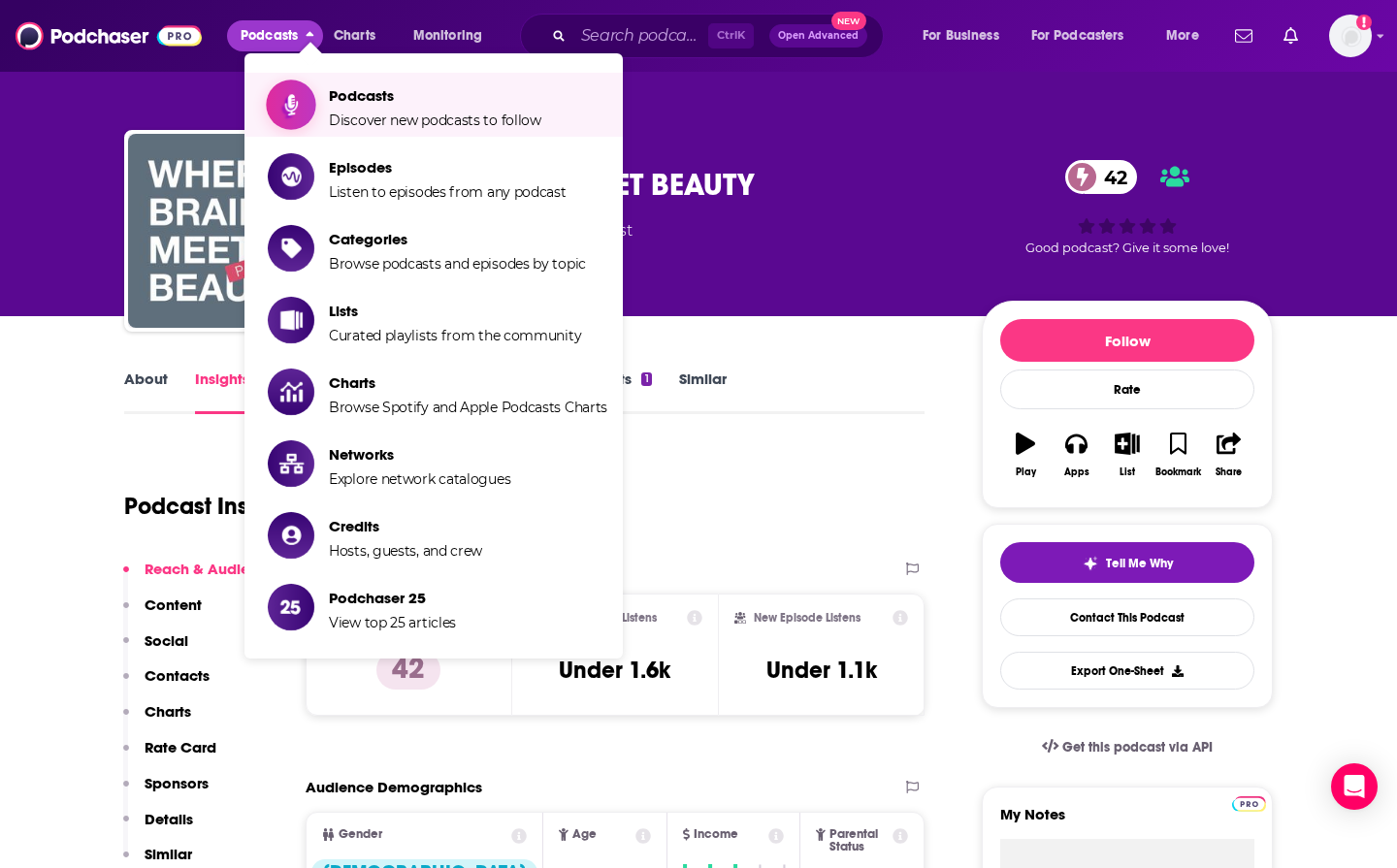 click on "Podcasts Discover new podcasts to follow" at bounding box center [435, 105] 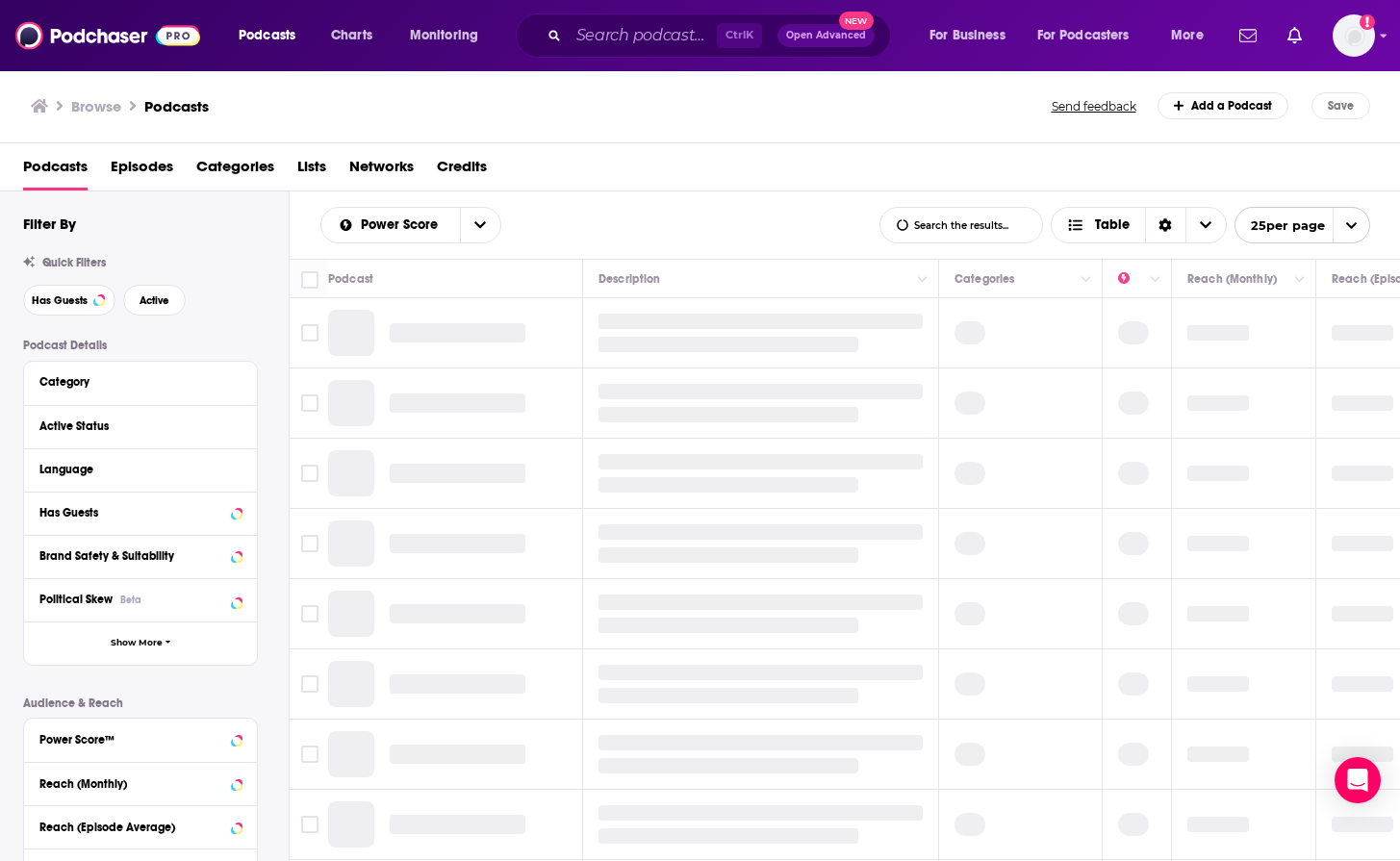 click on "Category" at bounding box center [140, 383] 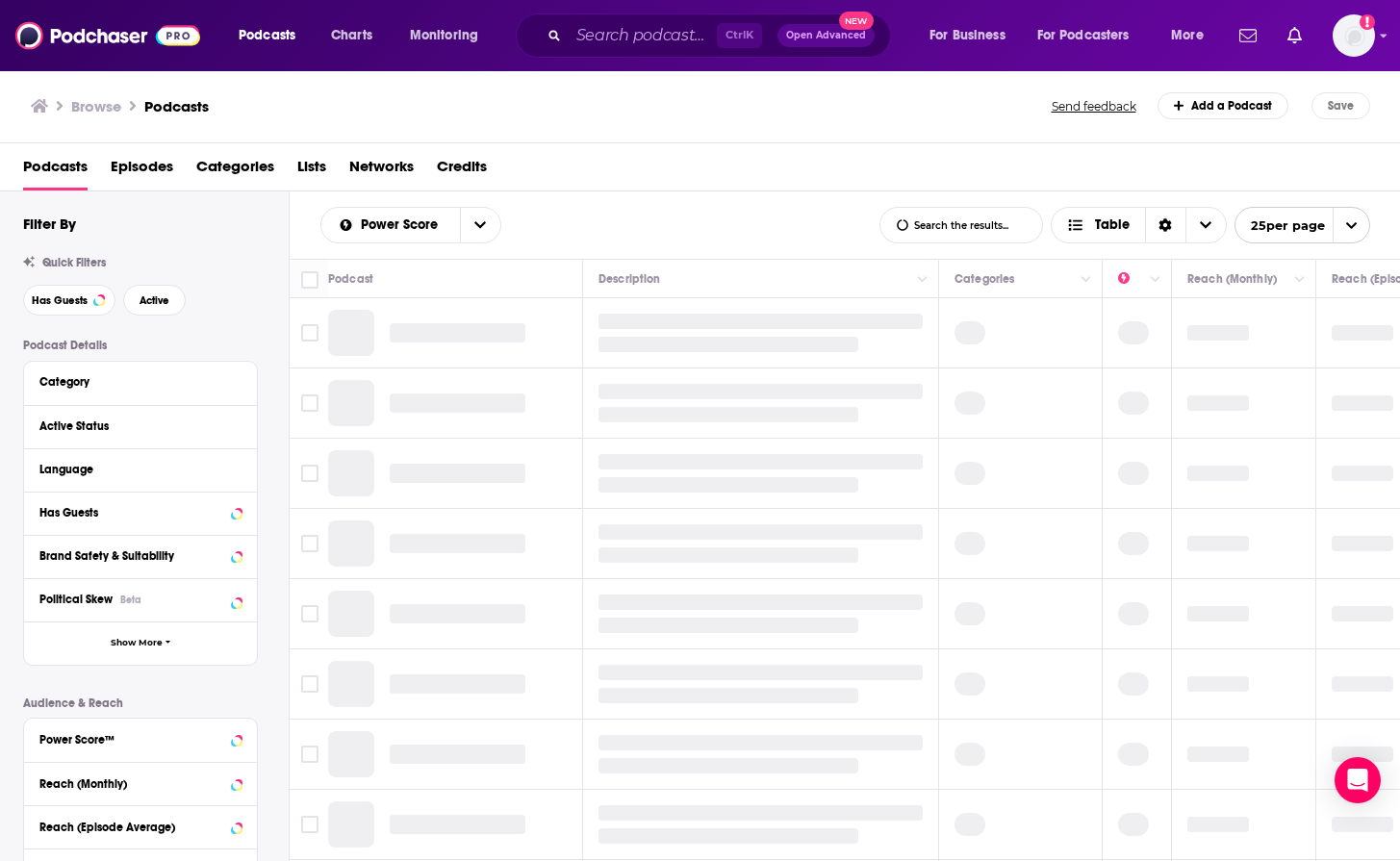 click on "Category" at bounding box center (140, 383) 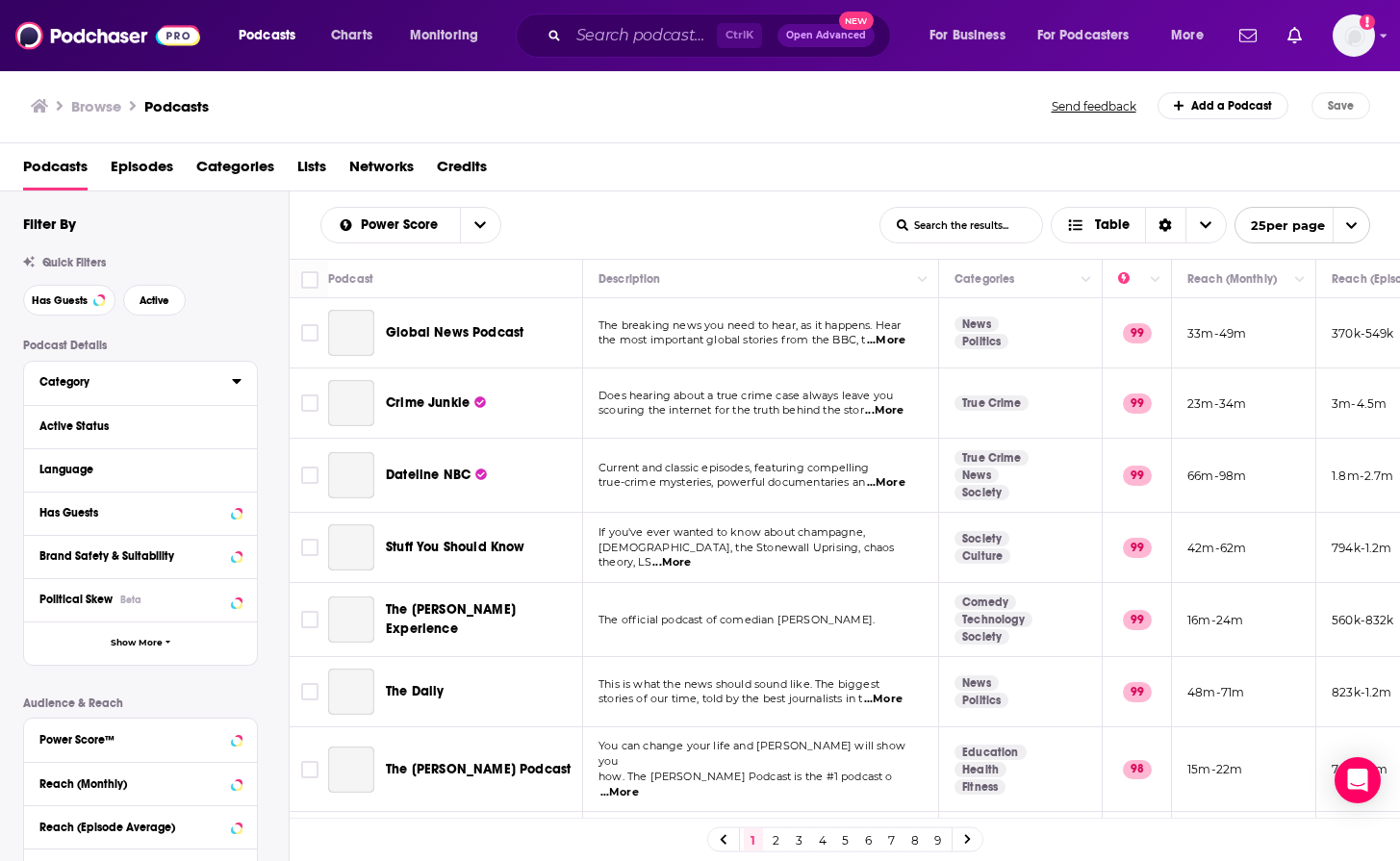 click on "Category" at bounding box center (129, 382) 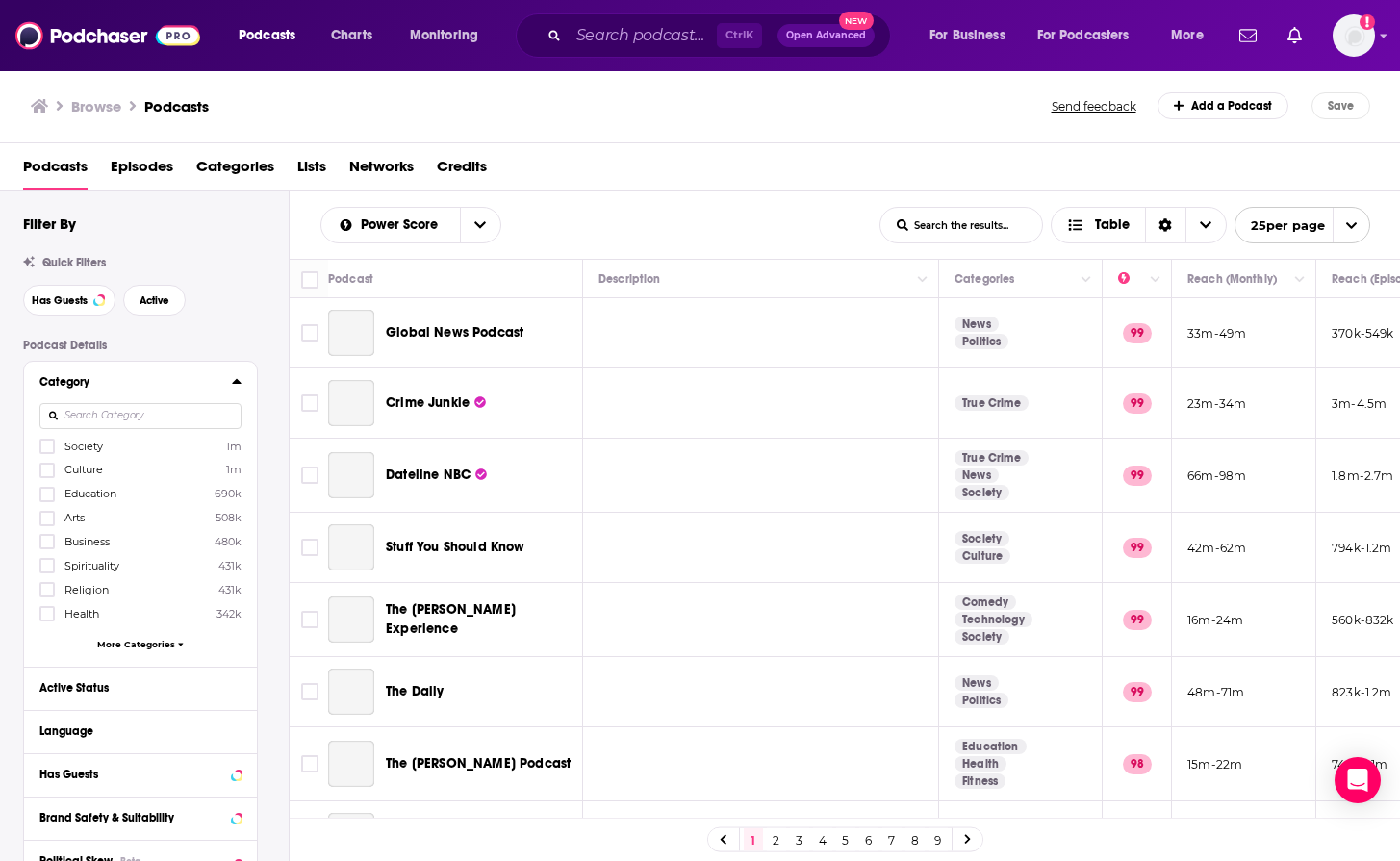 click at bounding box center [140, 416] 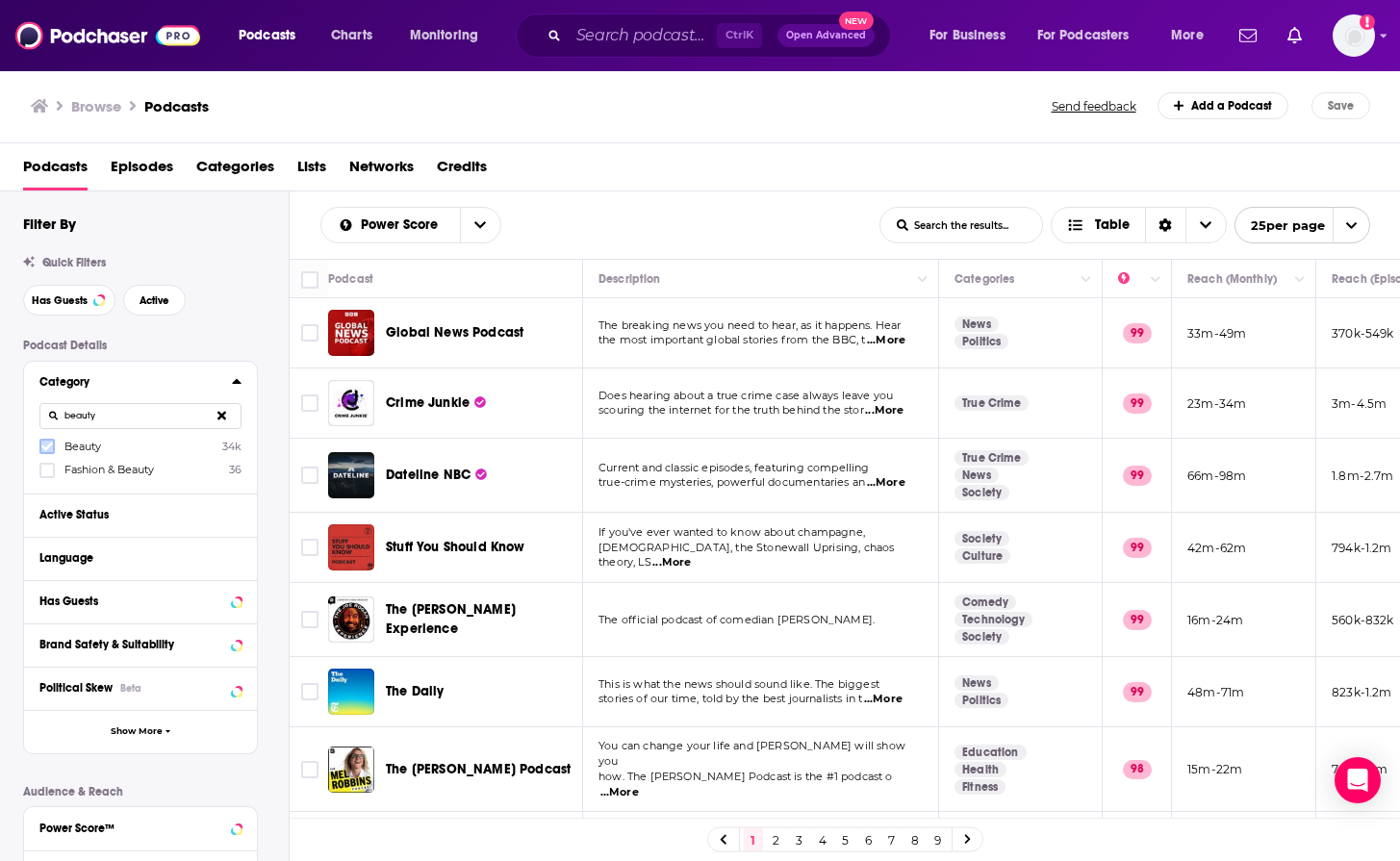 click 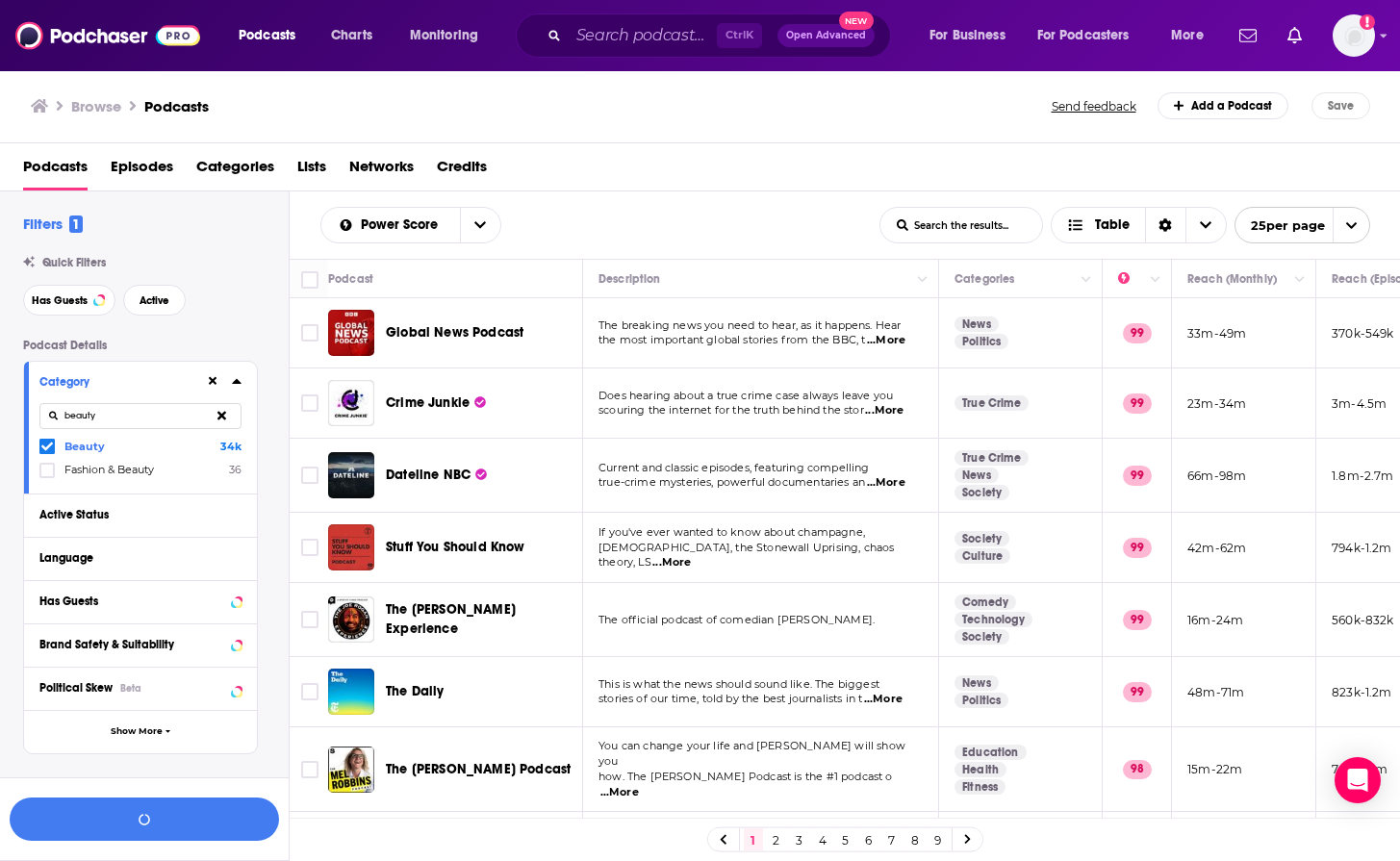 click on "beauty" at bounding box center (140, 416) 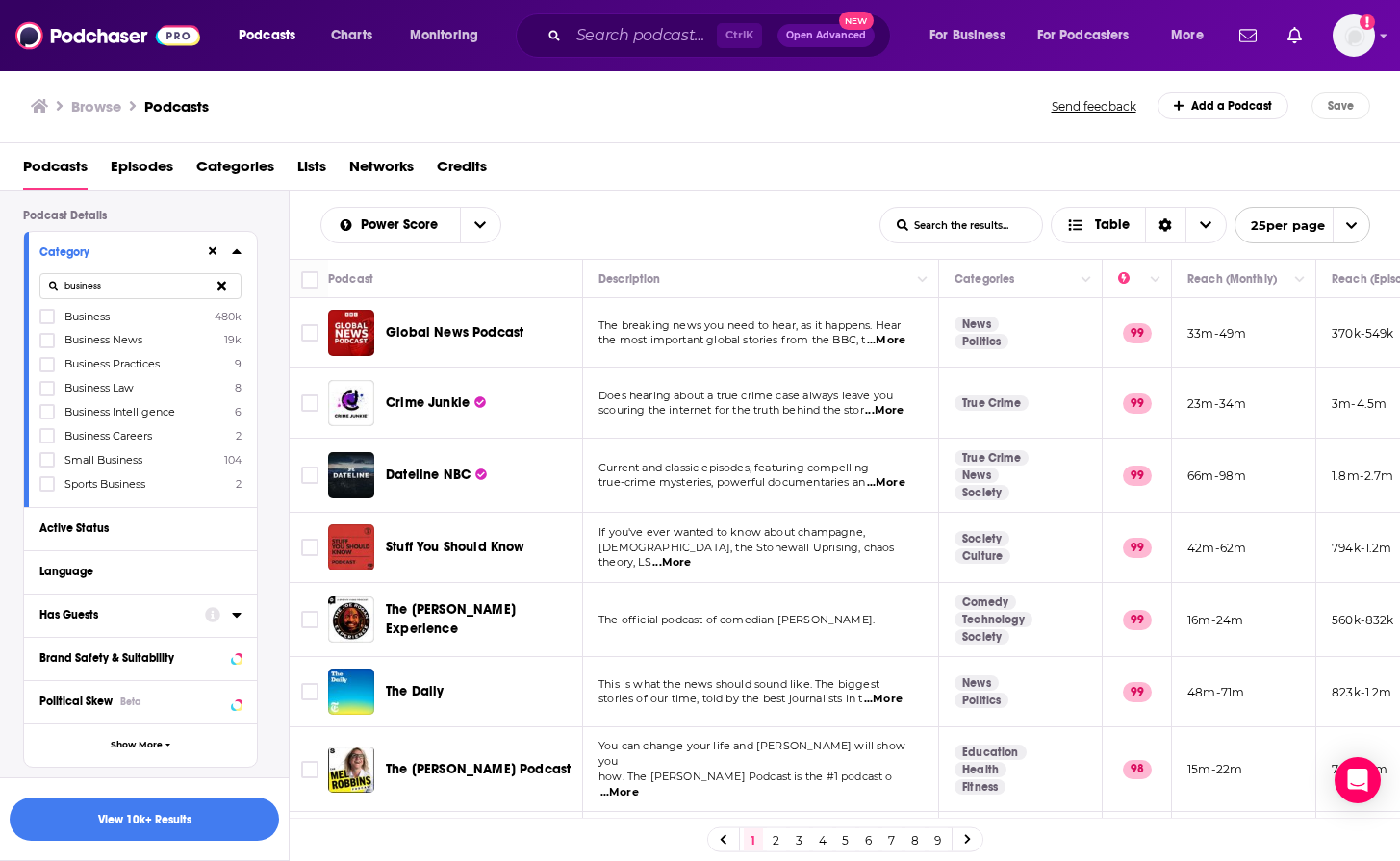 scroll, scrollTop: 96, scrollLeft: 0, axis: vertical 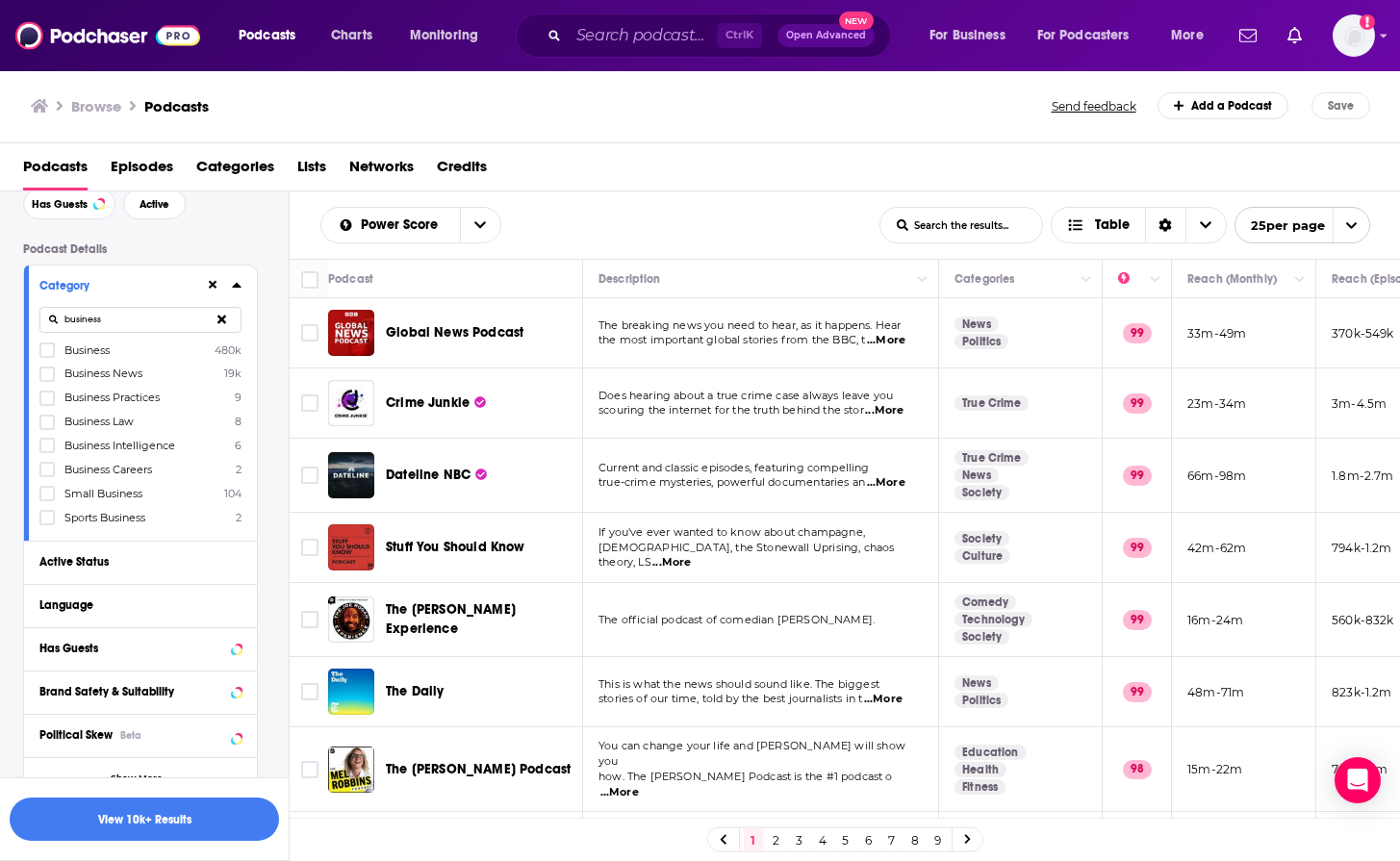 click at bounding box center [47, 350] 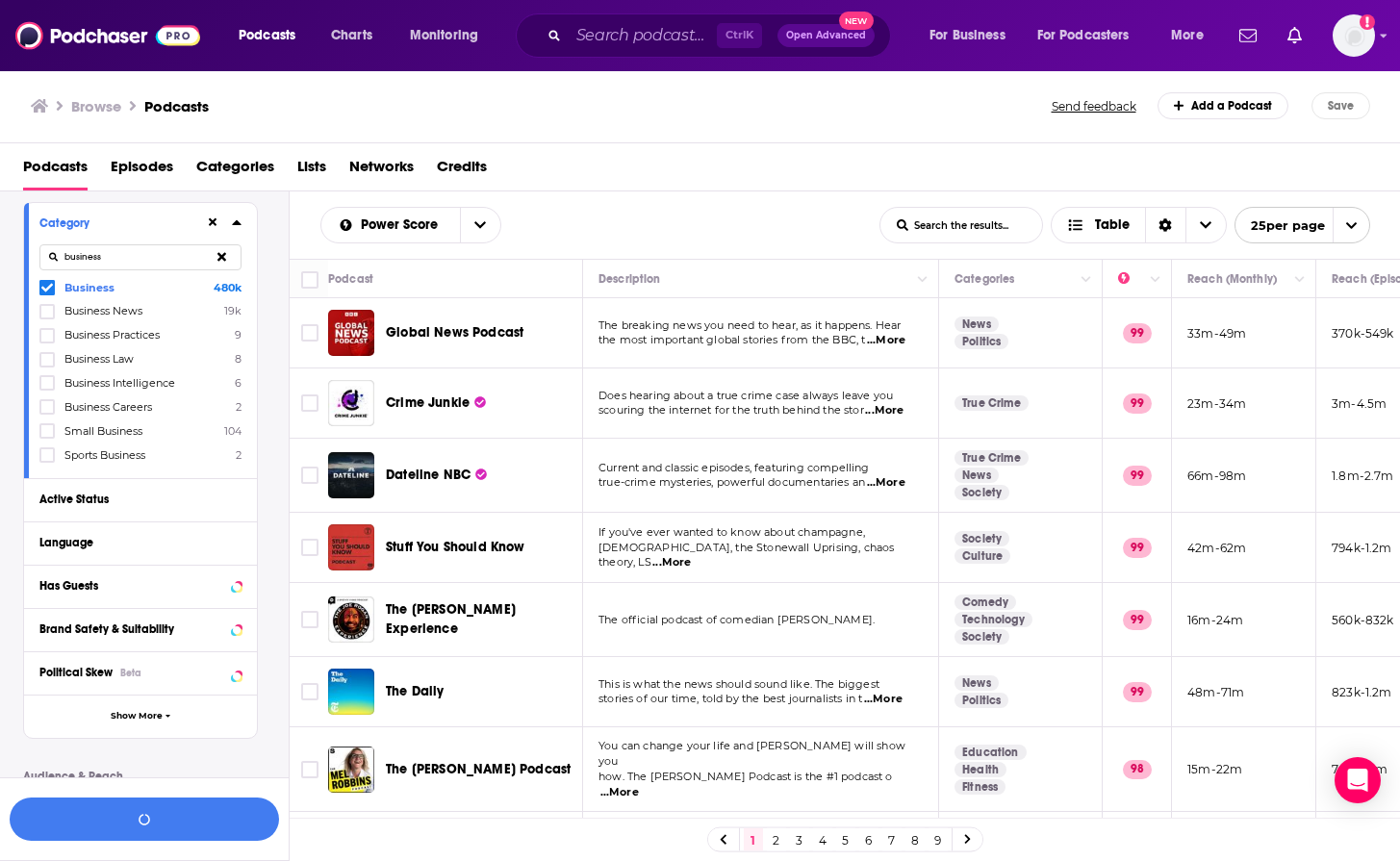 scroll, scrollTop: 192, scrollLeft: 0, axis: vertical 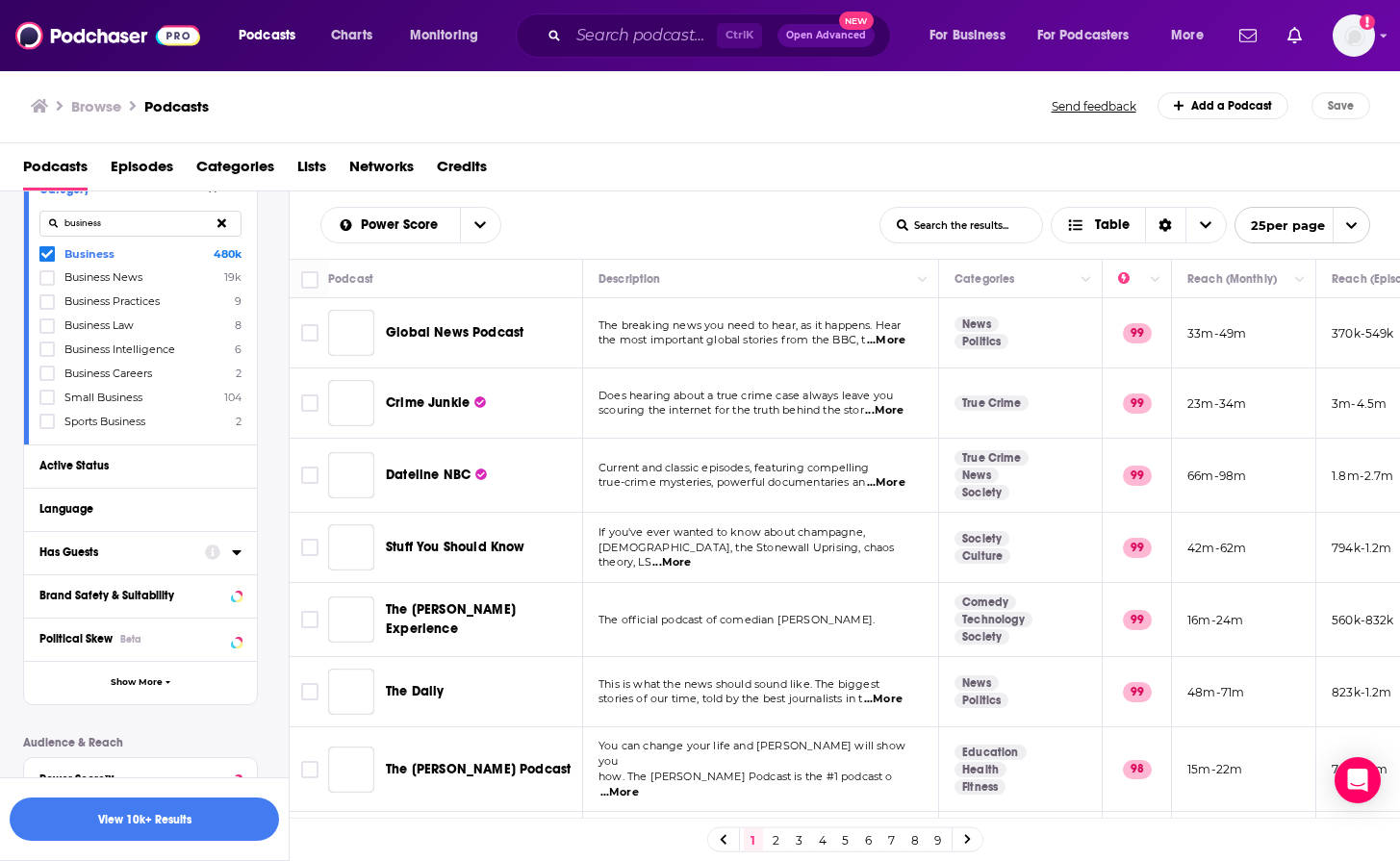 click on "Has Guests" at bounding box center [115, 552] 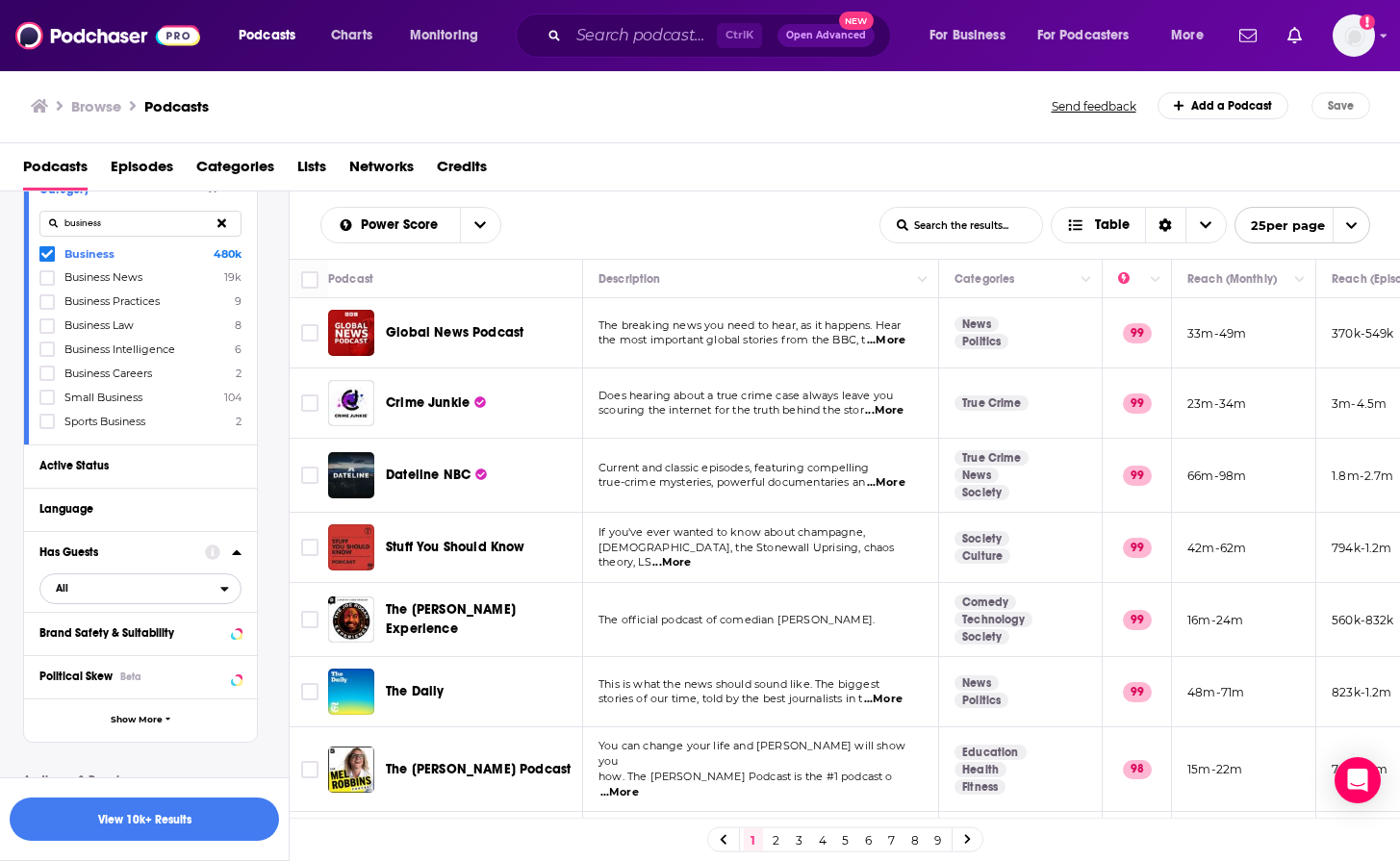 click on "All" at bounding box center [130, 588] 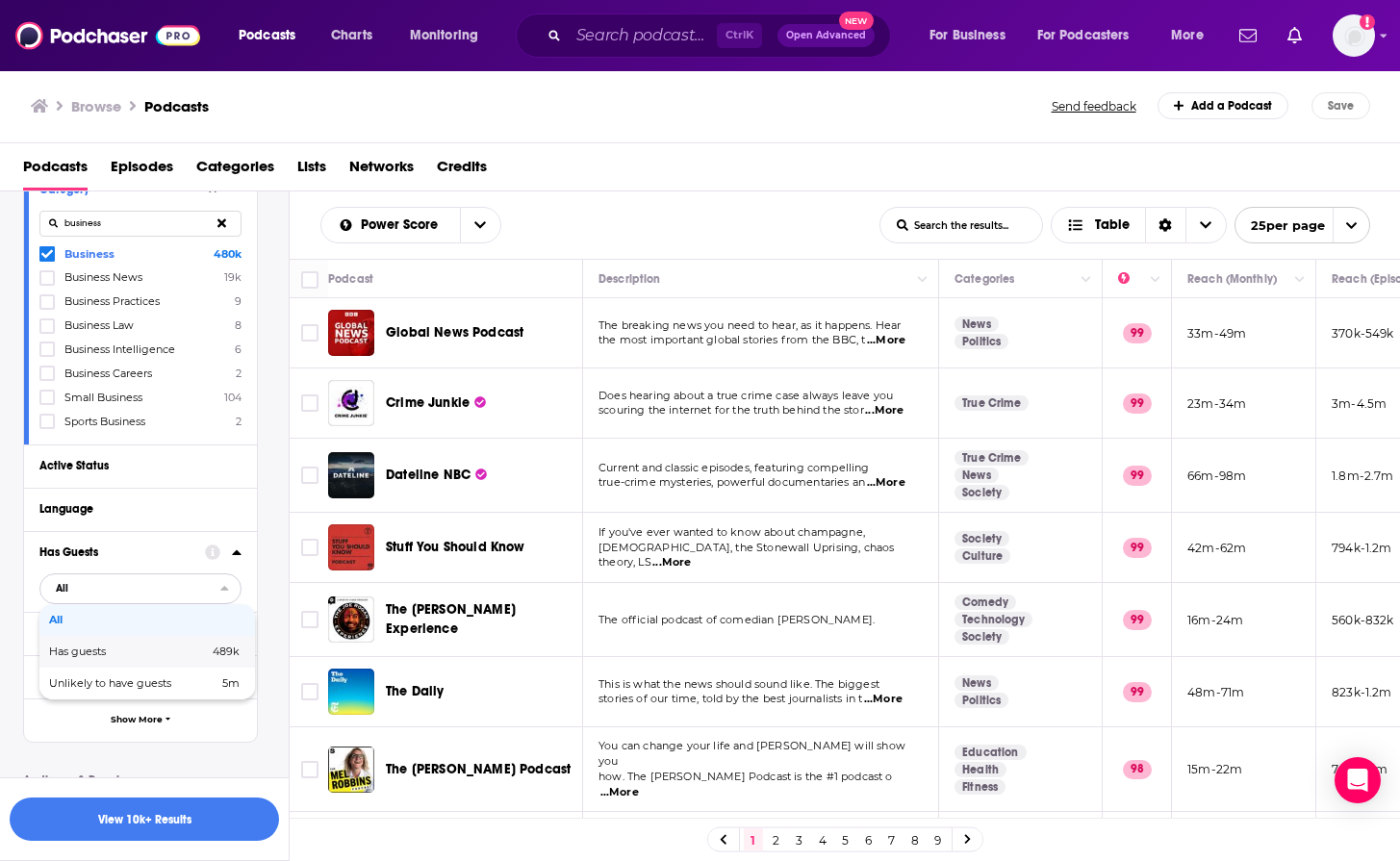 click on "489k" at bounding box center [198, 651] 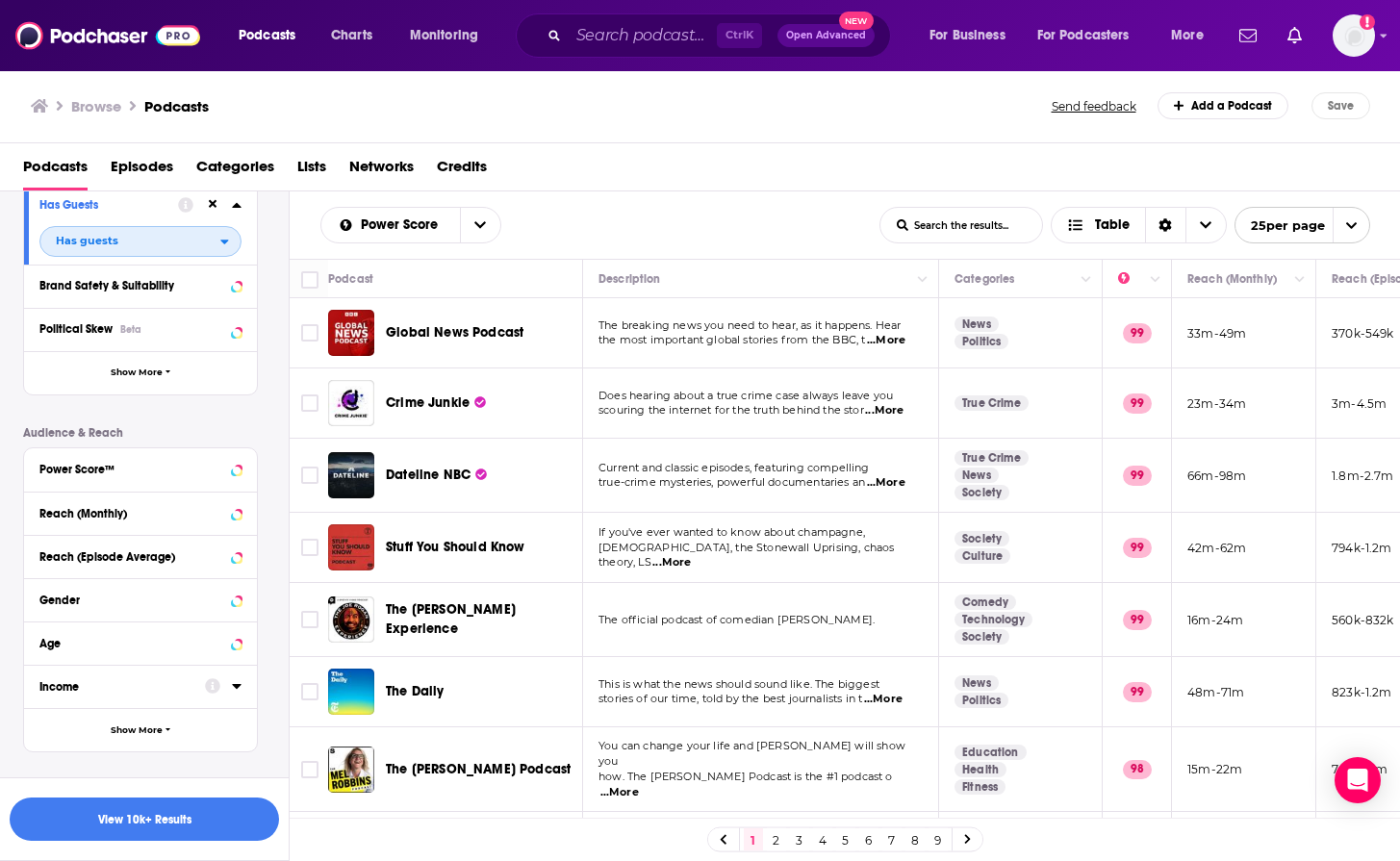 scroll, scrollTop: 572, scrollLeft: 0, axis: vertical 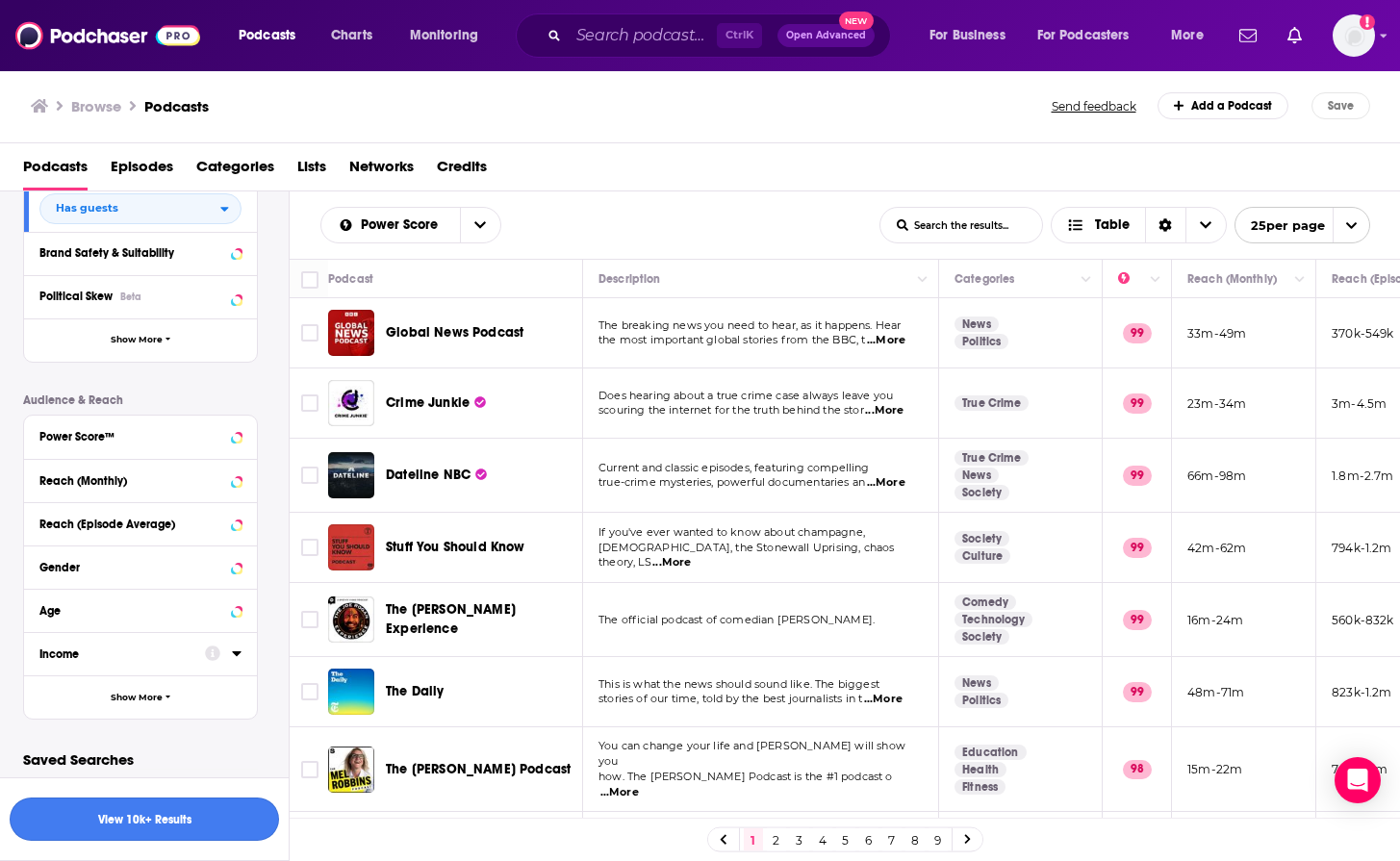 click on "View 10k+ Results" at bounding box center [144, 819] 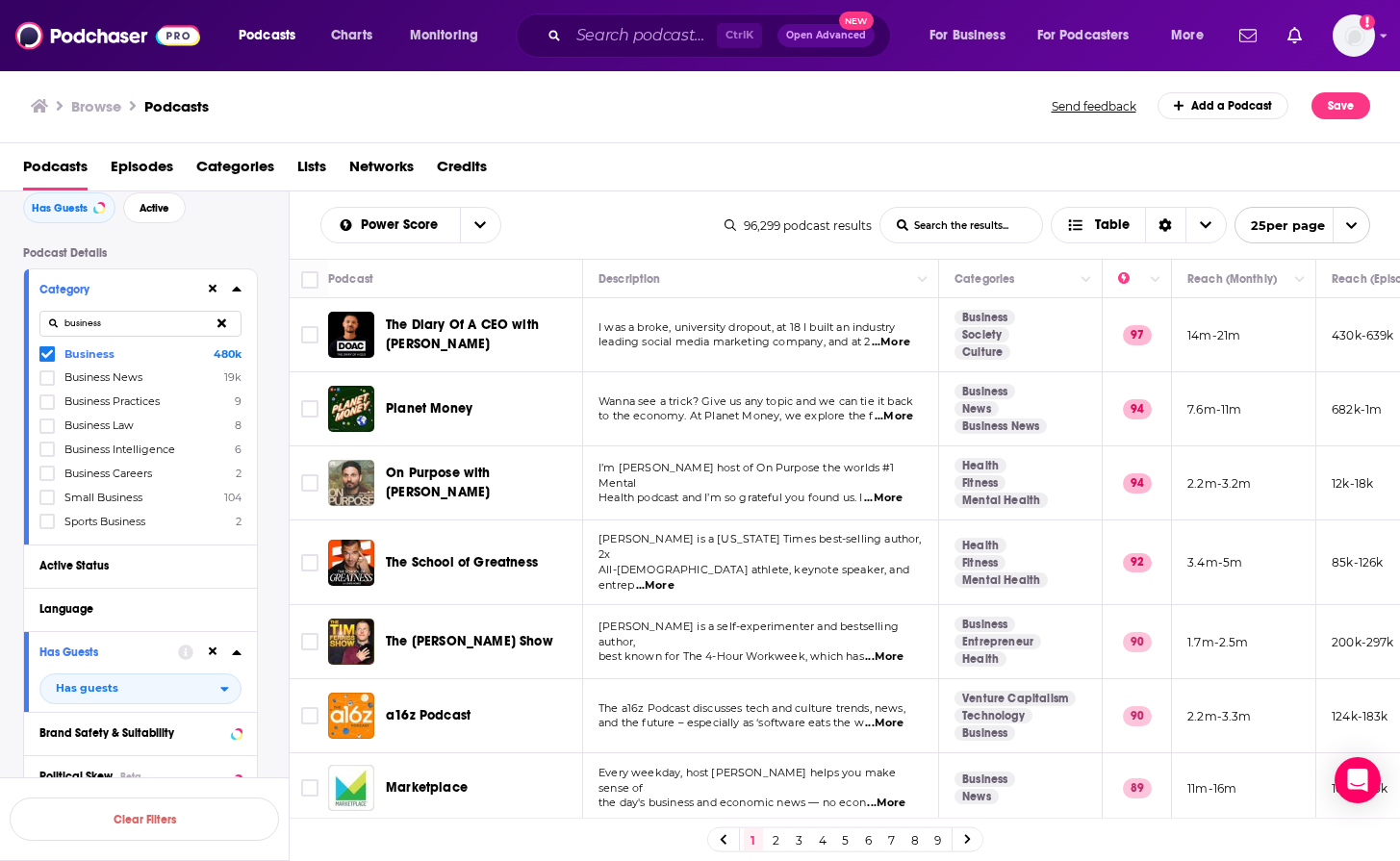 scroll, scrollTop: 0, scrollLeft: 0, axis: both 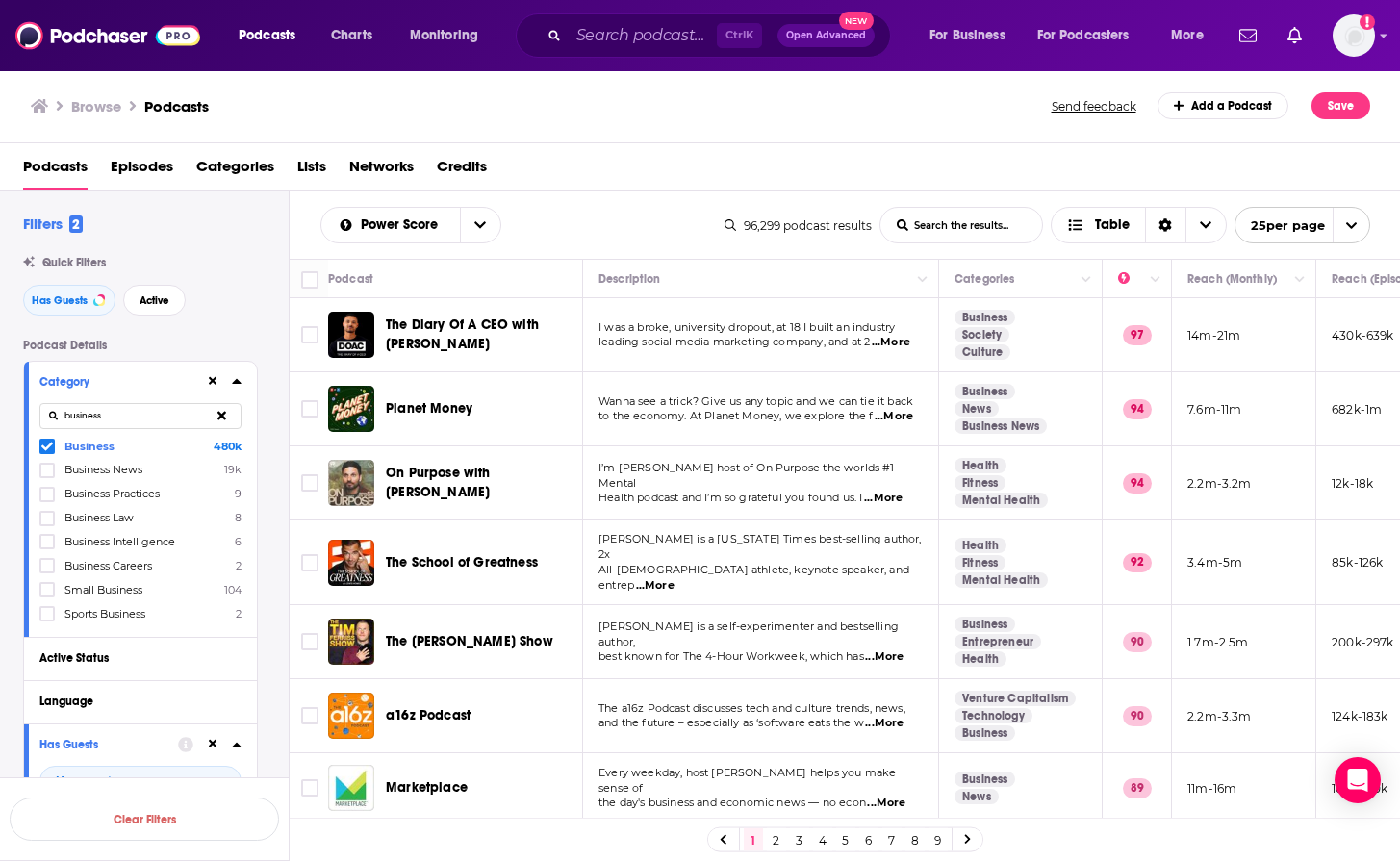 click 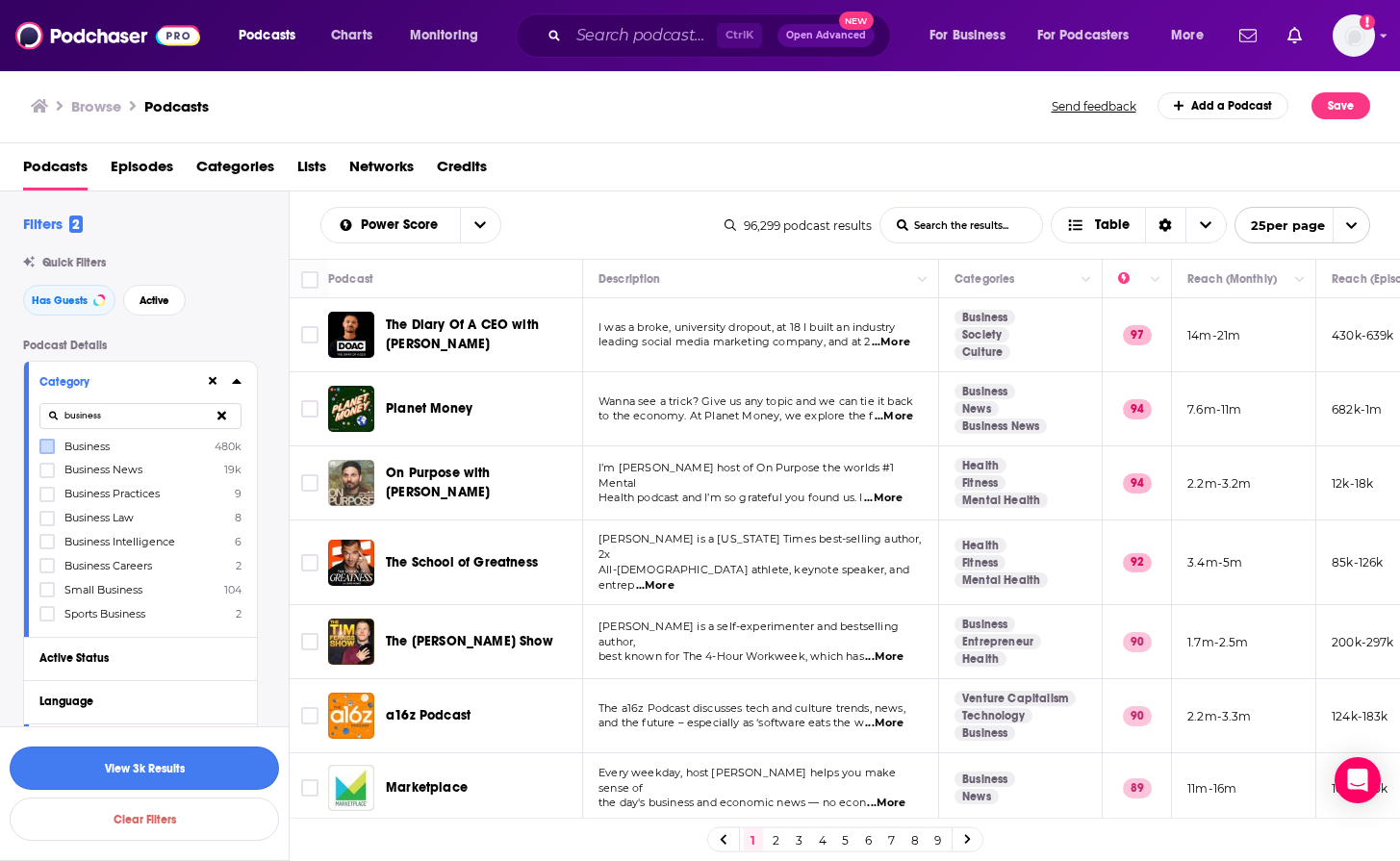 click on "View 3k Results" at bounding box center (144, 768) 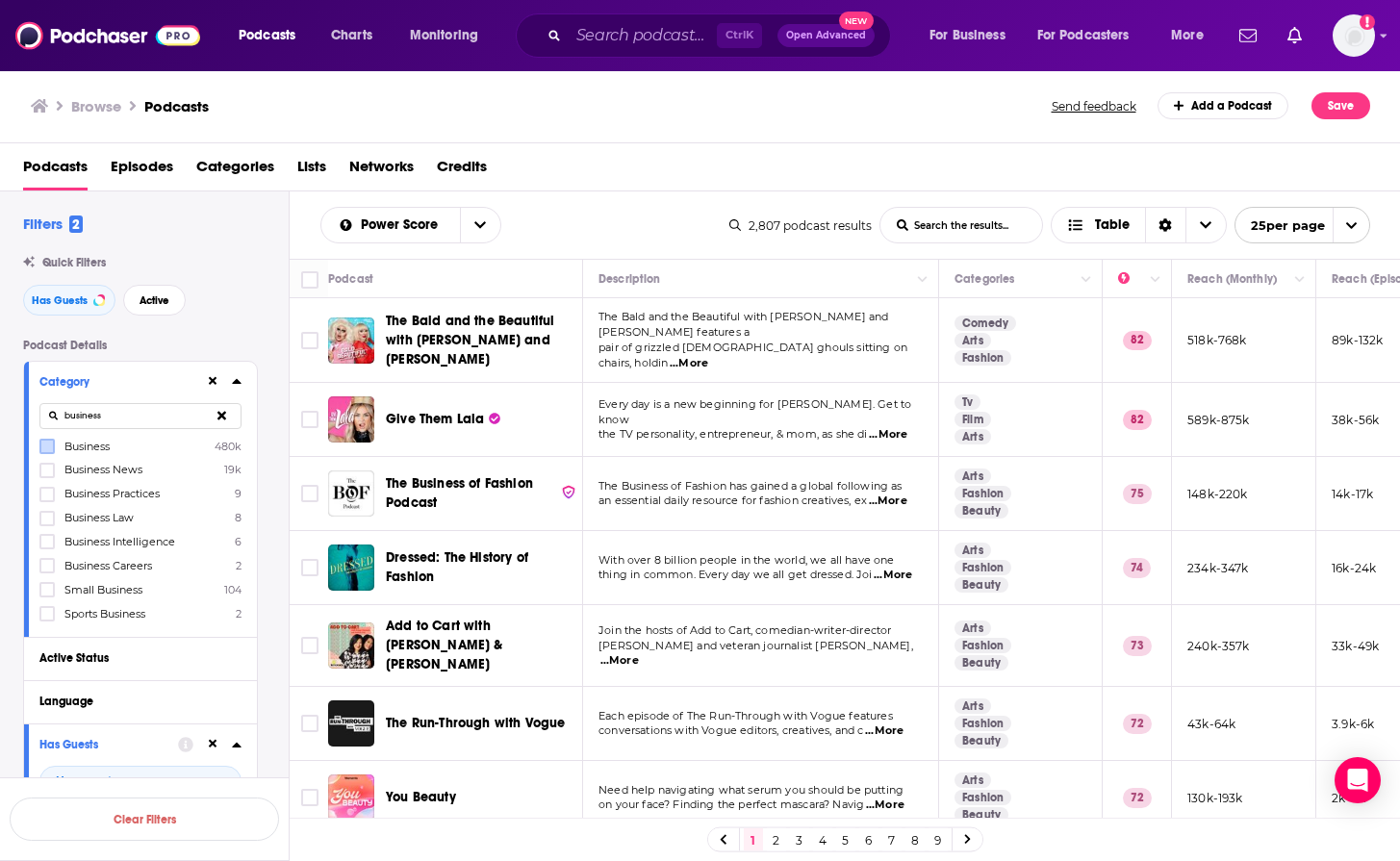 click on "business" at bounding box center [140, 416] 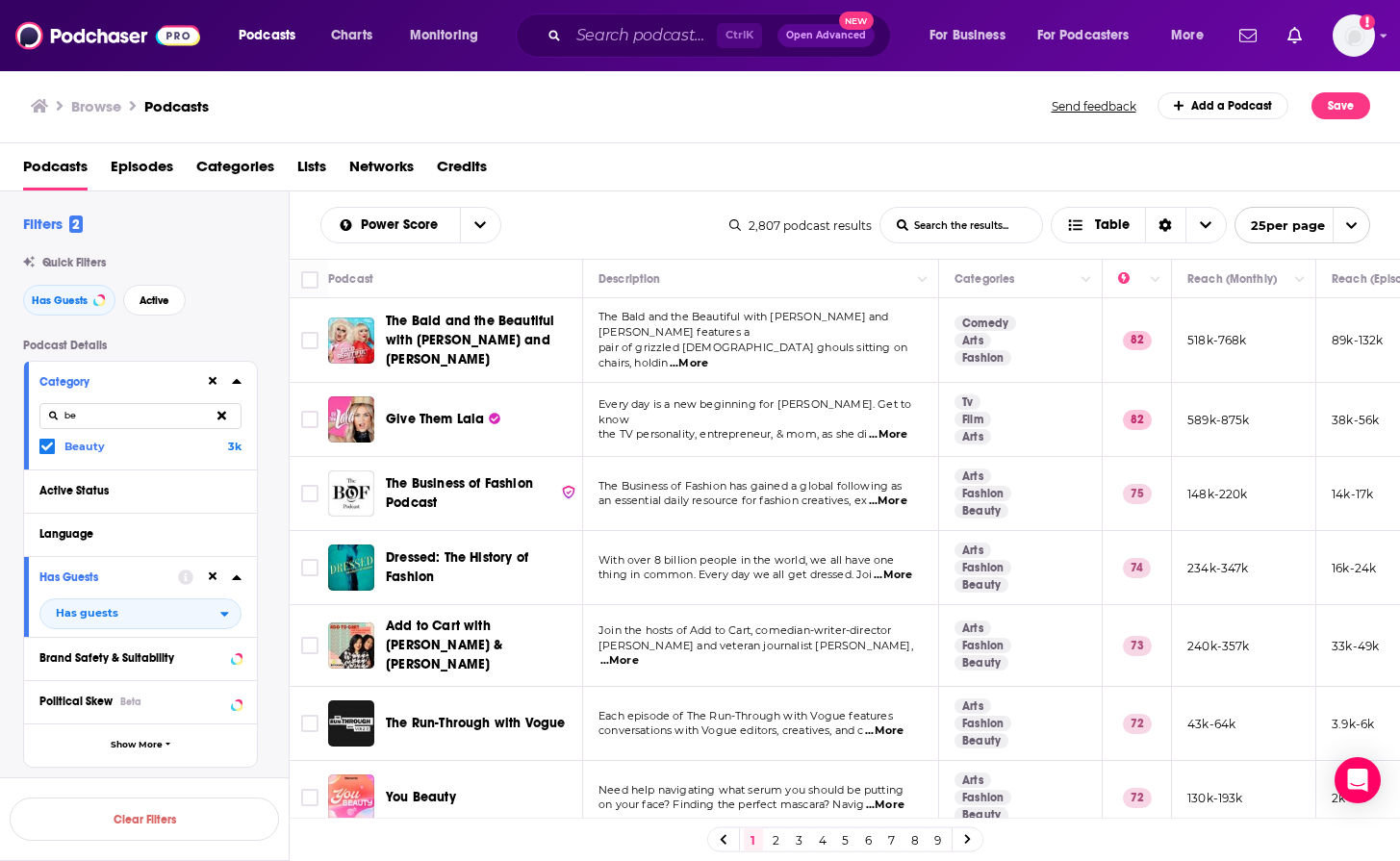 type on "b" 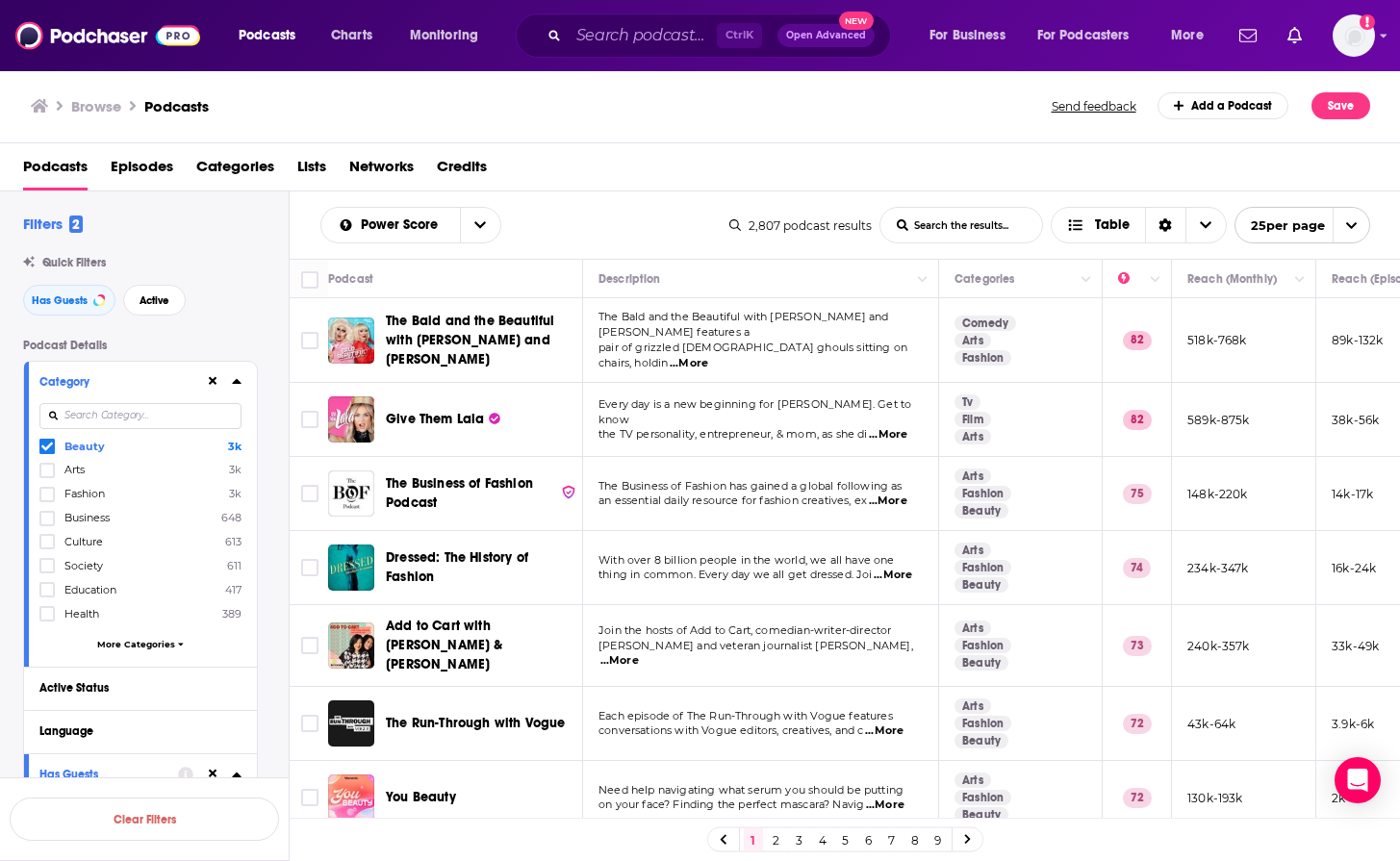 type on "g" 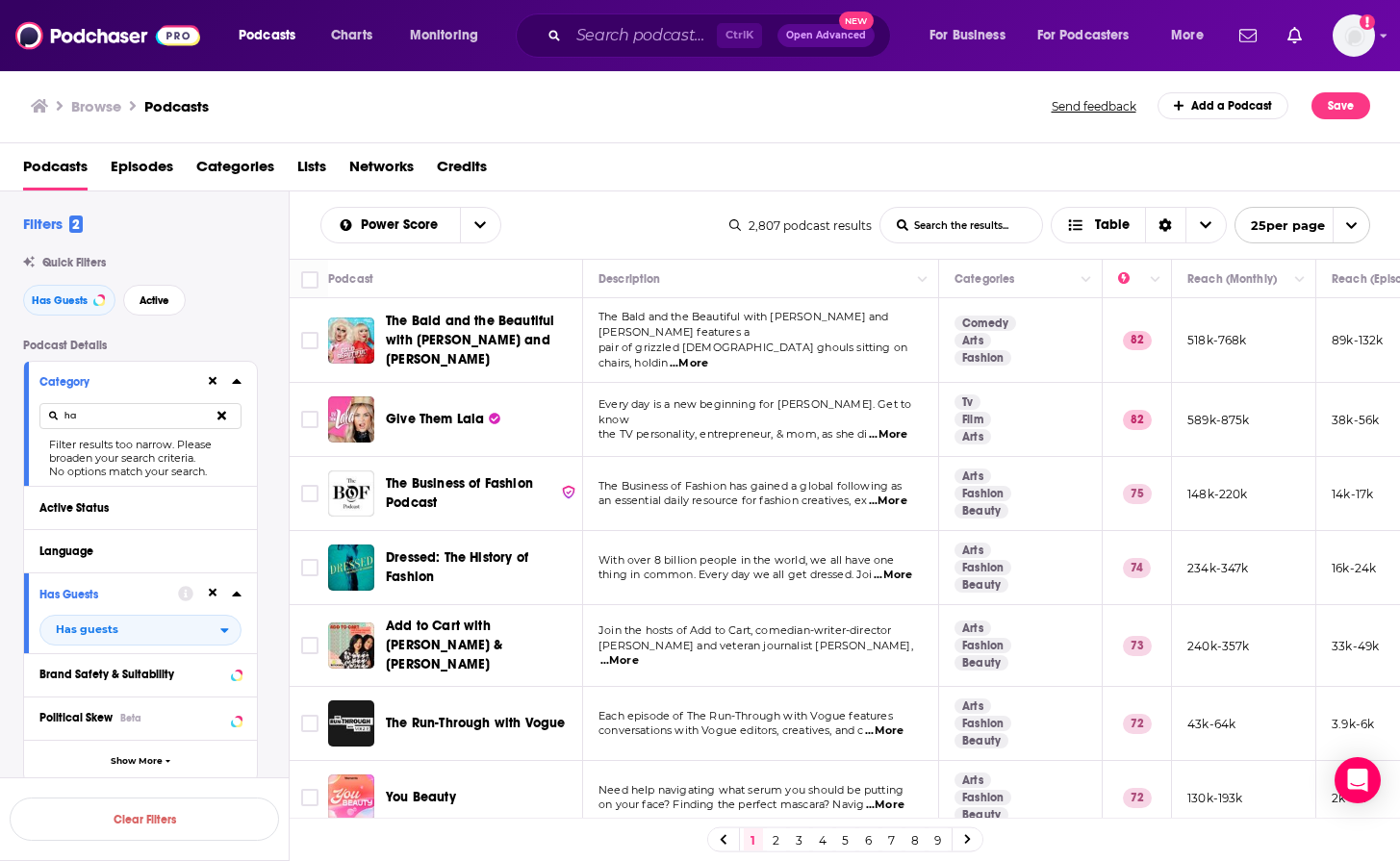 type on "h" 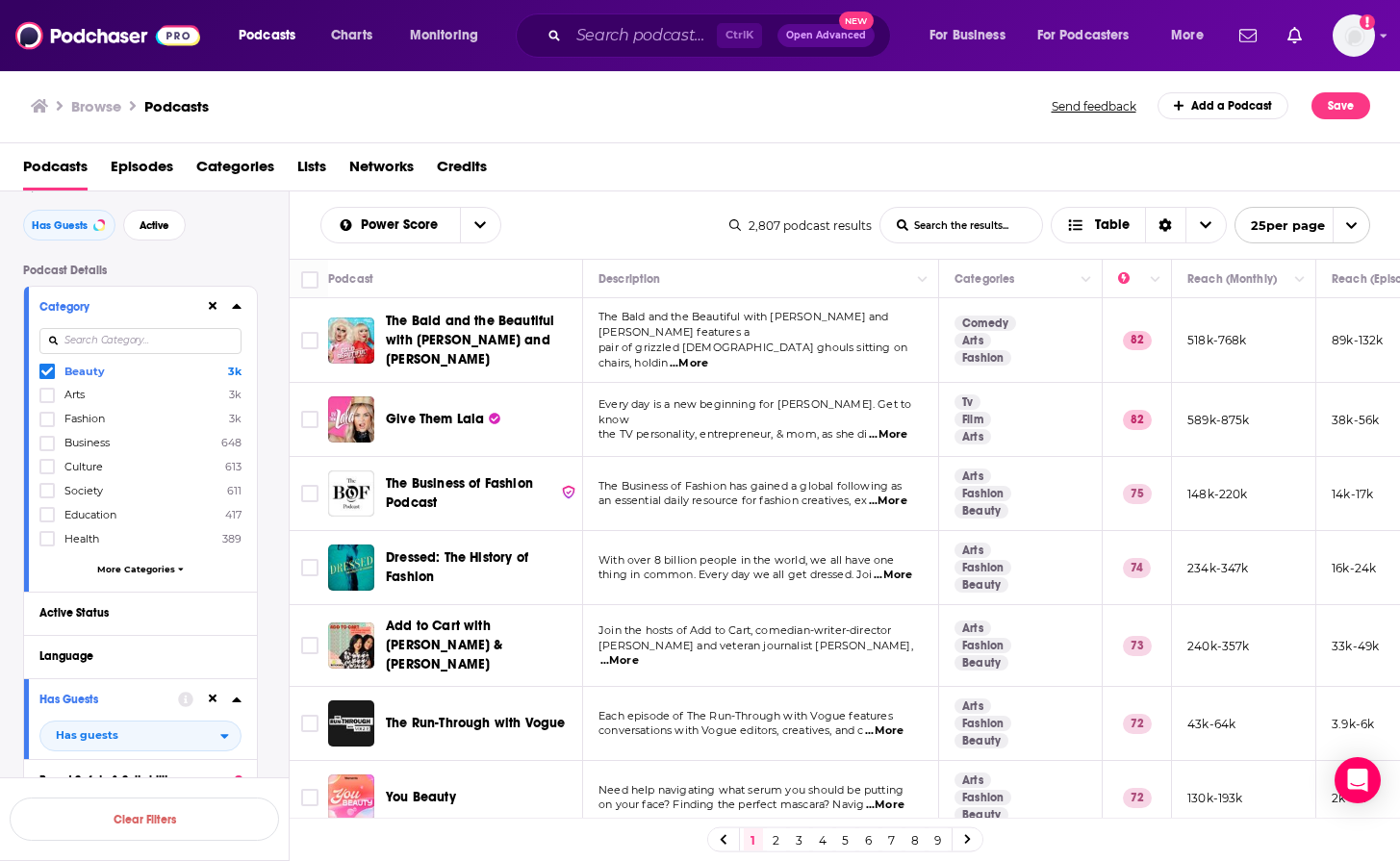 scroll, scrollTop: 96, scrollLeft: 0, axis: vertical 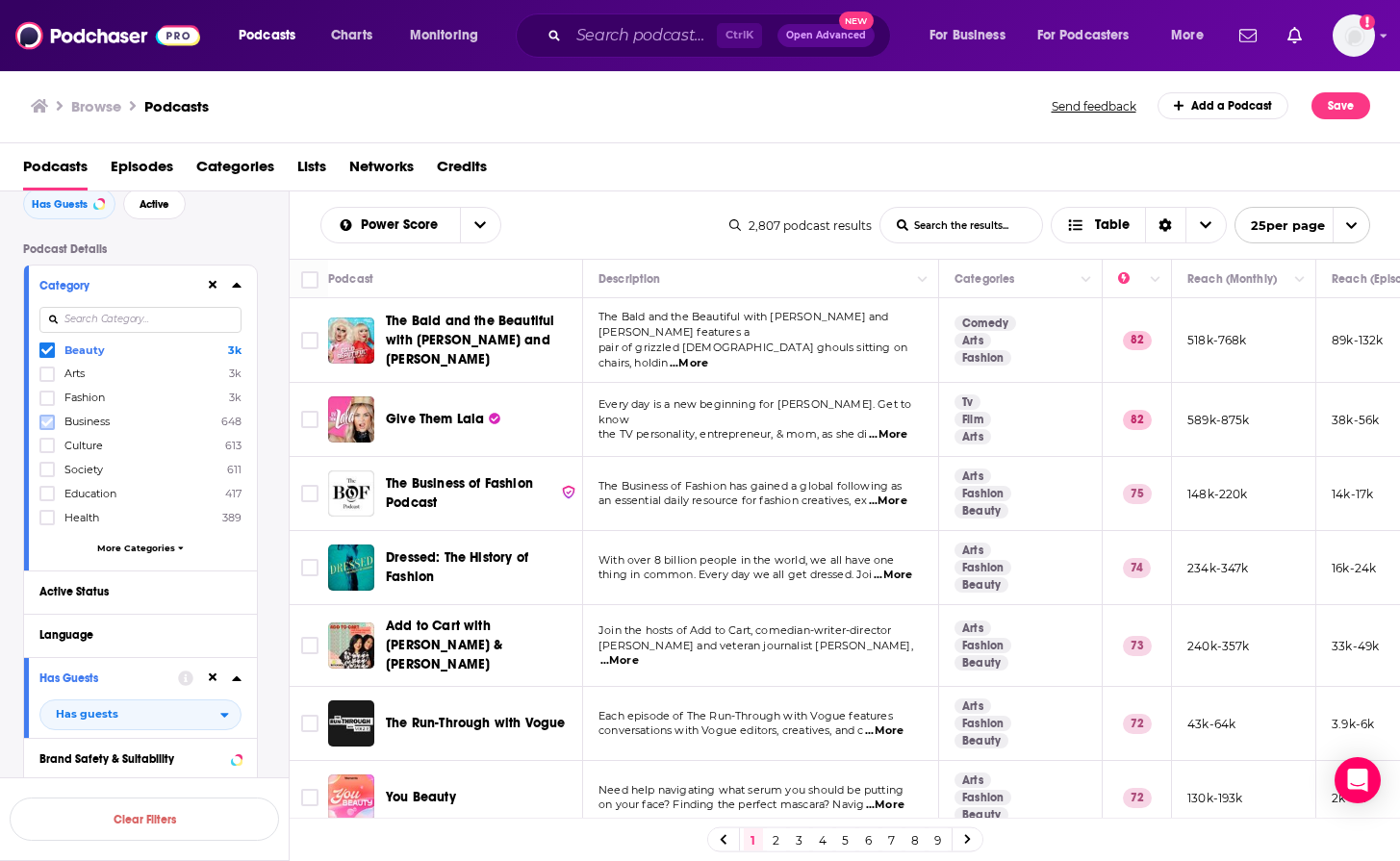 type 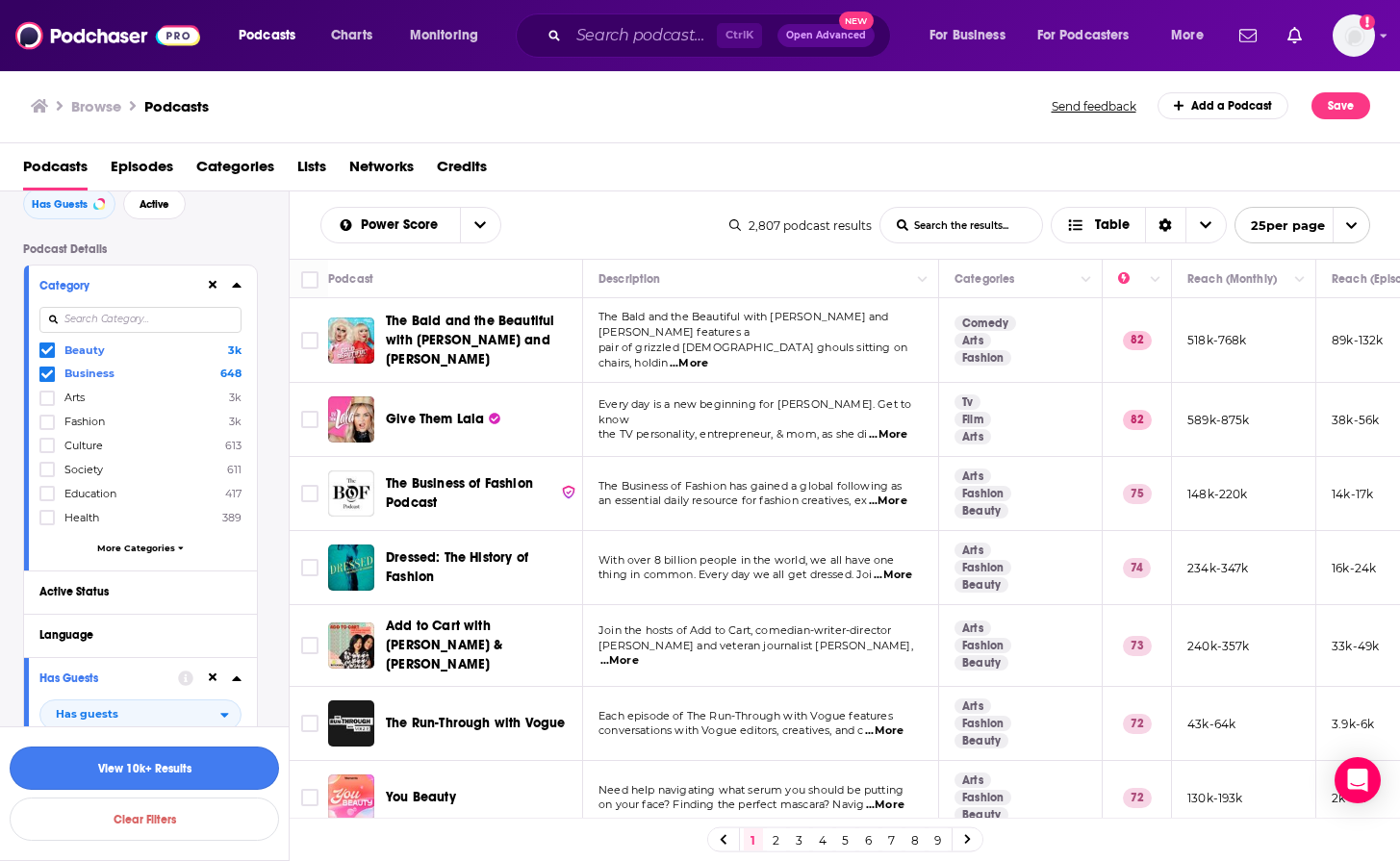 click on "View 10k+ Results" at bounding box center [144, 768] 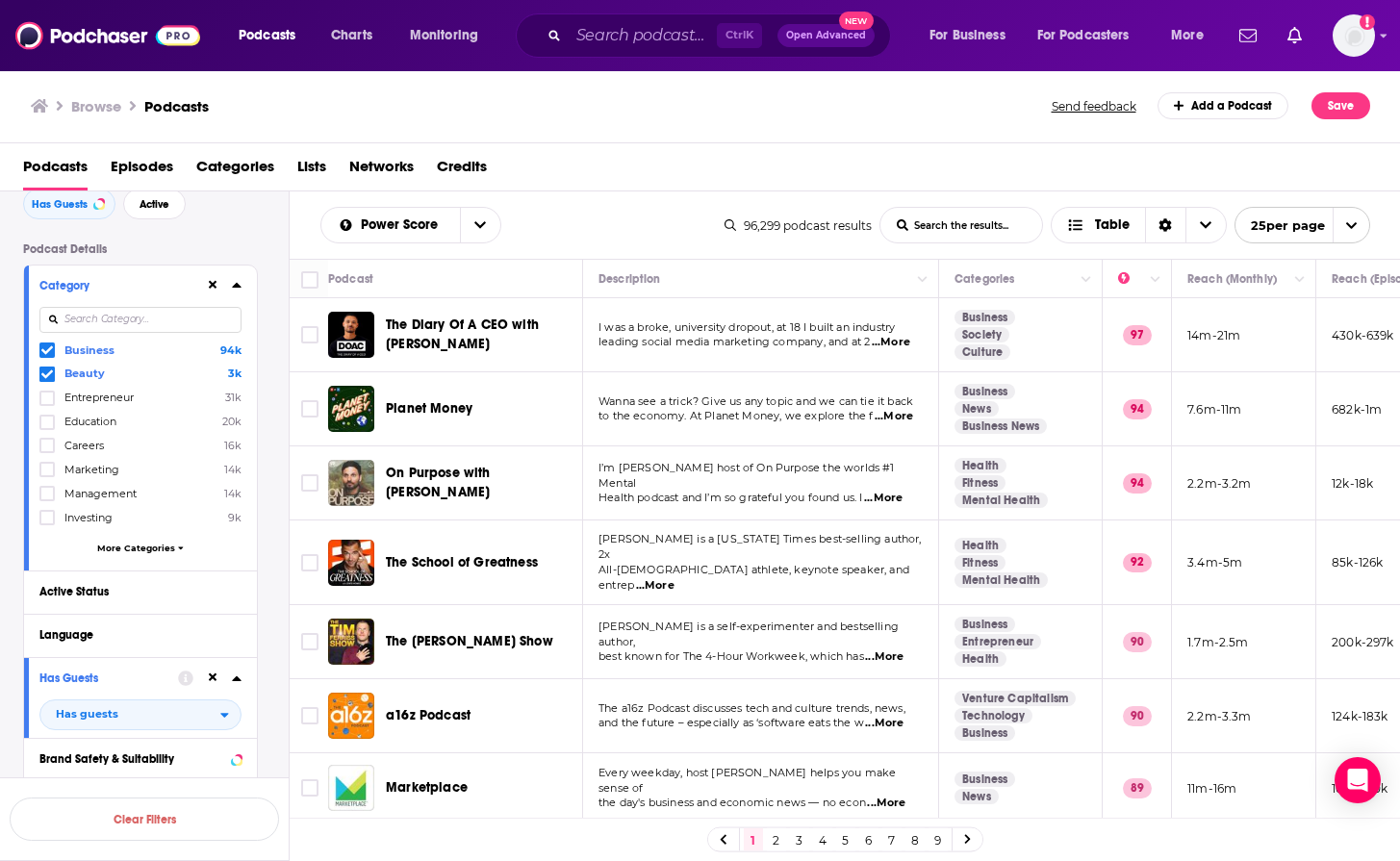 click 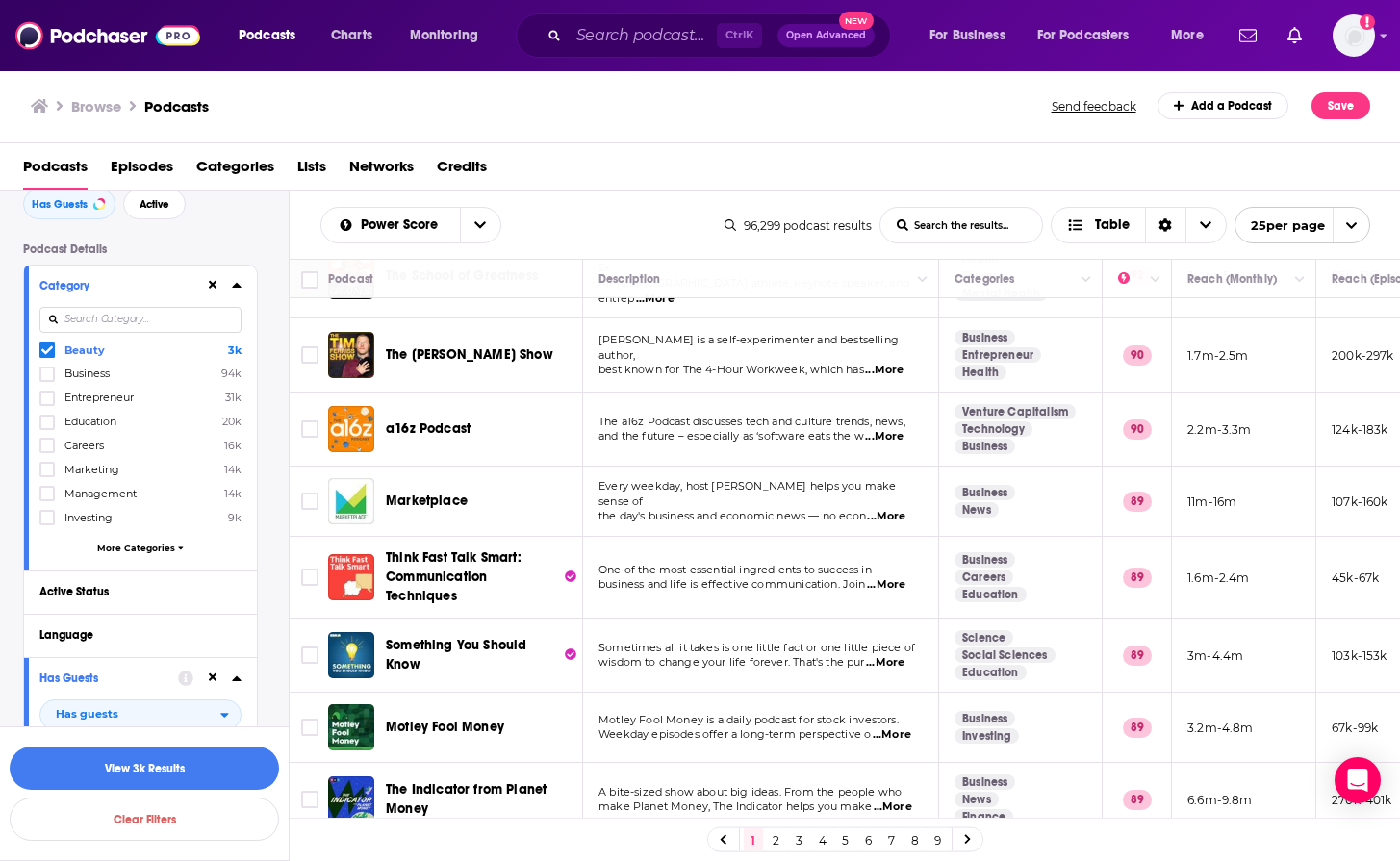scroll, scrollTop: 289, scrollLeft: 0, axis: vertical 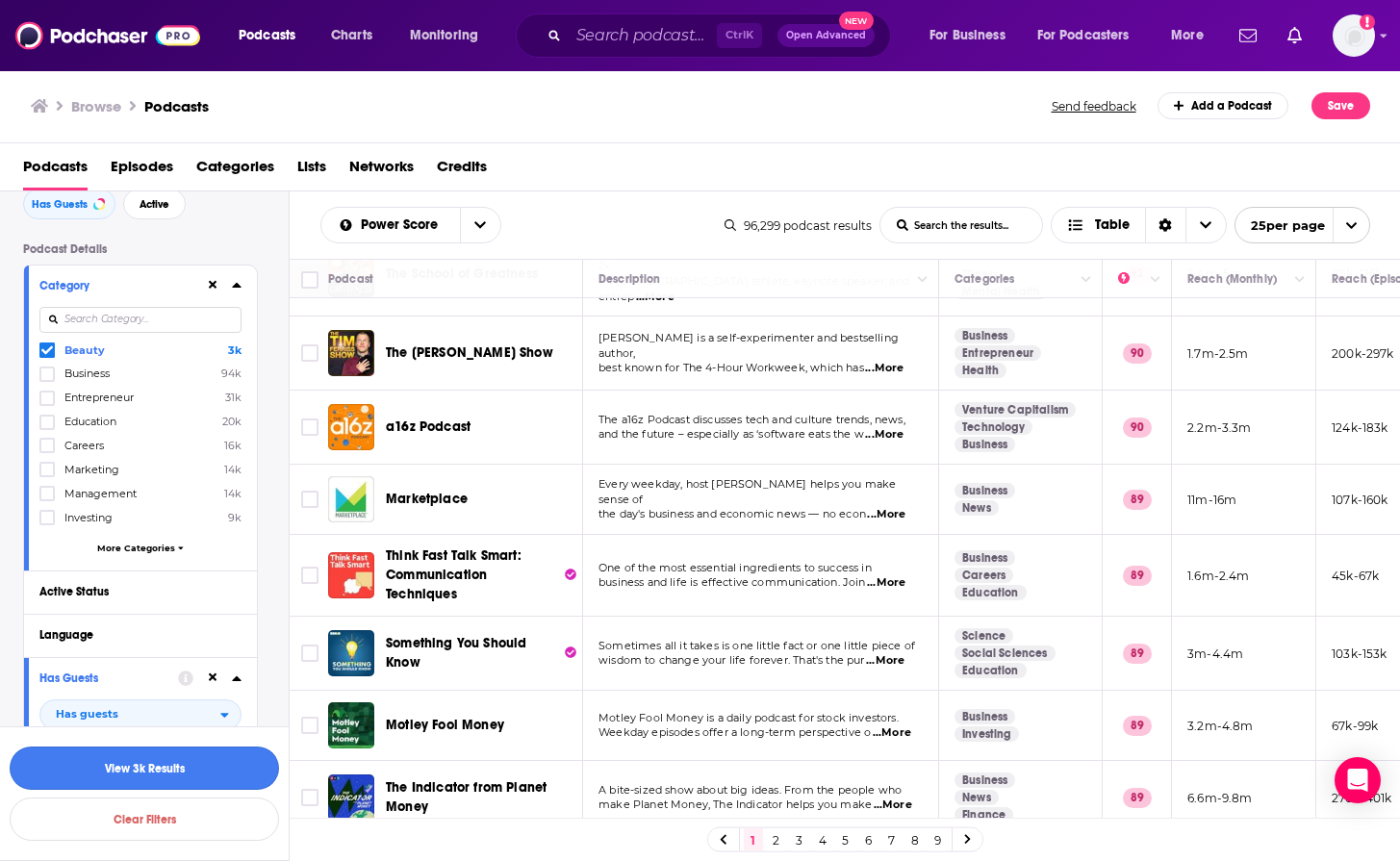 click on "View 3k Results" at bounding box center [144, 768] 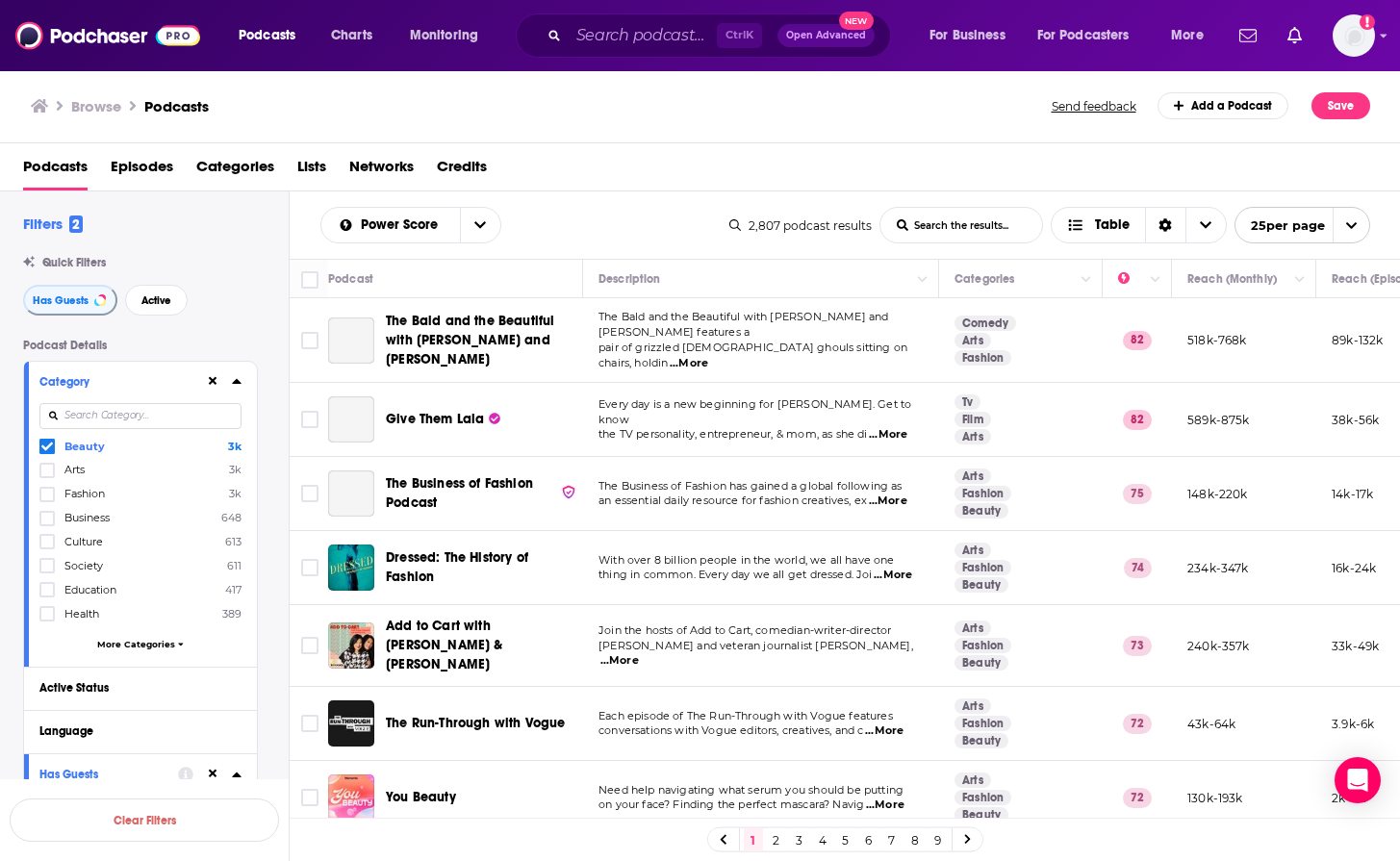 scroll, scrollTop: 0, scrollLeft: 0, axis: both 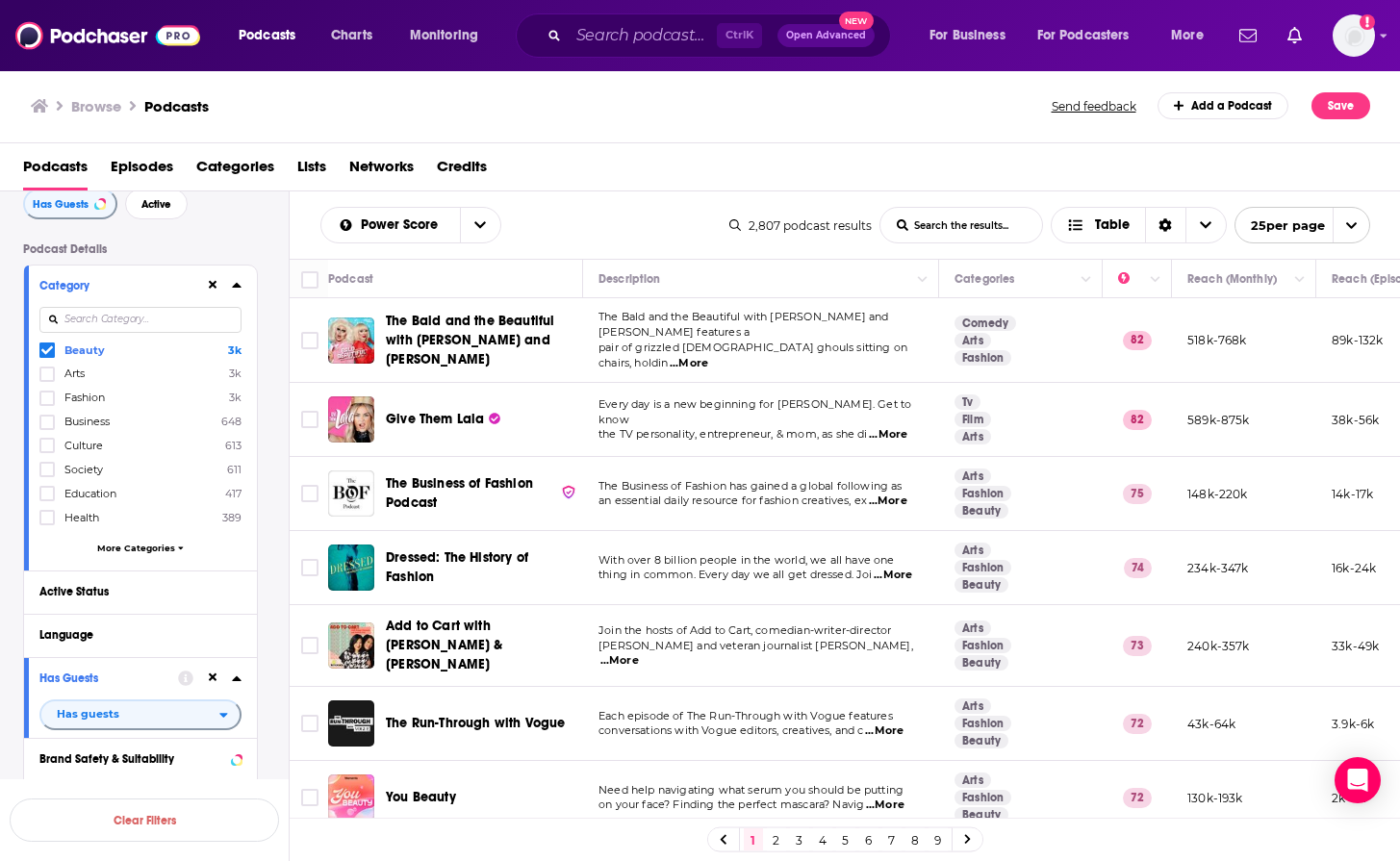 click on "...More" at bounding box center [888, 435] 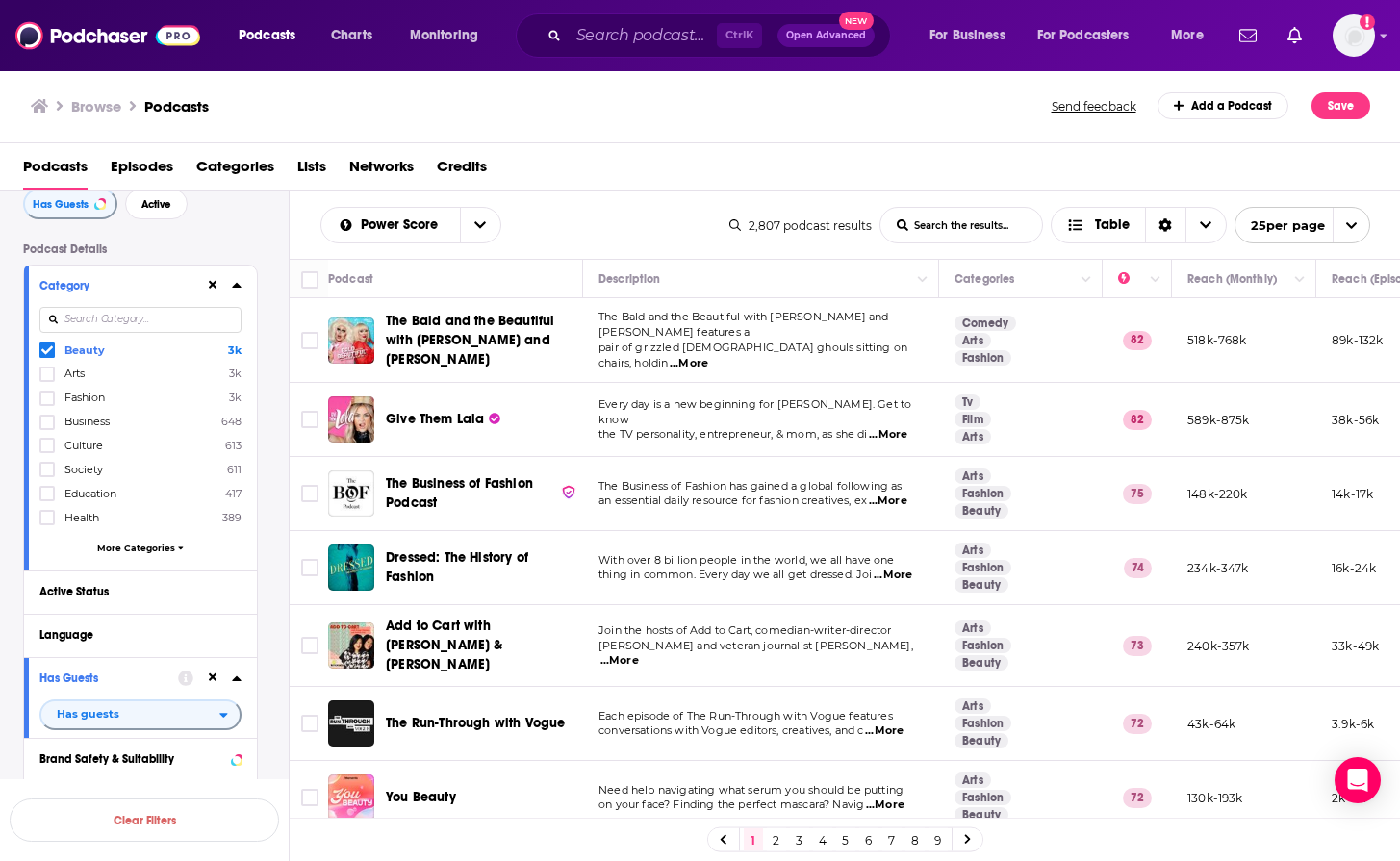 click on "The Business of Fashion has gained a global following as an essential daily resource for fashion creatives, ex  ...More" at bounding box center (761, 494) 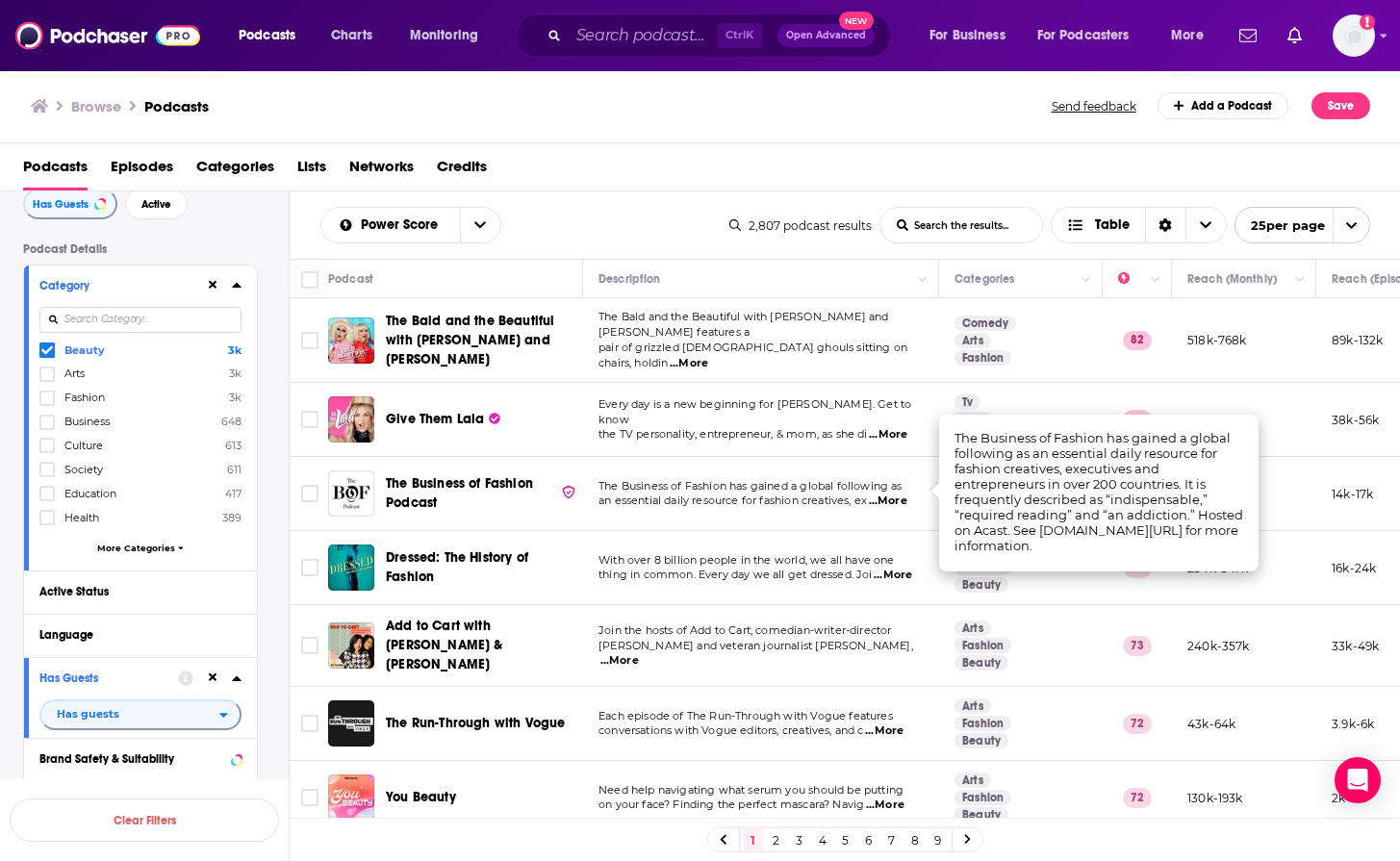 click on "thing in common. Every day we all get dressed. Joi" at bounding box center [735, 574] 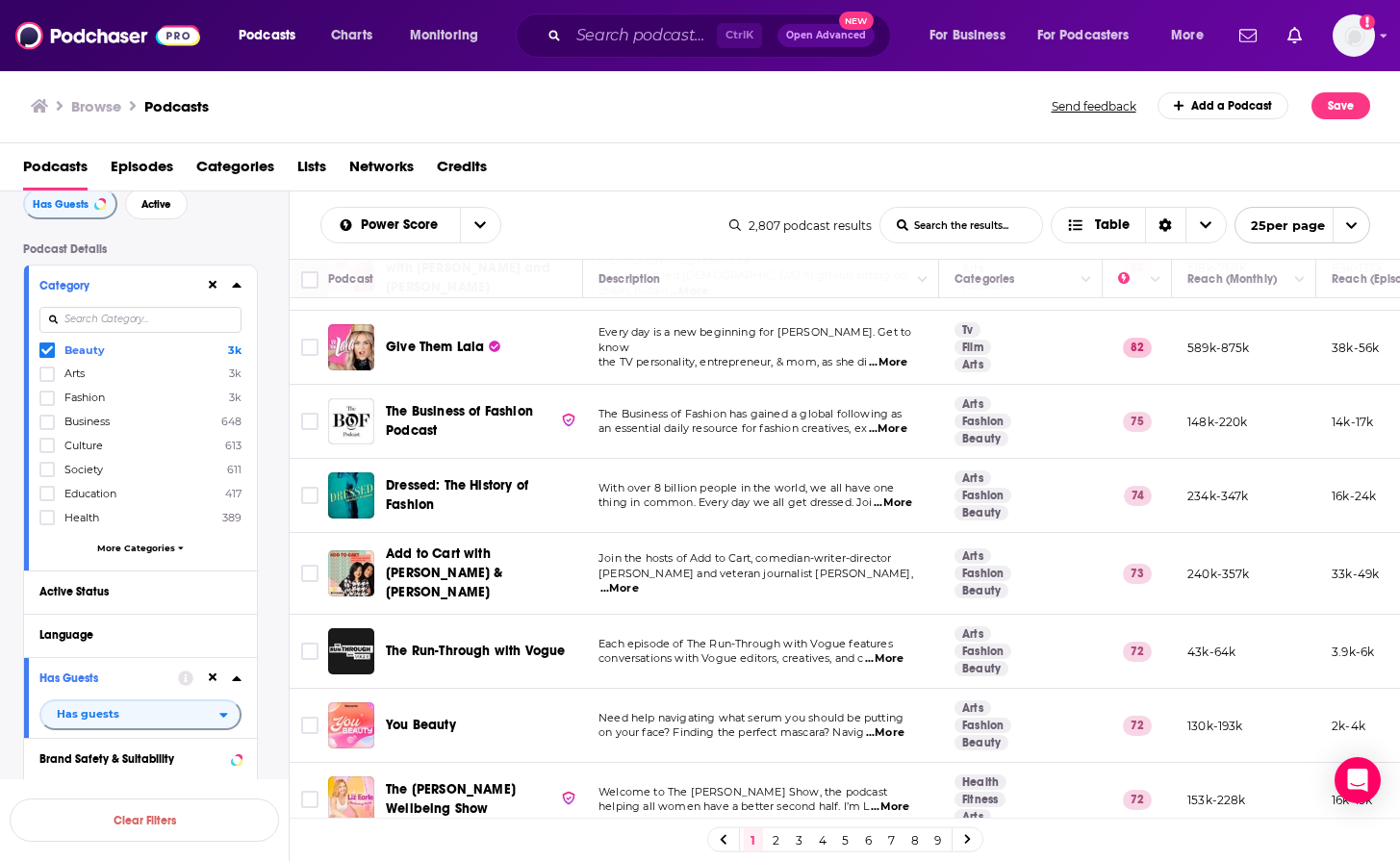 scroll, scrollTop: 192, scrollLeft: 0, axis: vertical 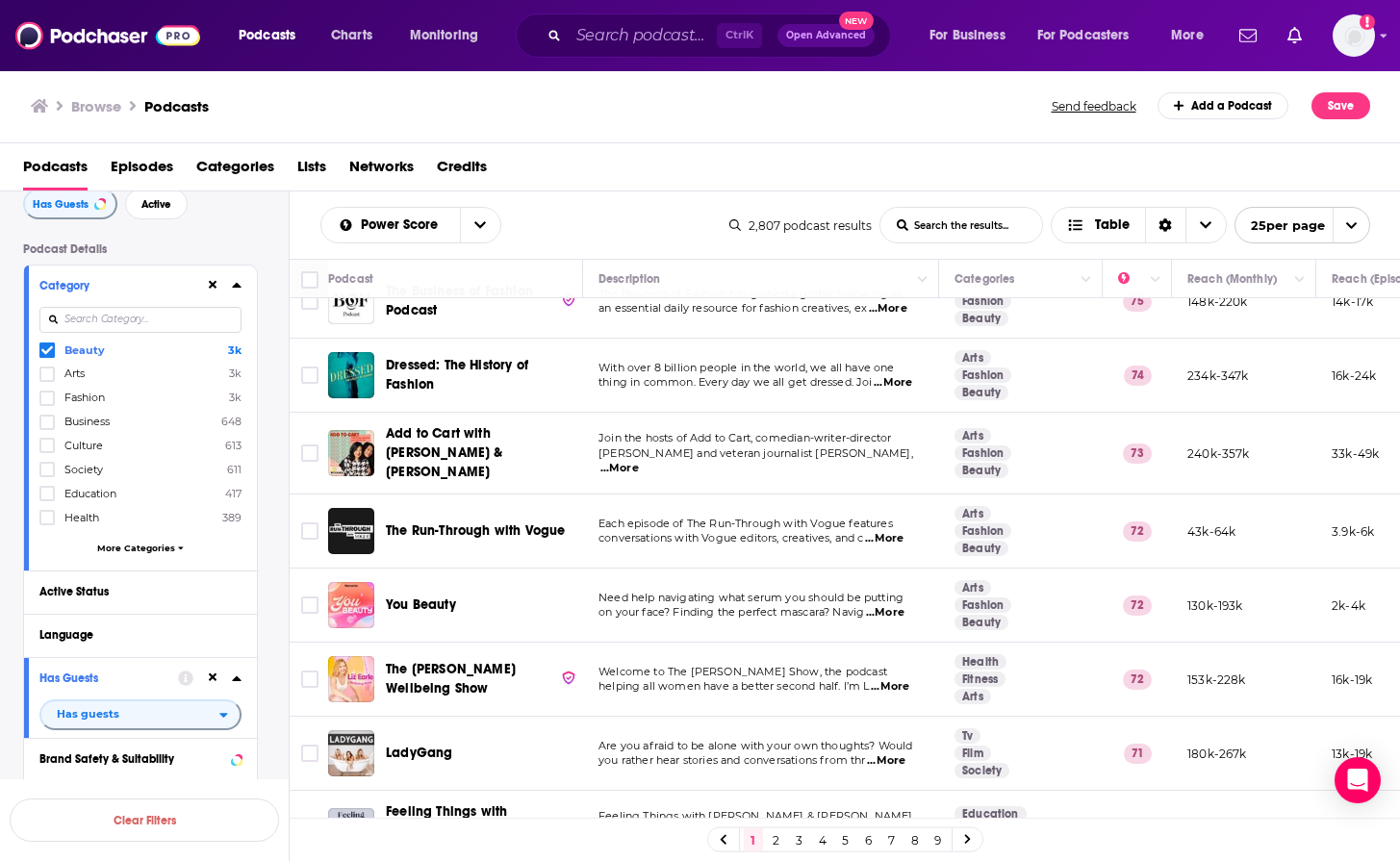 click on "...More" at bounding box center (620, 468) 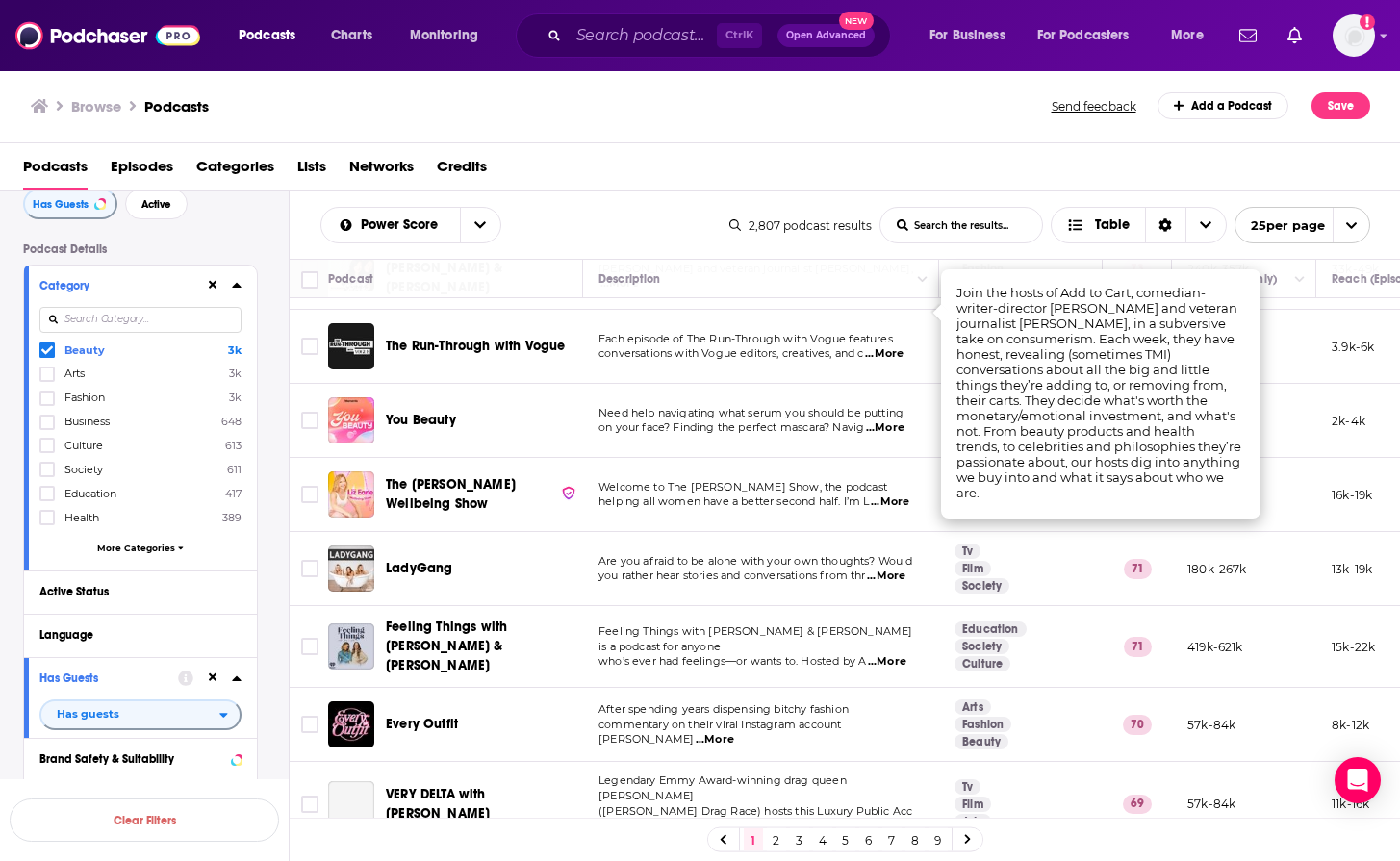 scroll, scrollTop: 385, scrollLeft: 0, axis: vertical 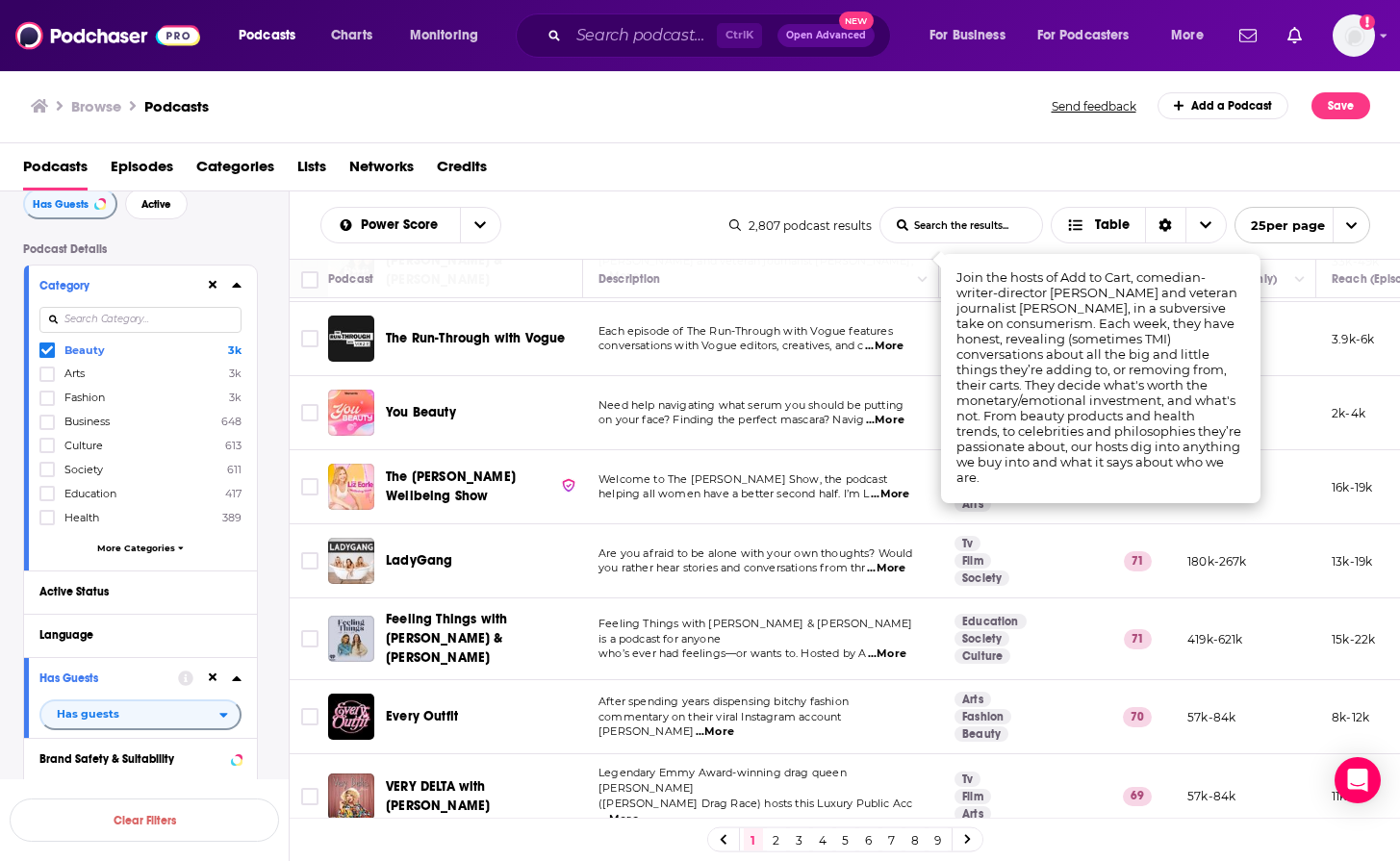 click on "...More" at bounding box center [885, 420] 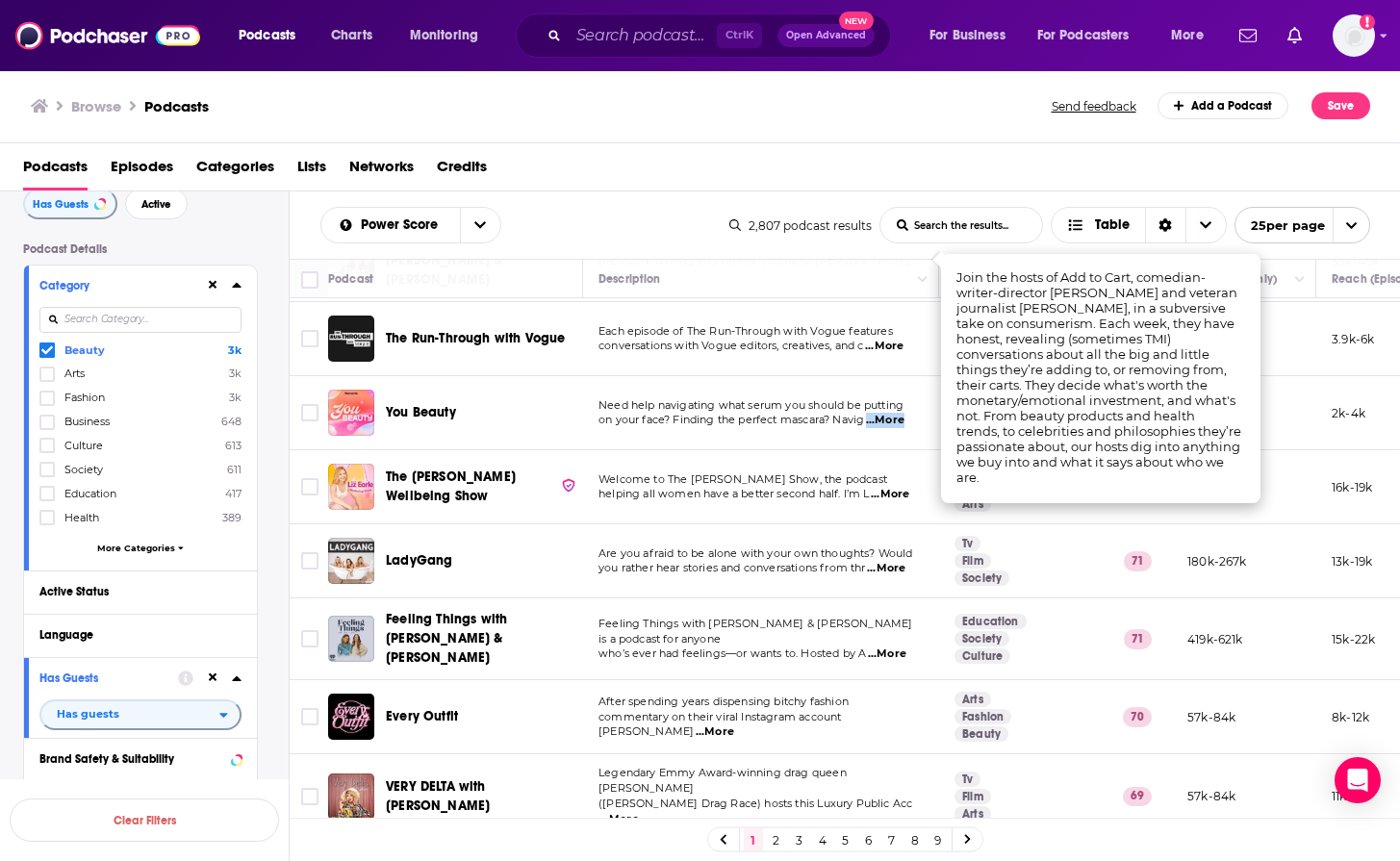 click on "...More" at bounding box center (885, 420) 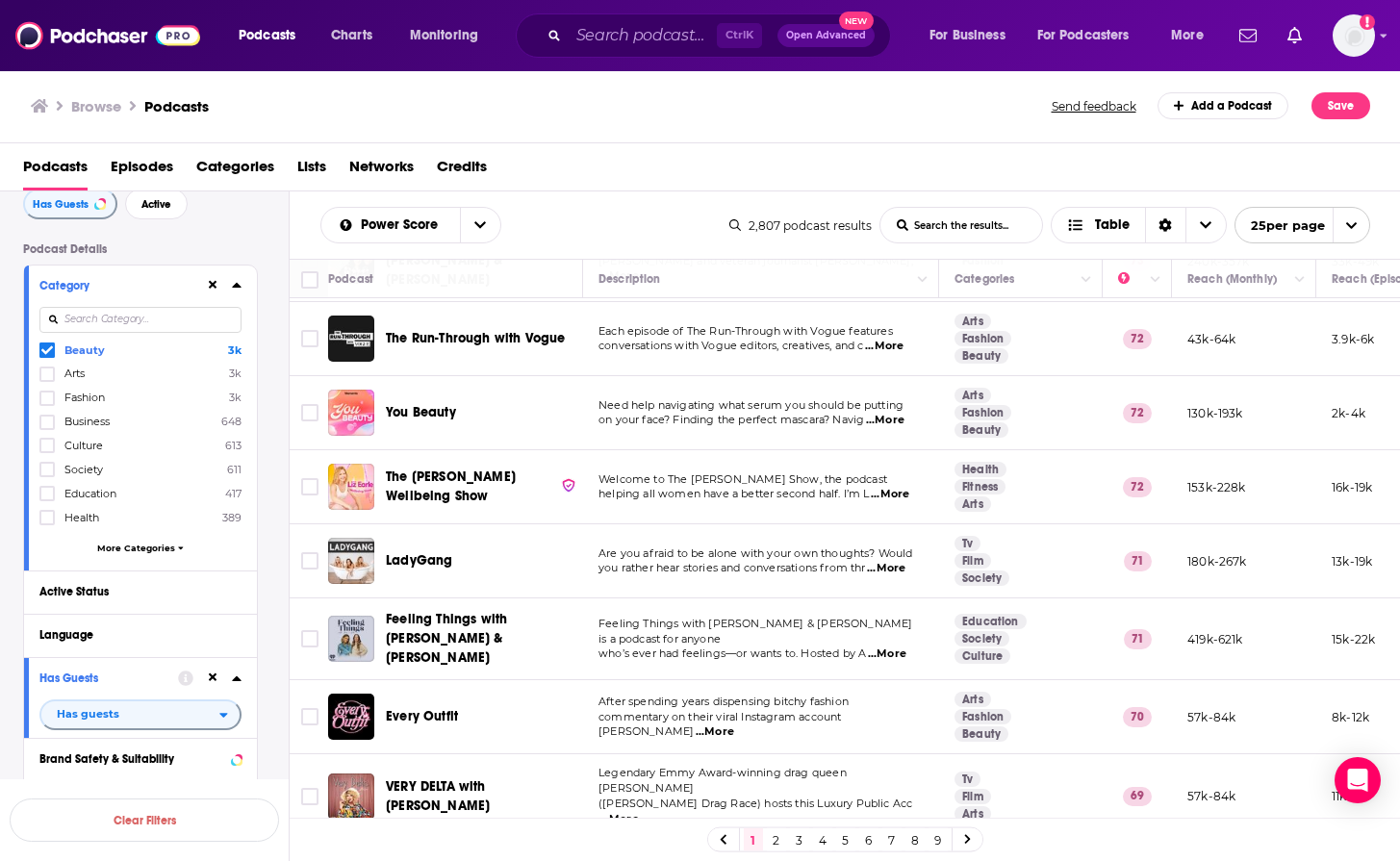 click on "...More" at bounding box center (885, 420) 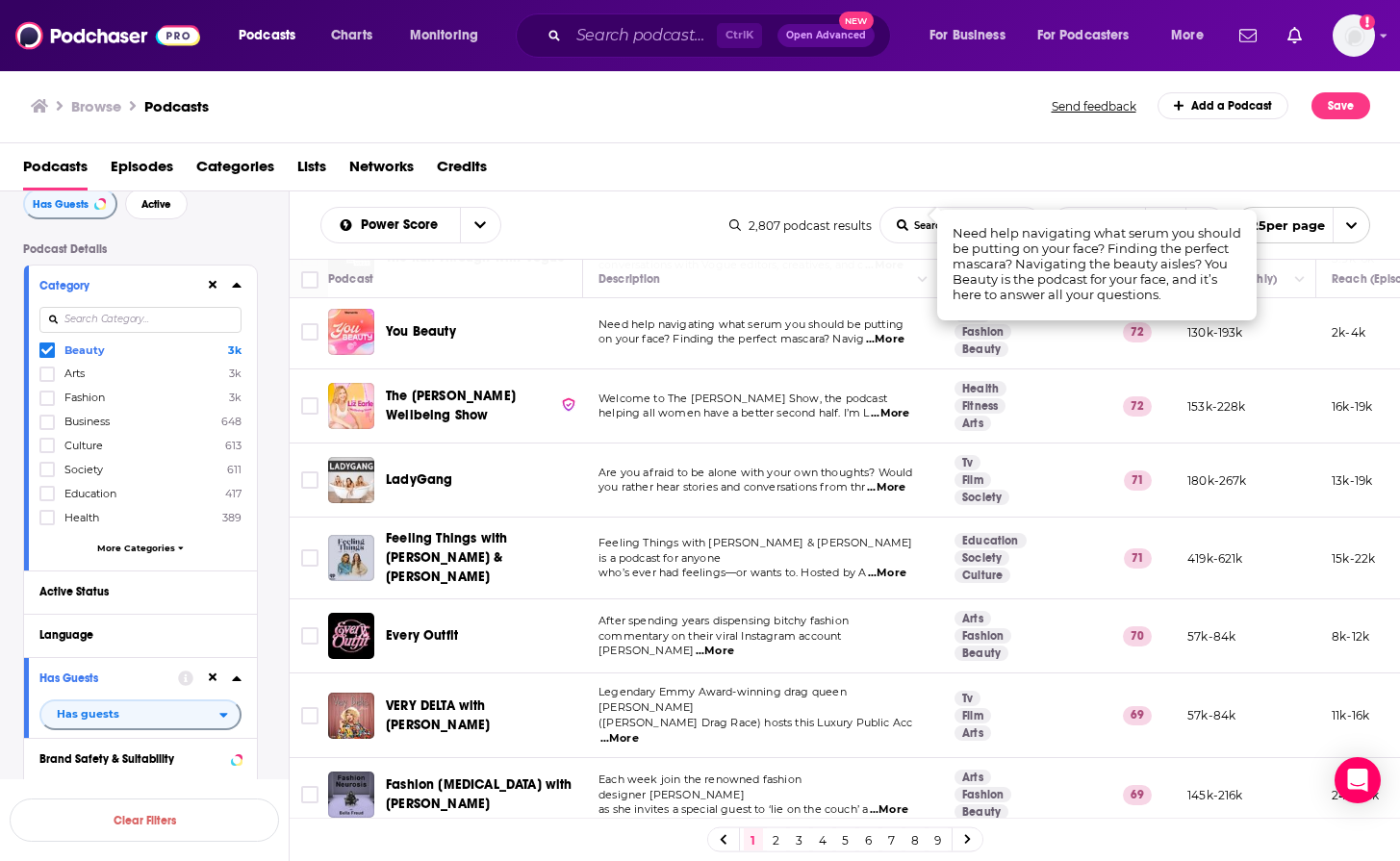 scroll, scrollTop: 577, scrollLeft: 0, axis: vertical 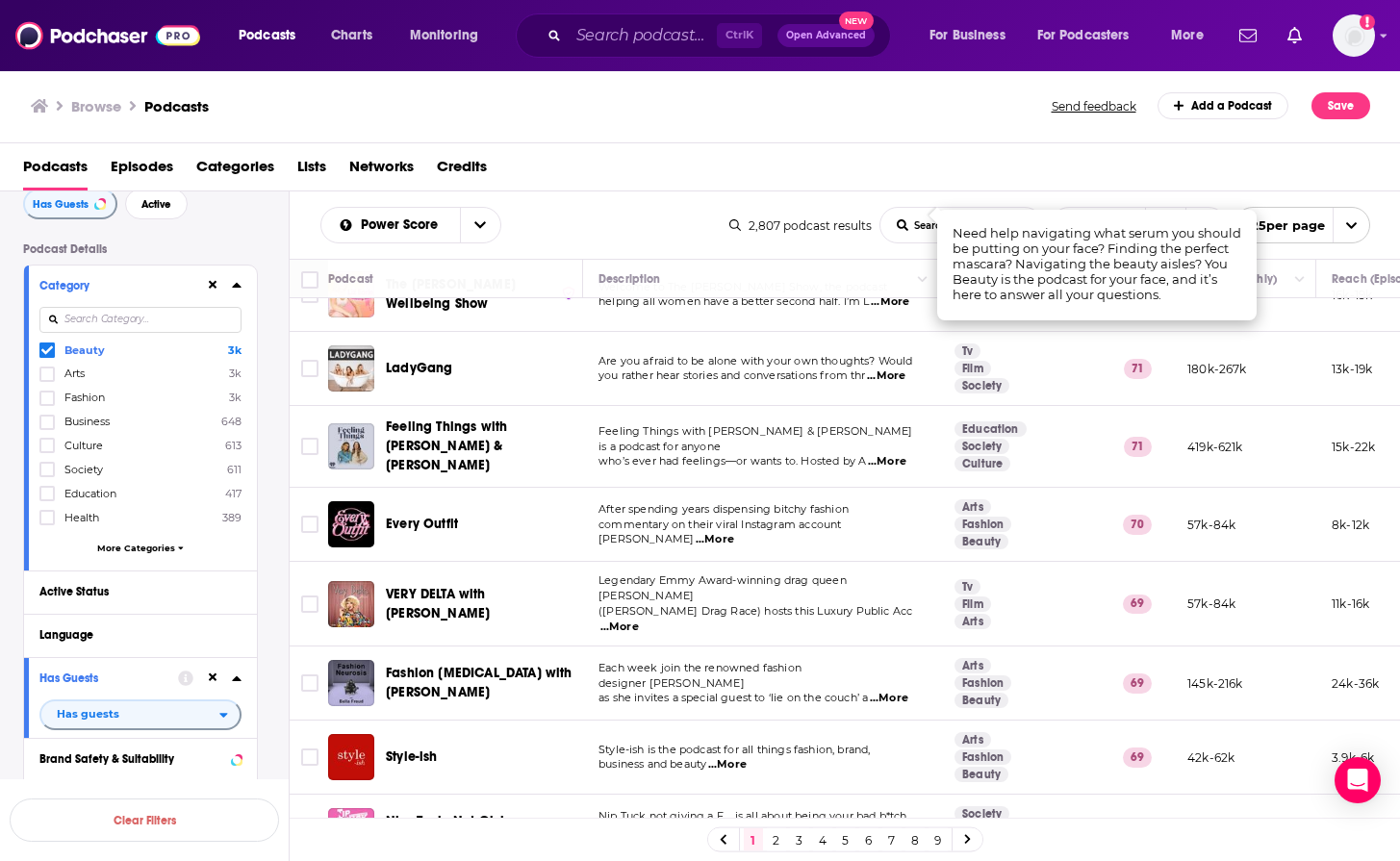 click on "...More" at bounding box center [887, 462] 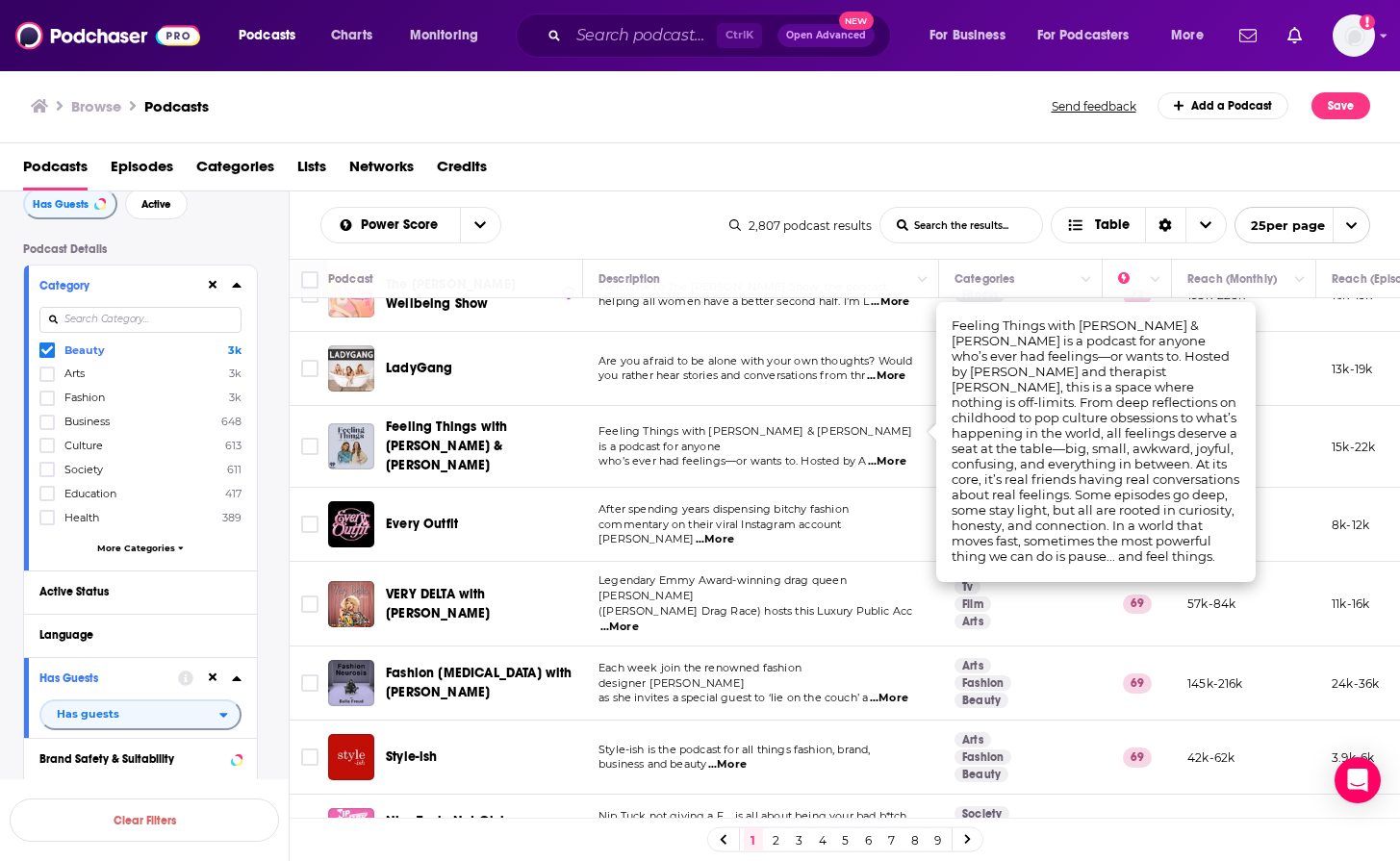 click on "...More" at bounding box center [715, 540] 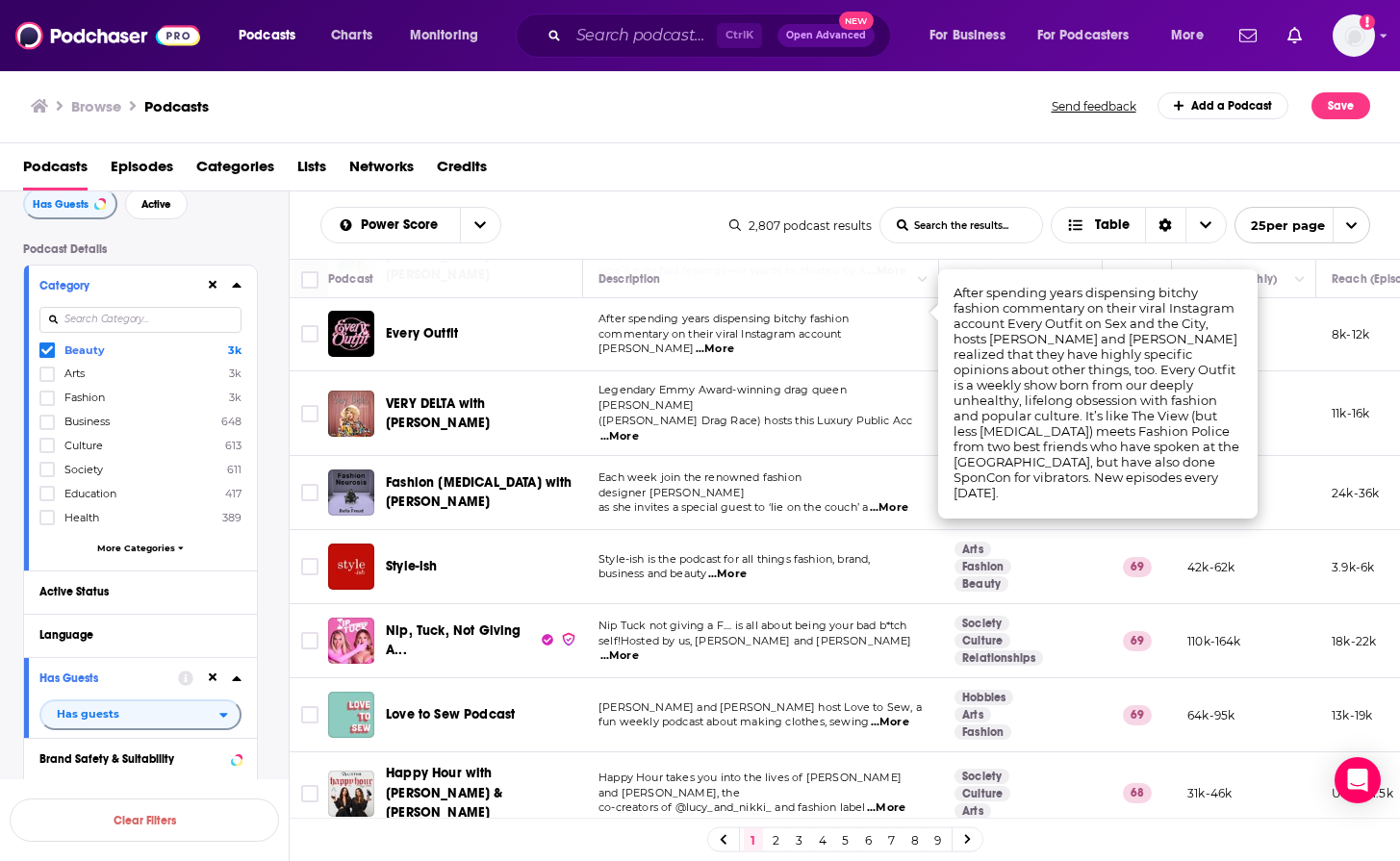 scroll, scrollTop: 770, scrollLeft: 0, axis: vertical 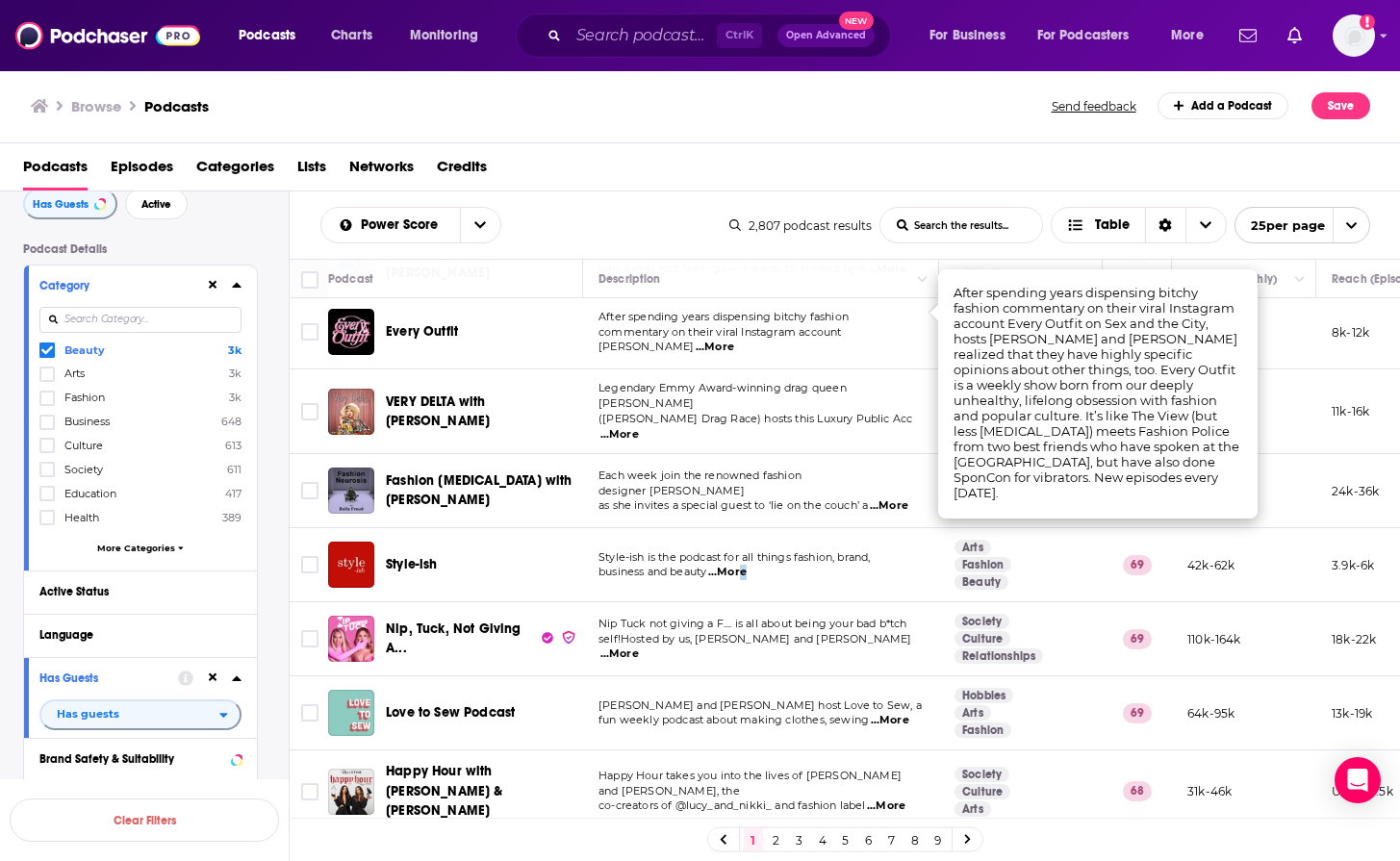 click on "...More" at bounding box center (727, 572) 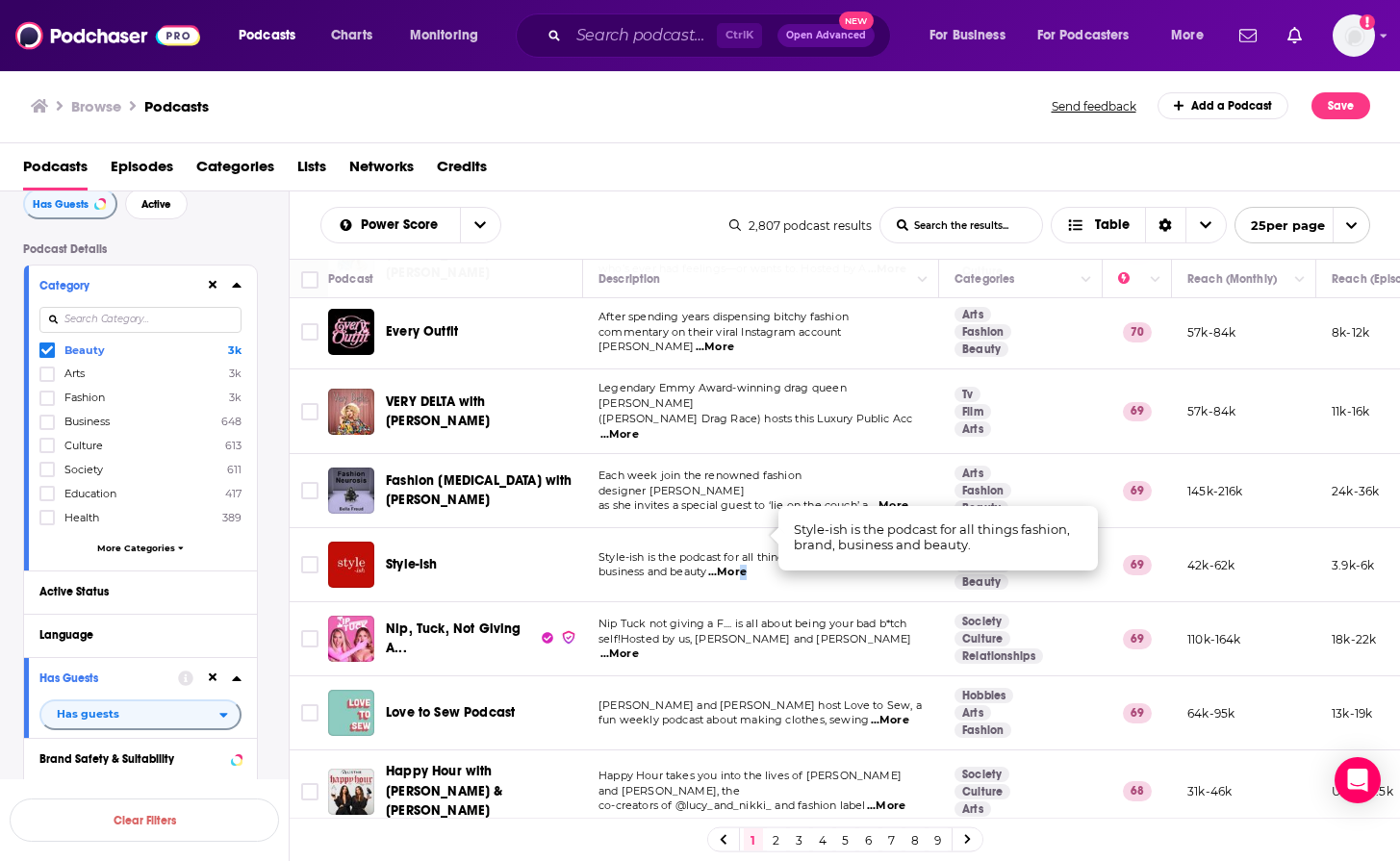 click on "...More" at bounding box center [727, 572] 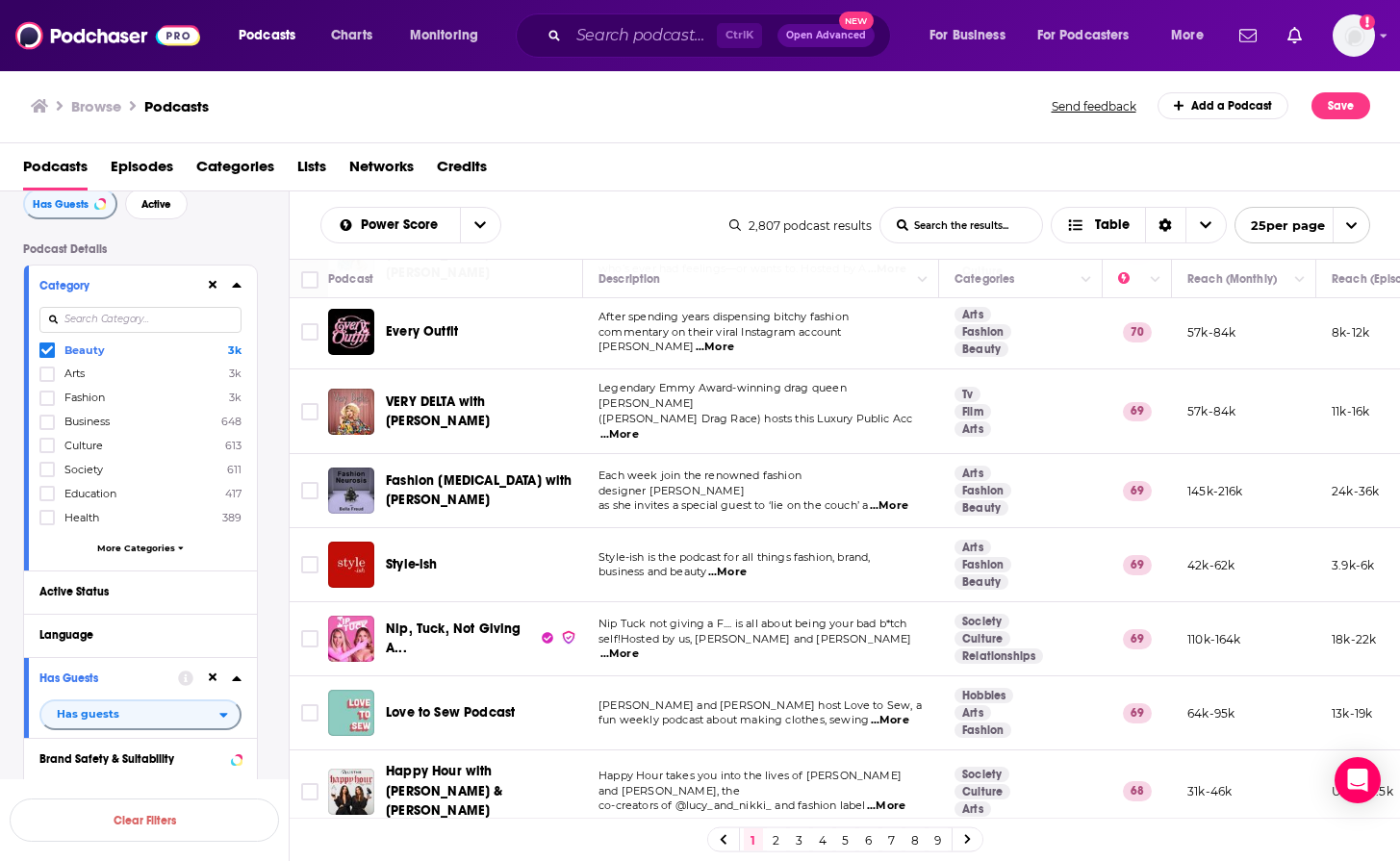 click on "...More" at bounding box center (727, 572) 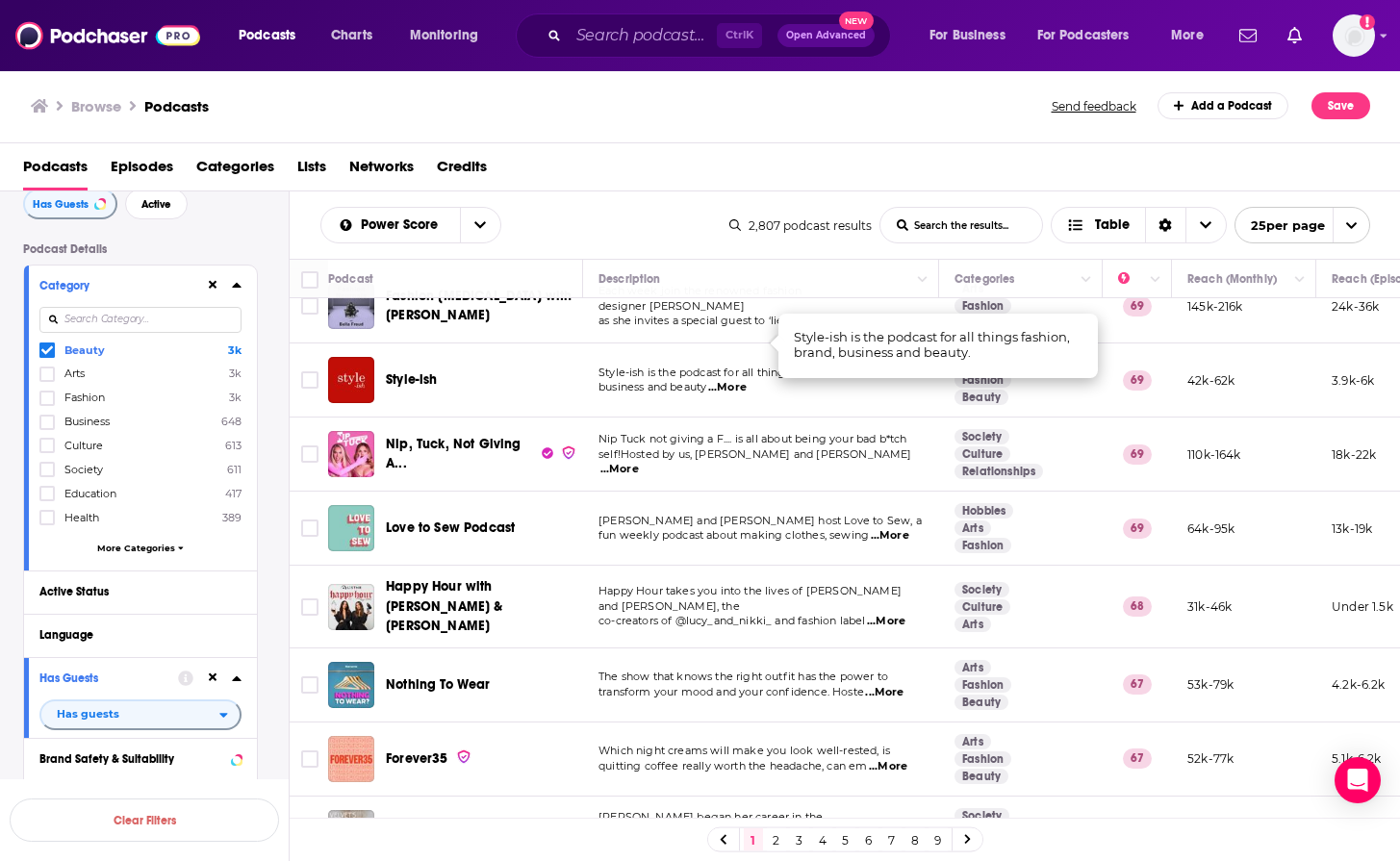 scroll, scrollTop: 962, scrollLeft: 0, axis: vertical 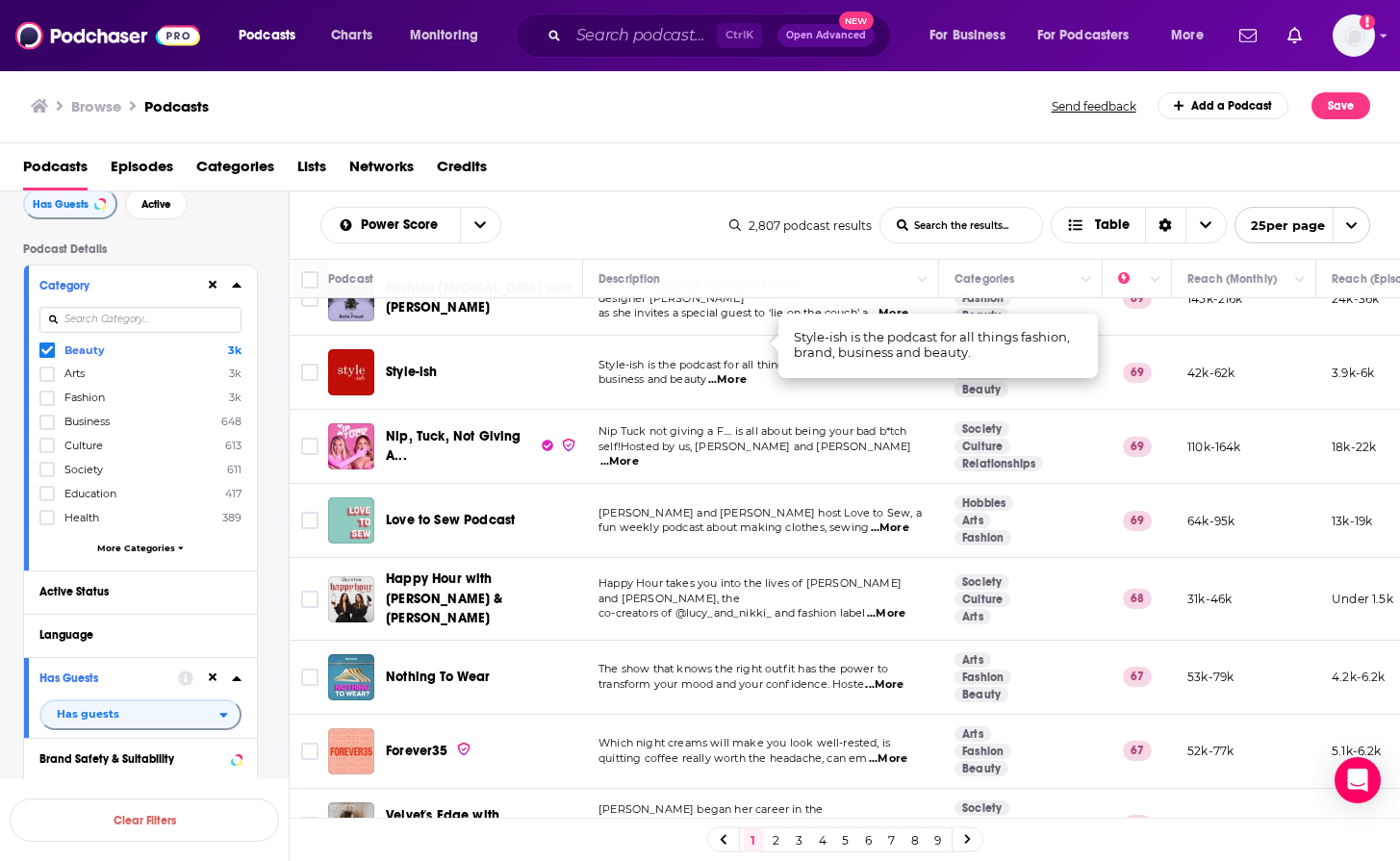 click on "...More" at bounding box center [727, 380] 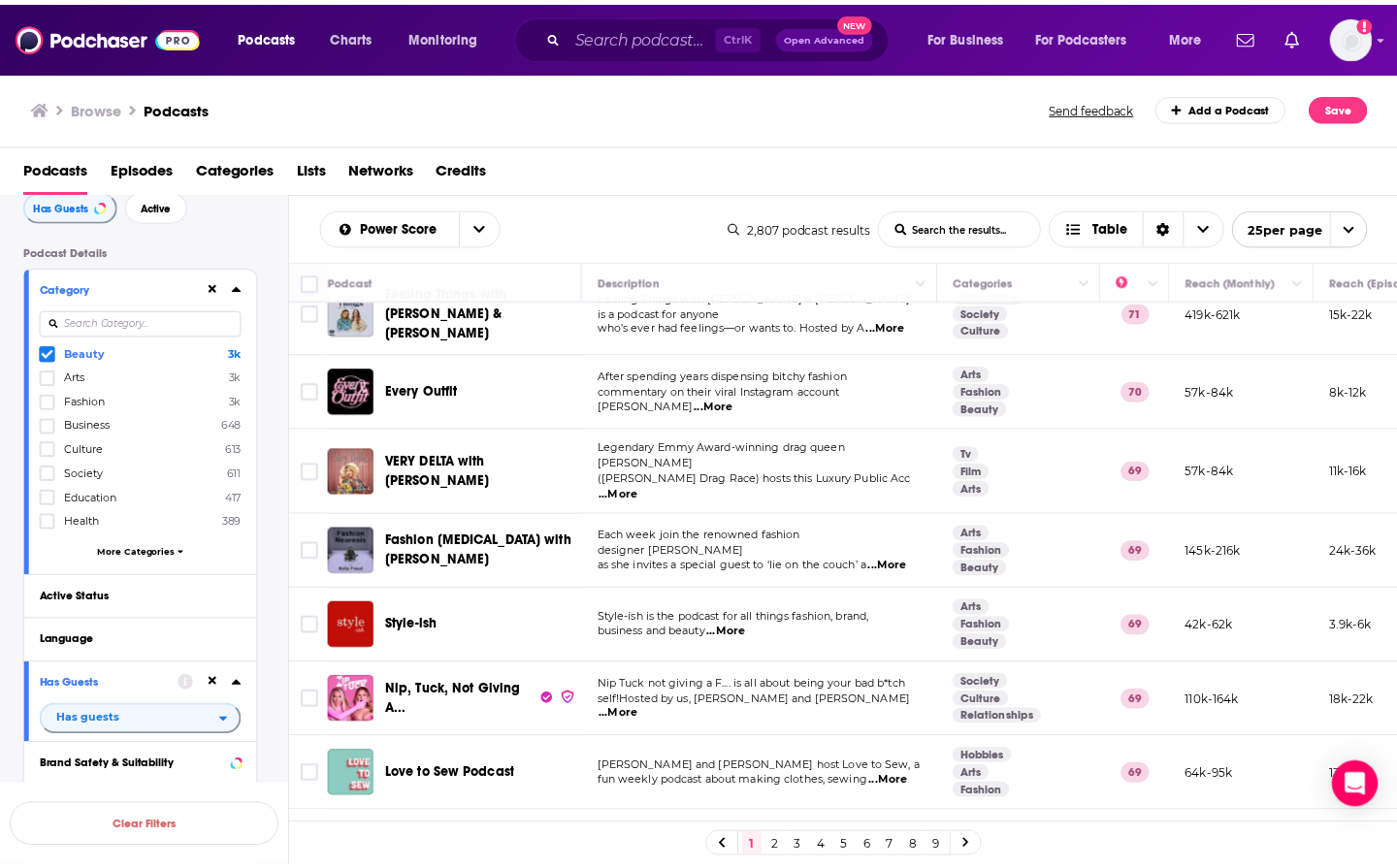 scroll, scrollTop: 776, scrollLeft: 0, axis: vertical 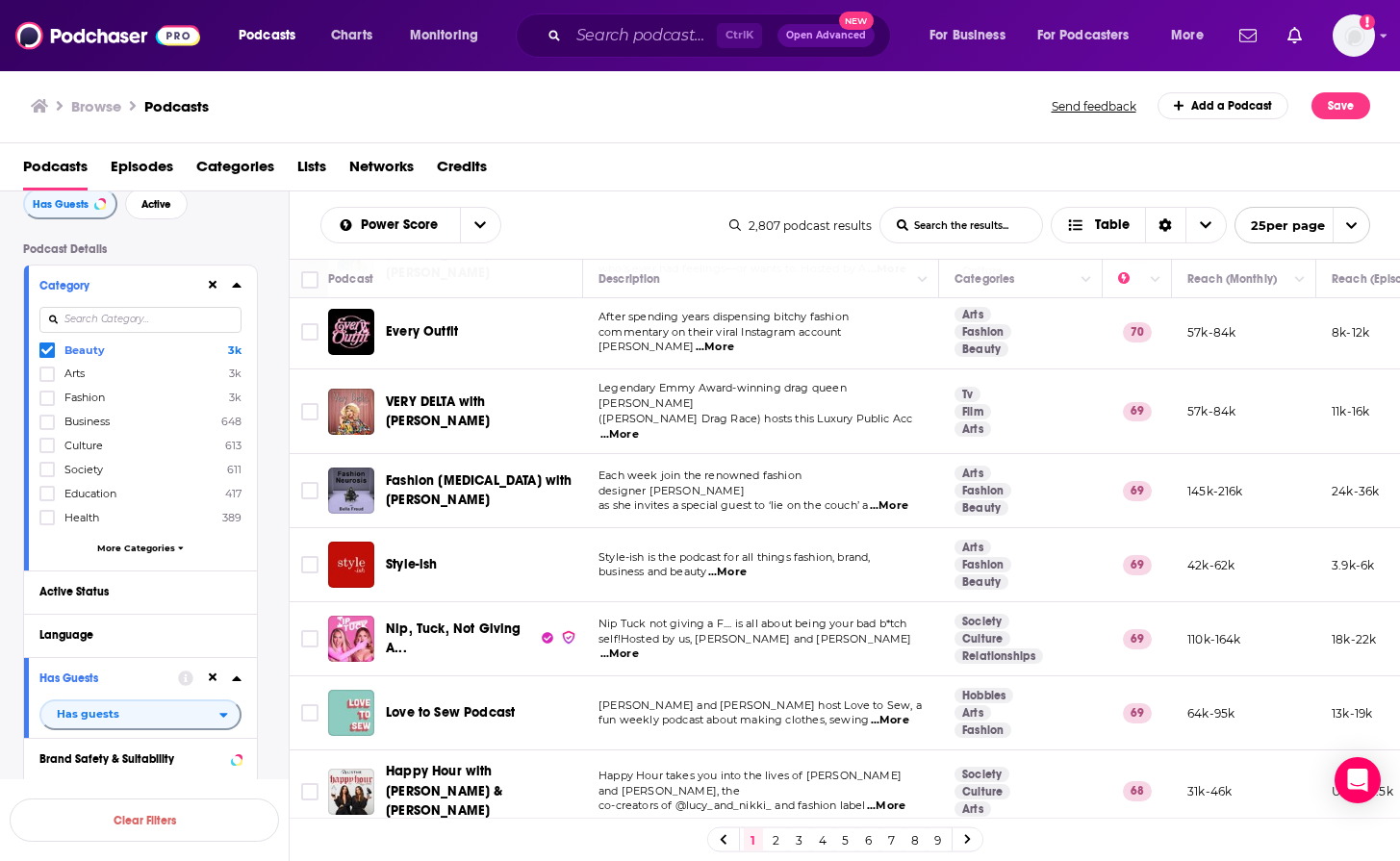 click on "Style-ish" at bounding box center [412, 564] 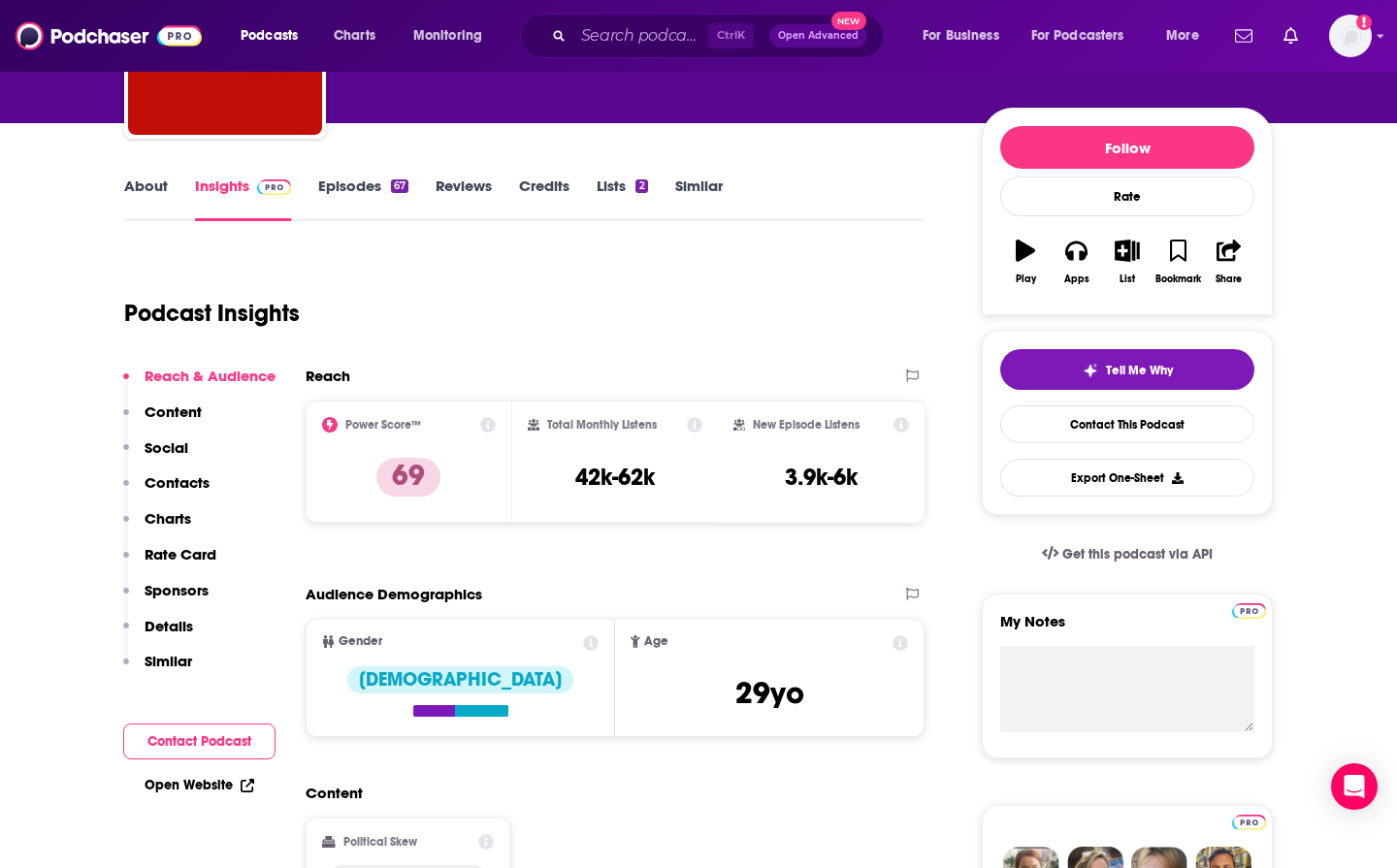 scroll, scrollTop: 194, scrollLeft: 0, axis: vertical 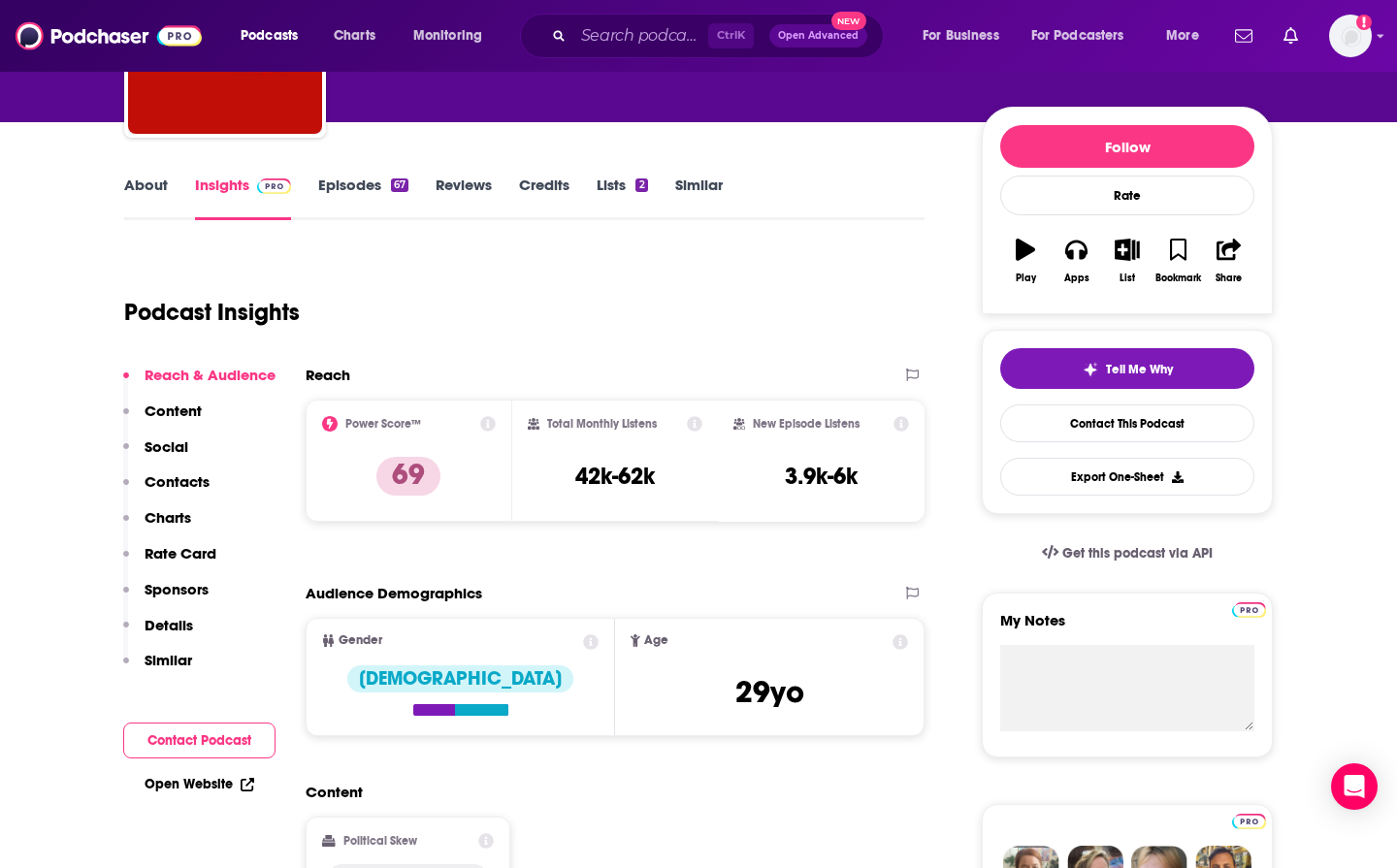 click on "Content" at bounding box center [173, 410] 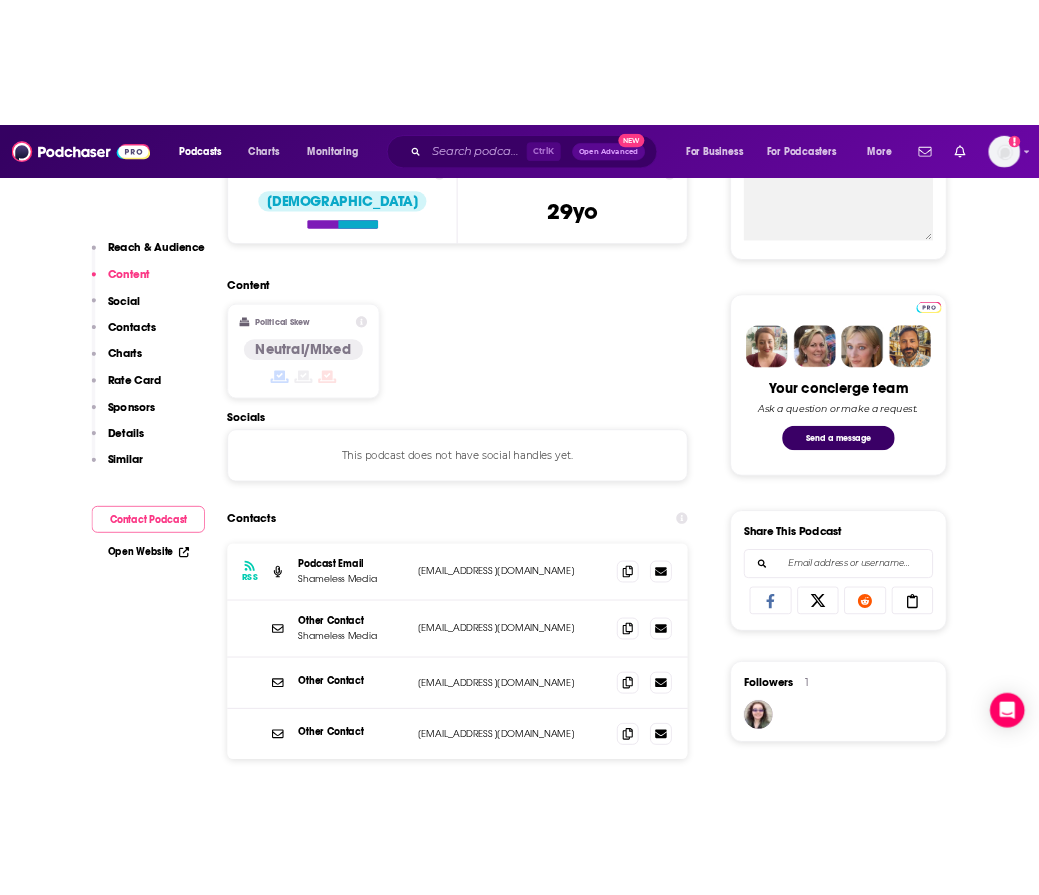 scroll, scrollTop: 829, scrollLeft: 0, axis: vertical 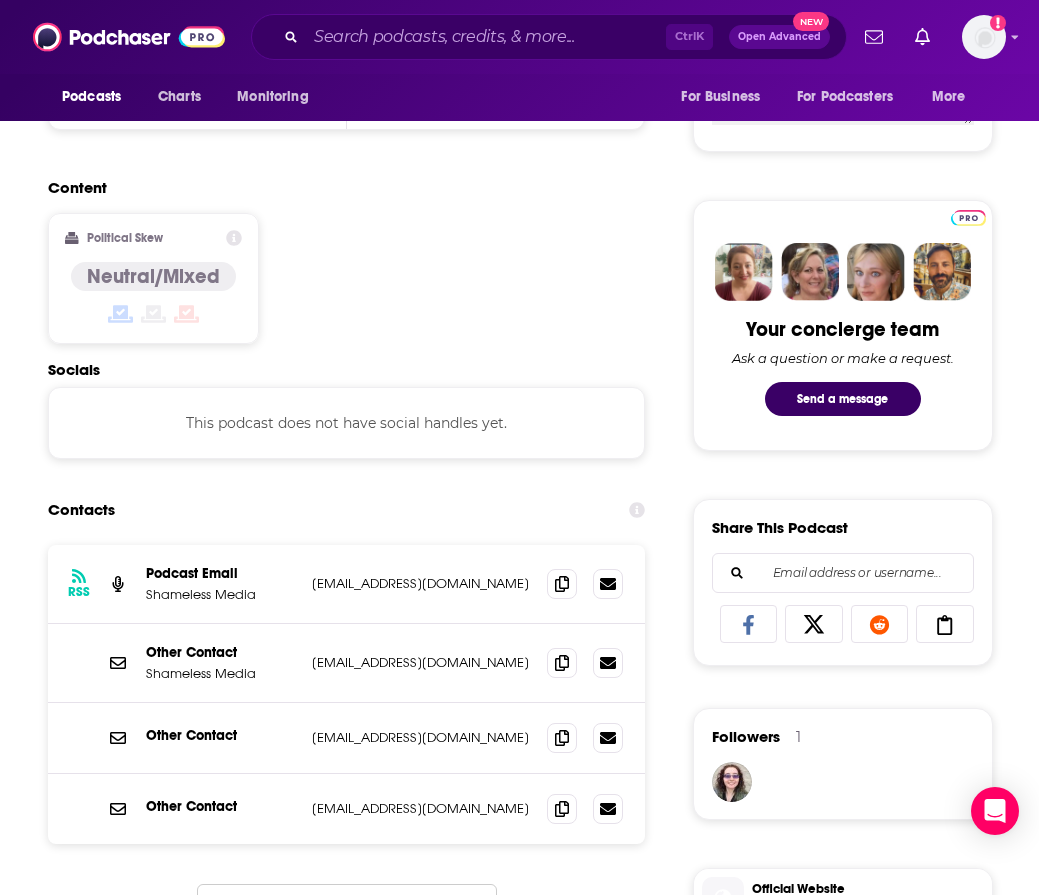 click on "Content Political Skew Neutral/Mixed" at bounding box center (346, 269) 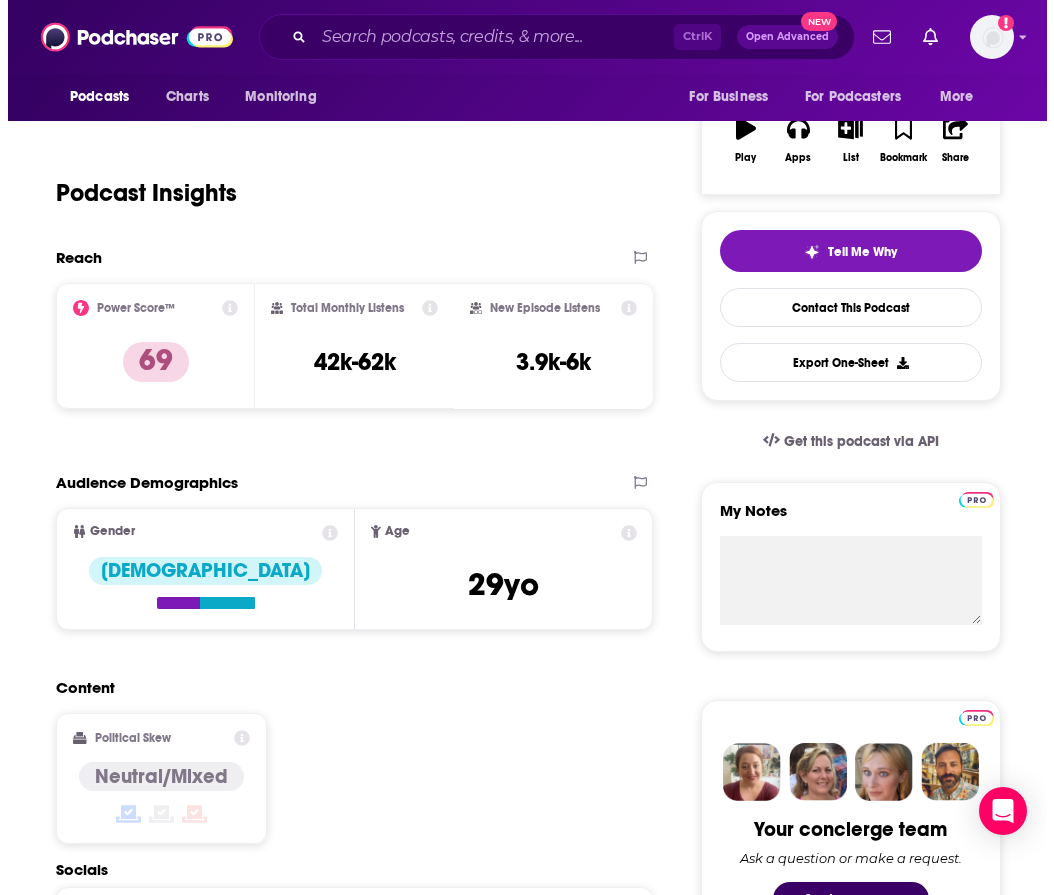 scroll, scrollTop: 0, scrollLeft: 0, axis: both 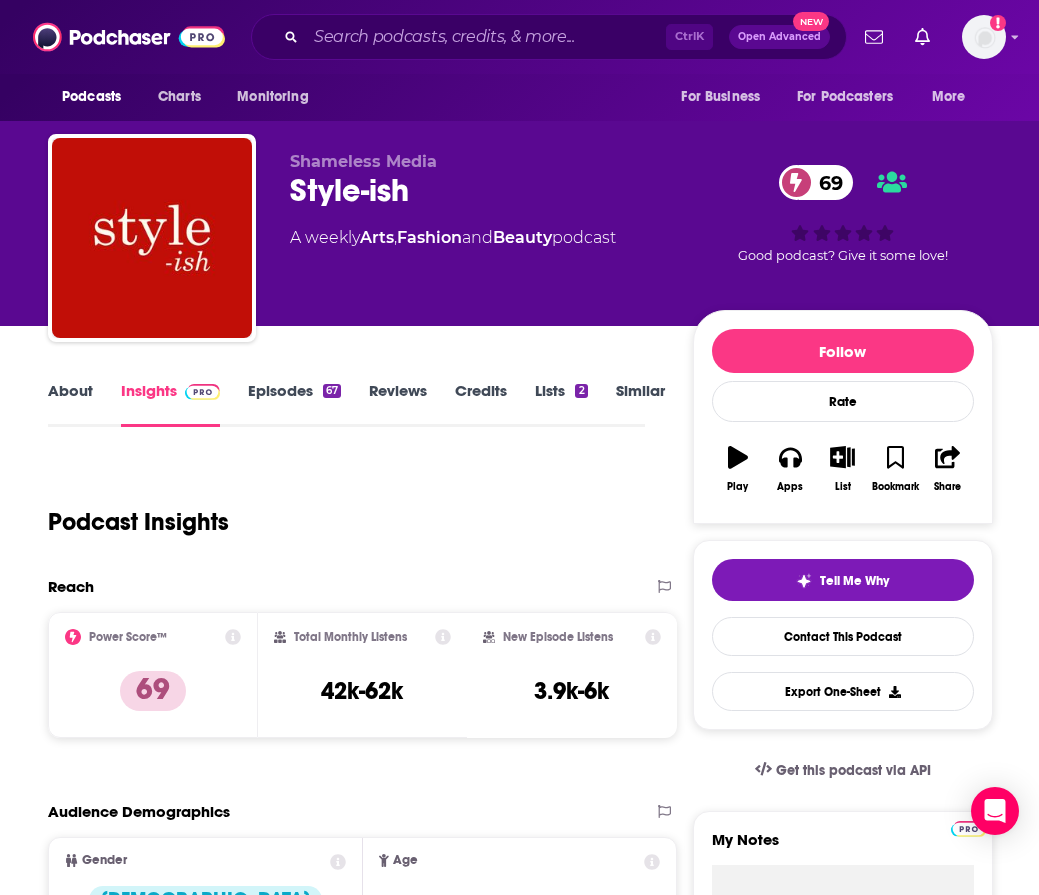 click on "Podcast Insights" at bounding box center (338, 510) 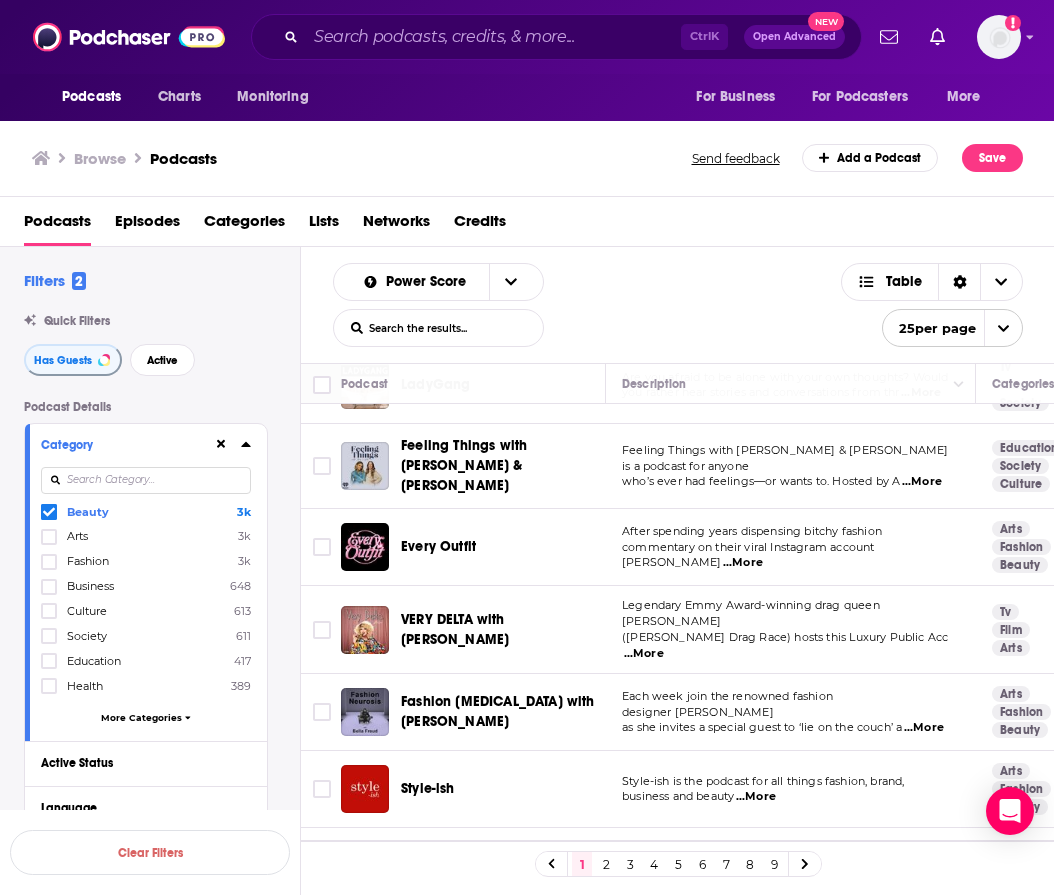 scroll, scrollTop: 800, scrollLeft: 0, axis: vertical 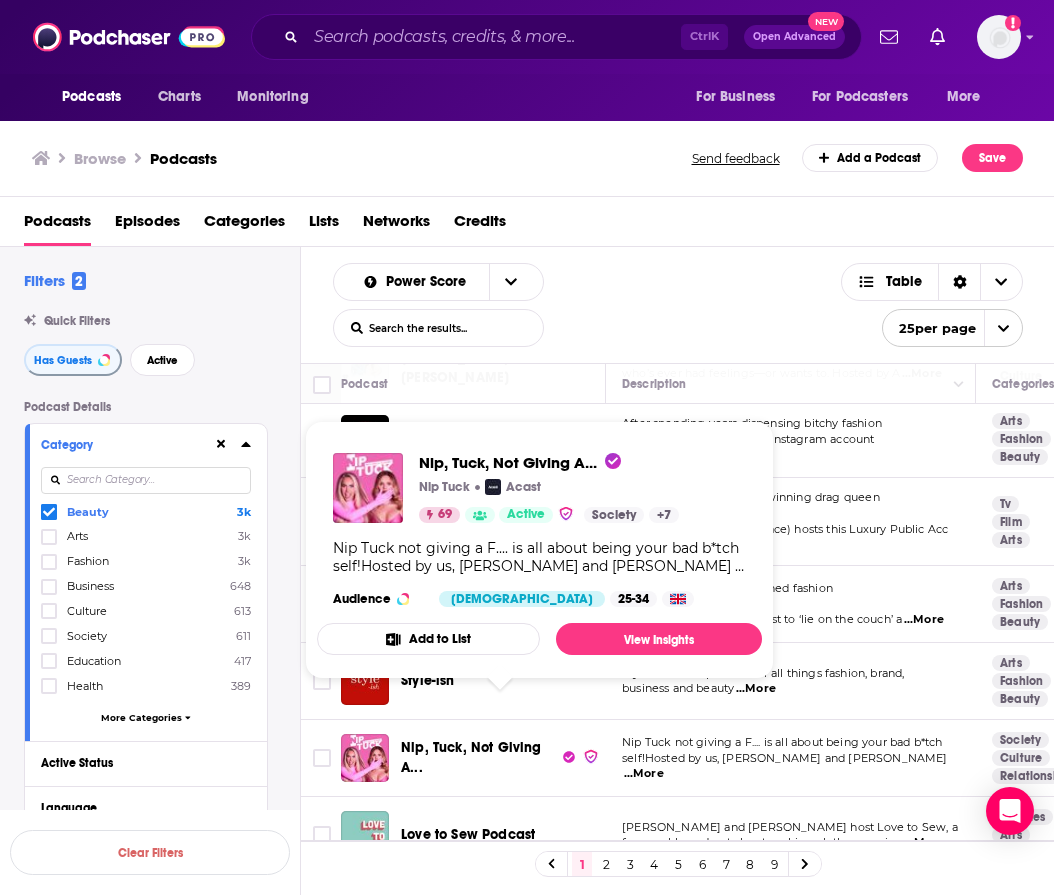 click on "Legendary Emmy Award-winning drag queen Delta Work (RuPaul’s Drag Race) hosts this Luxury Public Acc  ...More" at bounding box center (791, 522) 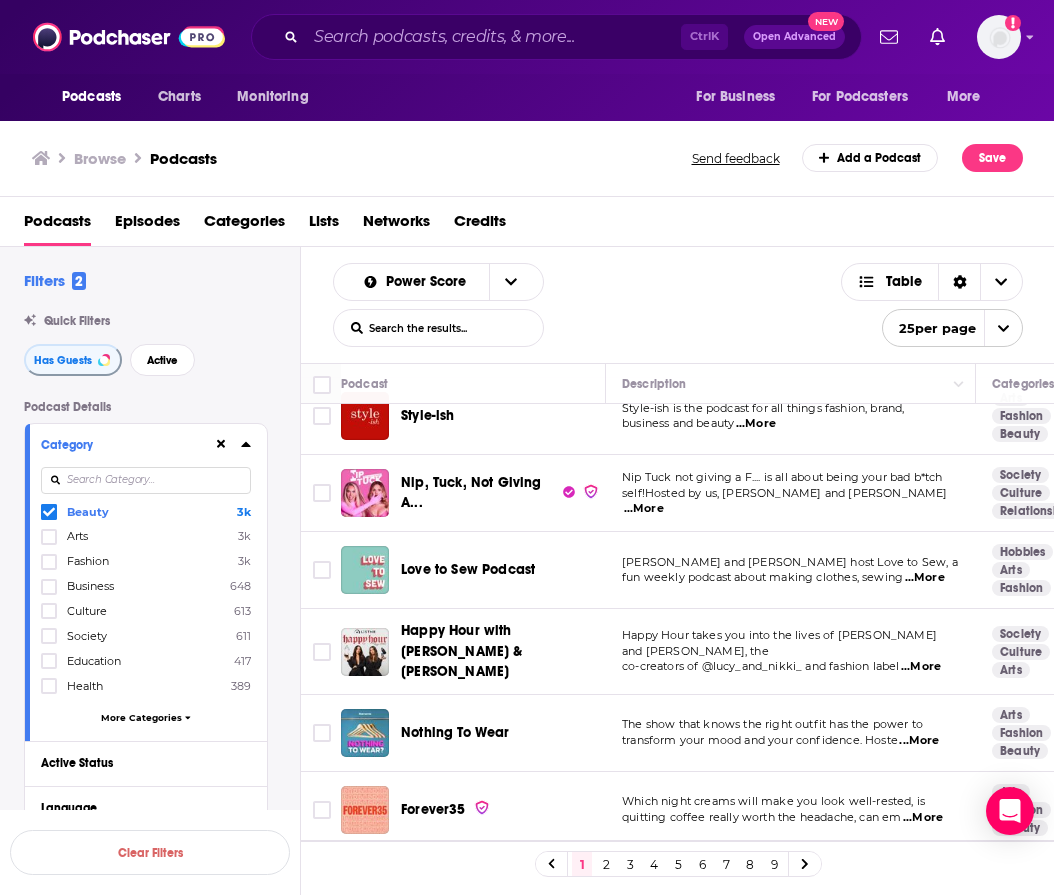 scroll, scrollTop: 1100, scrollLeft: 0, axis: vertical 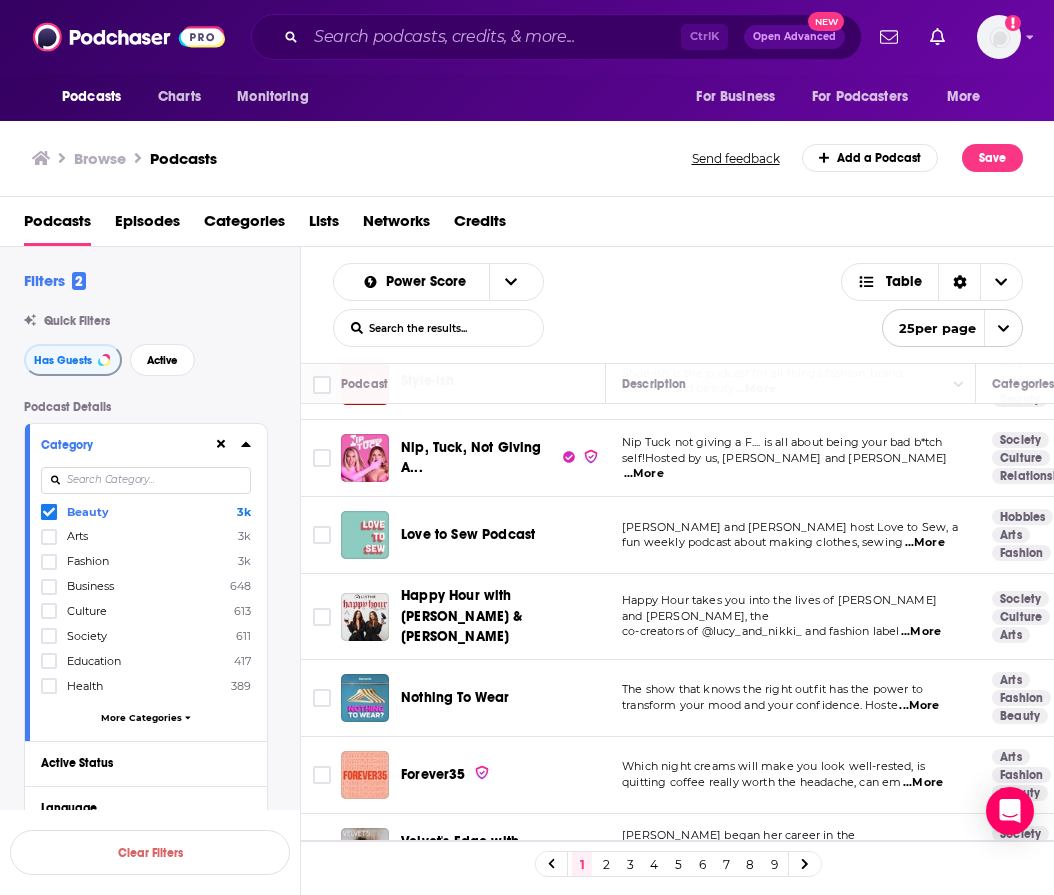 click on "...More" at bounding box center (923, 783) 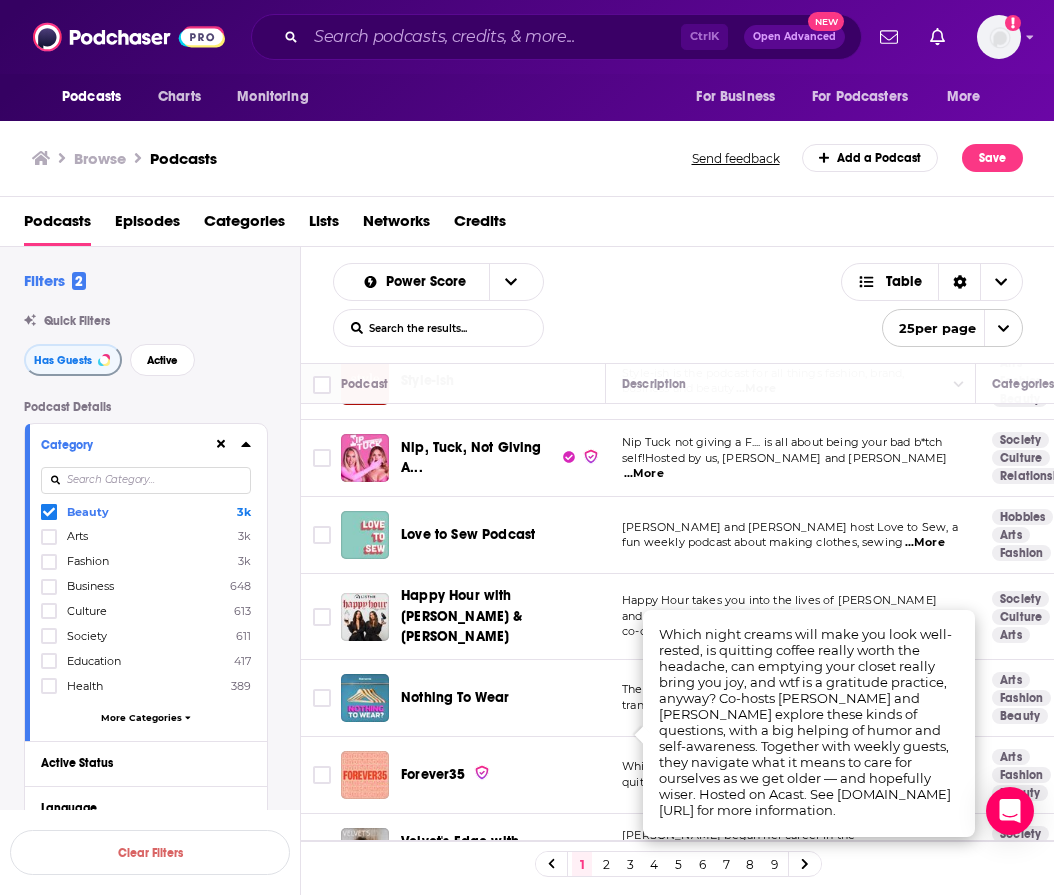click on "co-creators of @lucy_and_nikki_ and fashion label" at bounding box center [760, 631] 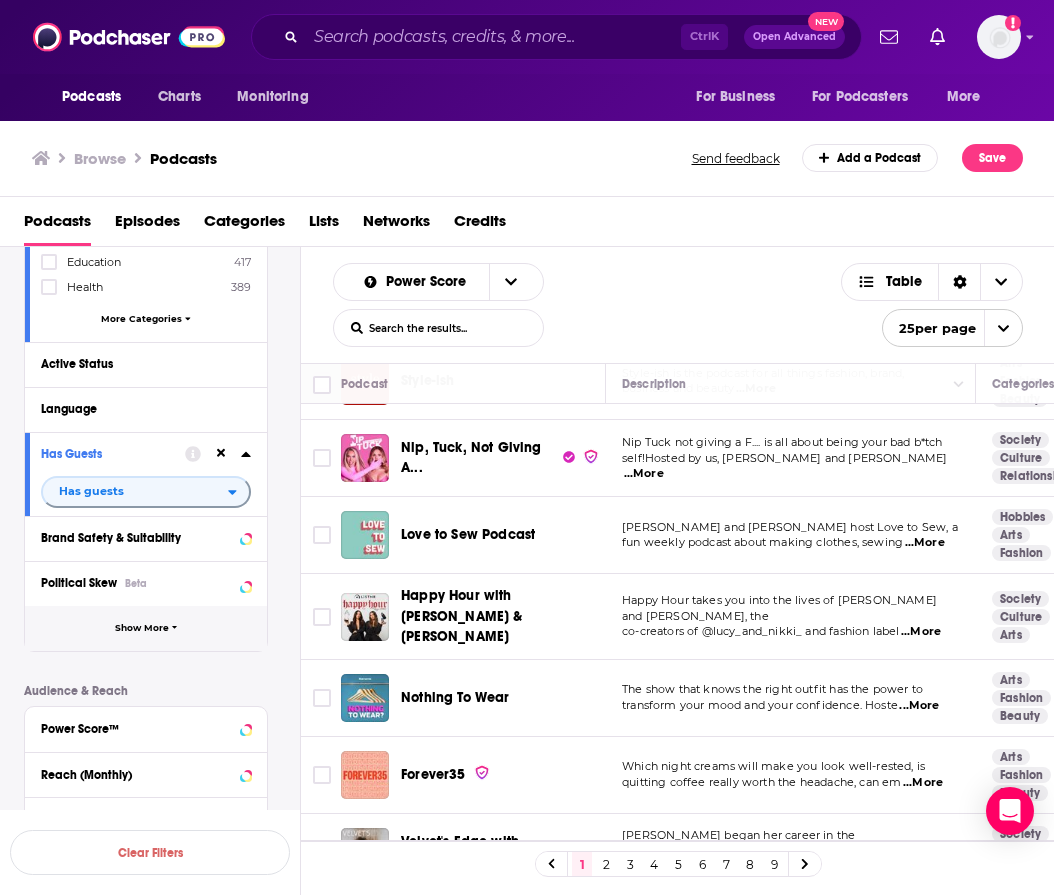 scroll, scrollTop: 400, scrollLeft: 0, axis: vertical 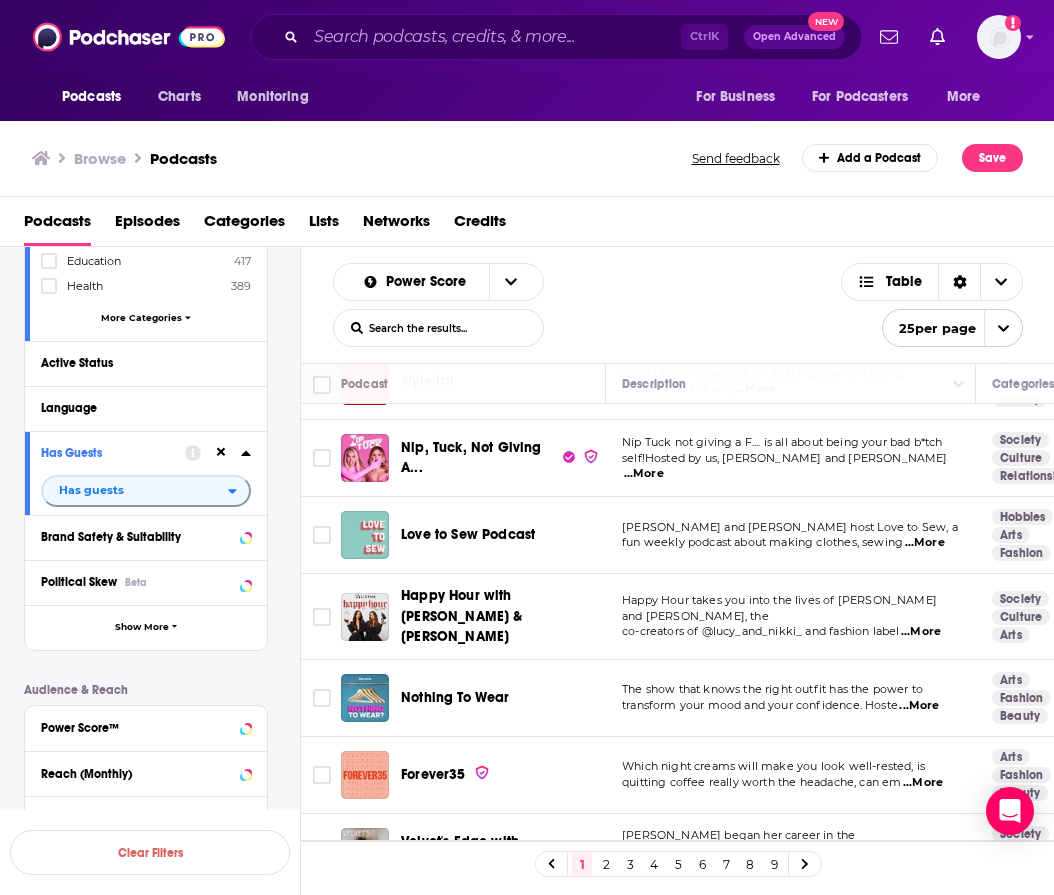 click on "Has Guests" at bounding box center [106, 453] 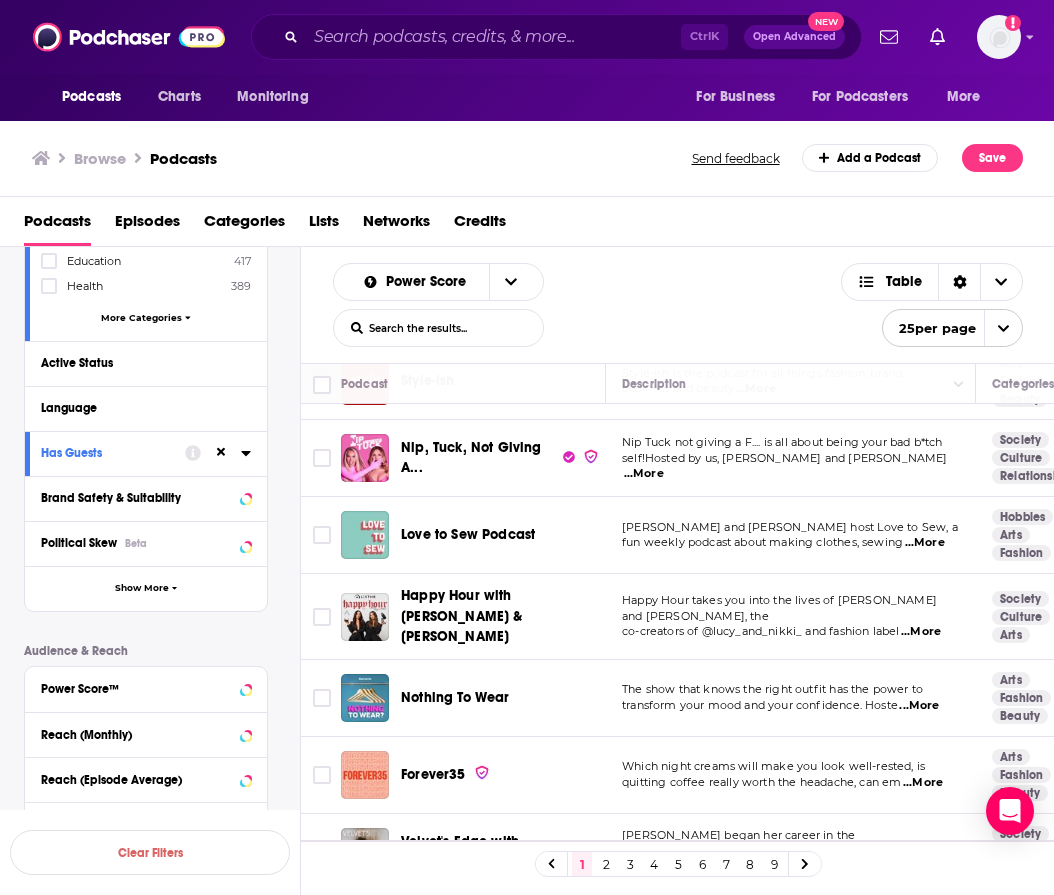 click on "Has Guests" at bounding box center [146, 453] 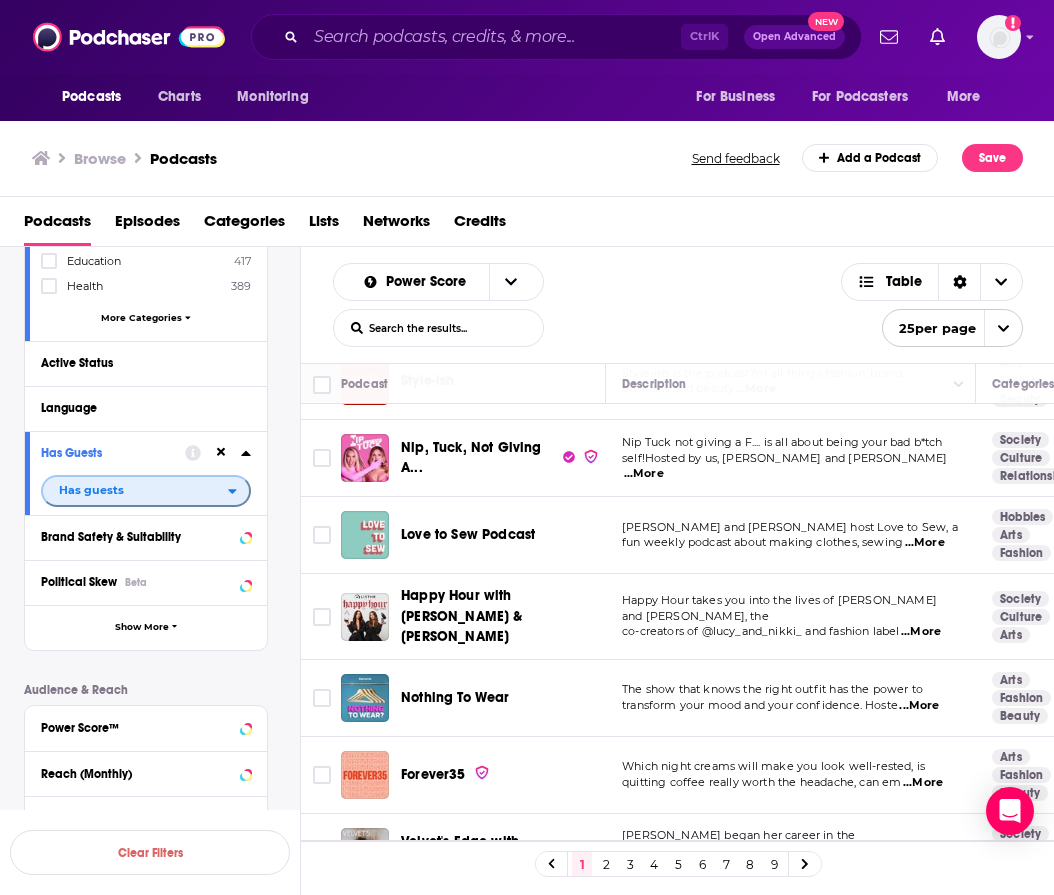 click on "Has guests" at bounding box center (135, 490) 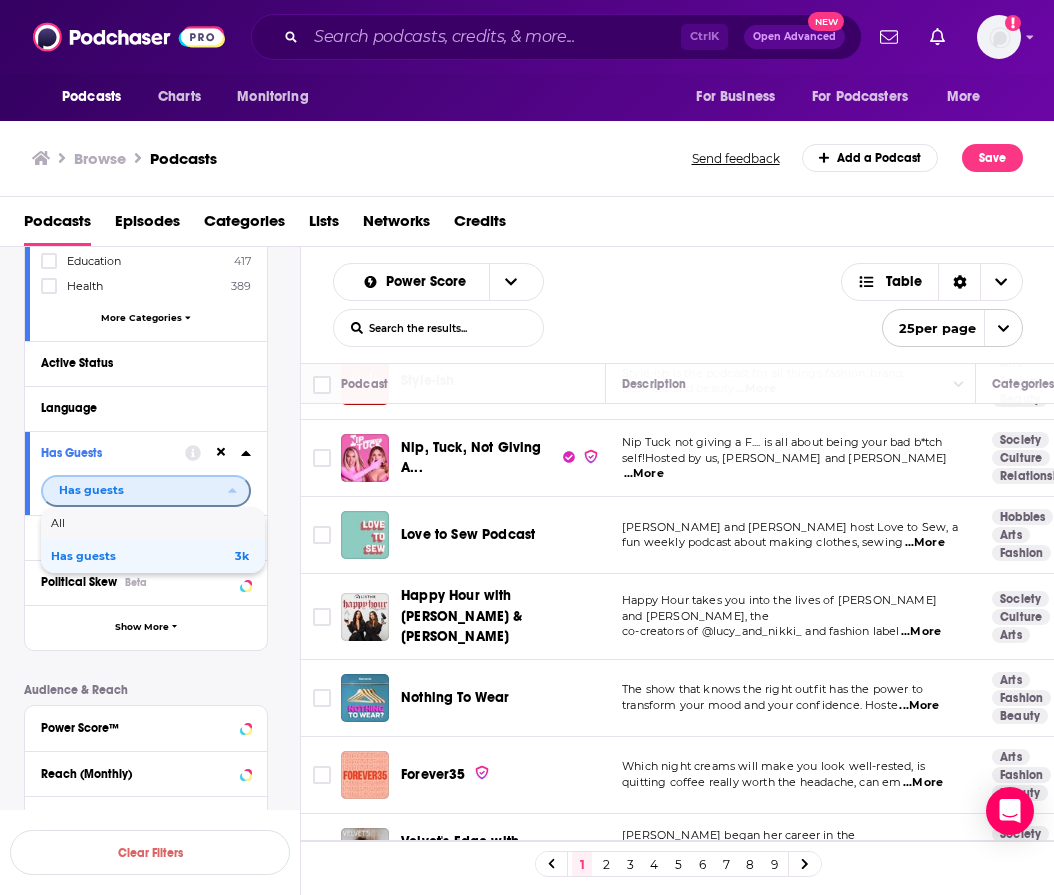 click on "All" at bounding box center (153, 523) 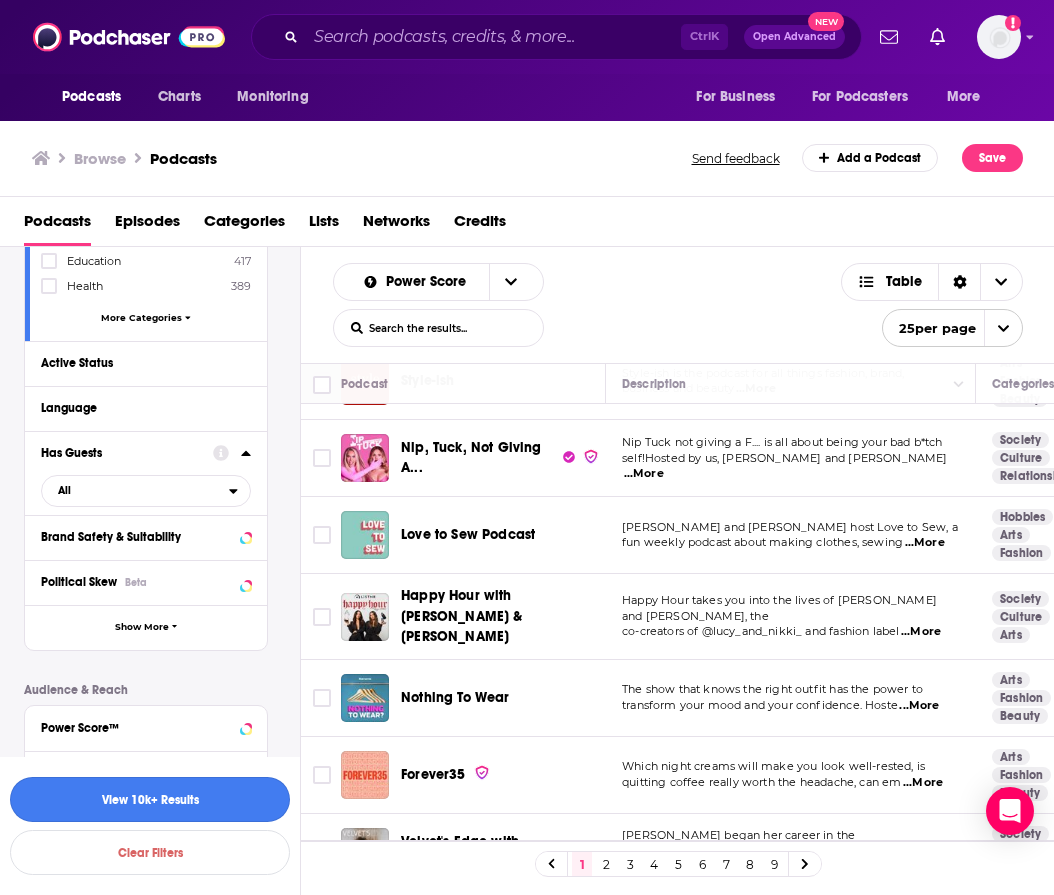 click on "View 10k+ Results" at bounding box center (150, 799) 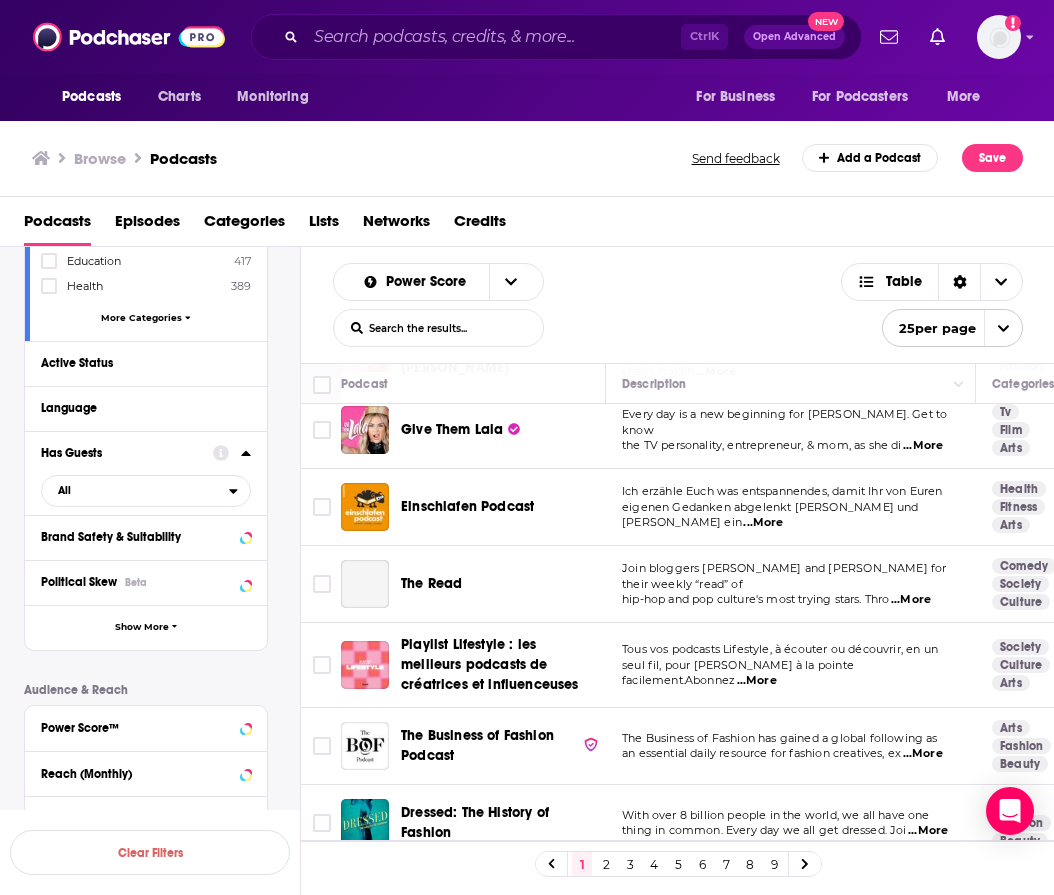 scroll, scrollTop: 0, scrollLeft: 0, axis: both 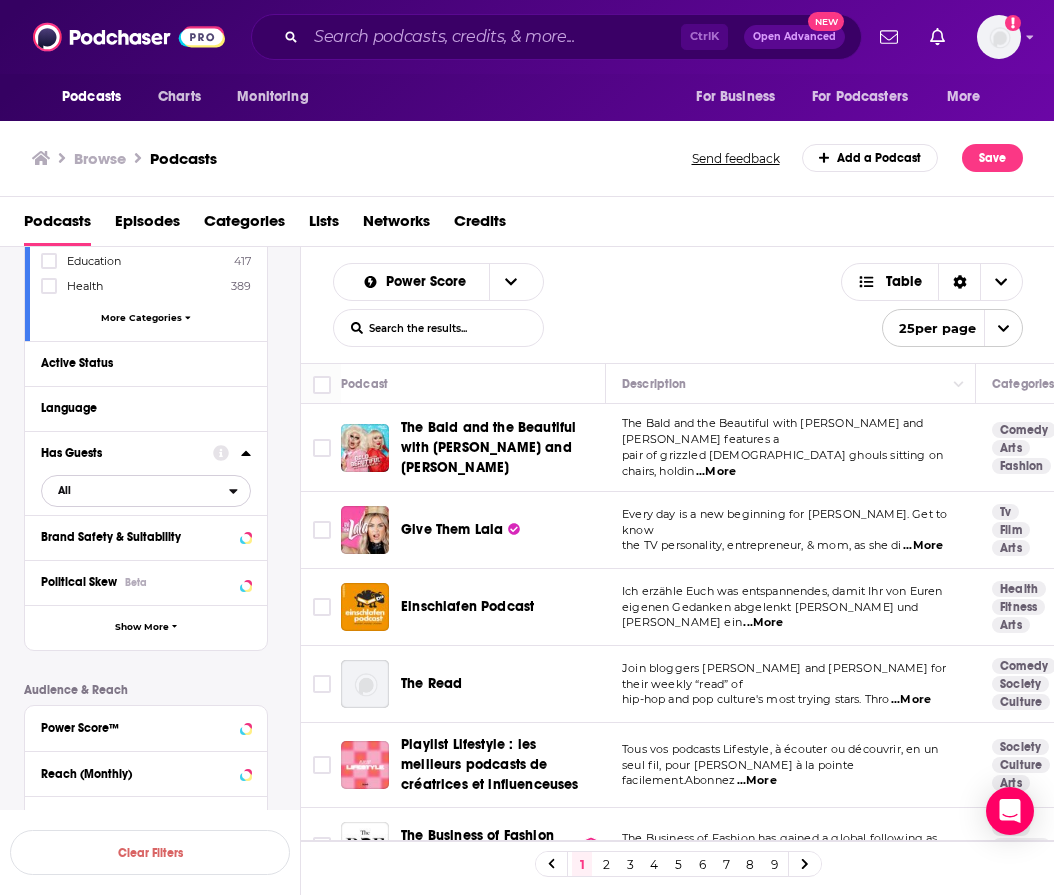 click on "All" at bounding box center [135, 490] 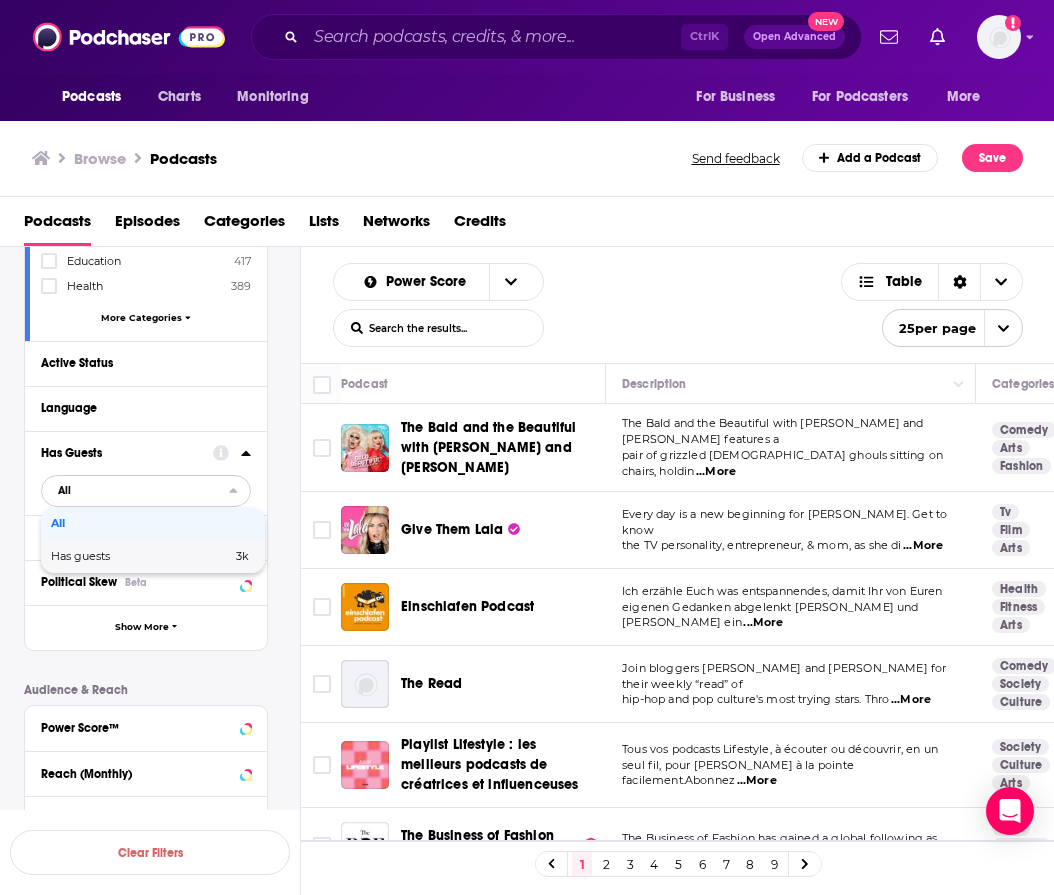click on "Has guests  3k" at bounding box center [153, 556] 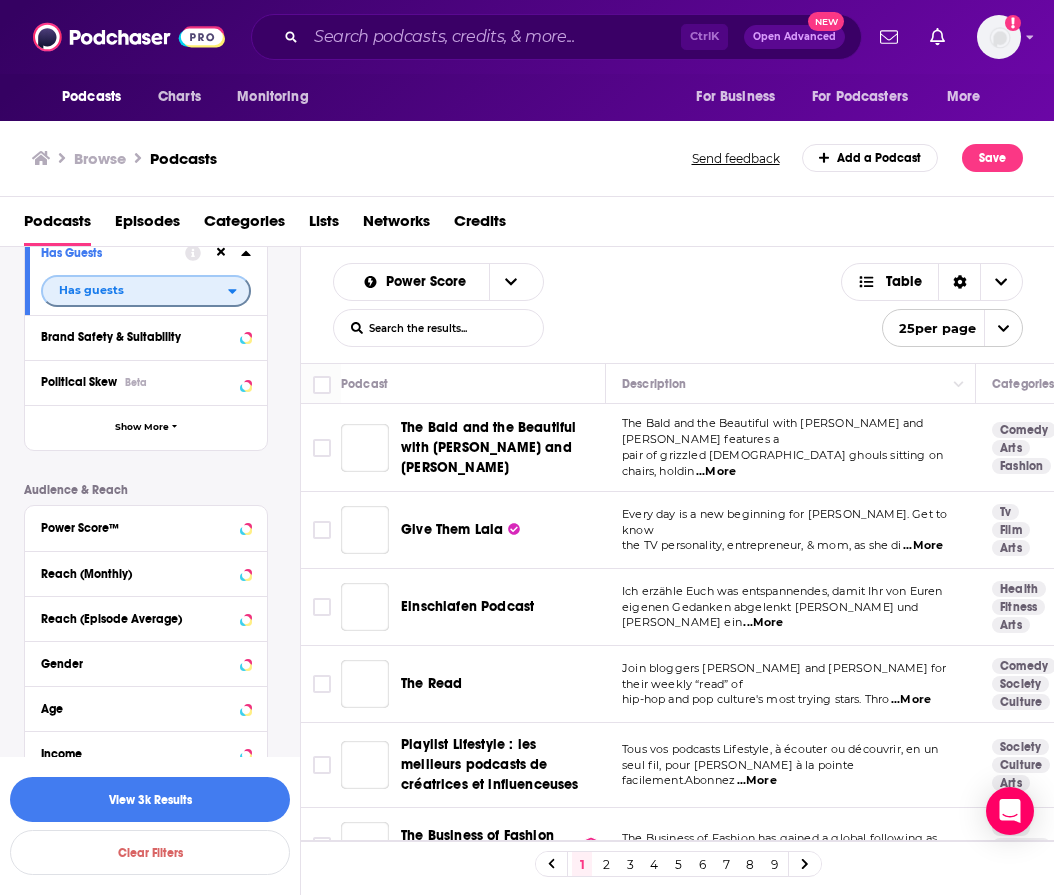scroll, scrollTop: 676, scrollLeft: 0, axis: vertical 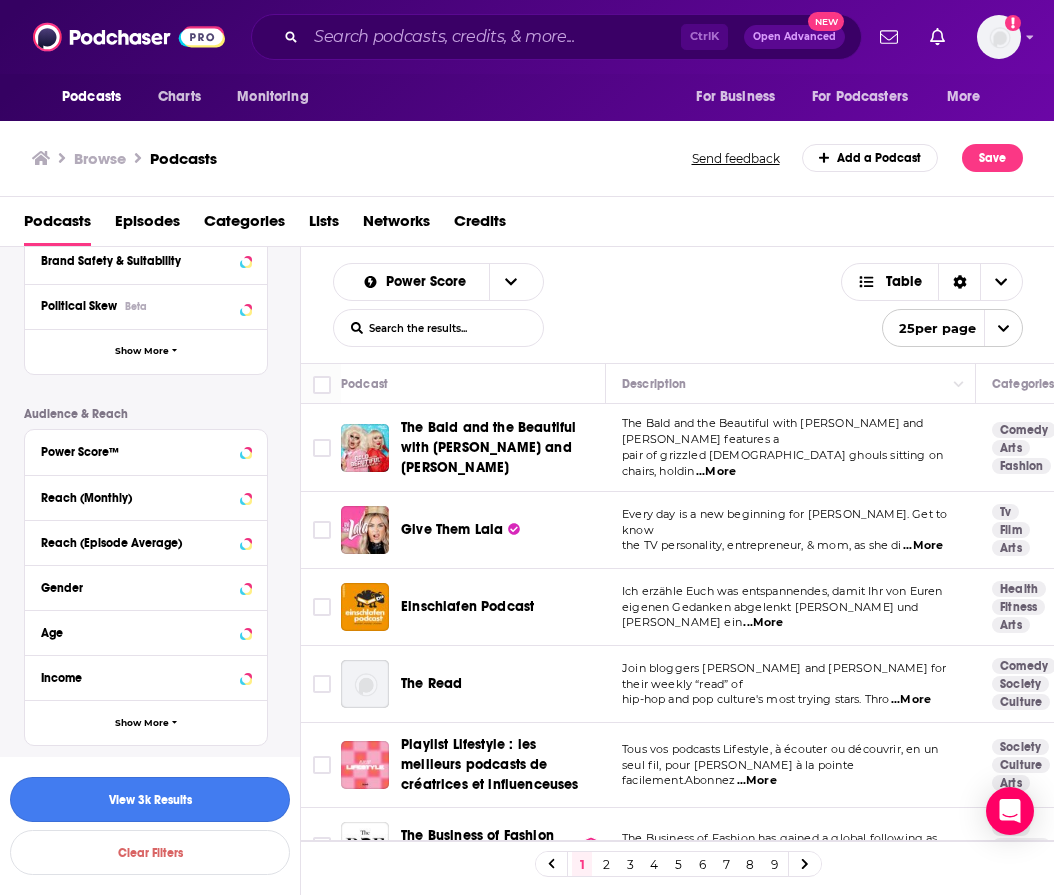 click on "View 3k Results" at bounding box center [150, 799] 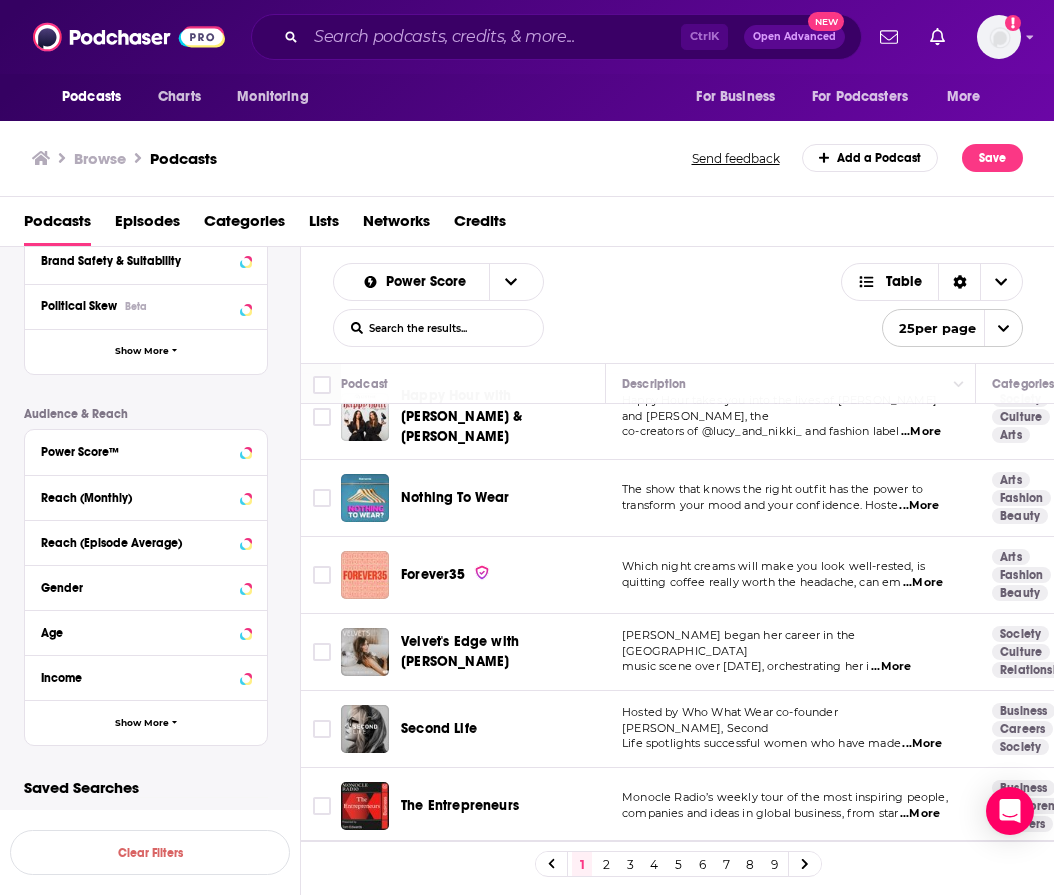 scroll, scrollTop: 1400, scrollLeft: 0, axis: vertical 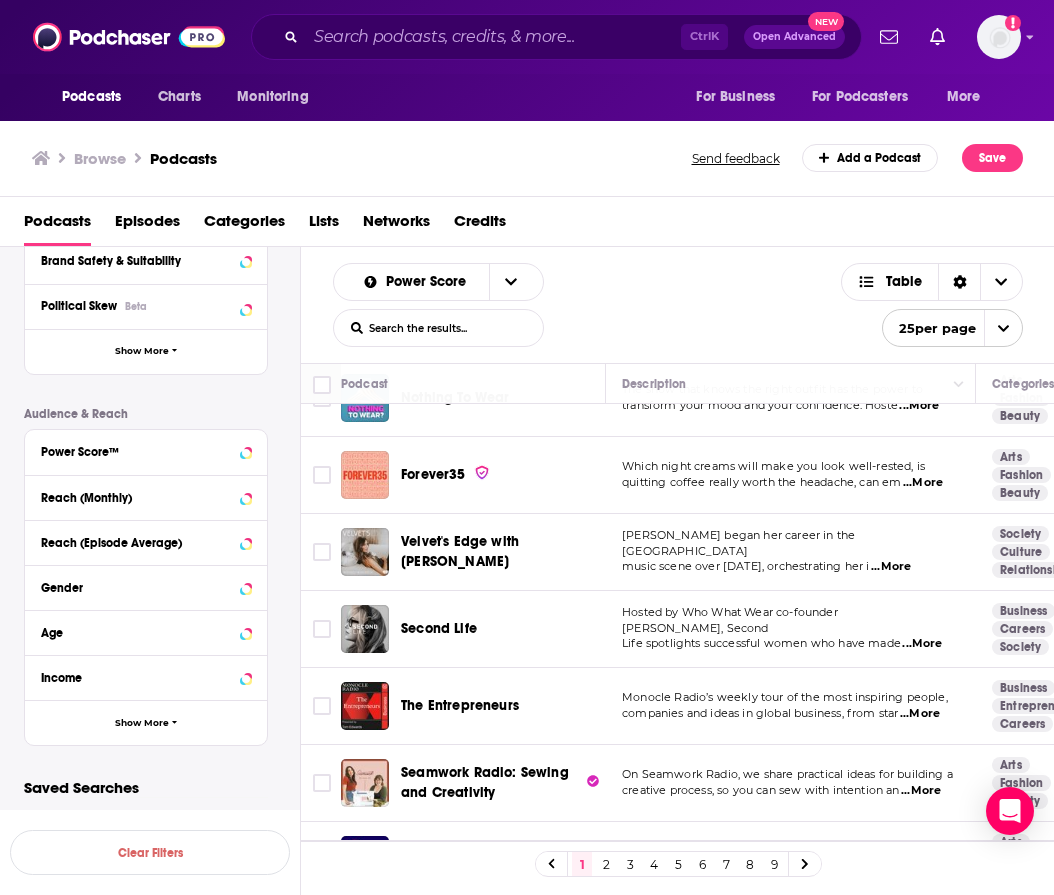 click on "...More" at bounding box center (922, 644) 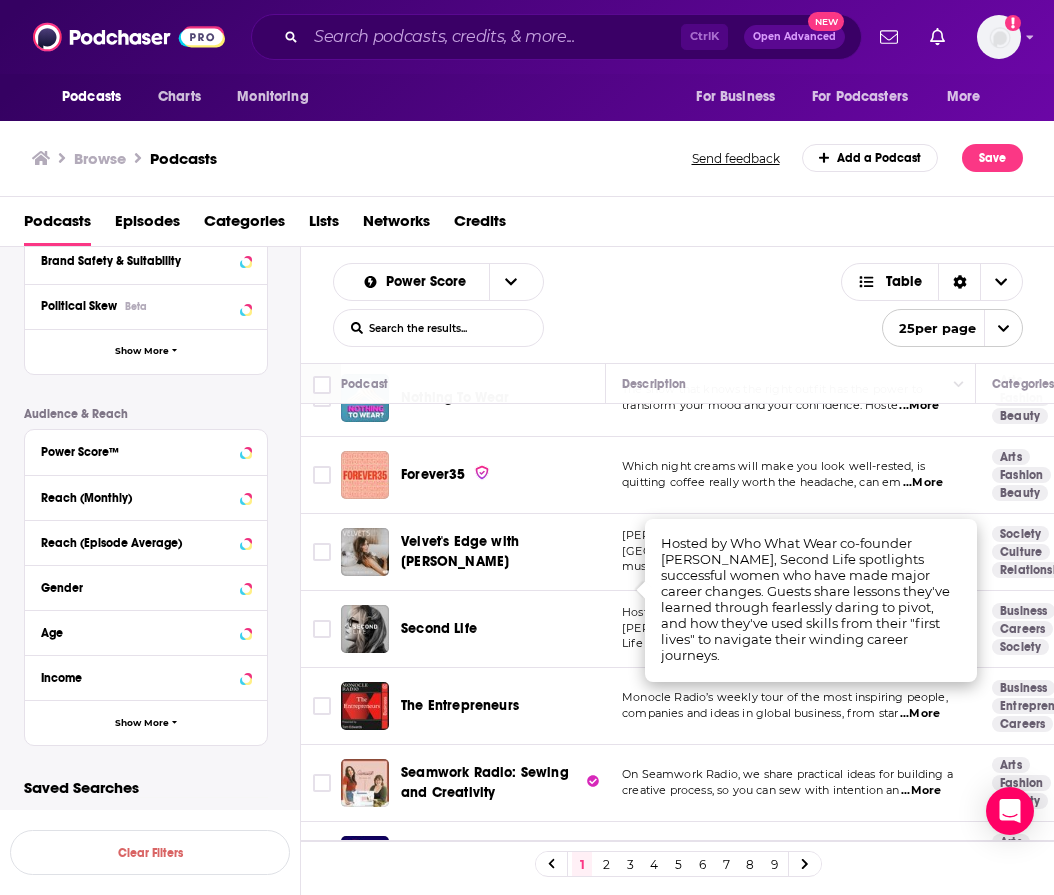 click on "Podcasts Charts Monitoring Ctrl  K Open Advanced New For Business For Podcasters More Add a profile image Podcasts Charts Monitoring For Business For Podcasters More Browse Podcasts Send feedback Add a Podcast Save Podcasts Episodes Categories Lists Networks Credits Filters 2 Quick Filters Has Guests Active Podcast Details Category Beauty 3k Arts 3k Fashion 3k Business 648 Culture 613 Society 611 Education 417 Health 389 More Categories Active Status Language Has Guests Has guests  Brand Safety & Suitability Political Skew Beta Show More Audience & Reach Power Score™ Reach (Monthly) Reach (Episode Average) Gender Age Income Show More Saved Searches Select Clear Filters Power Score List Search Input Search the results... Table List Search Input Search the results... Table 25  per page Podcast Description Categories Reach (Monthly) Reach (Episode) Top Country The Bald and the Beautiful with Trixie and Katya The Bald and the Beautiful with Trixie and Katya features a  ...More Comedy Arts Fashion 82 518k-768k" at bounding box center (527, 447) 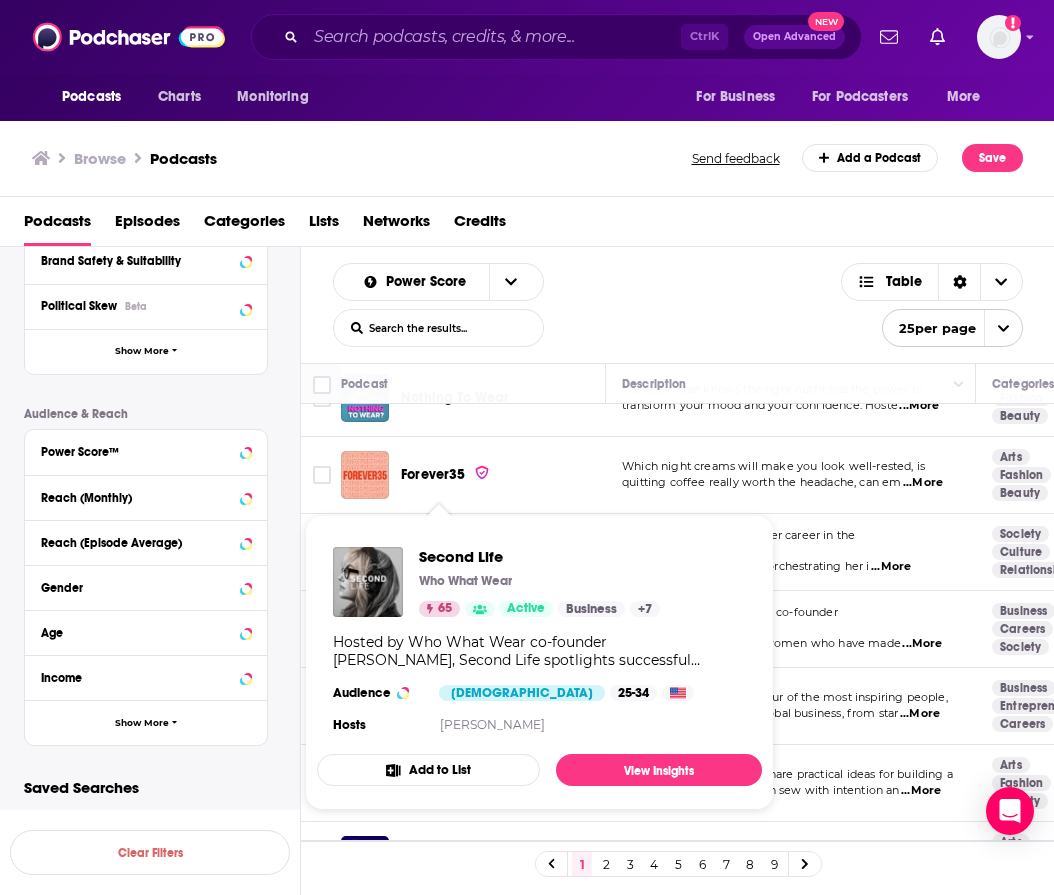 click on "Velvet's Edge with [PERSON_NAME]" at bounding box center [460, 551] 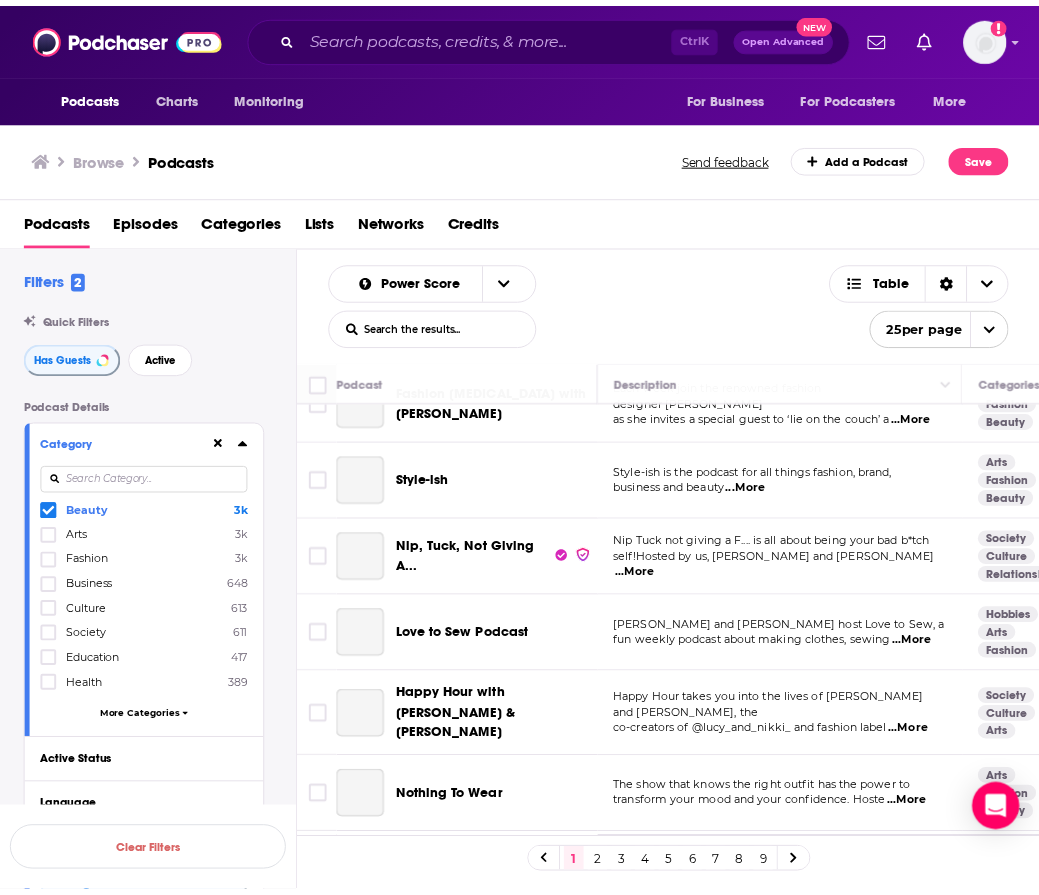 scroll, scrollTop: 1300, scrollLeft: 0, axis: vertical 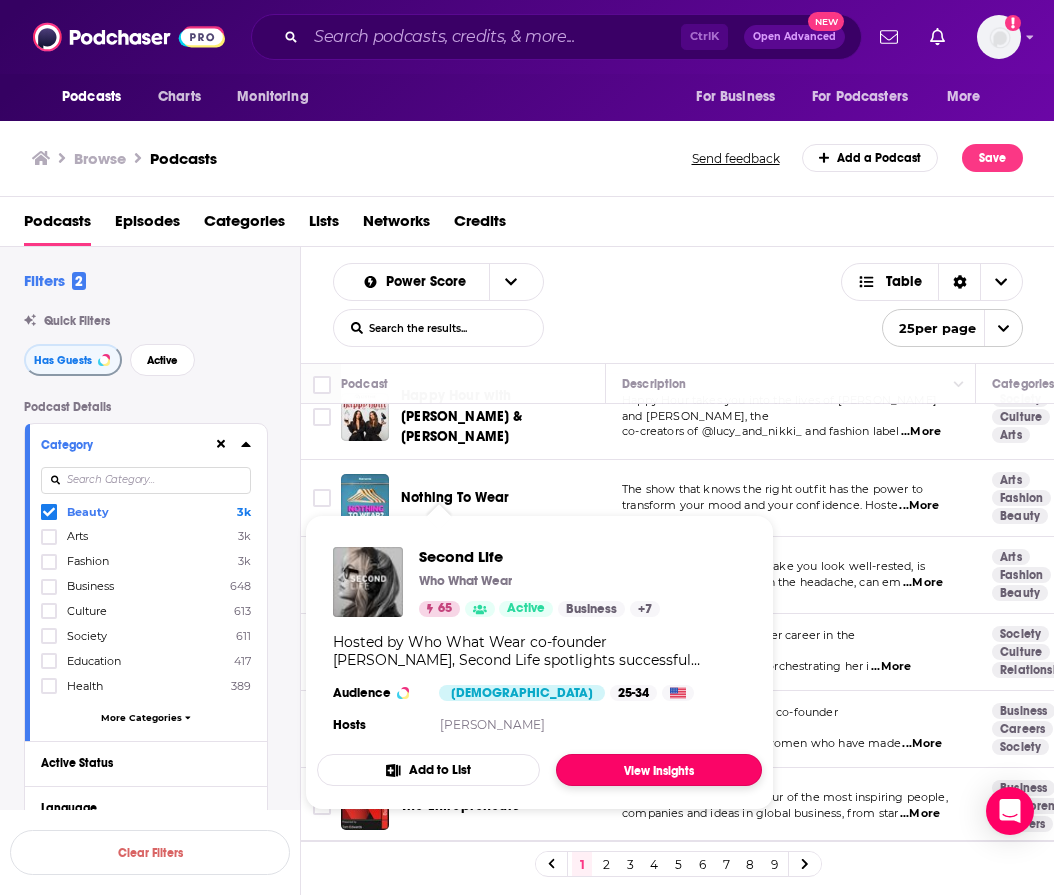 click on "View Insights" at bounding box center [659, 770] 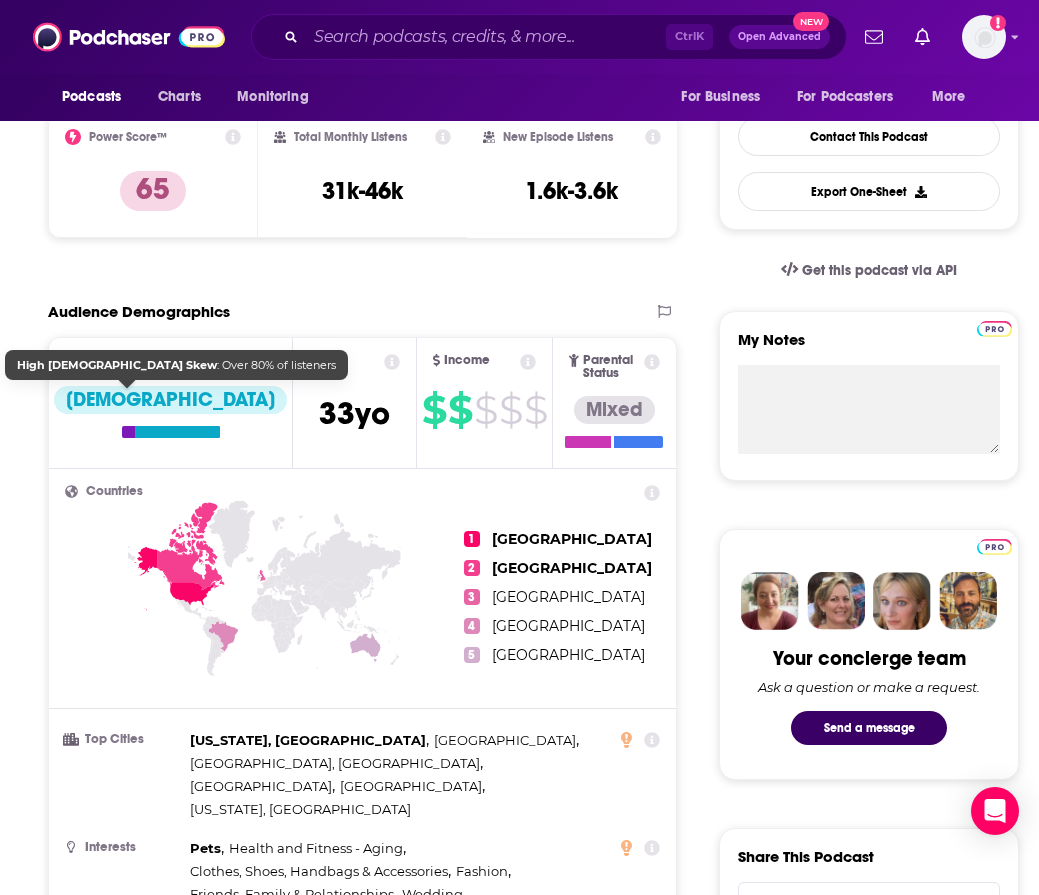 scroll, scrollTop: 0, scrollLeft: 0, axis: both 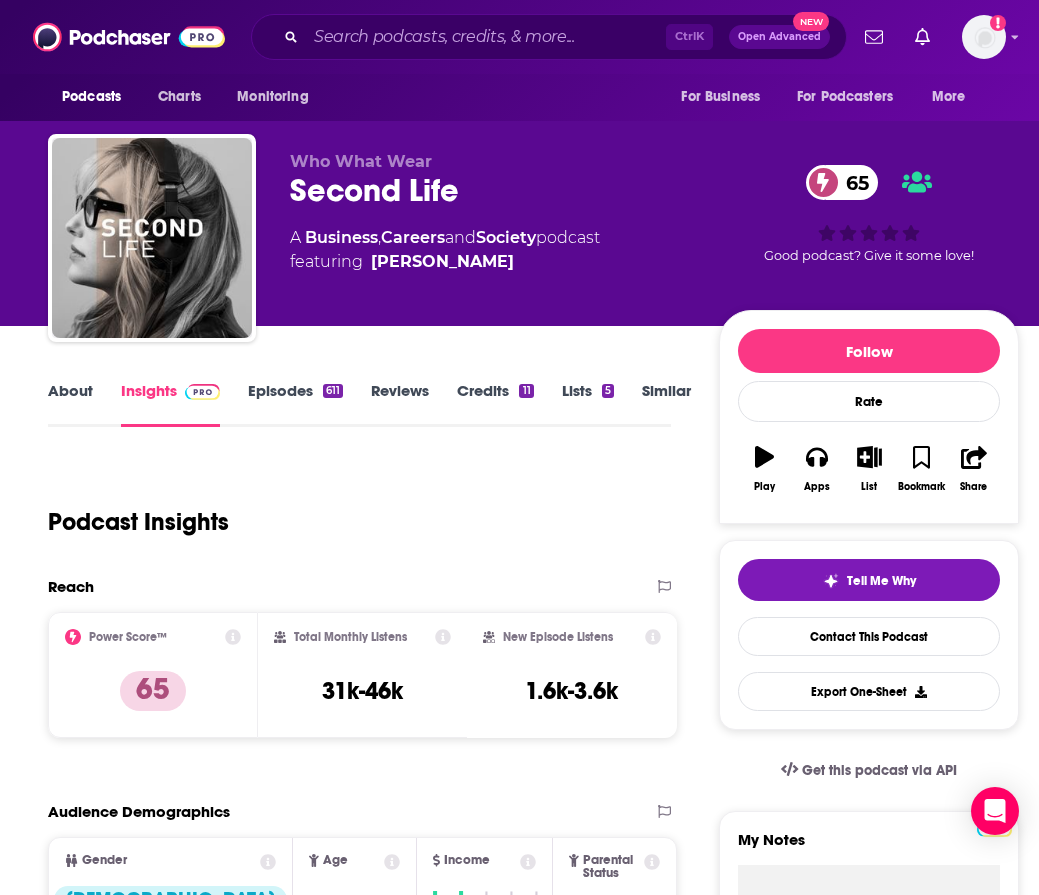 click on "Podcast Insights" at bounding box center [351, 510] 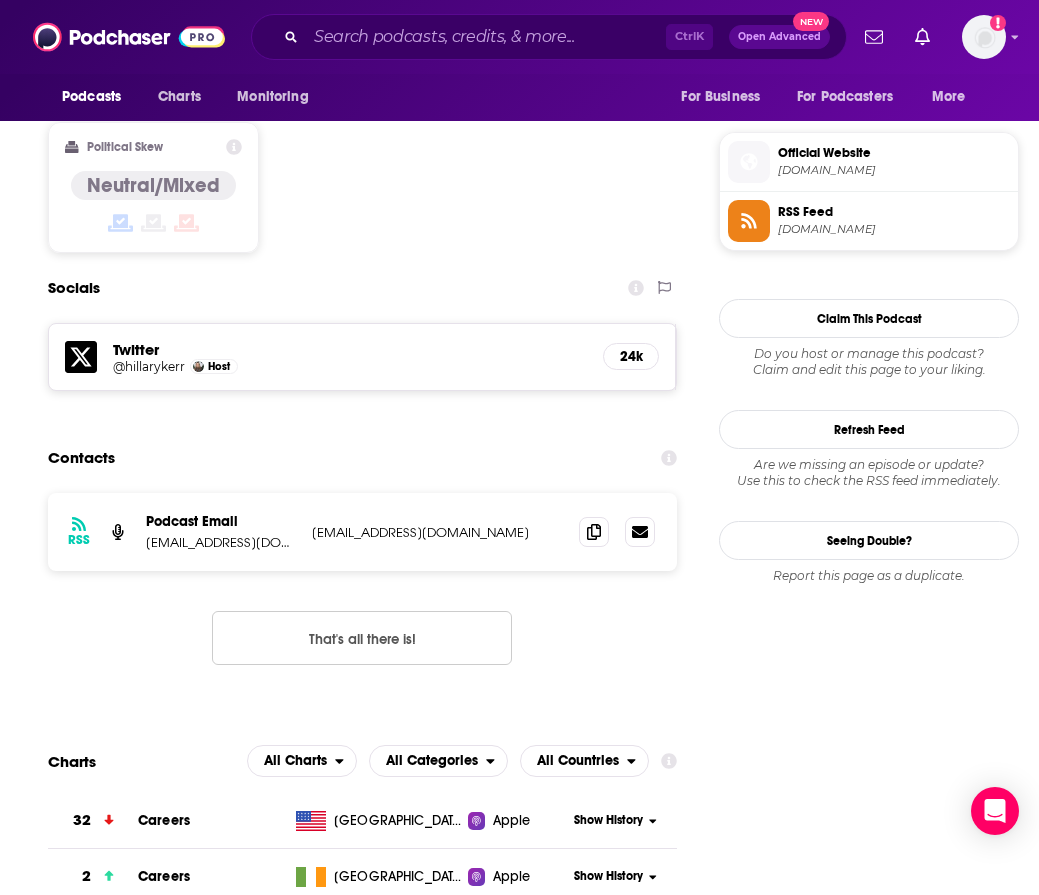 scroll, scrollTop: 1600, scrollLeft: 0, axis: vertical 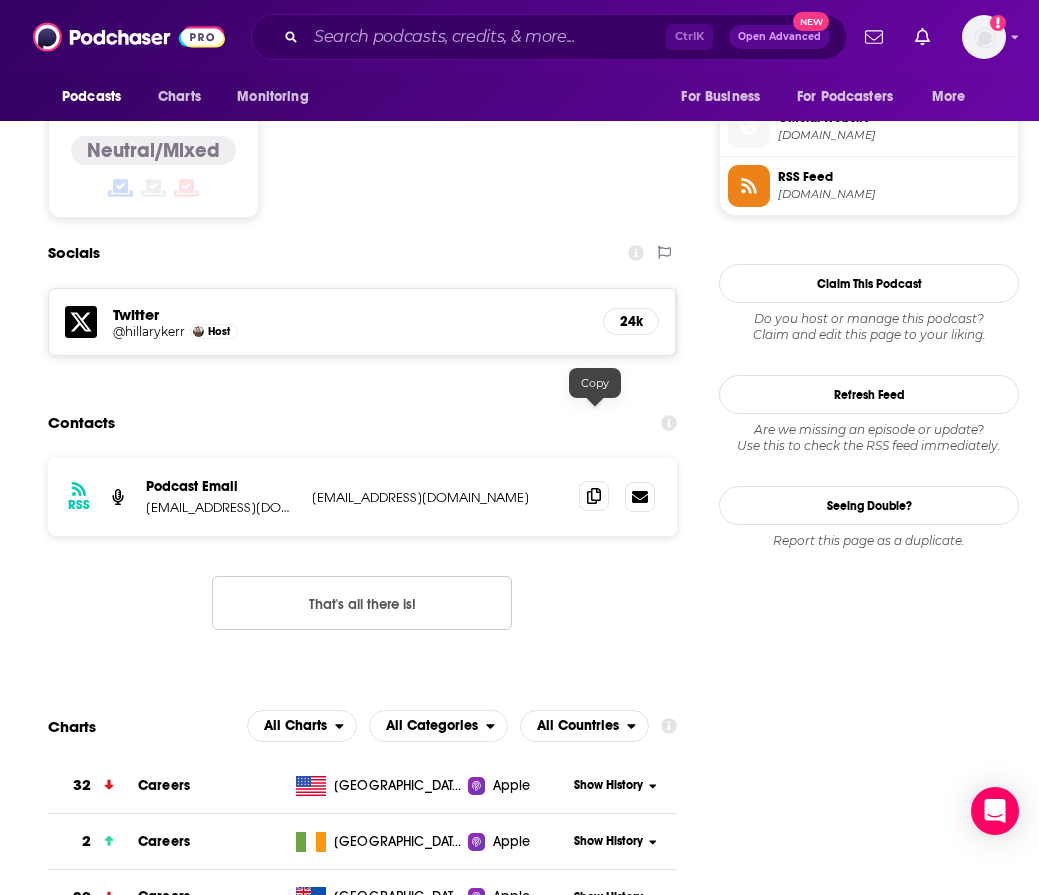 click at bounding box center [594, 496] 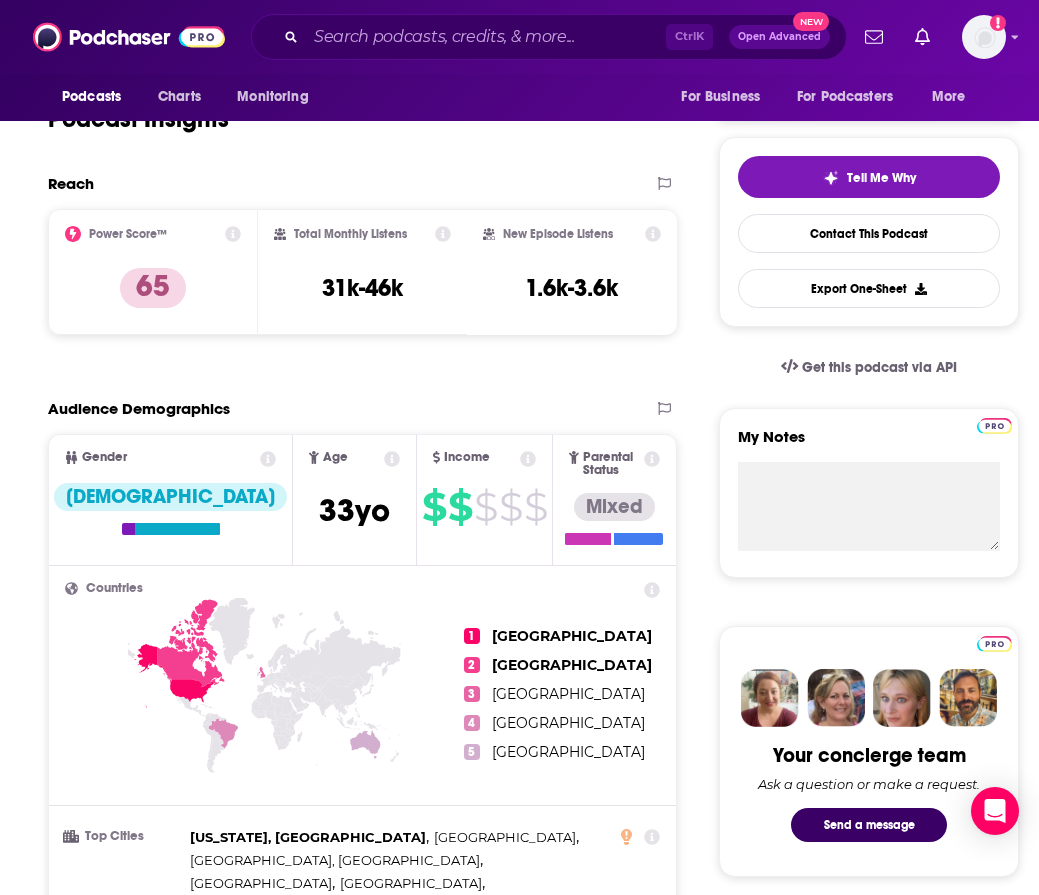 scroll, scrollTop: 400, scrollLeft: 0, axis: vertical 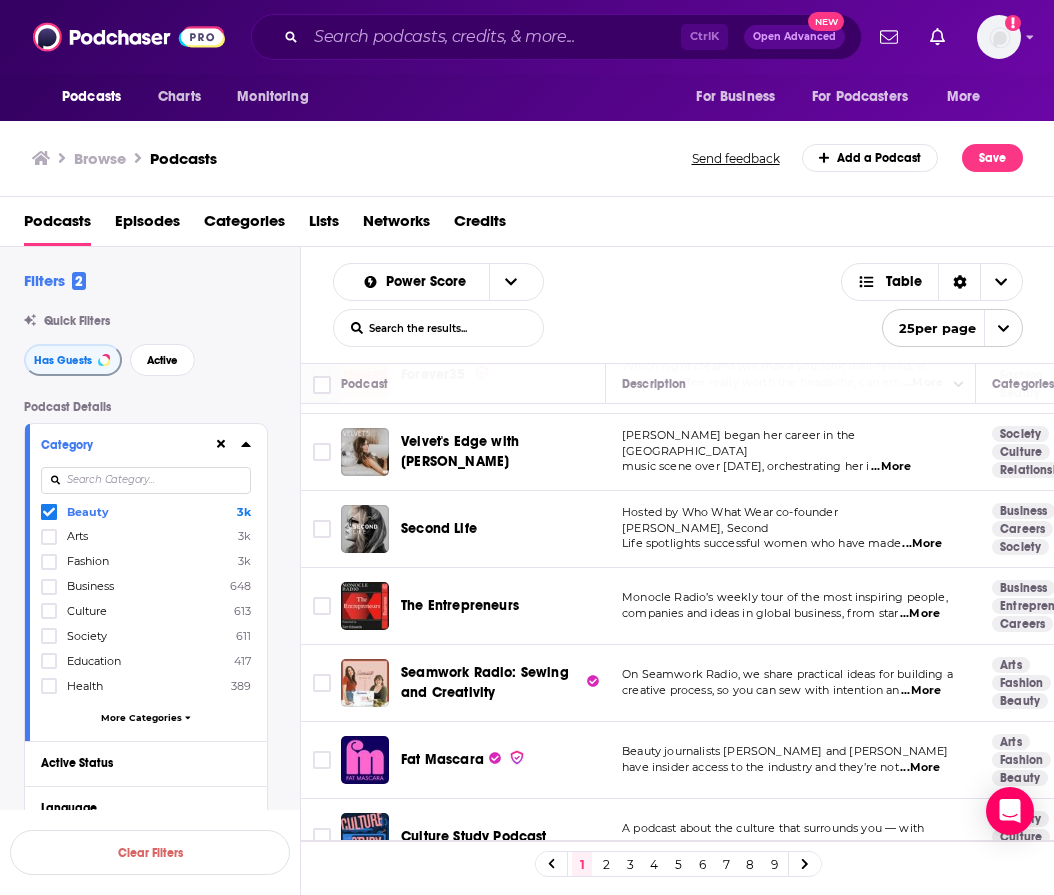 click on "...More" at bounding box center (922, 544) 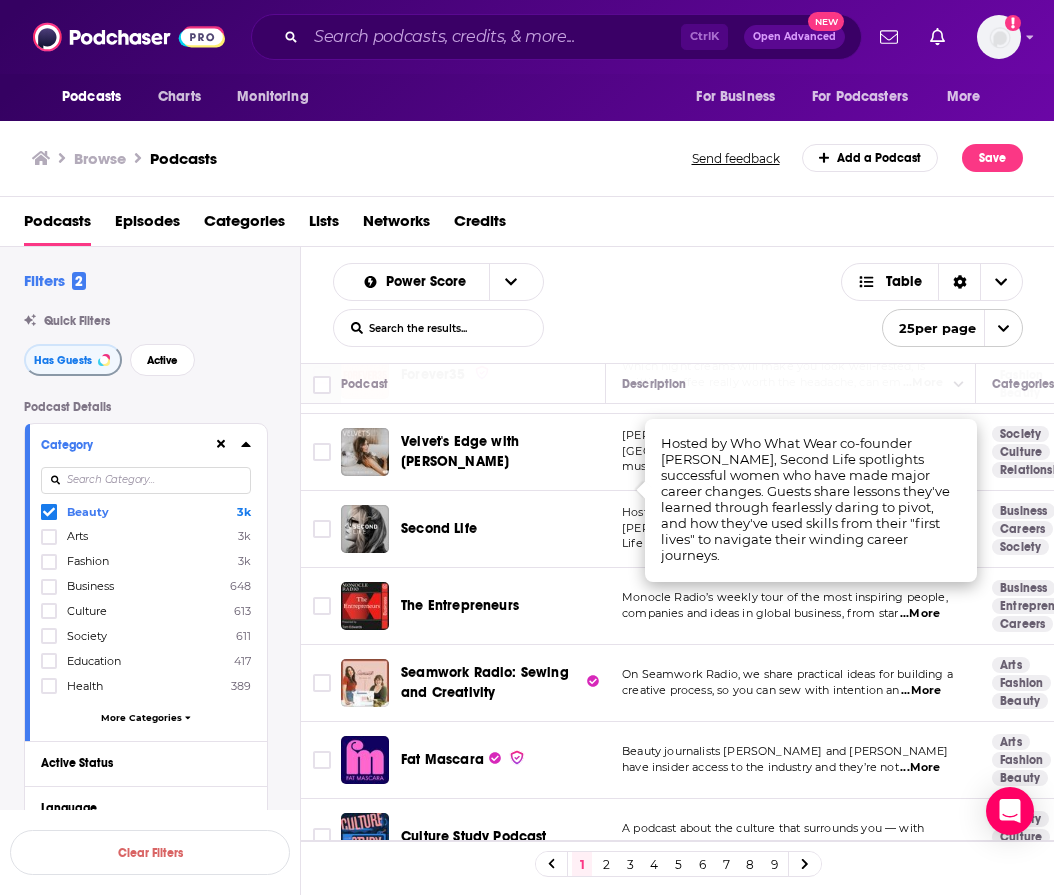 click on "The Entrepreneurs" at bounding box center [460, 605] 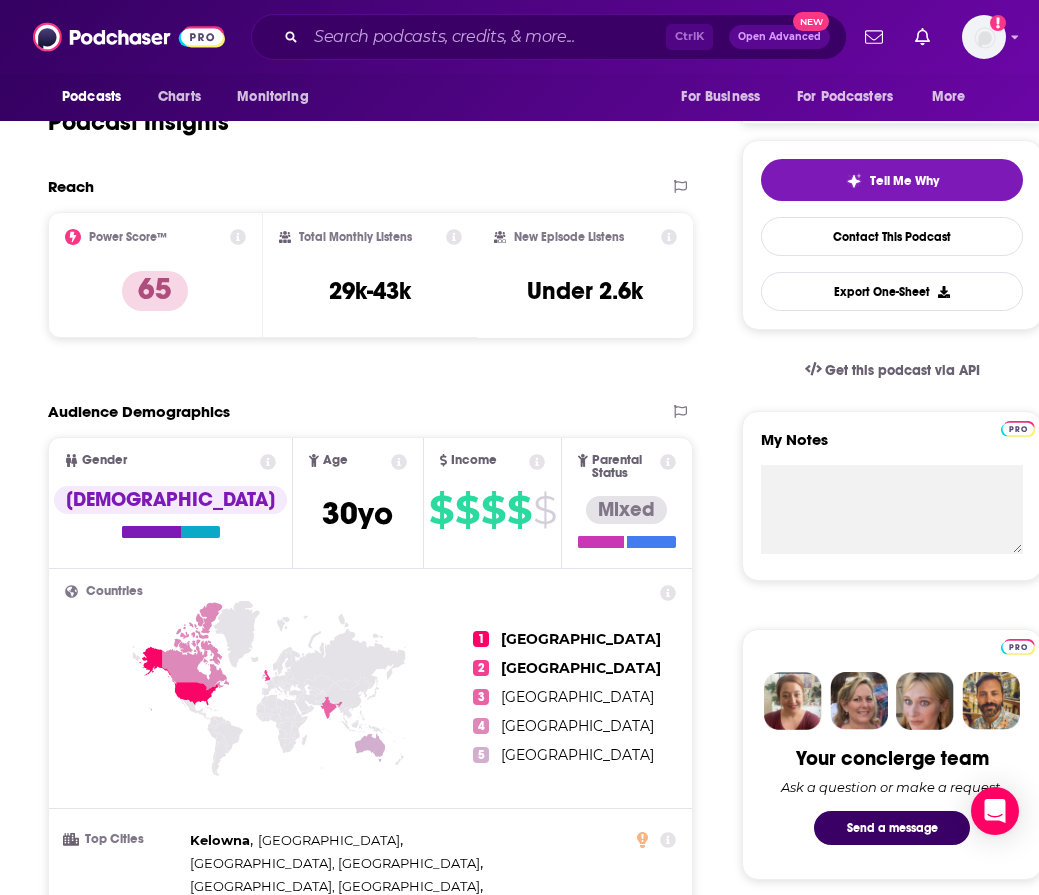 scroll, scrollTop: 600, scrollLeft: 0, axis: vertical 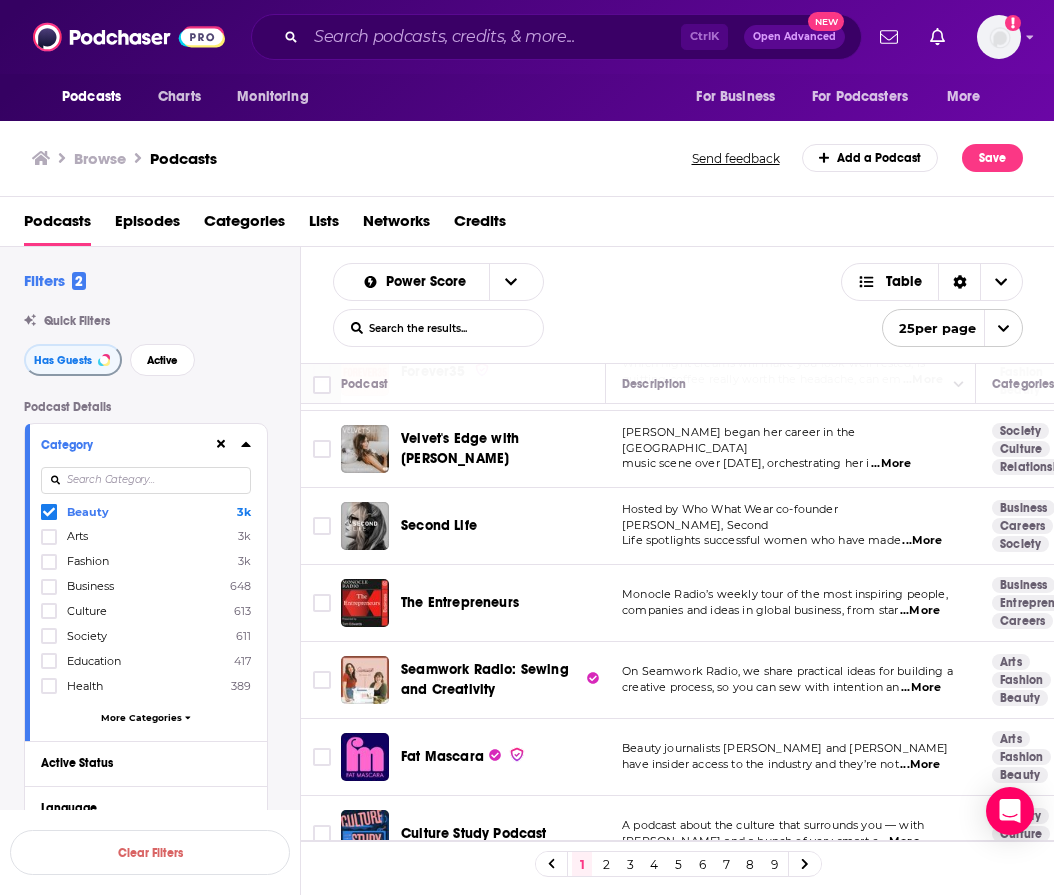 click on "...More" at bounding box center [920, 611] 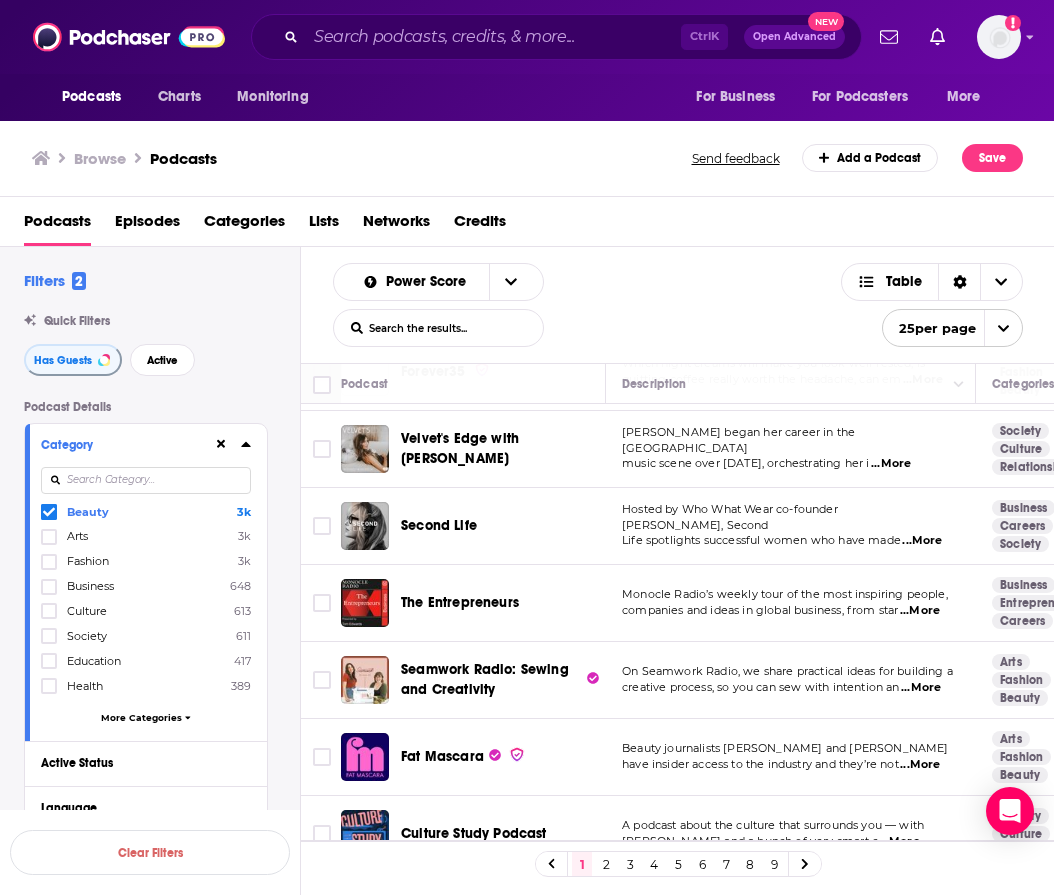 click on "...More" at bounding box center (920, 611) 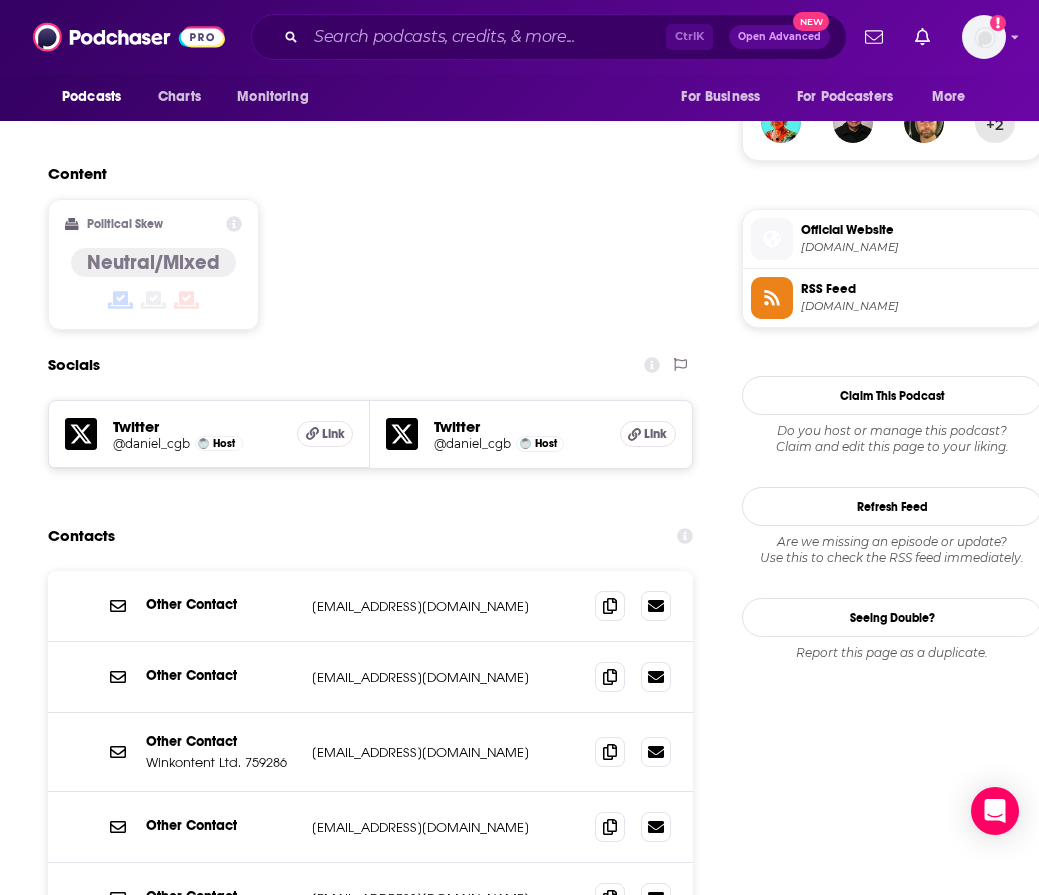 scroll, scrollTop: 1500, scrollLeft: 0, axis: vertical 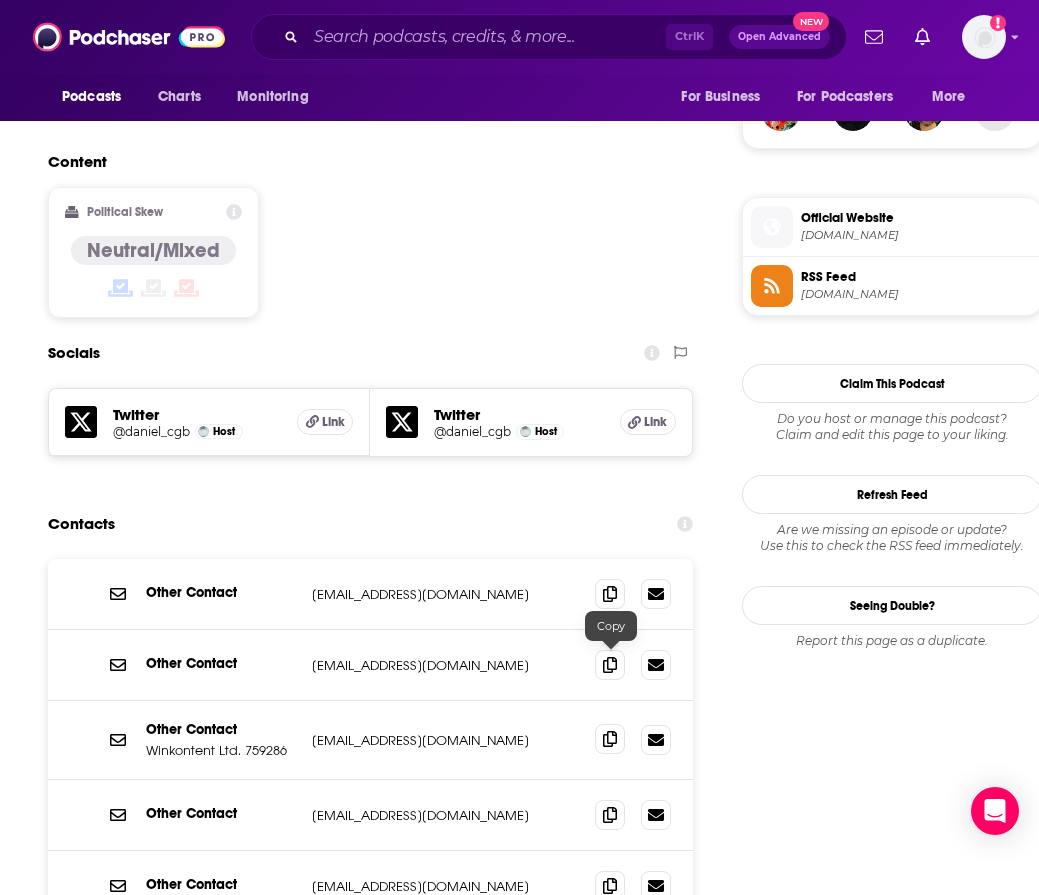 click at bounding box center (610, 739) 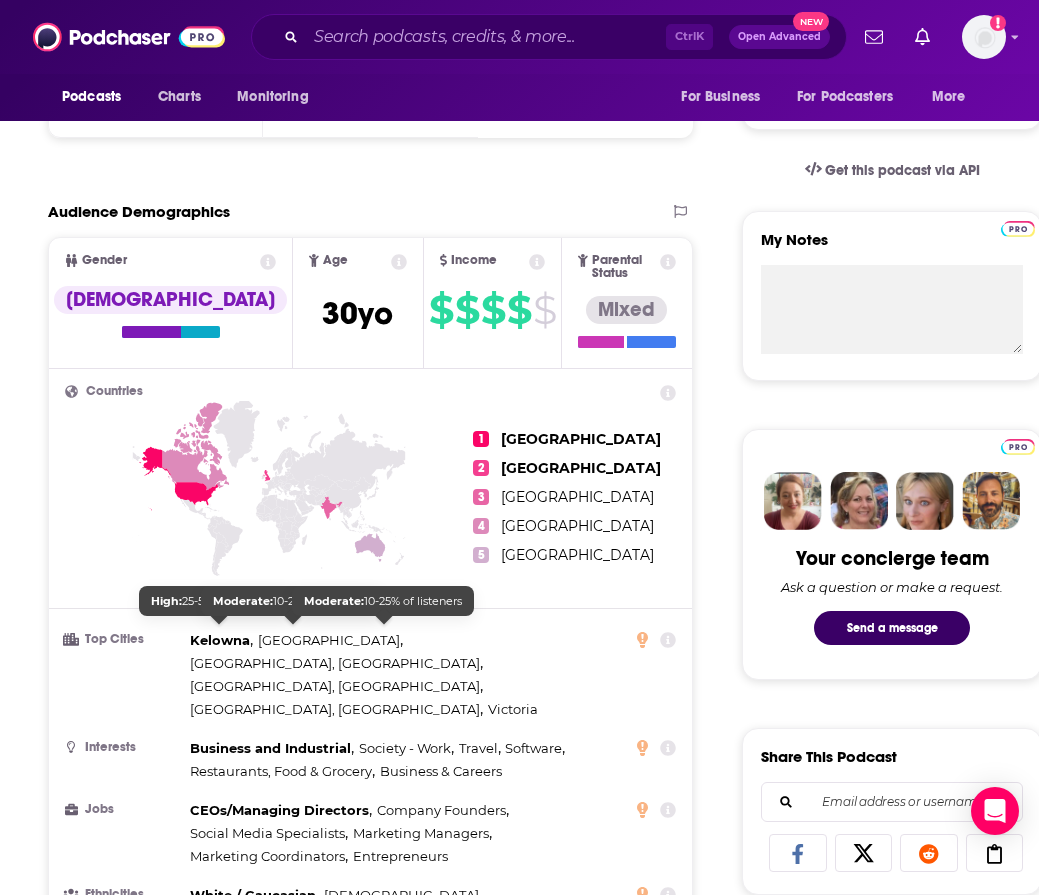 scroll, scrollTop: 100, scrollLeft: 0, axis: vertical 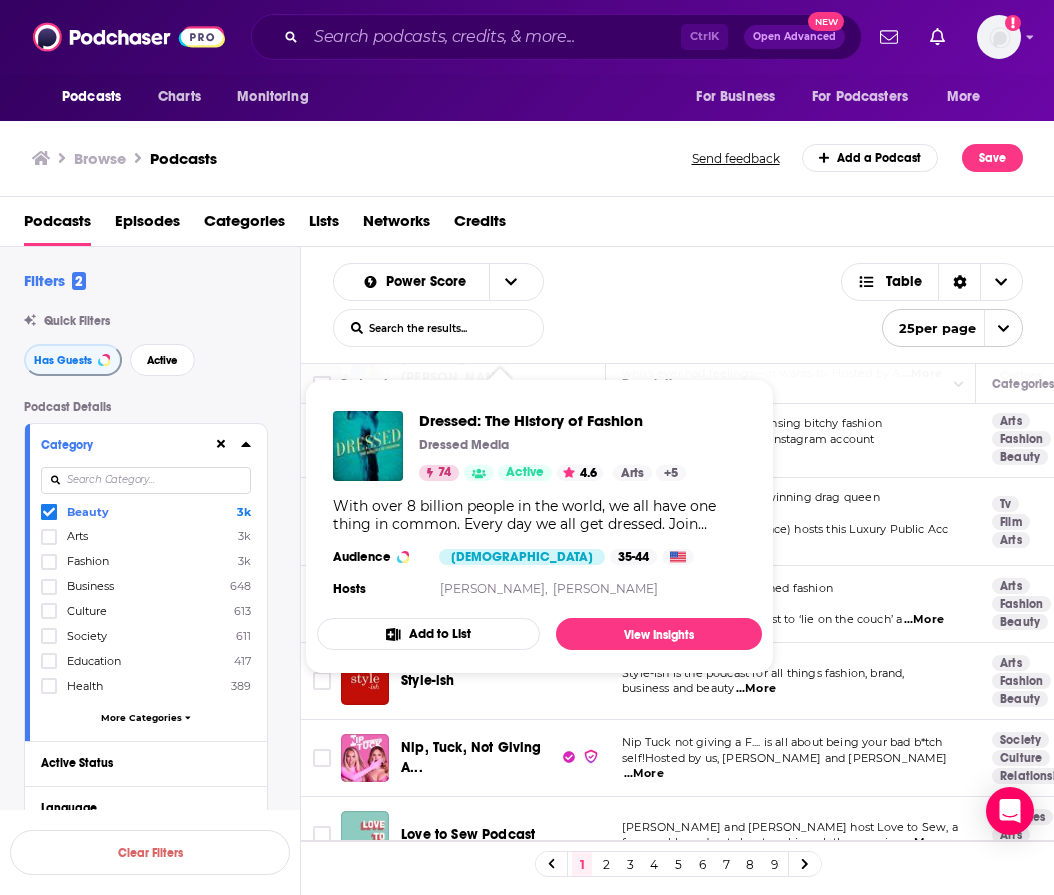 click on "Power Score List Search Input Search the results... Table" at bounding box center [587, 305] 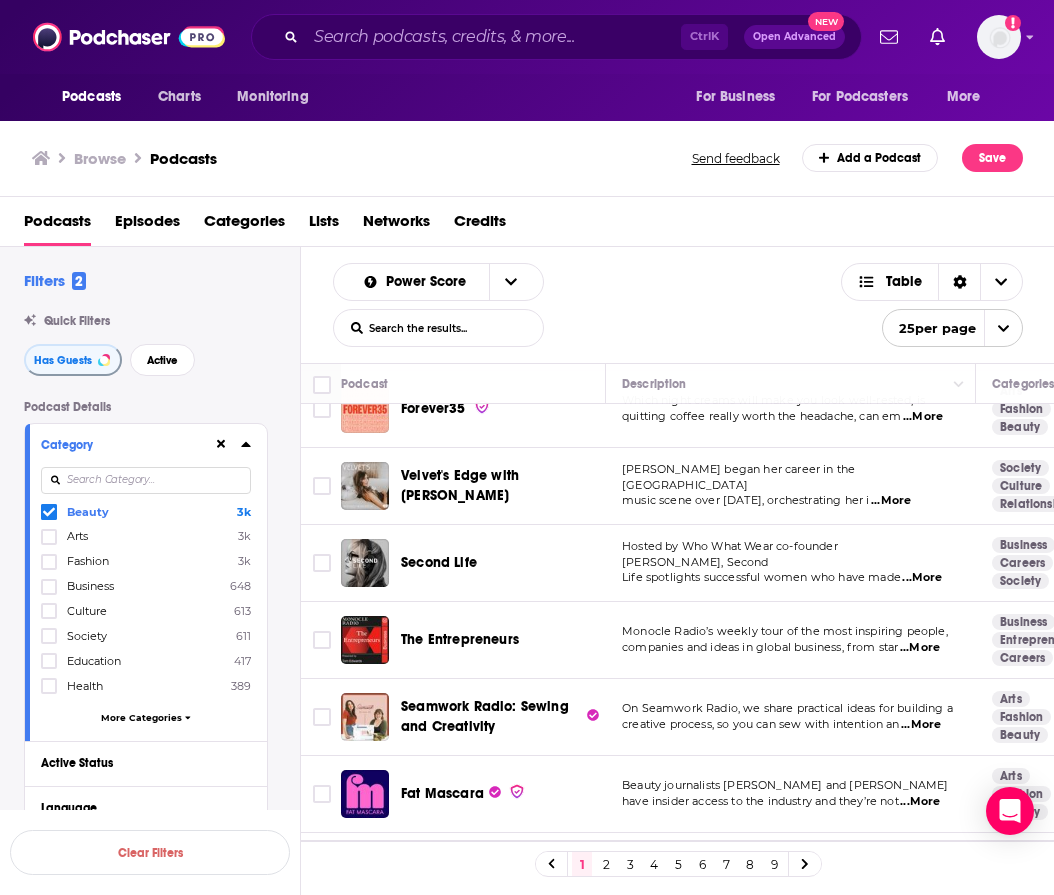 scroll, scrollTop: 1503, scrollLeft: 0, axis: vertical 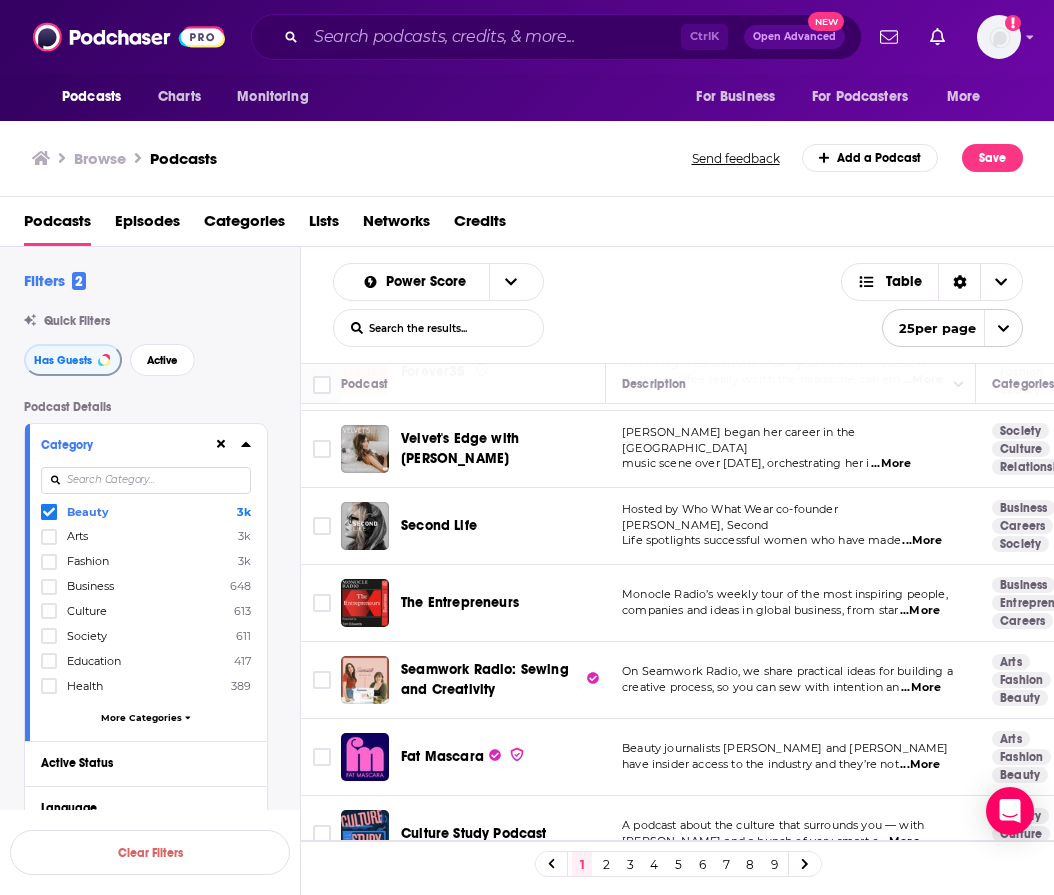 click on "2" at bounding box center [606, 864] 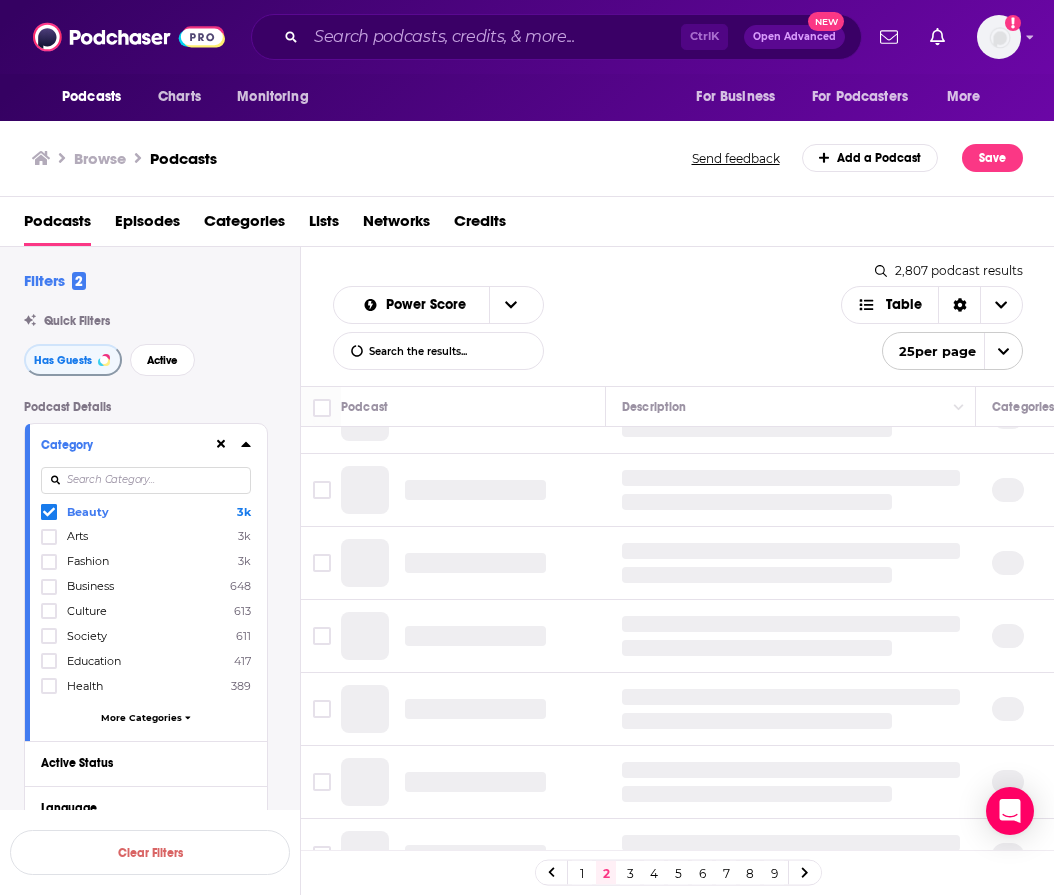 scroll, scrollTop: 0, scrollLeft: 0, axis: both 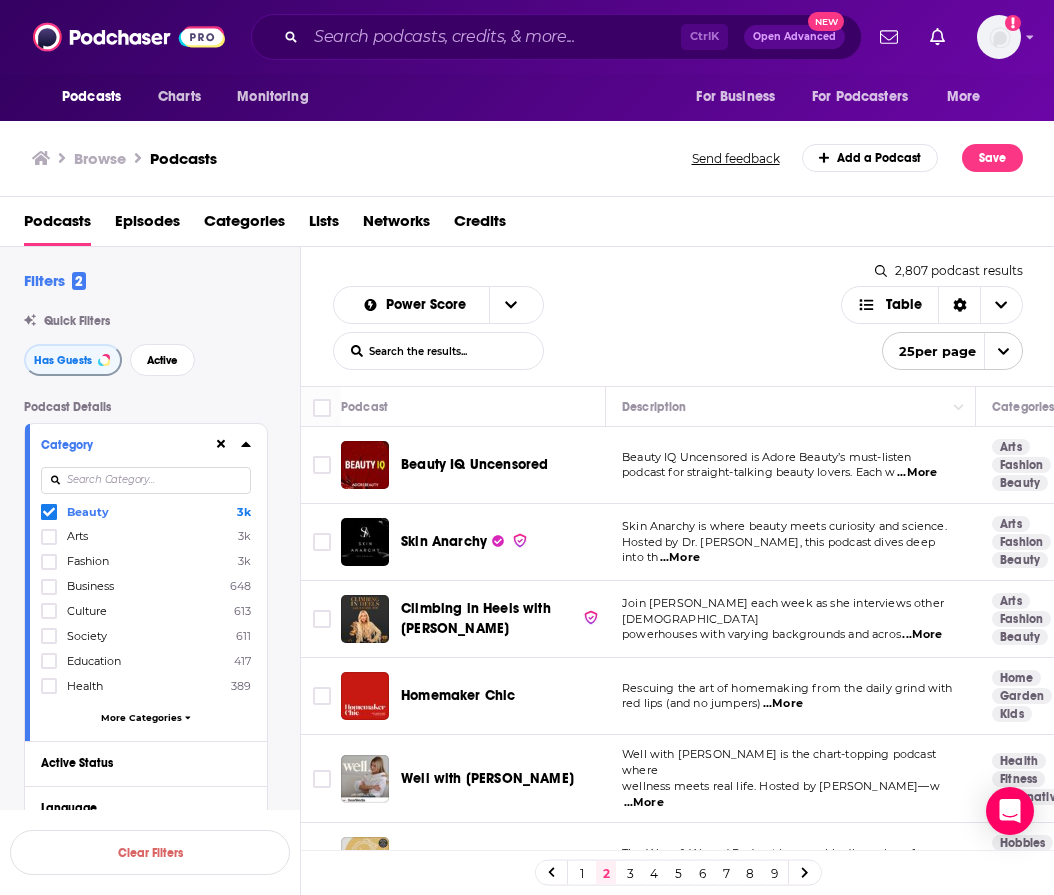 click on "...More" at bounding box center [922, 635] 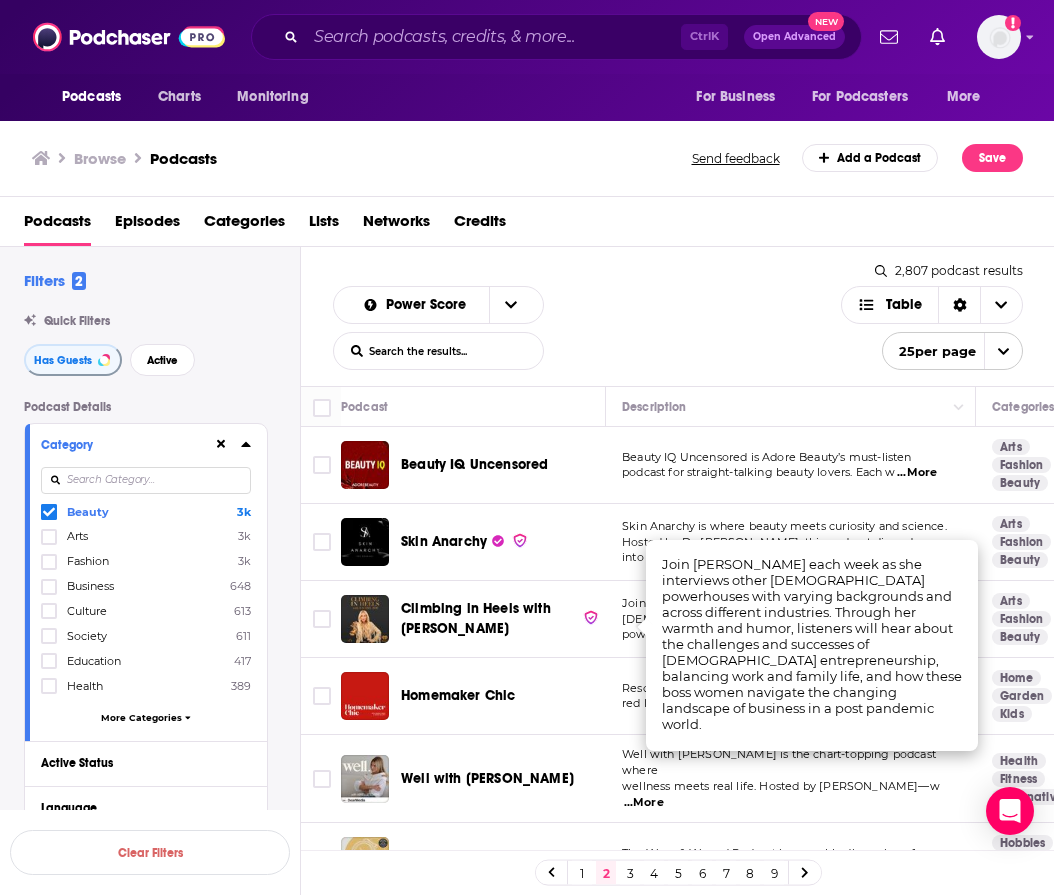 click on "The Worn & Wound Podcast is a weekly discussion of watches. We cover the latest news and reviews on   ...More" at bounding box center (791, 861) 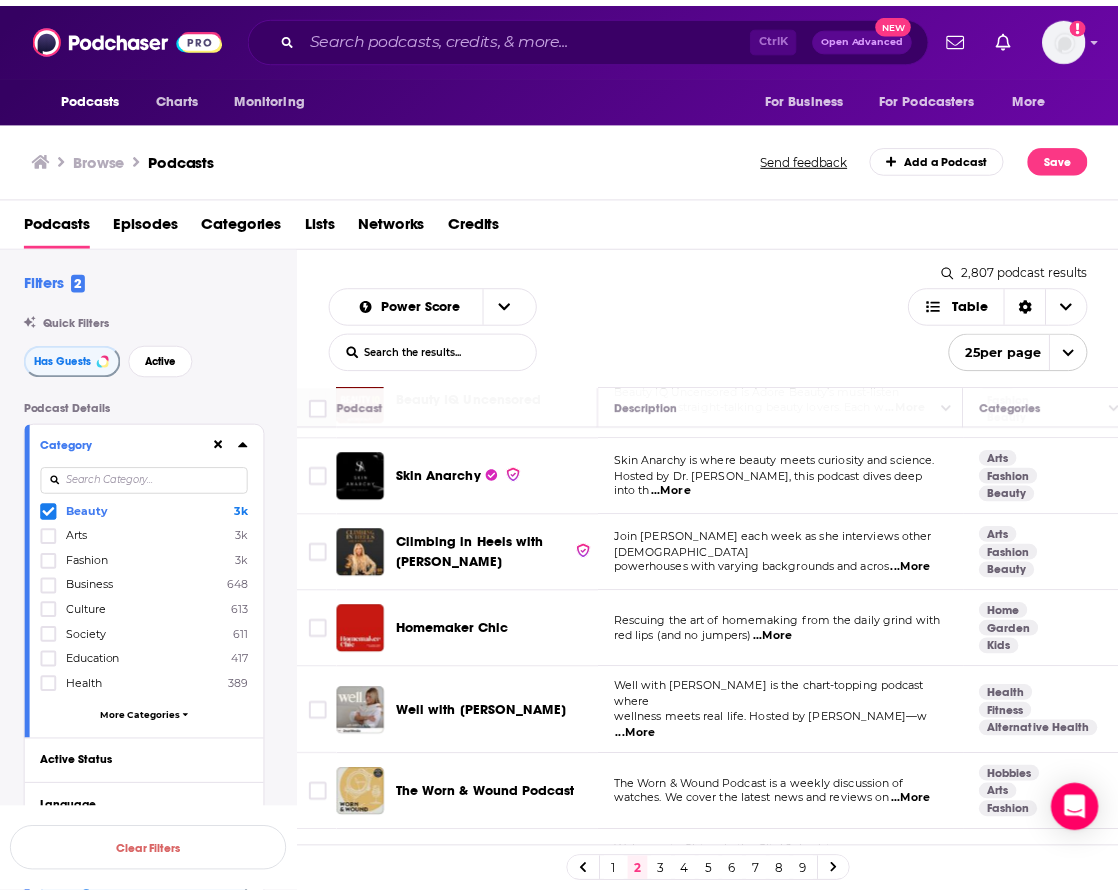 scroll, scrollTop: 100, scrollLeft: 0, axis: vertical 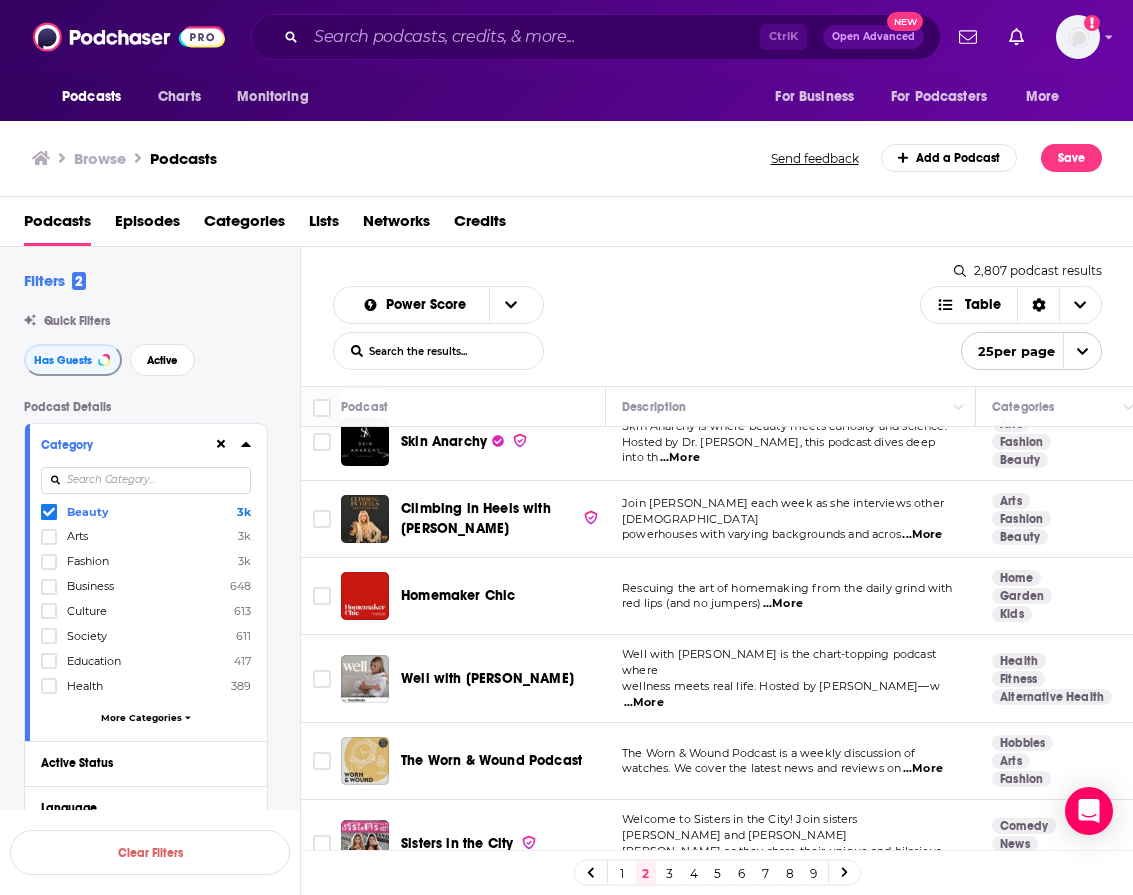 click on "...More" at bounding box center (644, 703) 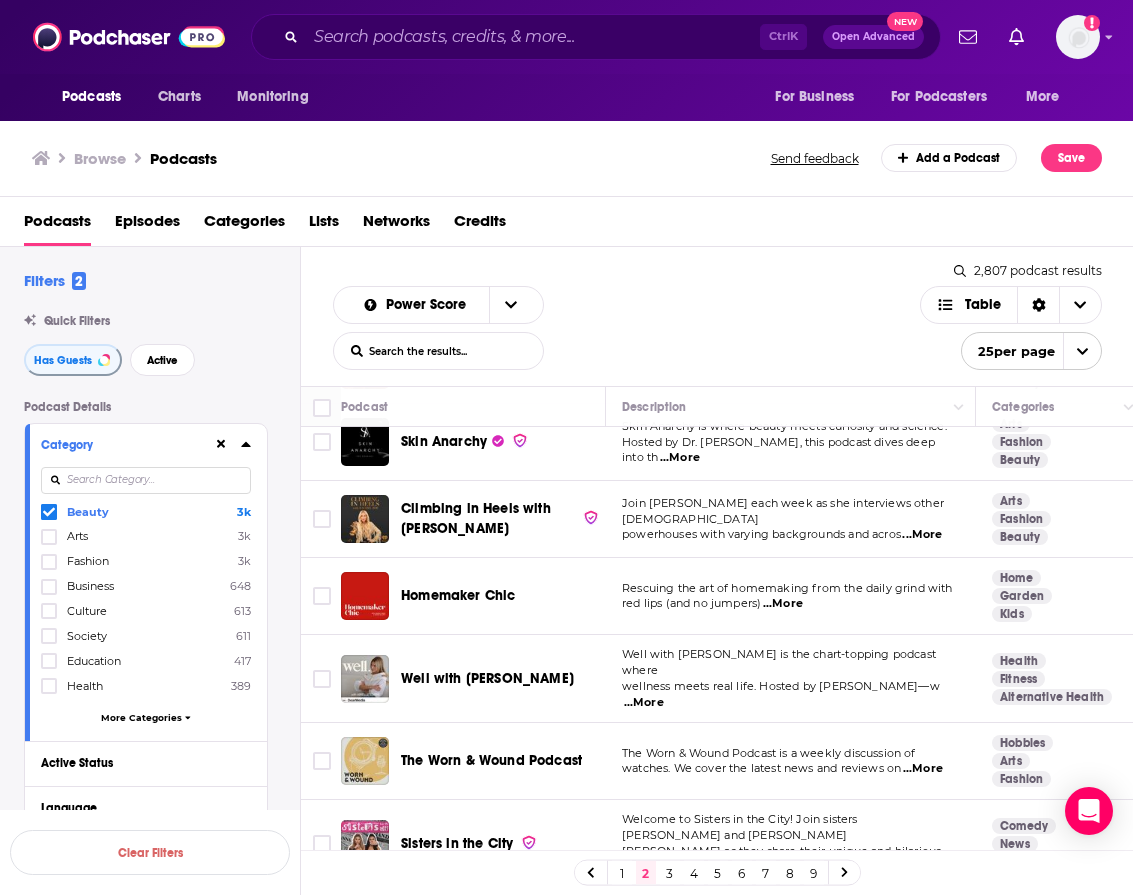 click on "The Worn & Wound Podcast" at bounding box center [505, 761] 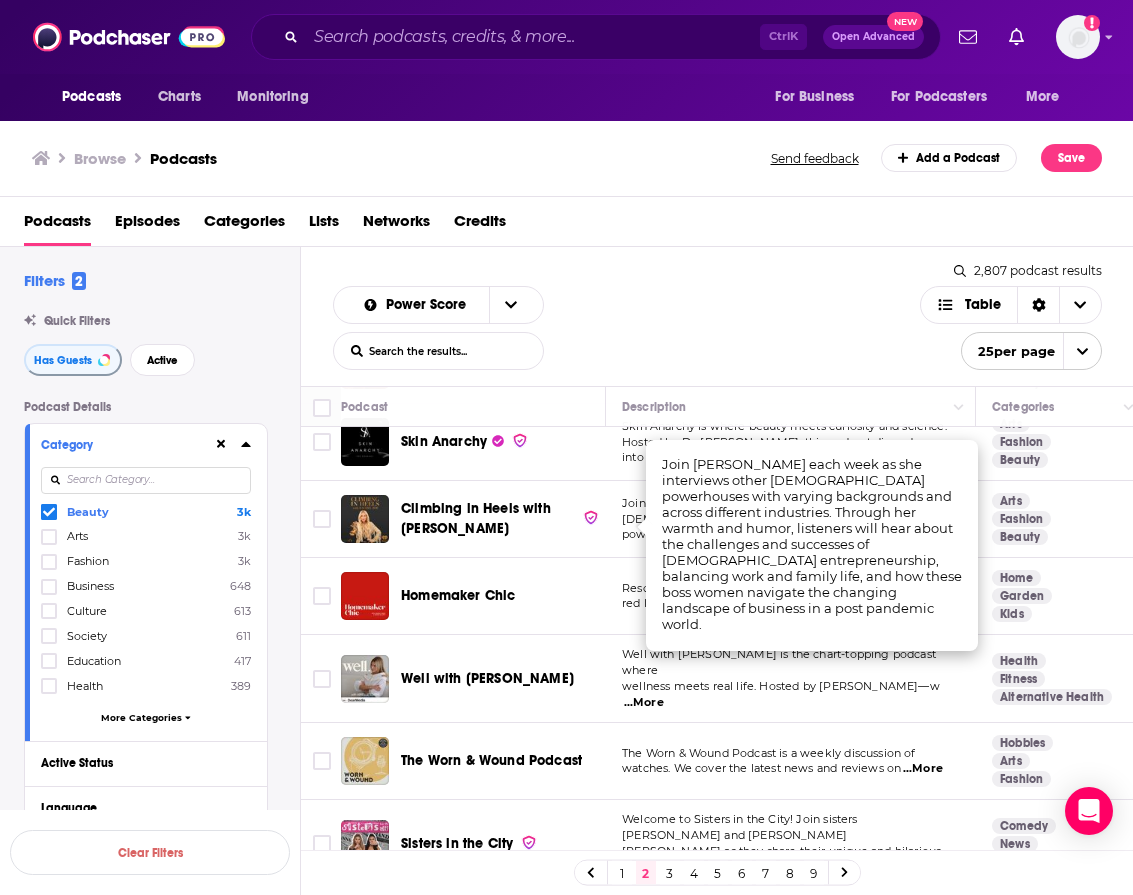 click on "Climbing in Heels with Rachel Zoe" at bounding box center [476, 518] 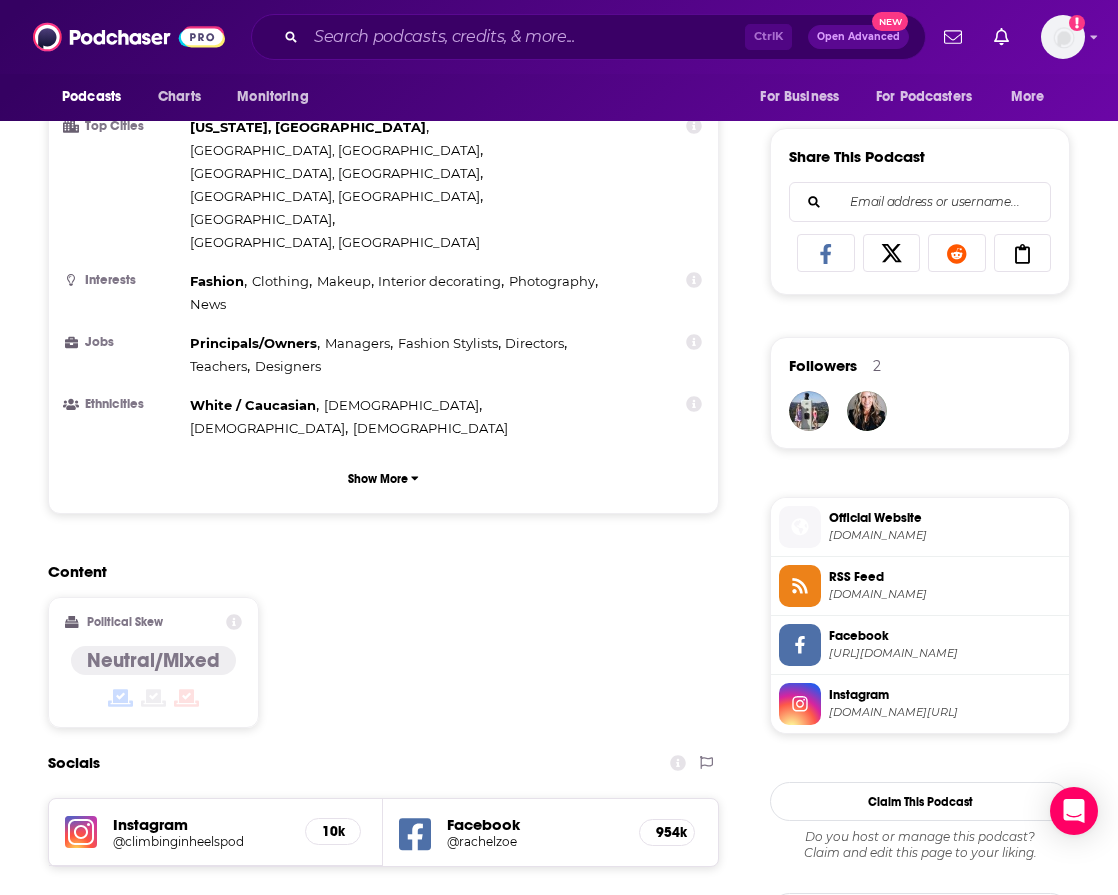 scroll, scrollTop: 1500, scrollLeft: 0, axis: vertical 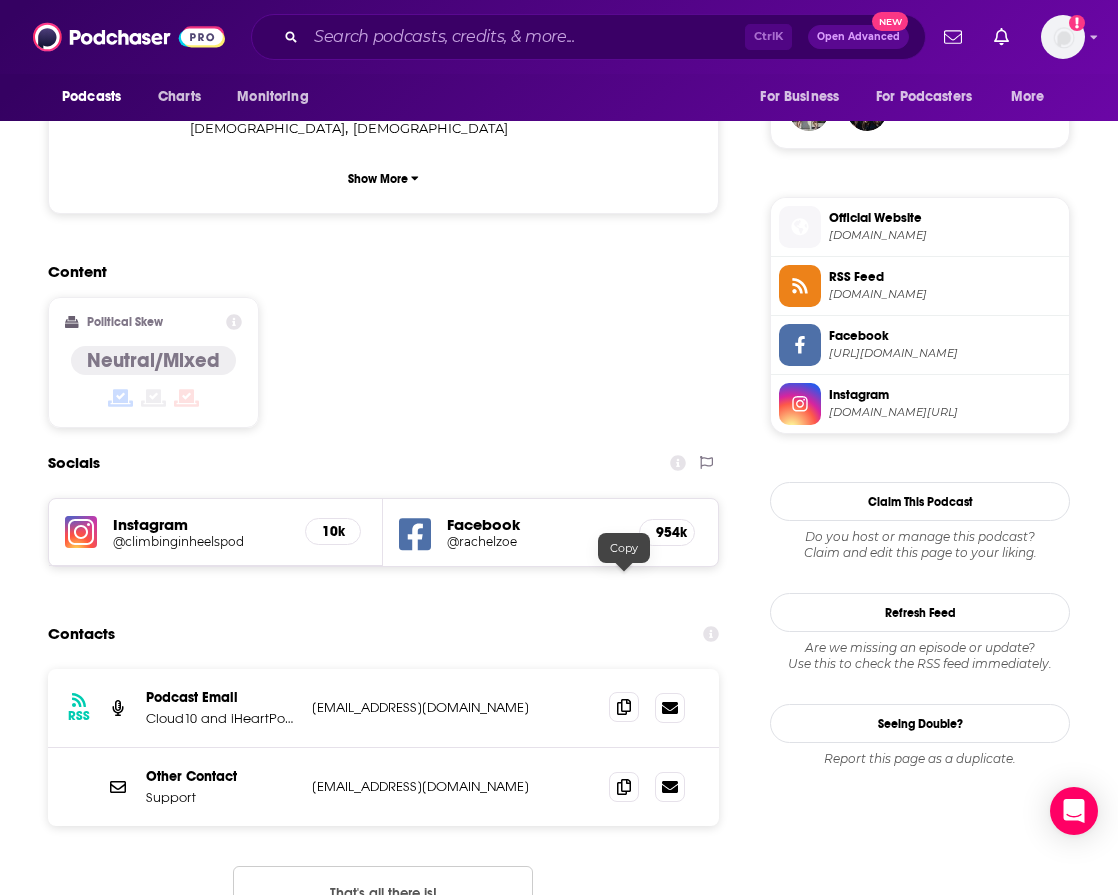 click 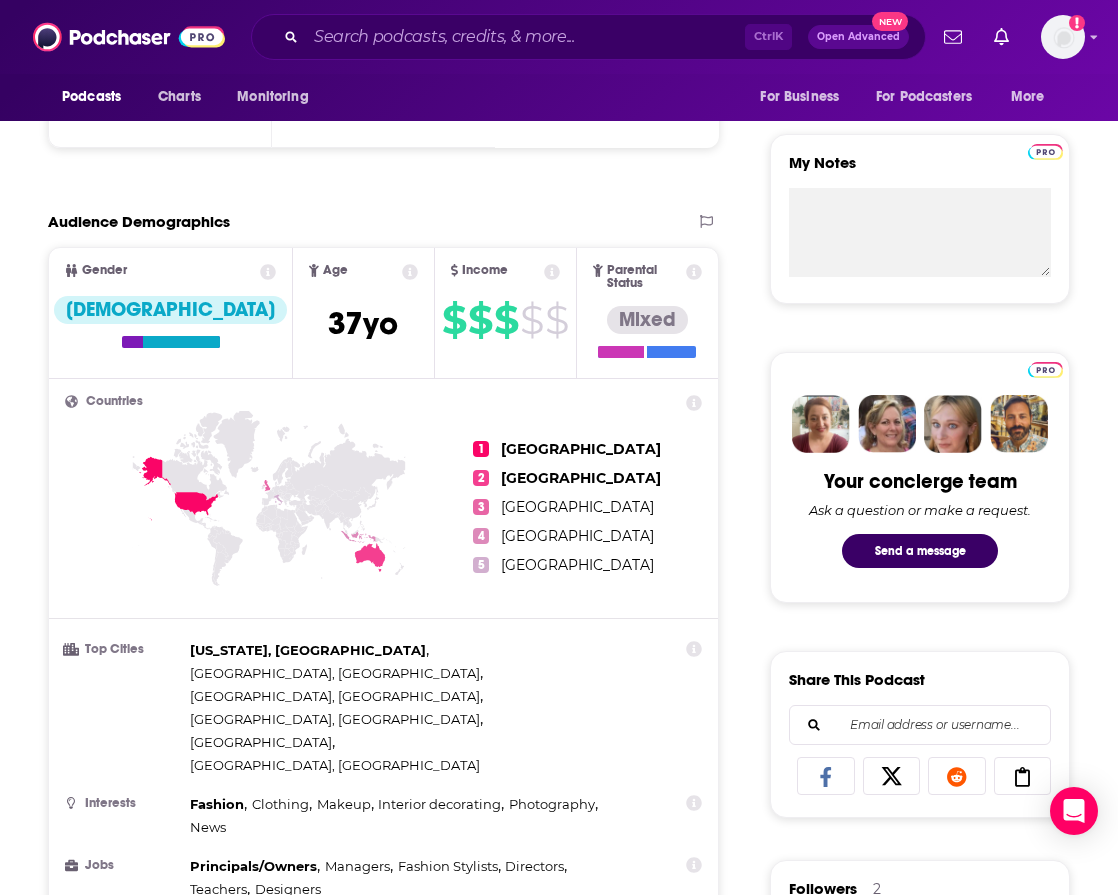 scroll, scrollTop: 300, scrollLeft: 0, axis: vertical 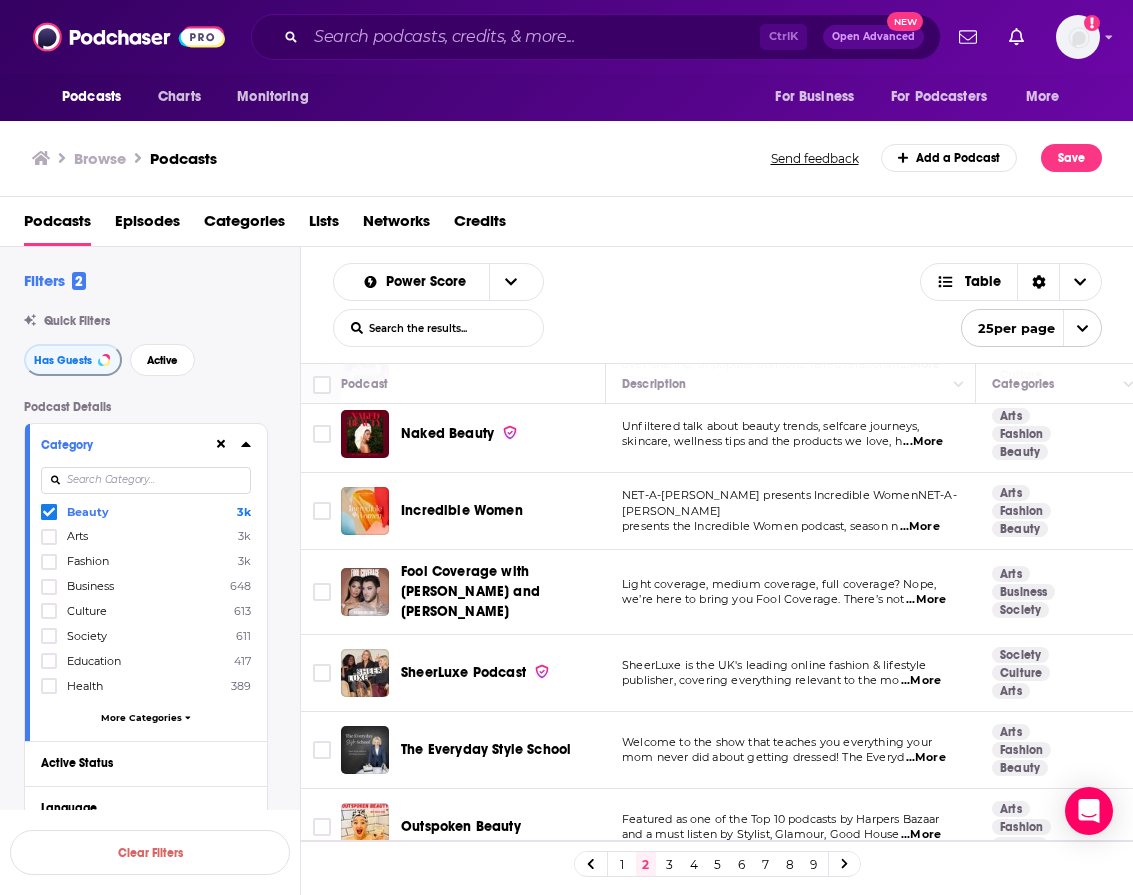 click on "...More" at bounding box center (920, 527) 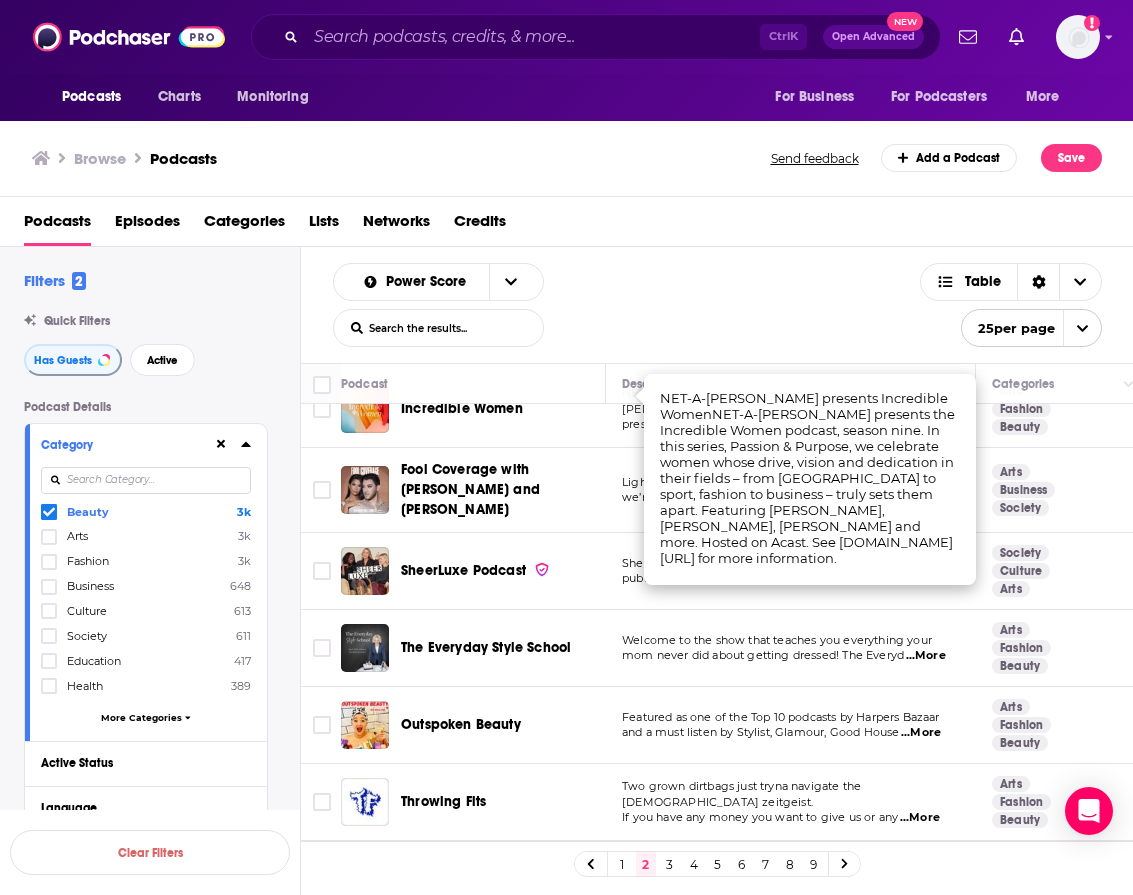 scroll, scrollTop: 900, scrollLeft: 0, axis: vertical 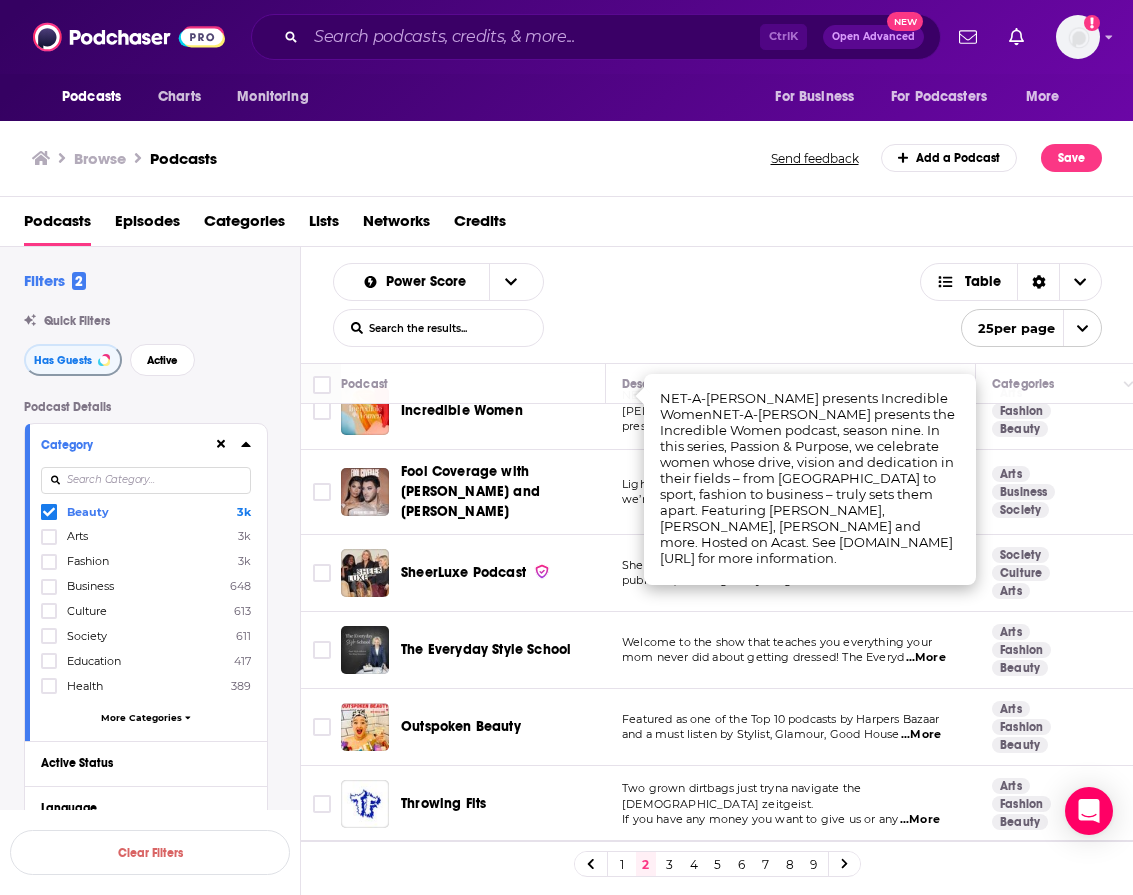 click on "Fool Coverage with Manny MUA and Laura Lee" at bounding box center (470, 491) 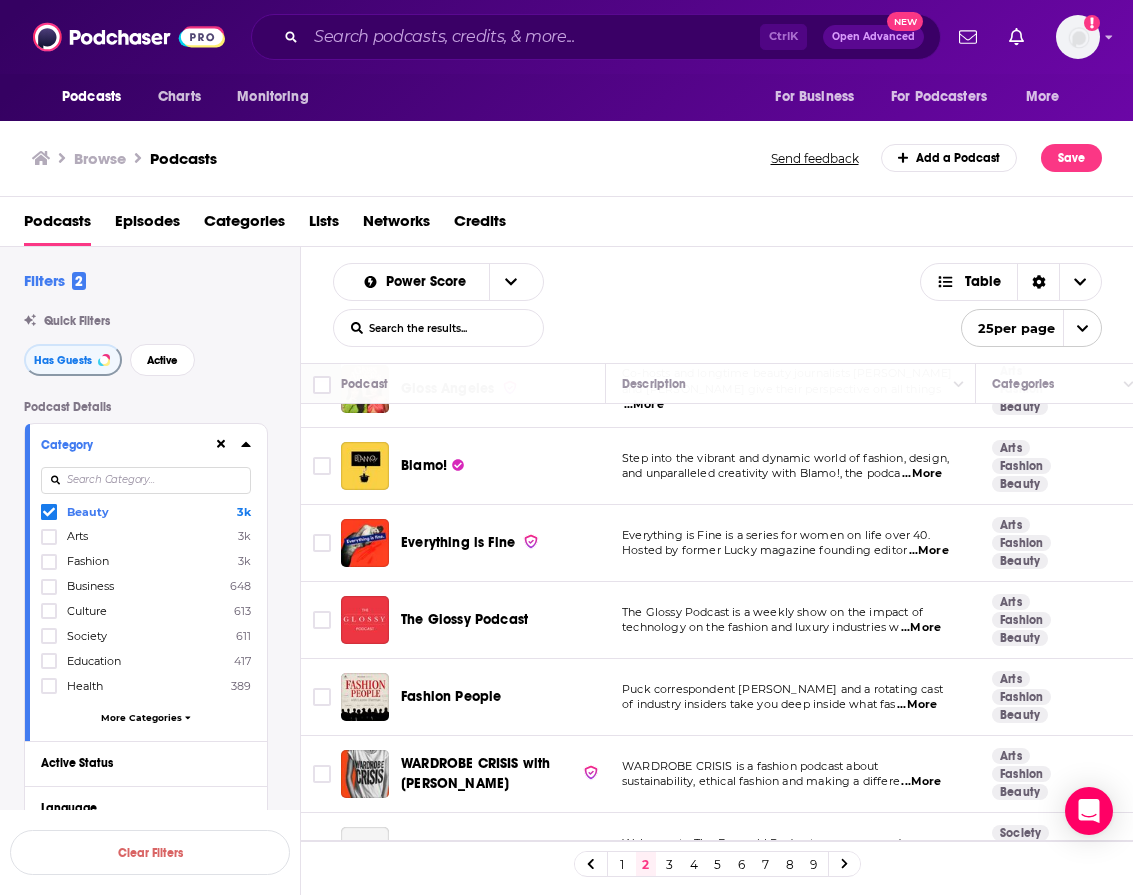 scroll, scrollTop: 1500, scrollLeft: 0, axis: vertical 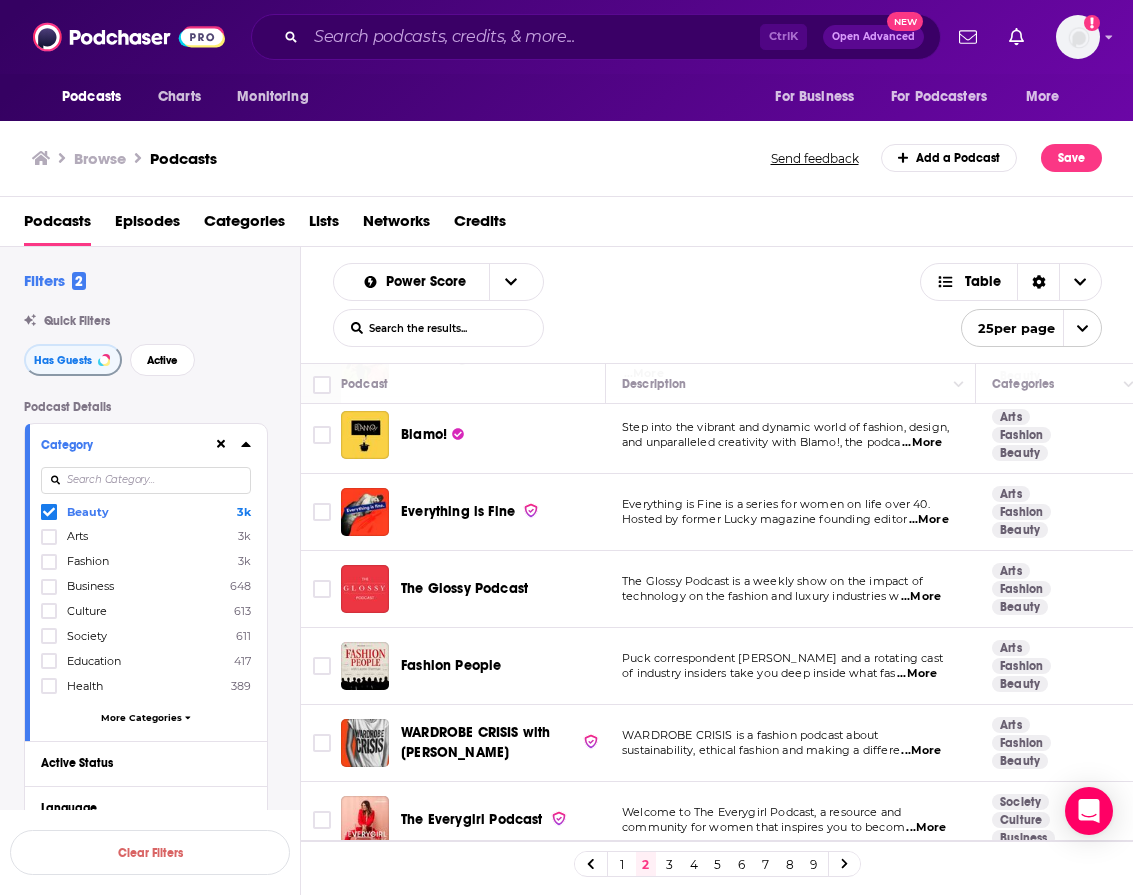 click on "...More" at bounding box center [921, 597] 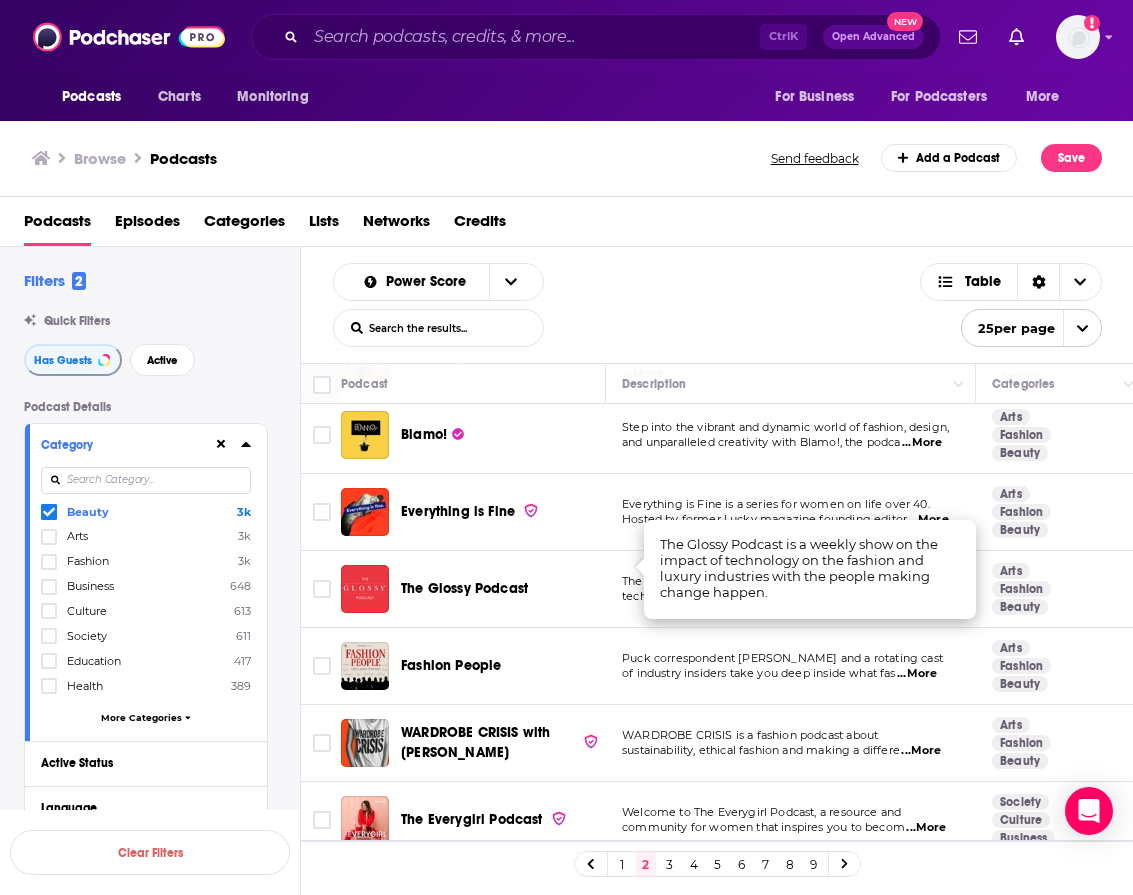 click on "WARDROBE CRISIS is a fashion podcast about sustainability, ethical fashion and making a differe  ...More" at bounding box center (791, 743) 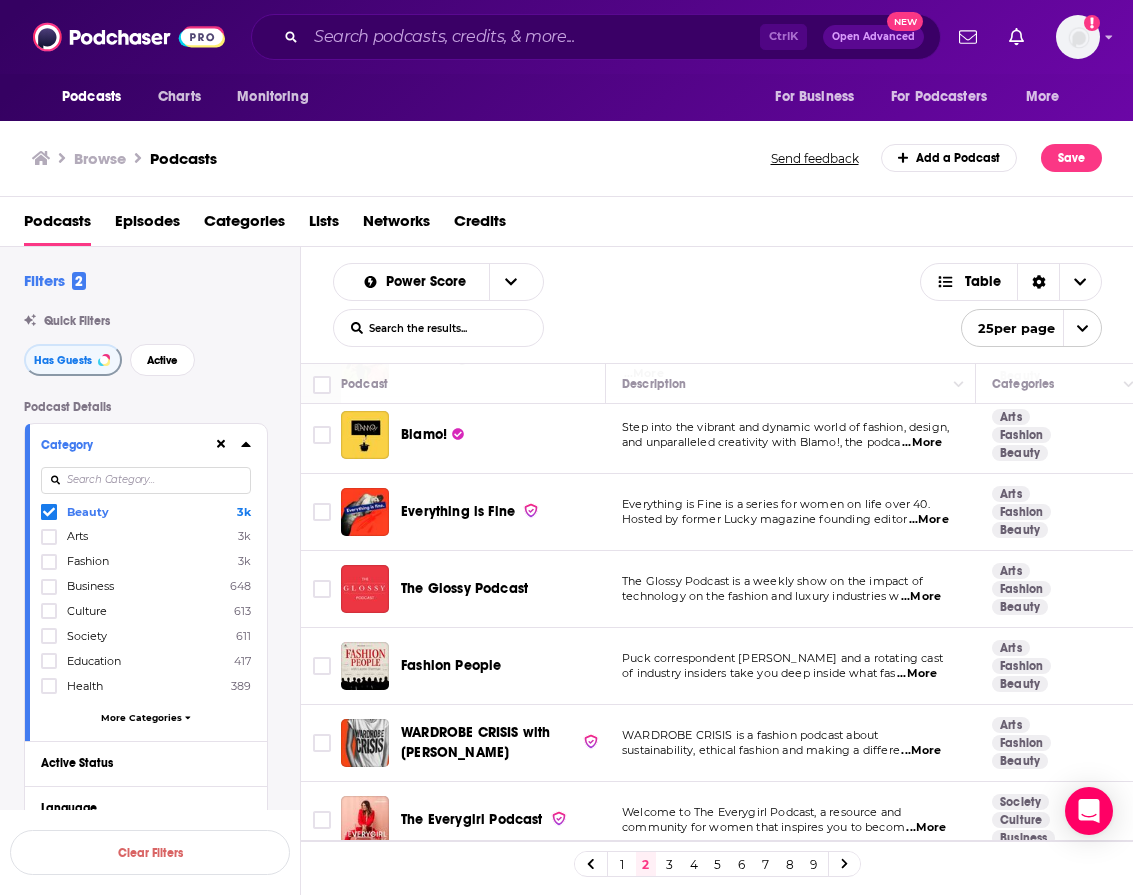 scroll, scrollTop: 1503, scrollLeft: 0, axis: vertical 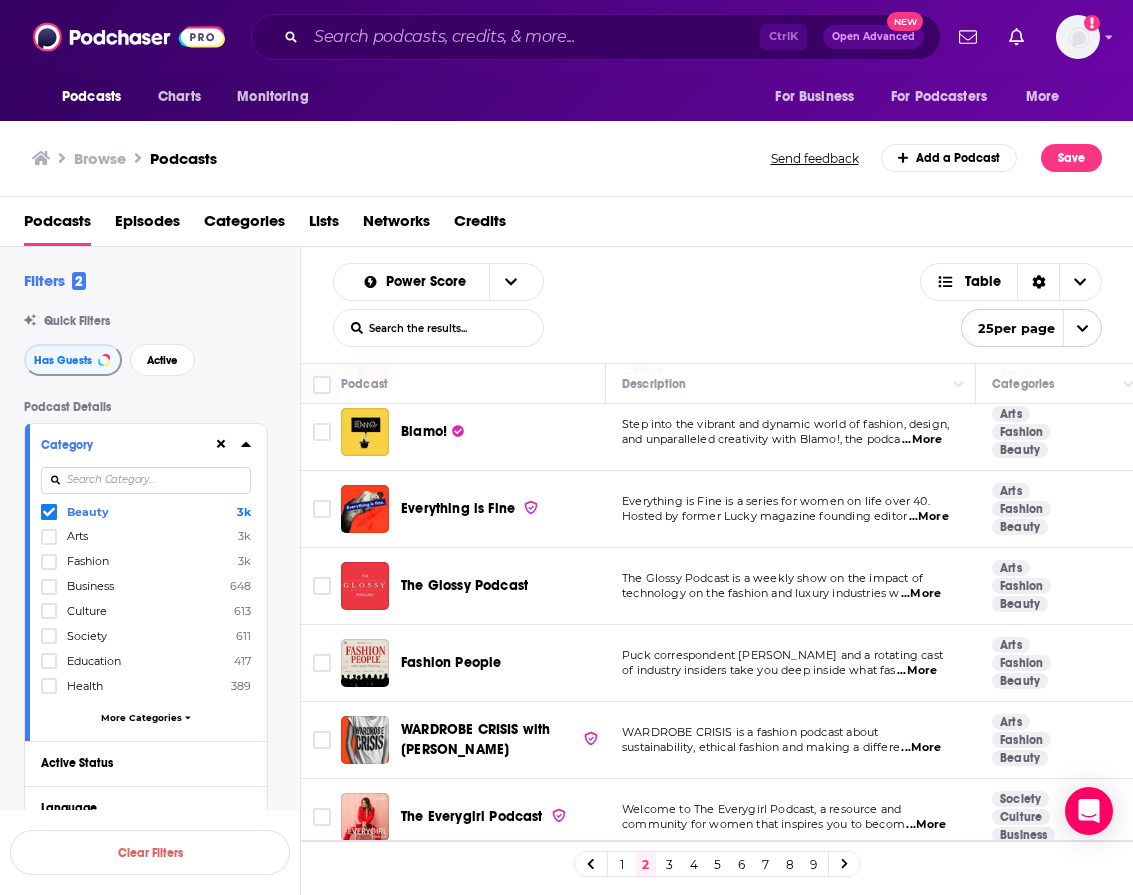 click on "...More" at bounding box center [926, 825] 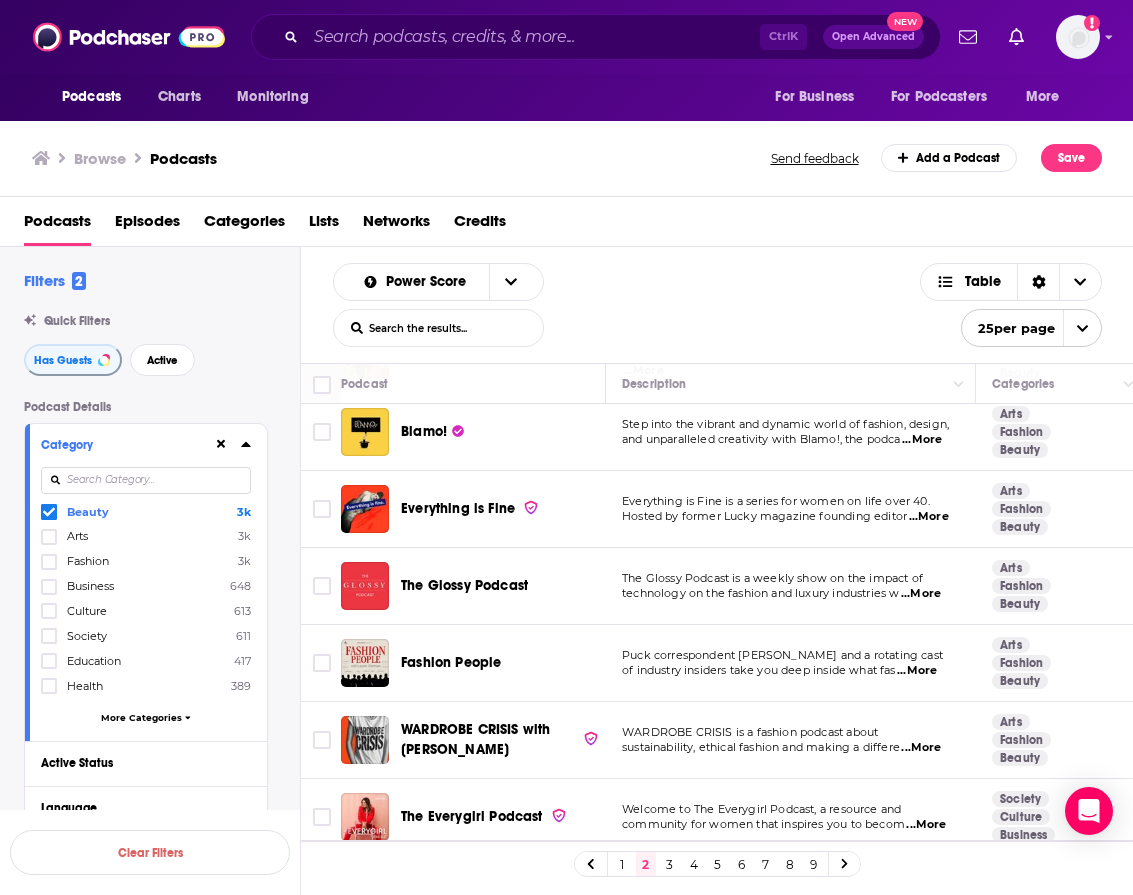 click at bounding box center (845, 863) 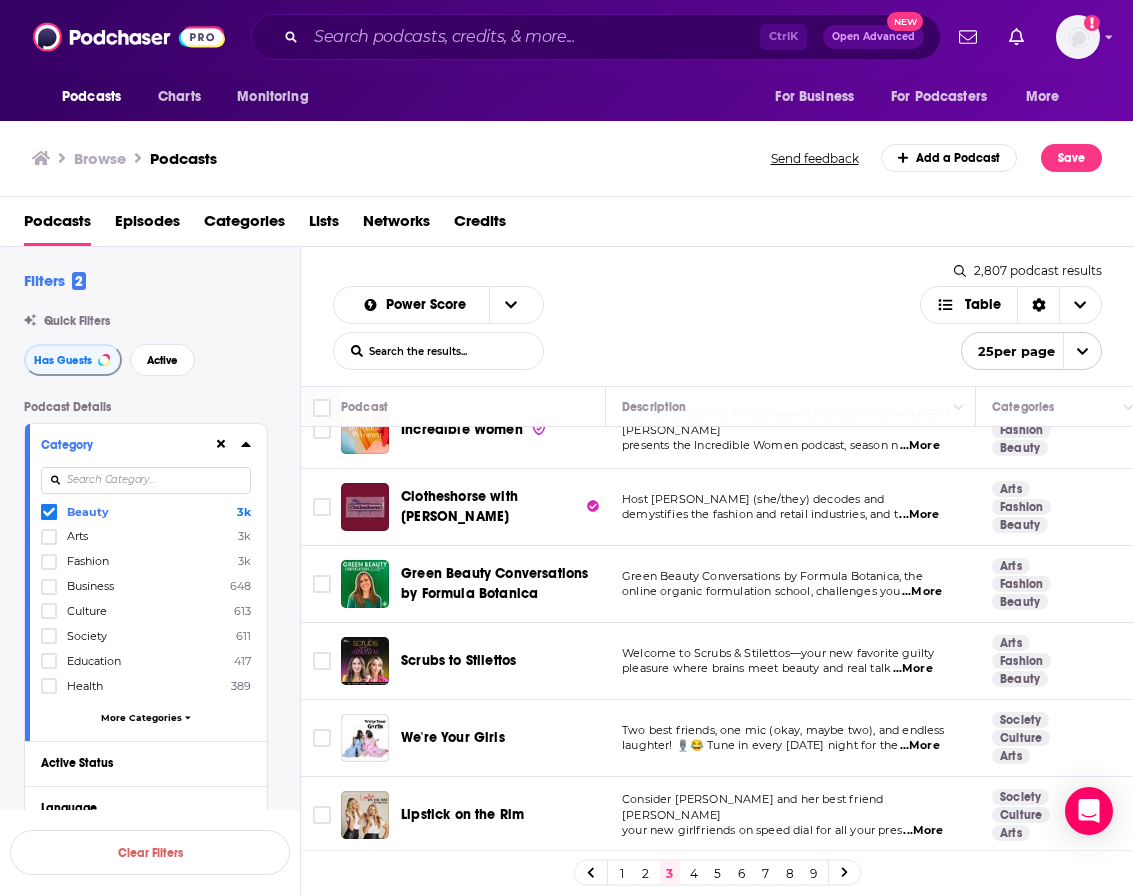 scroll, scrollTop: 0, scrollLeft: 0, axis: both 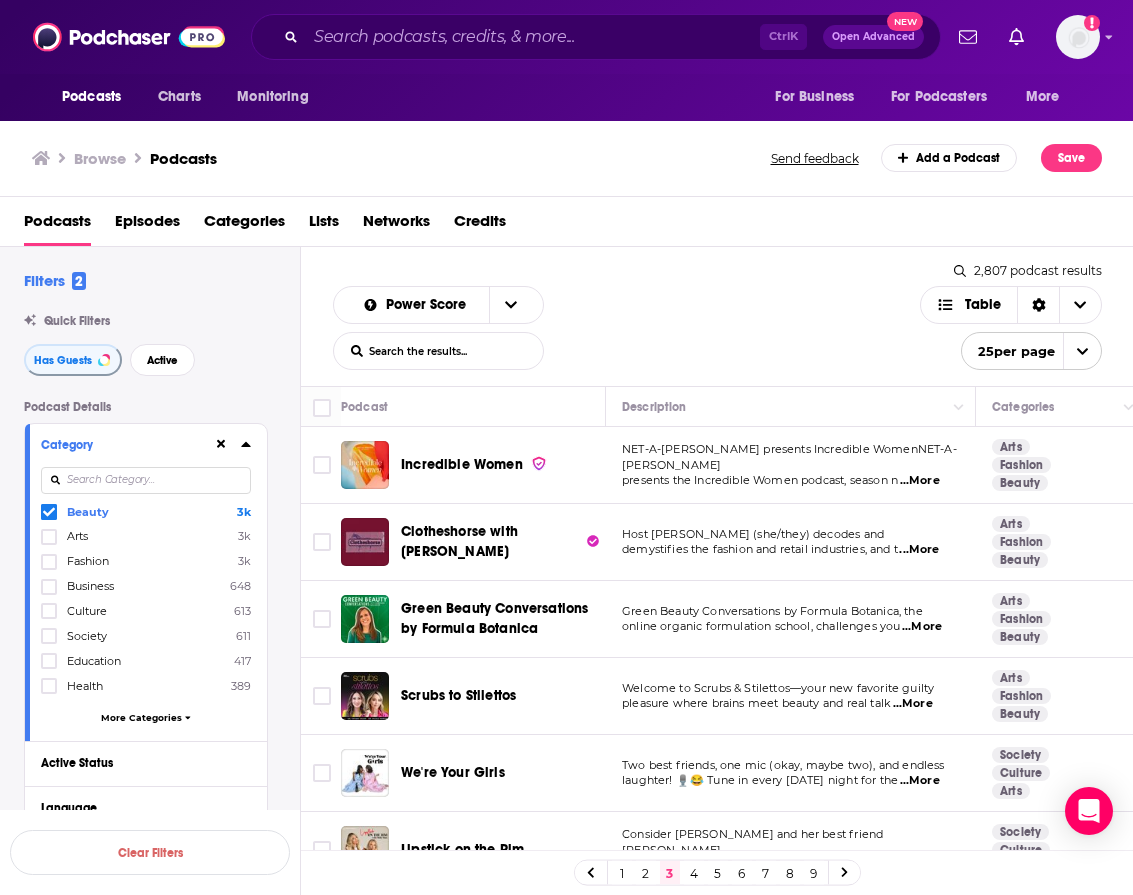 click on "...More" at bounding box center [920, 481] 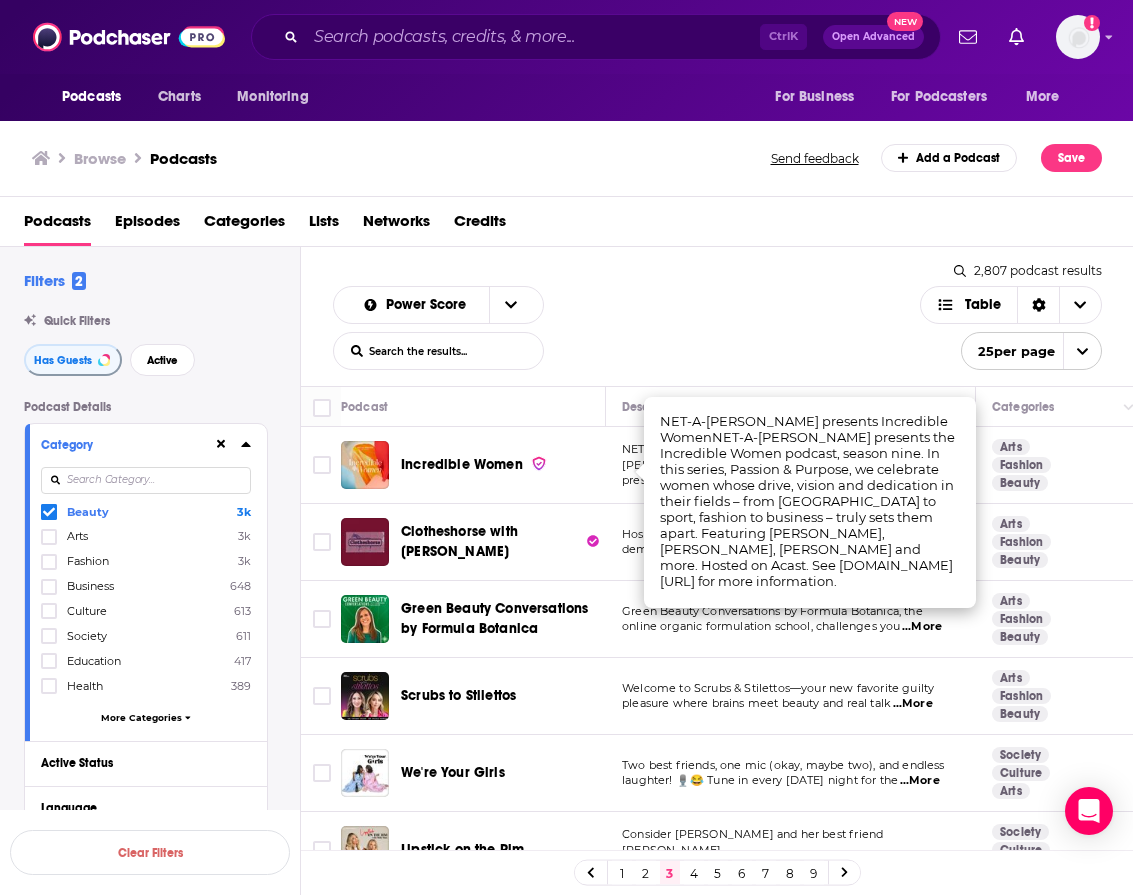 click on "Green Beauty Conversations by Formula Botanica, the" at bounding box center [772, 611] 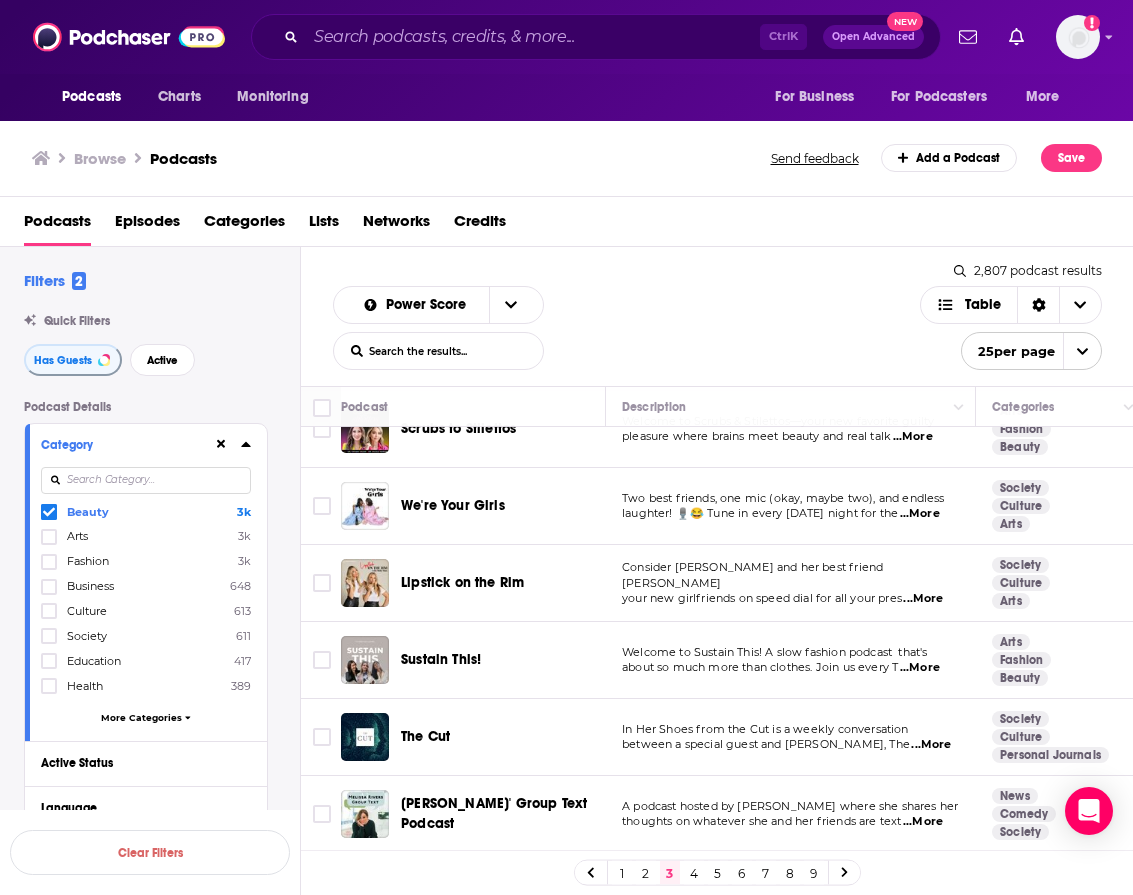 scroll, scrollTop: 100, scrollLeft: 0, axis: vertical 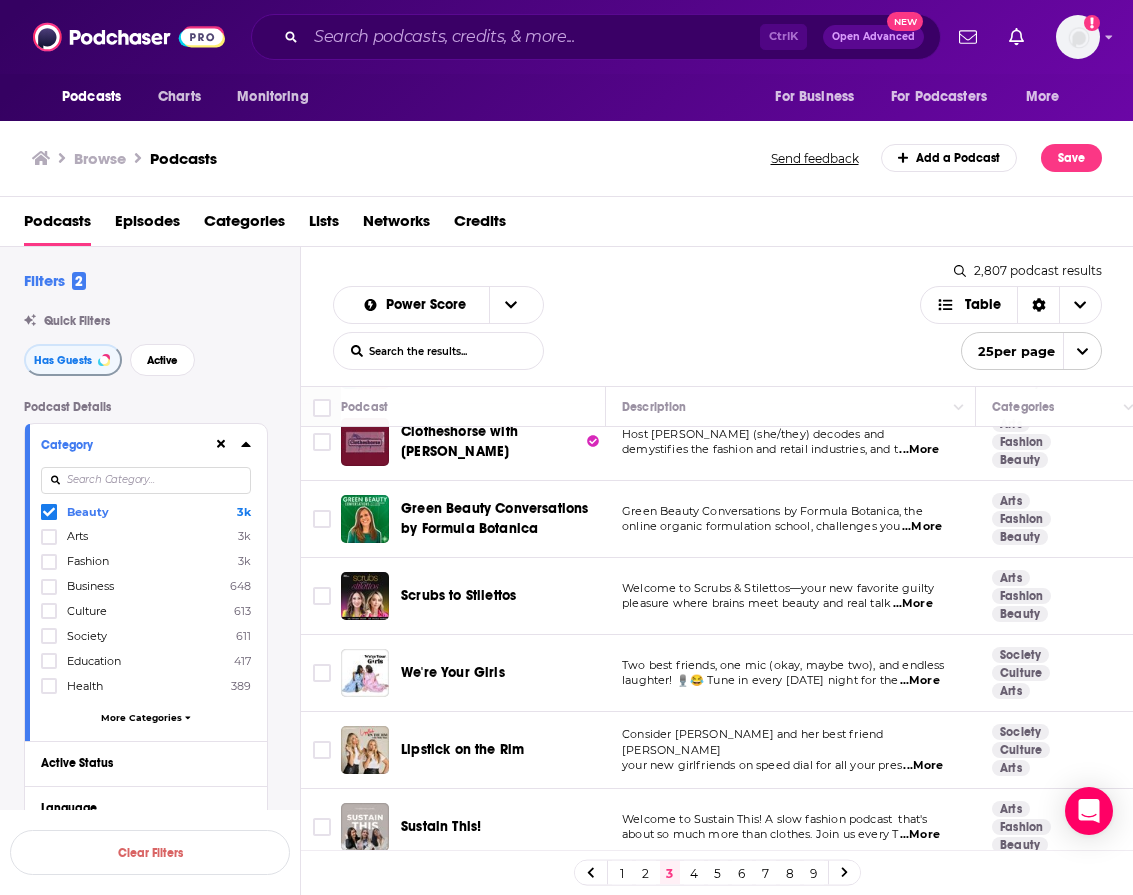 click on "Welcome to Scrubs & Stilettos—your new favorite guilty" at bounding box center [790, 589] 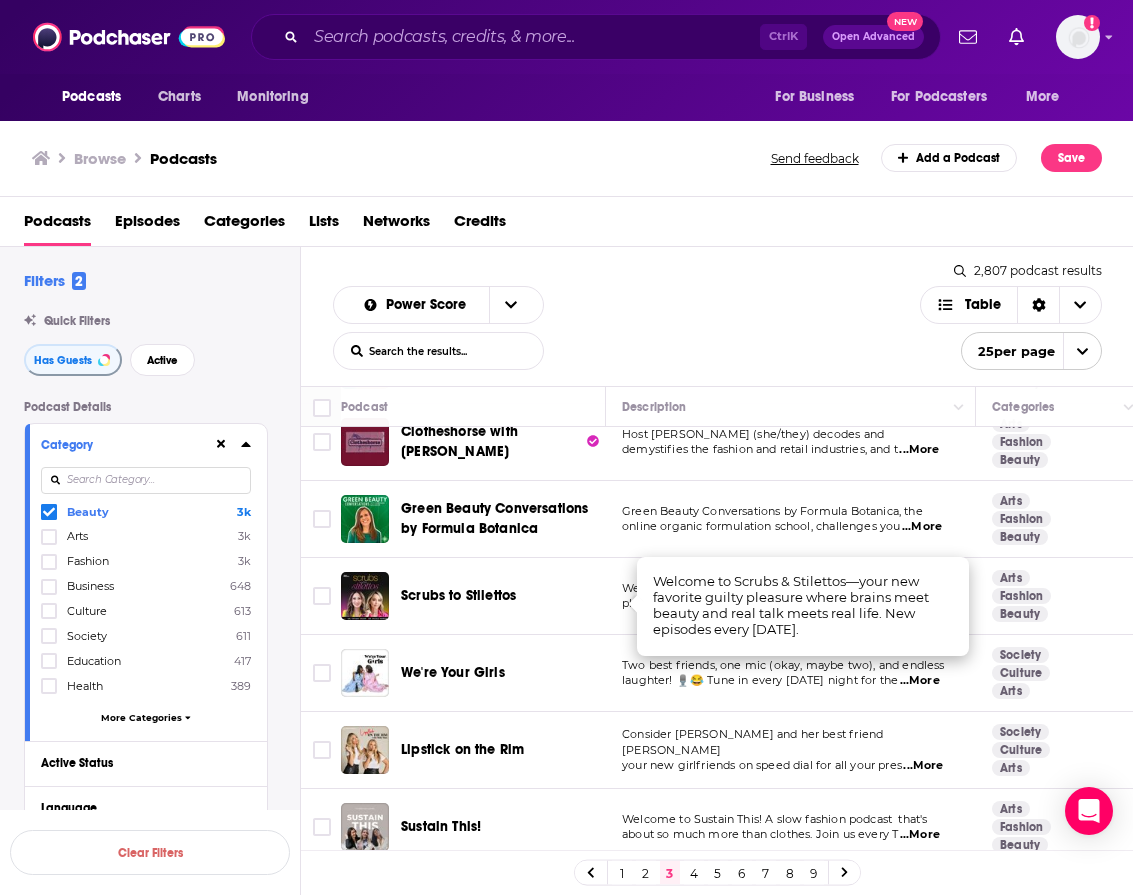 click on "Green Beauty Conversations by Formula Botanica, the online organic formulation school, challenges you   ...More" at bounding box center [791, 519] 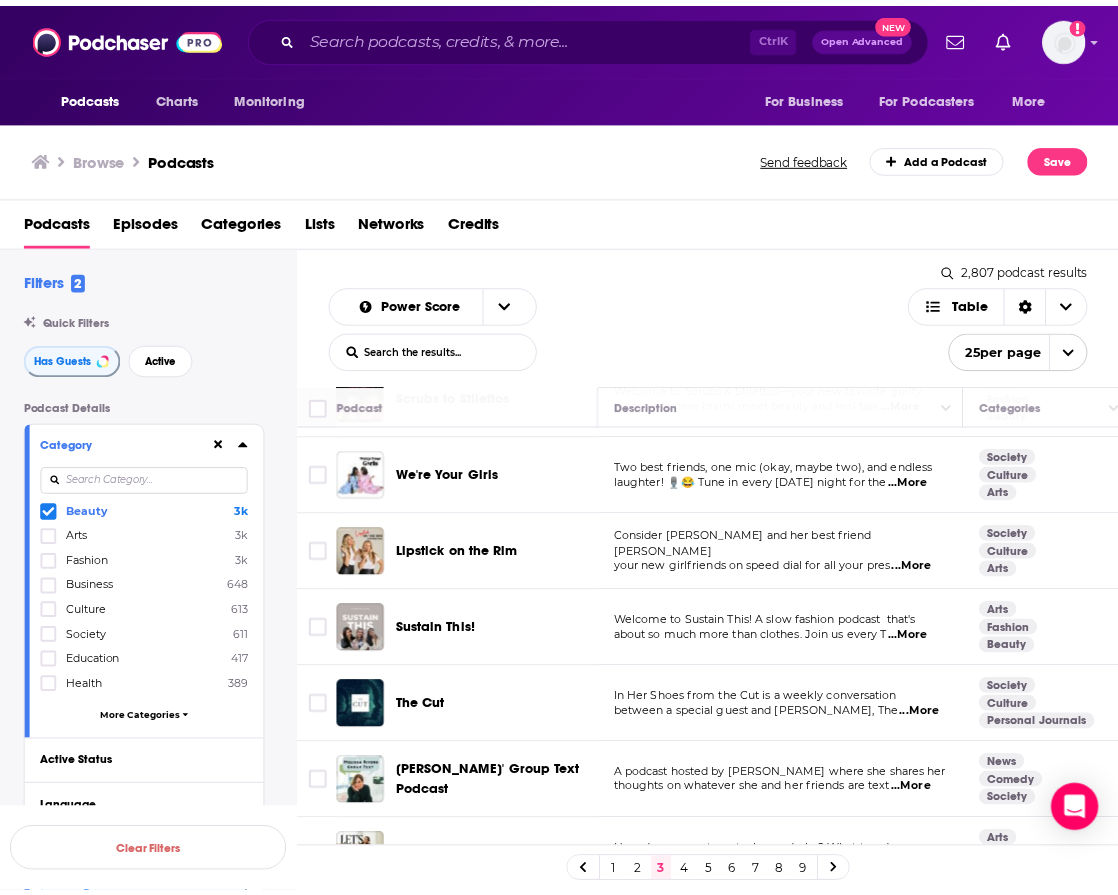 scroll, scrollTop: 300, scrollLeft: 0, axis: vertical 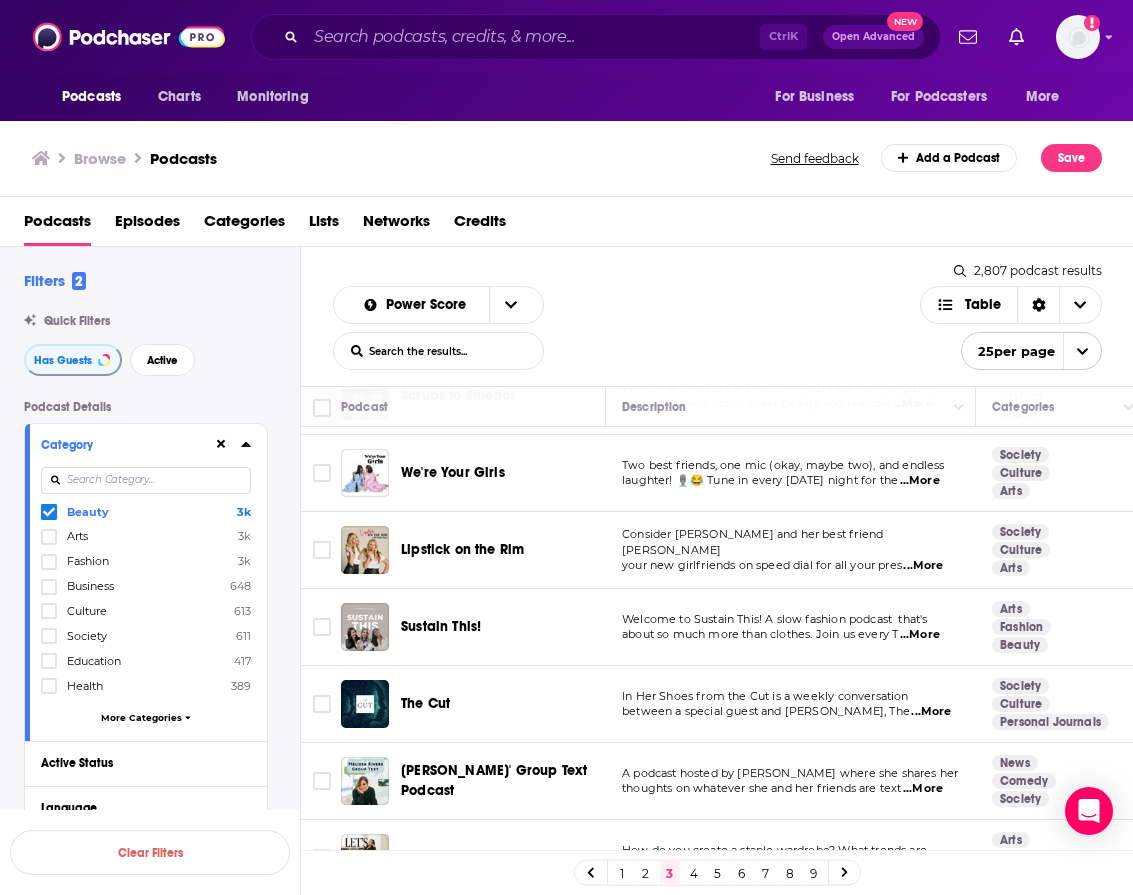 click on "...More" at bounding box center (923, 566) 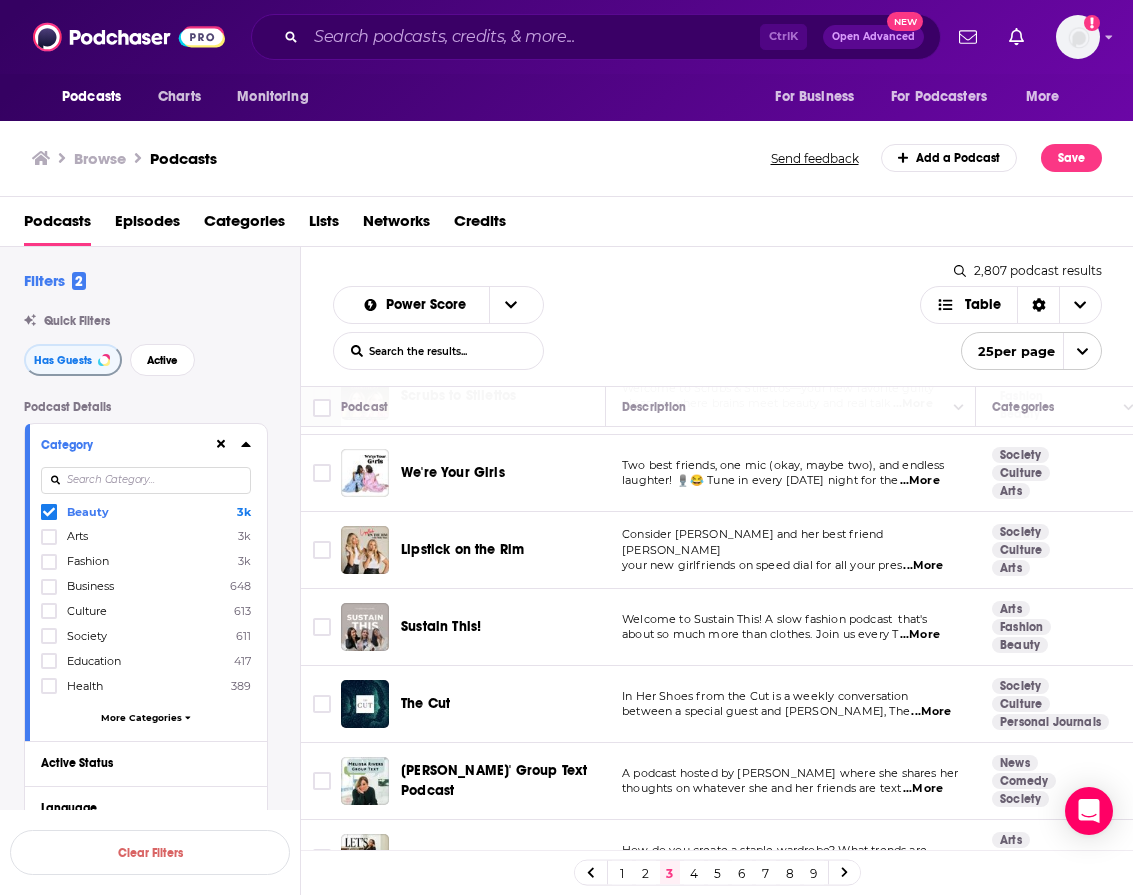 drag, startPoint x: 538, startPoint y: 639, endPoint x: 535, endPoint y: 629, distance: 10.440307 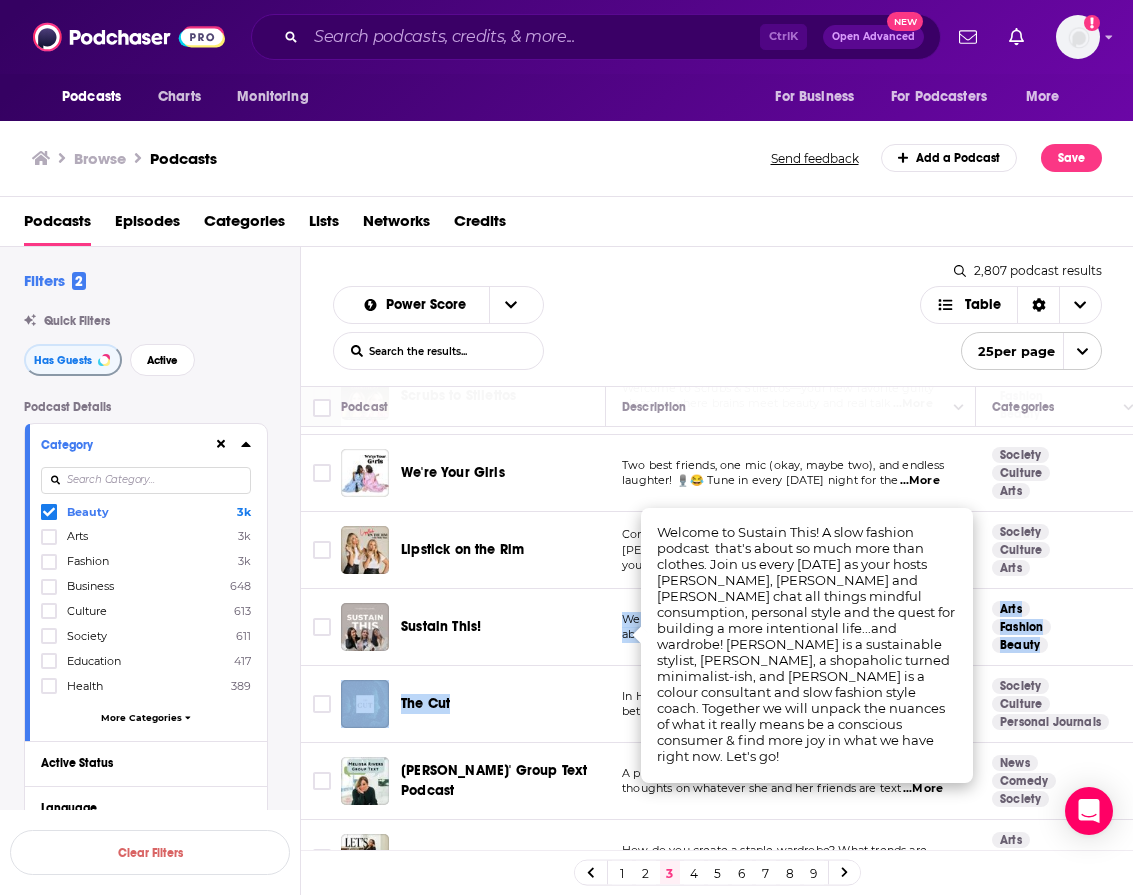 click on "Incredible Women NET-A-PORTER presents Incredible WomenNET-A-PORTER presents the Incredible Women podcast, season n  ...More Arts Fashion Beauty 59 10k-15k 19k-24k   US Clotheshorse with Amanda Lee McCarty Host Amanda Lee McCarty (she/they) decodes and demystifies the fashion and retail industries, and t  ...More Arts Fashion Beauty 58 13k-19k 2.1k-4.1k   US Green Beauty Conversations by Formula Botanica Green Beauty Conversations by Formula Botanica, the online organic formulation school, challenges you   ...More Arts Fashion Beauty 58 6.1k-9.1k Under 1.9k   US Scrubs to Stilettos Welcome to Scrubs & Stilettos—your new favorite guilty pleasure where brains meet beauty and real talk   ...More Arts Fashion Beauty 58 9.1k-14k 2.8k-4.8k   US We're Your Girls Two best friends, one mic (okay, maybe two), and endless laughter! 🎙️😂 Tune in every Friday night for the   ...More Society Culture Arts 58 27k-40k 5.2k-7.8k   US Lipstick on the Rim Consider Molly Sims and her best friend Emese Gormley  ...More 58" at bounding box center (1053, 1101) 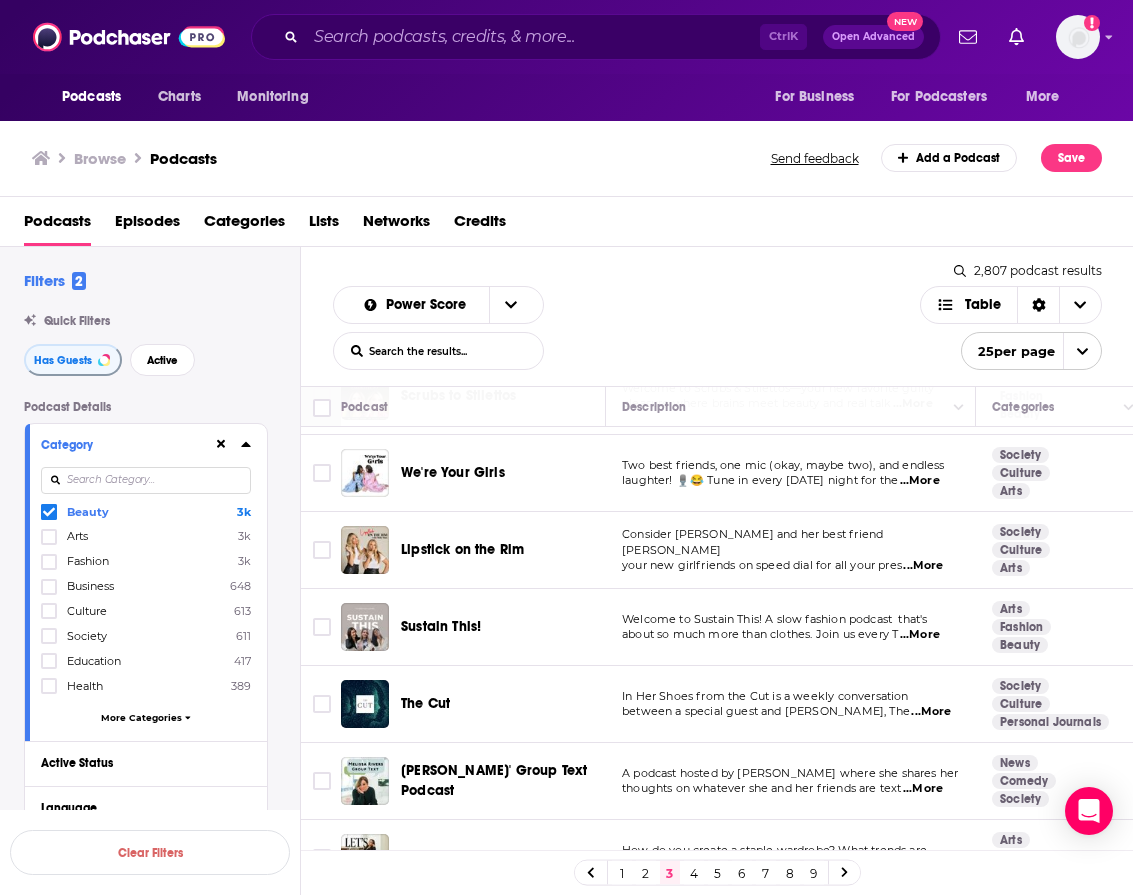 click on "In Her Shoes from the Cut is a weekly conversation" at bounding box center [765, 696] 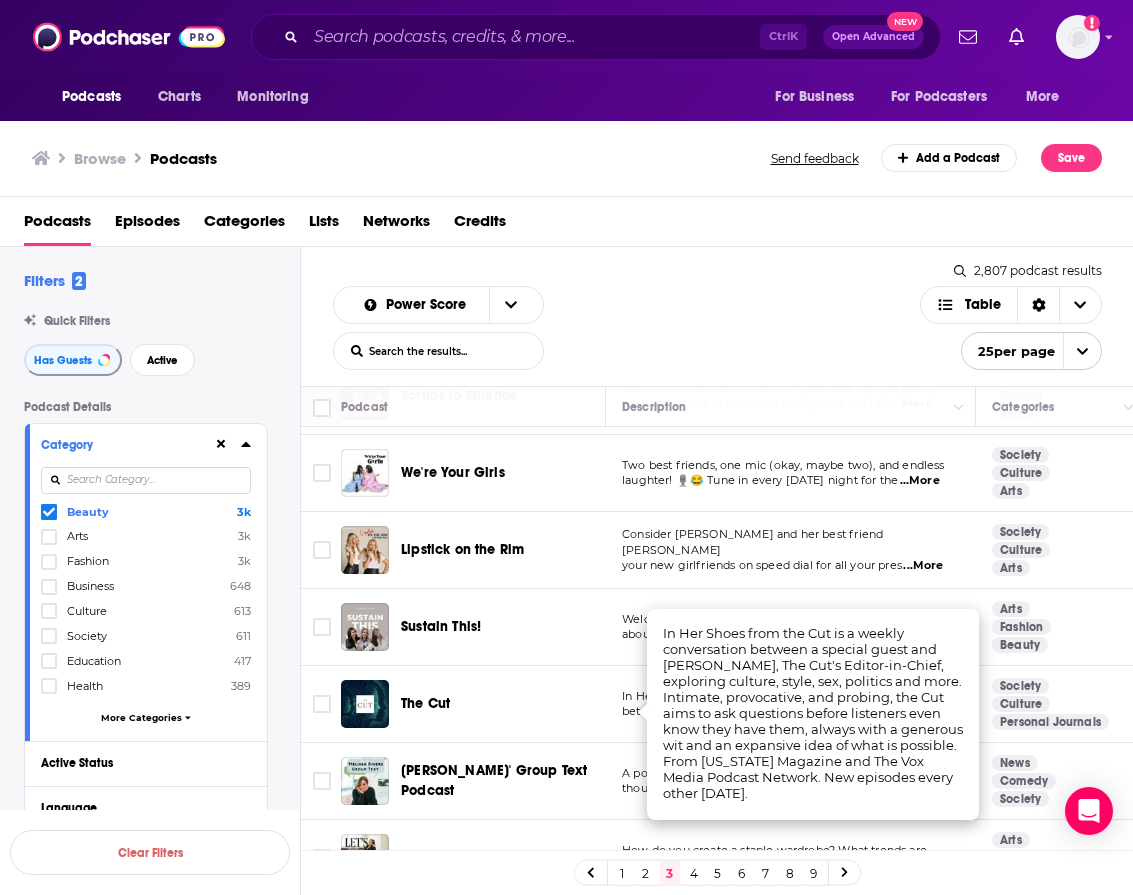 click on "The Cut" at bounding box center [425, 703] 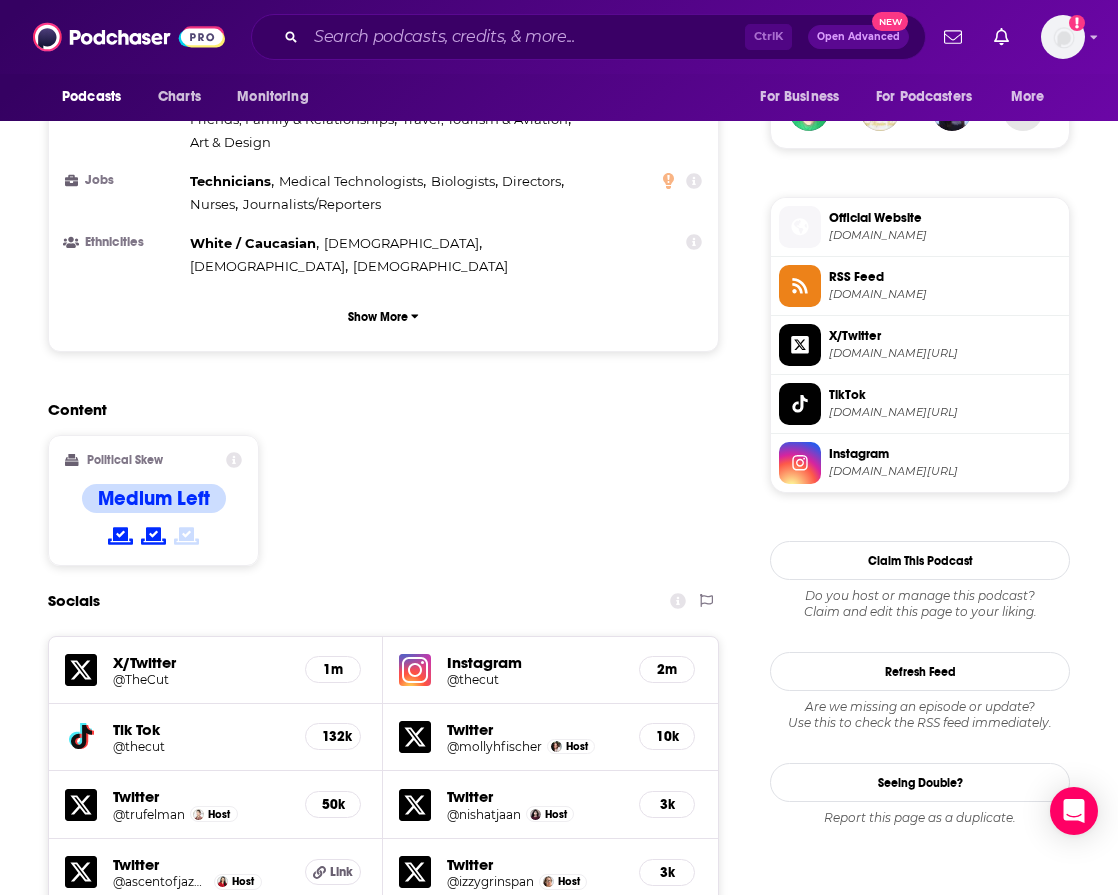 scroll, scrollTop: 2100, scrollLeft: 0, axis: vertical 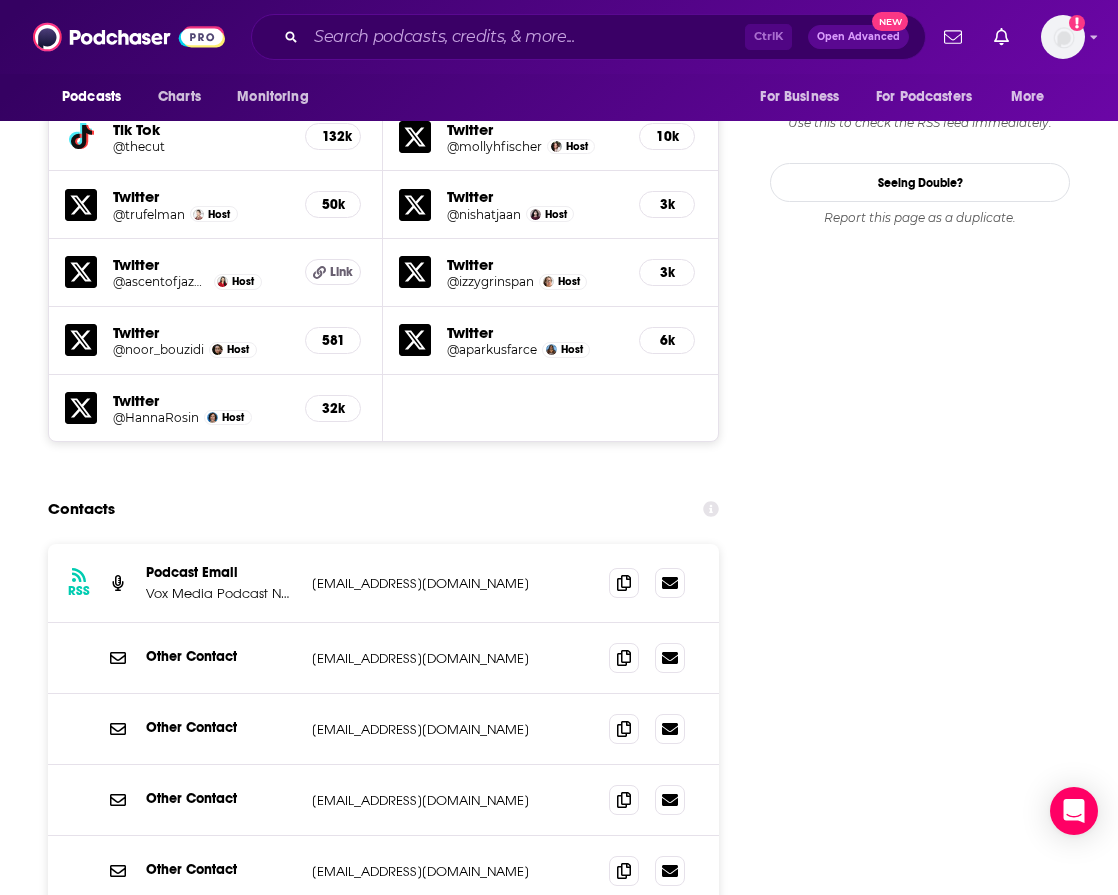 click on "Other Contact hello@thecut.com hello@thecut.com" at bounding box center (383, 658) 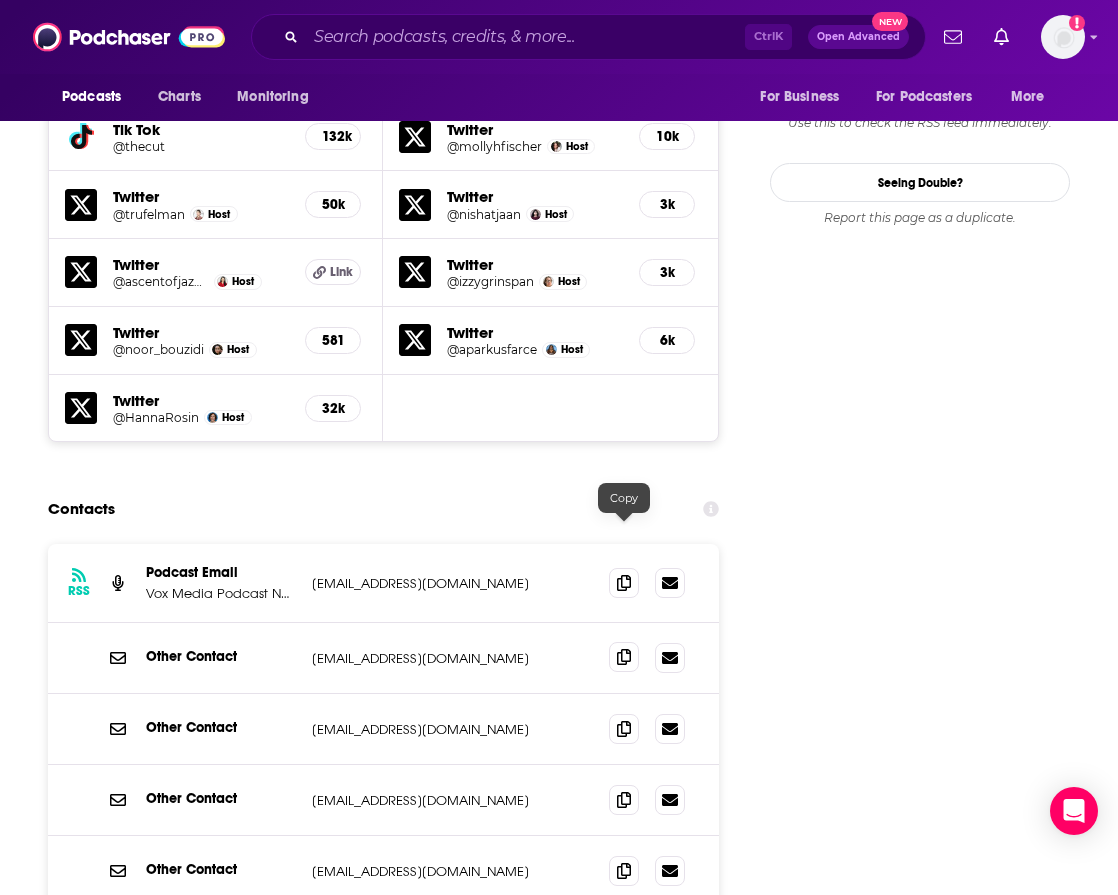 click 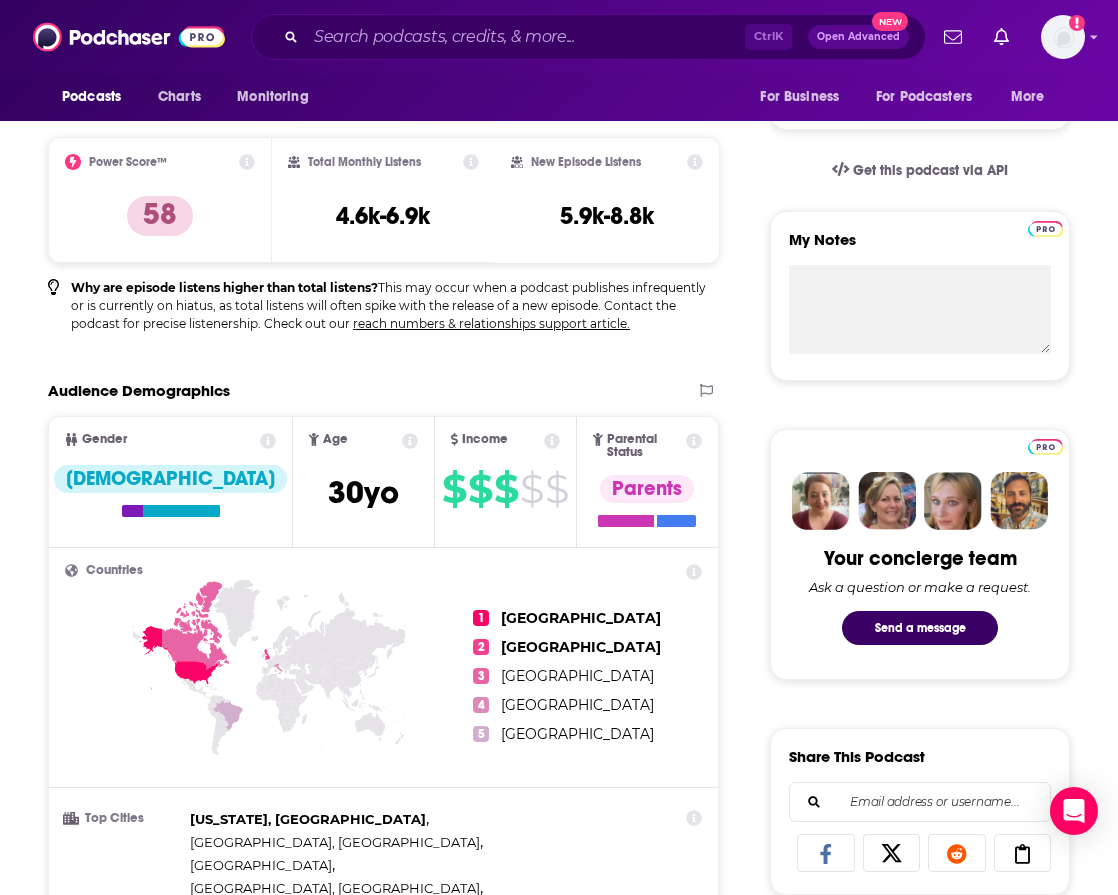 scroll, scrollTop: 100, scrollLeft: 0, axis: vertical 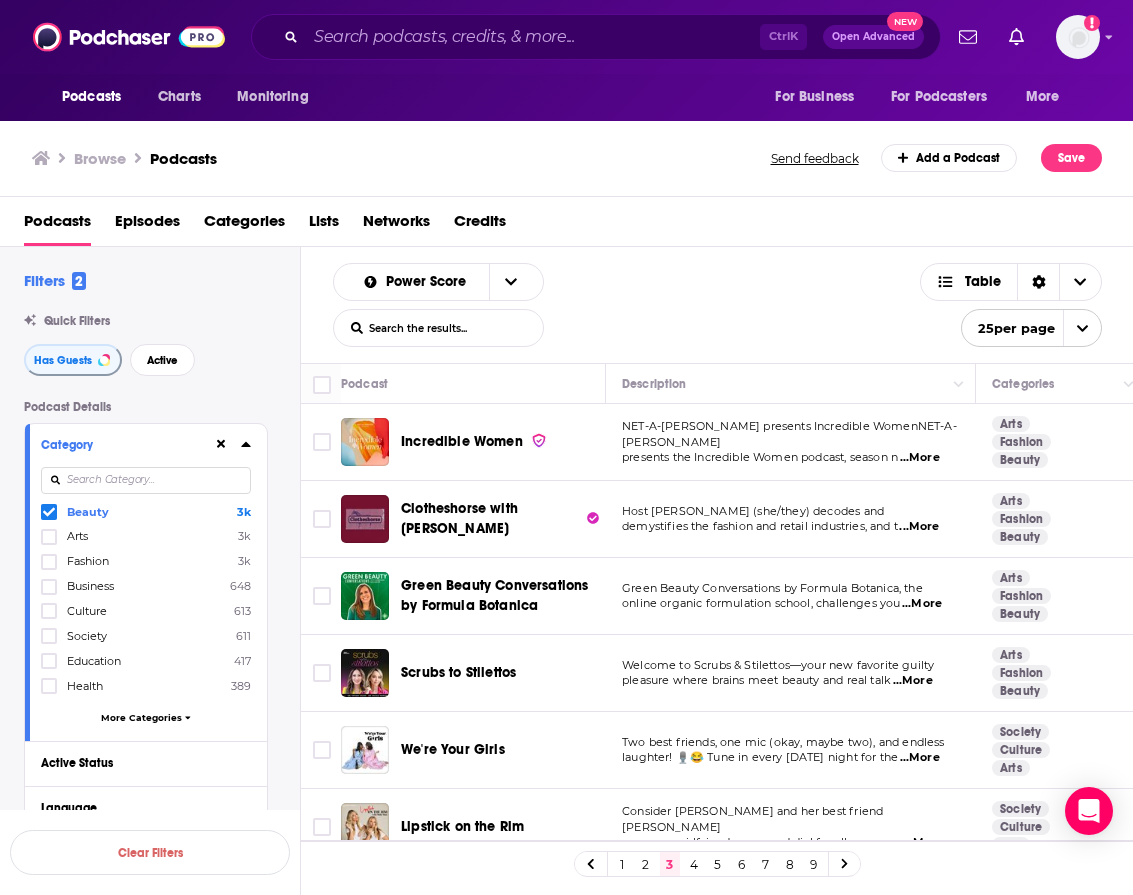 click at bounding box center [49, 512] 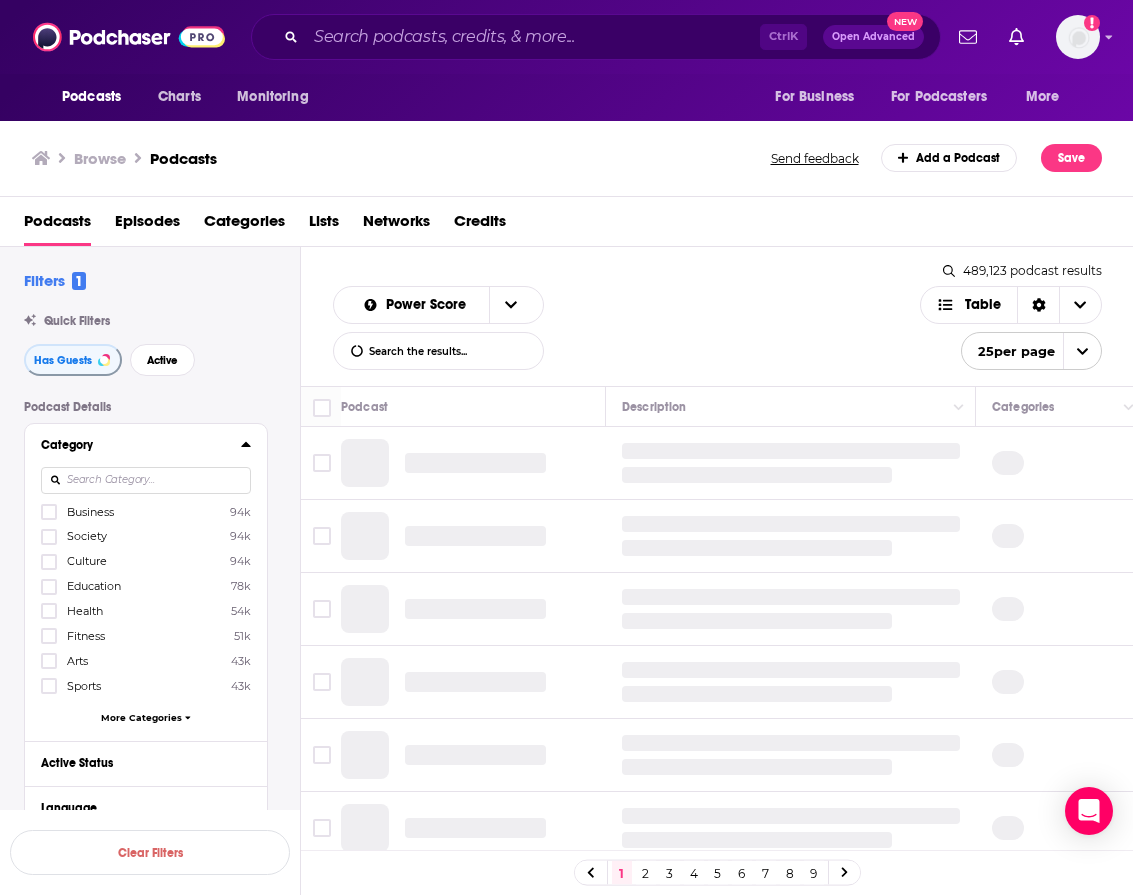 click 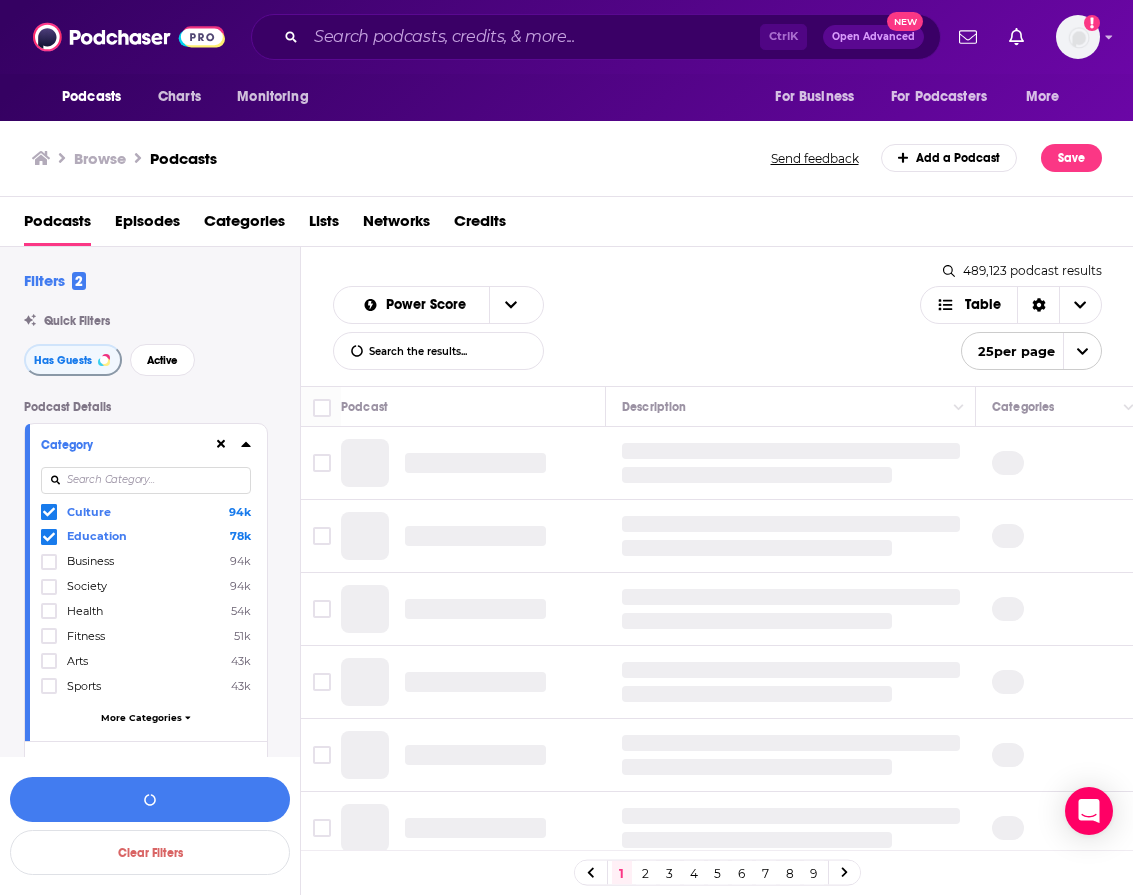 click 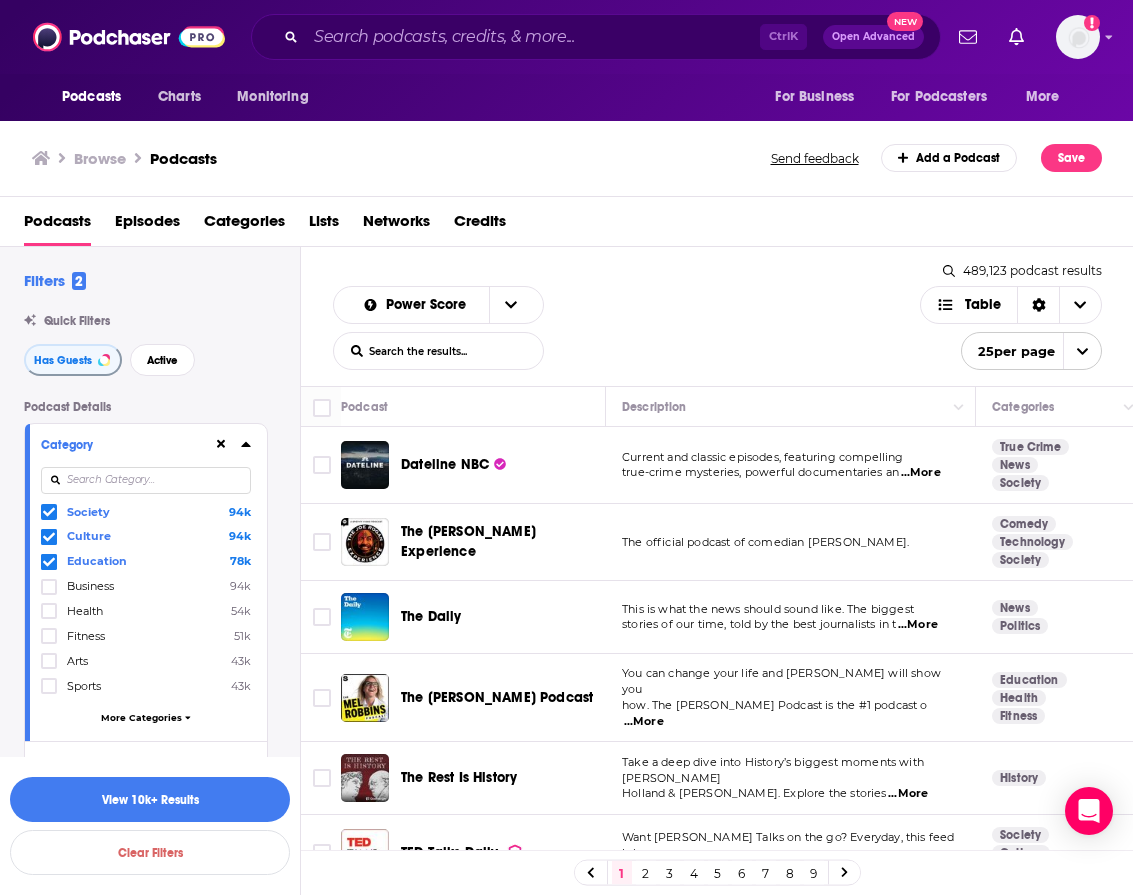 click at bounding box center [49, 512] 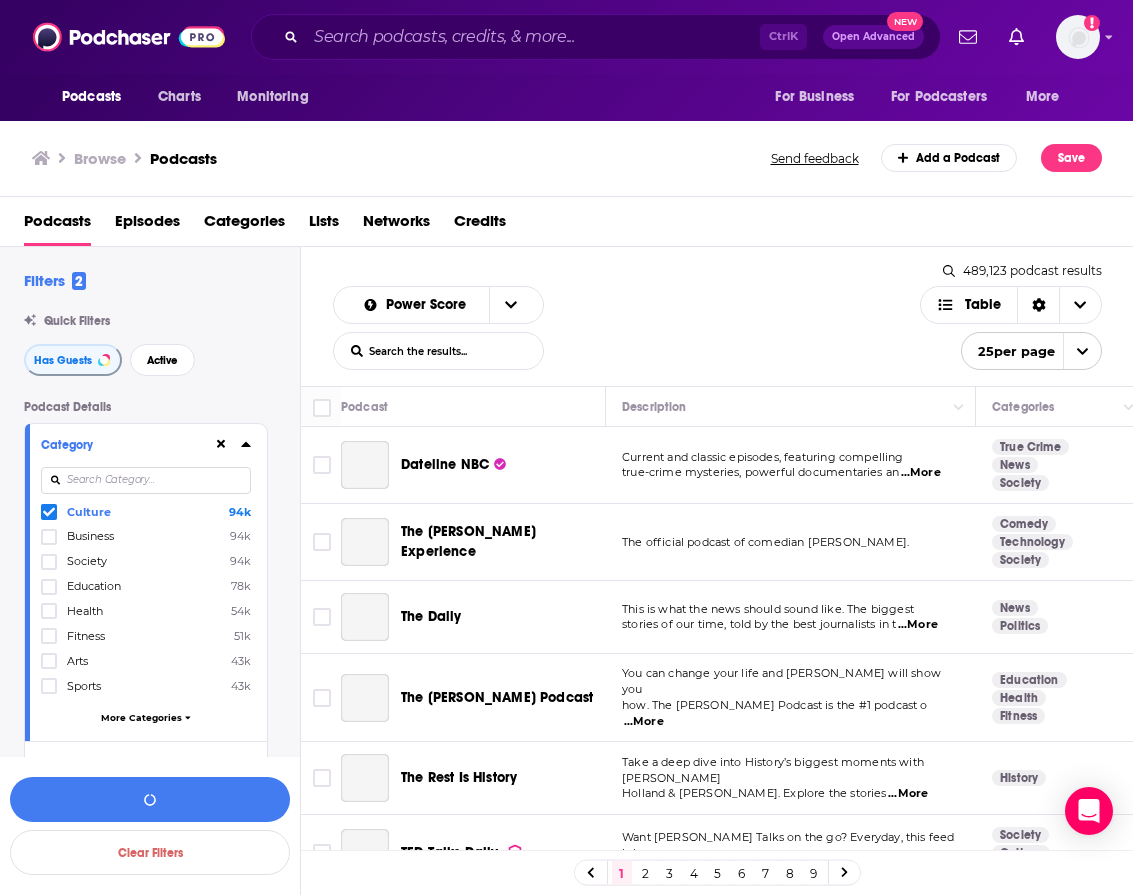 click at bounding box center [49, 512] 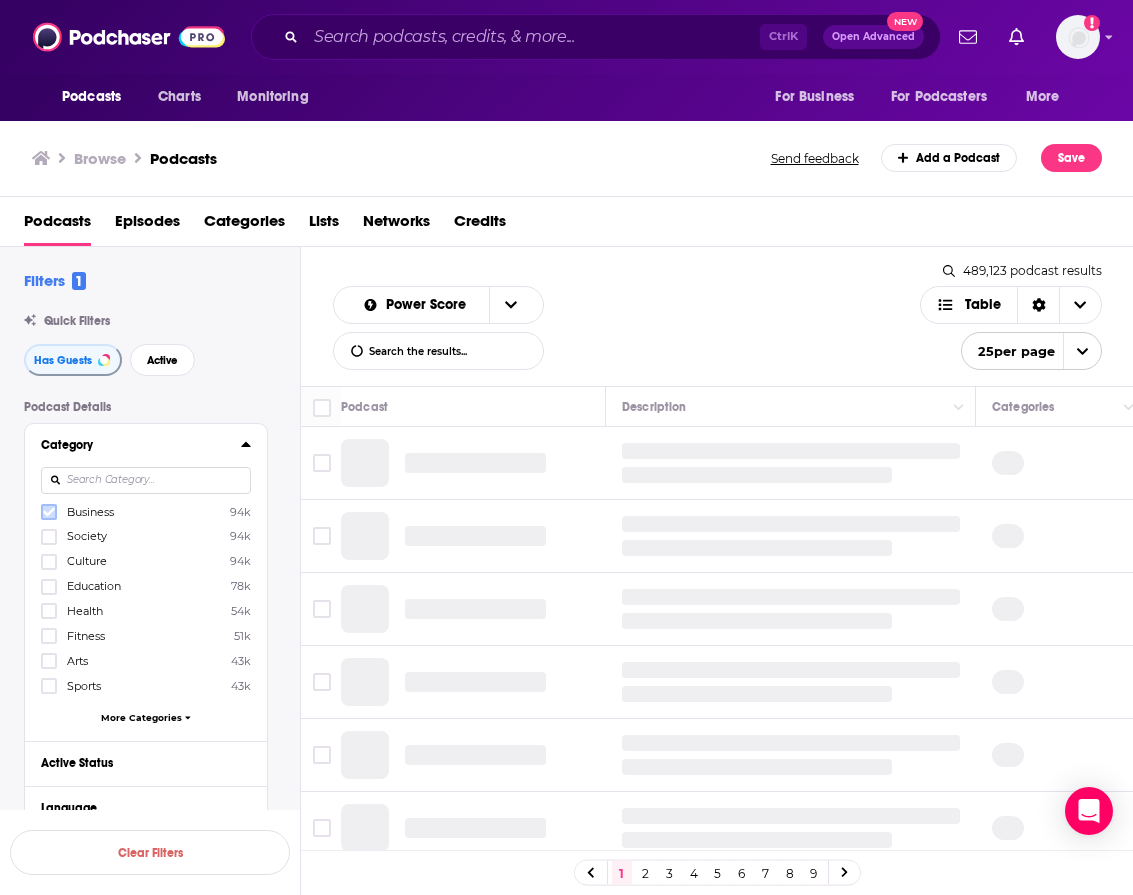 click 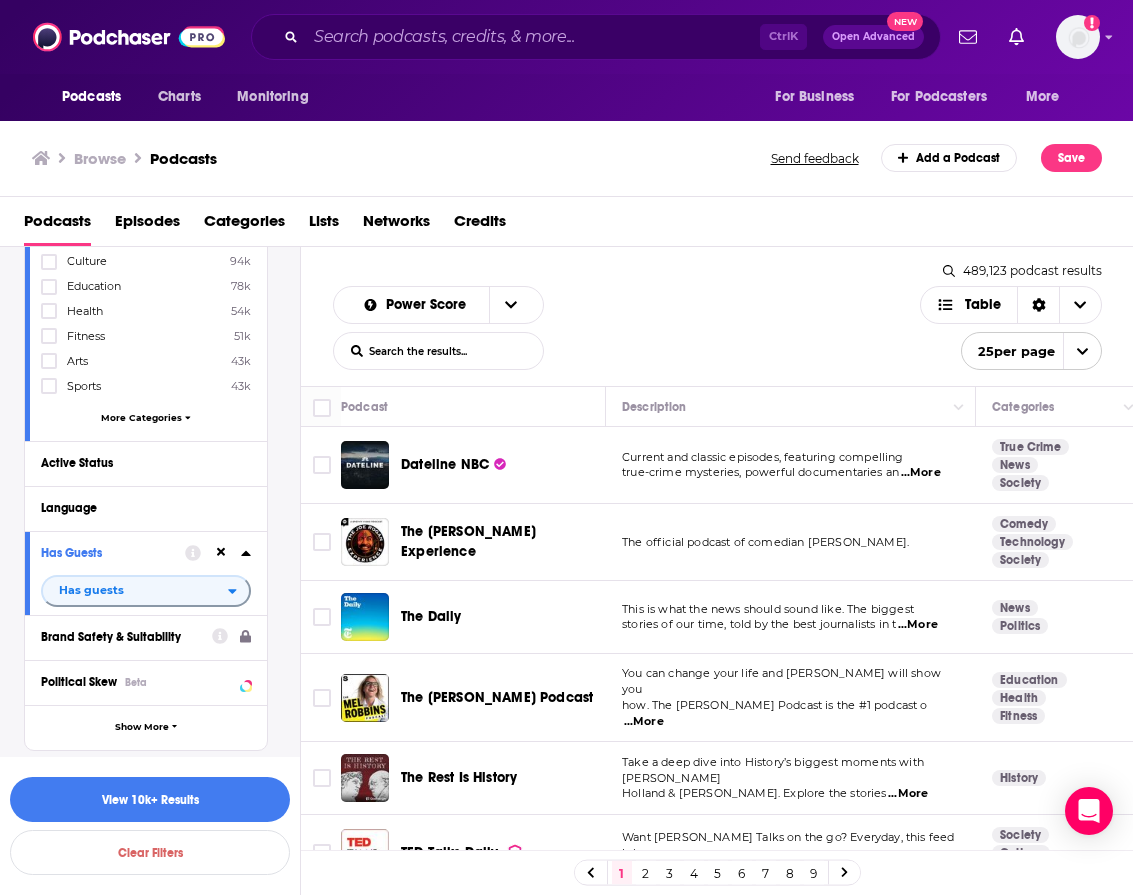 scroll, scrollTop: 600, scrollLeft: 0, axis: vertical 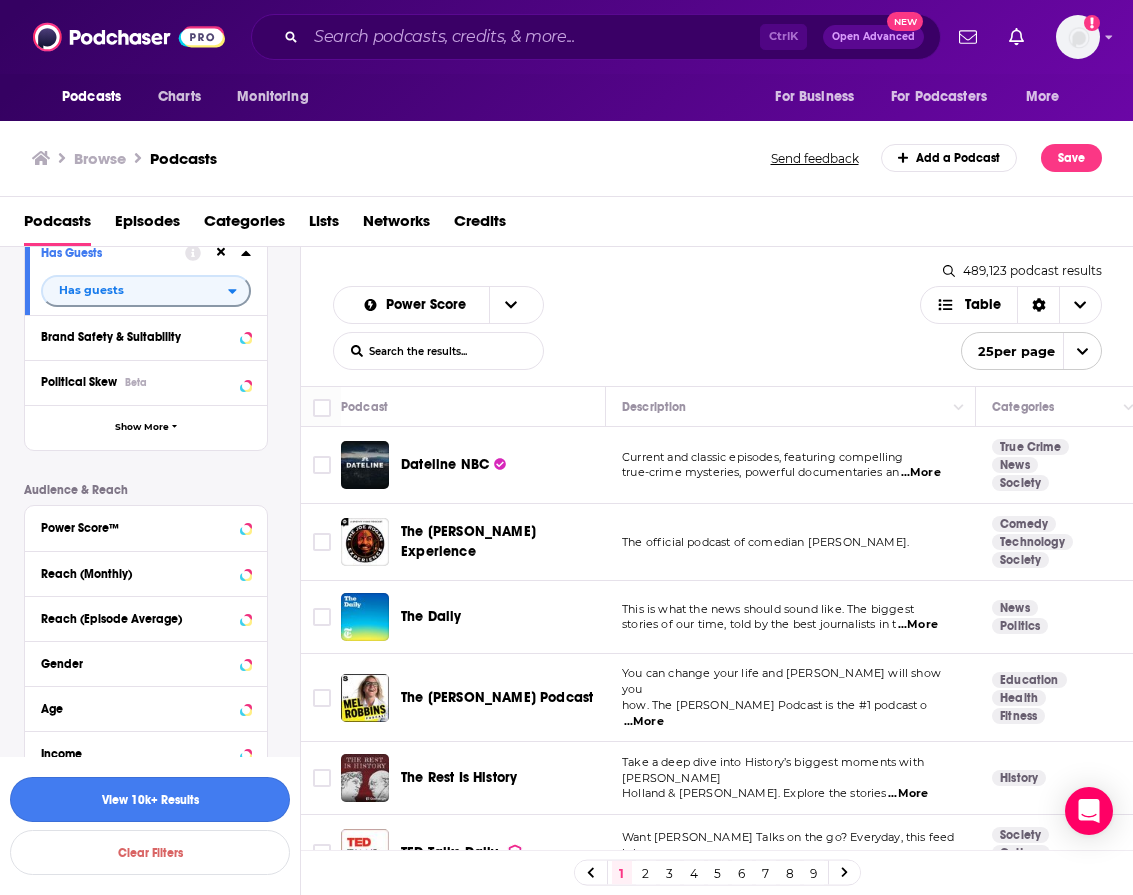 click on "View 10k+ Results" at bounding box center [150, 799] 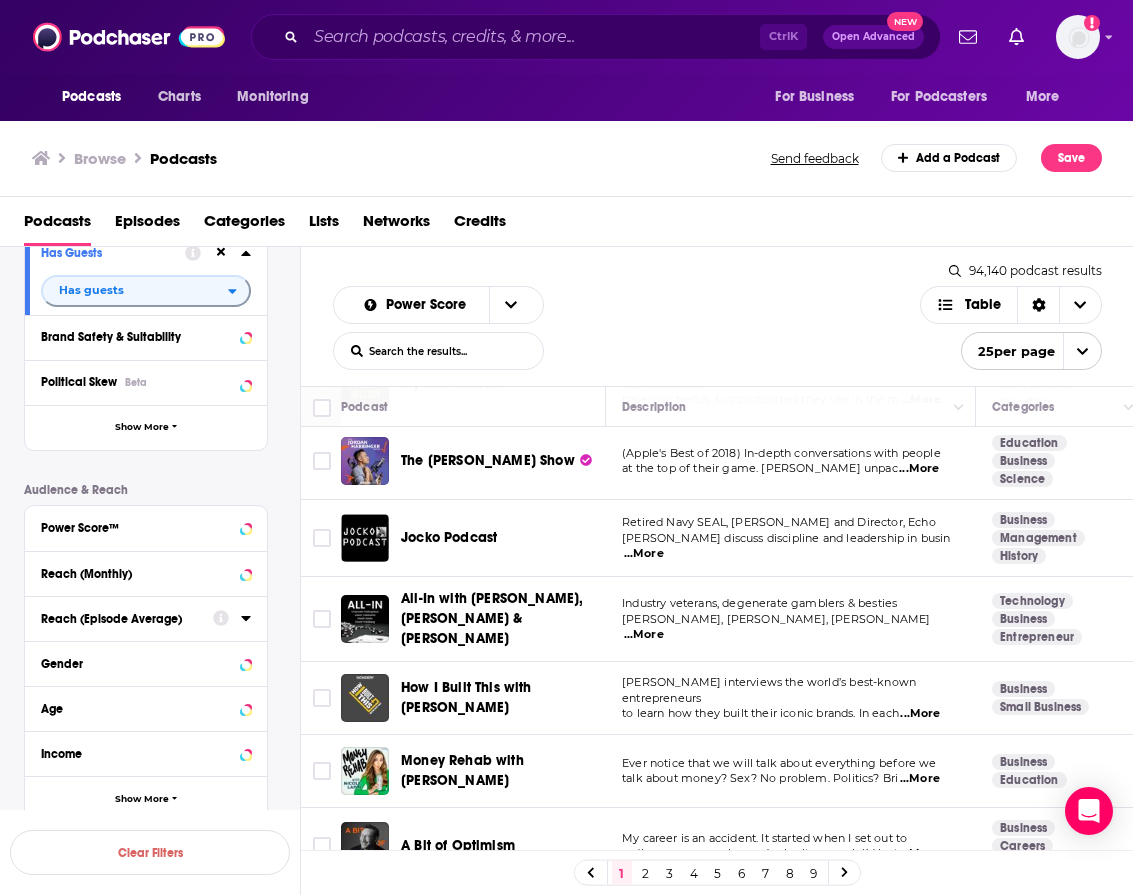 scroll, scrollTop: 1200, scrollLeft: 0, axis: vertical 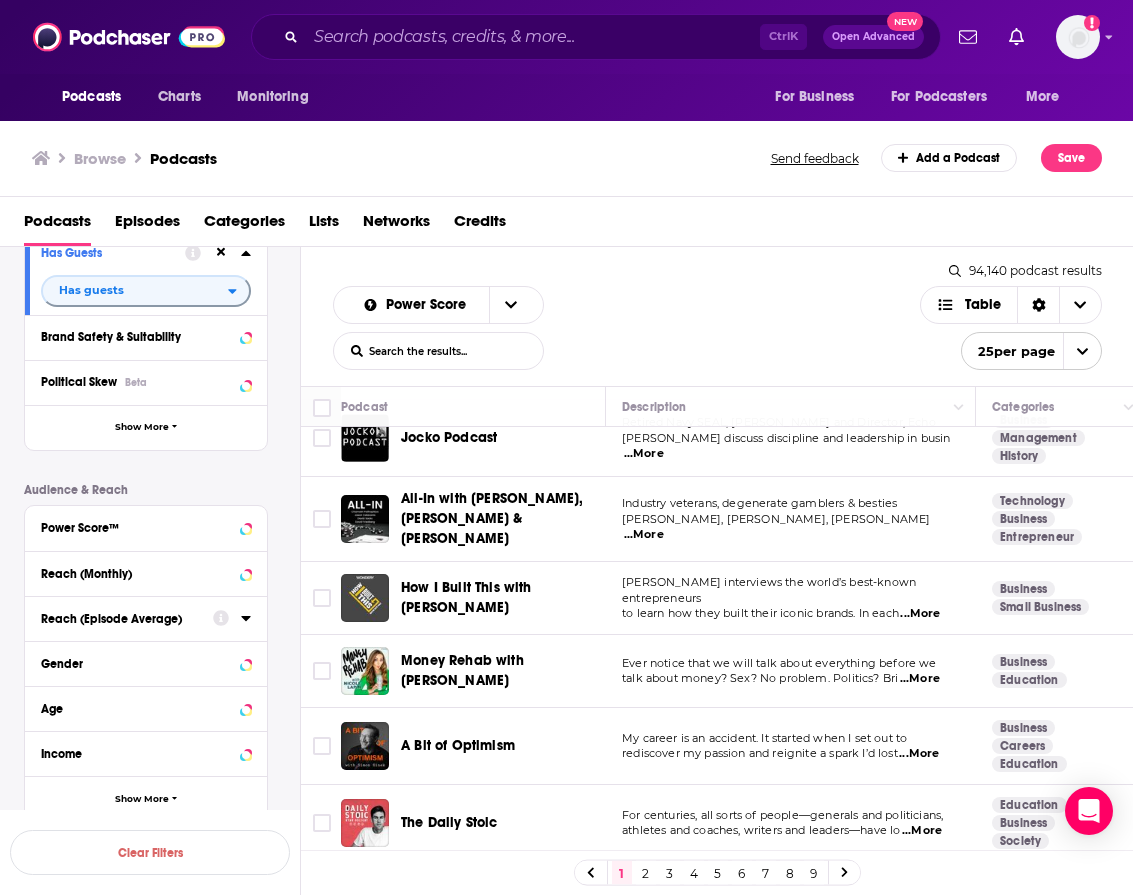 click on "...More" at bounding box center (919, 754) 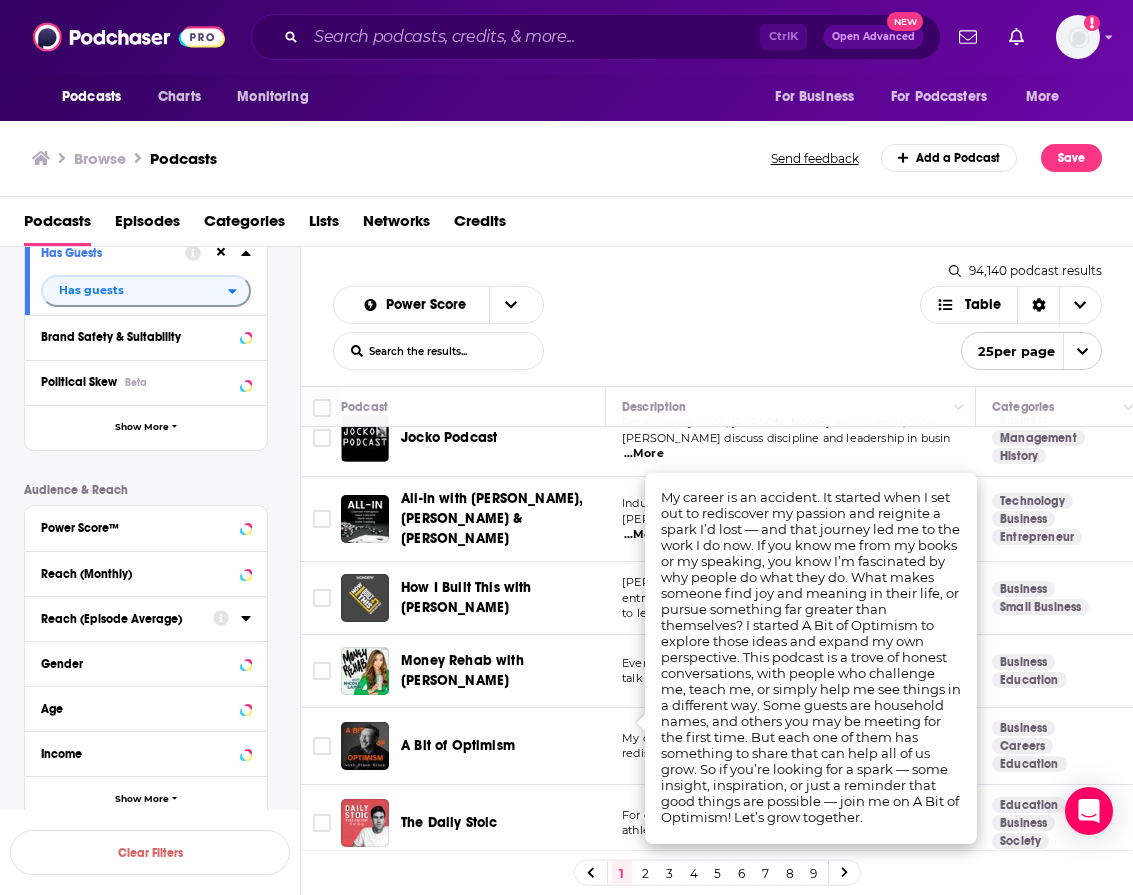 click on "Power Score List Search Input Search the results... Table" at bounding box center [626, 328] 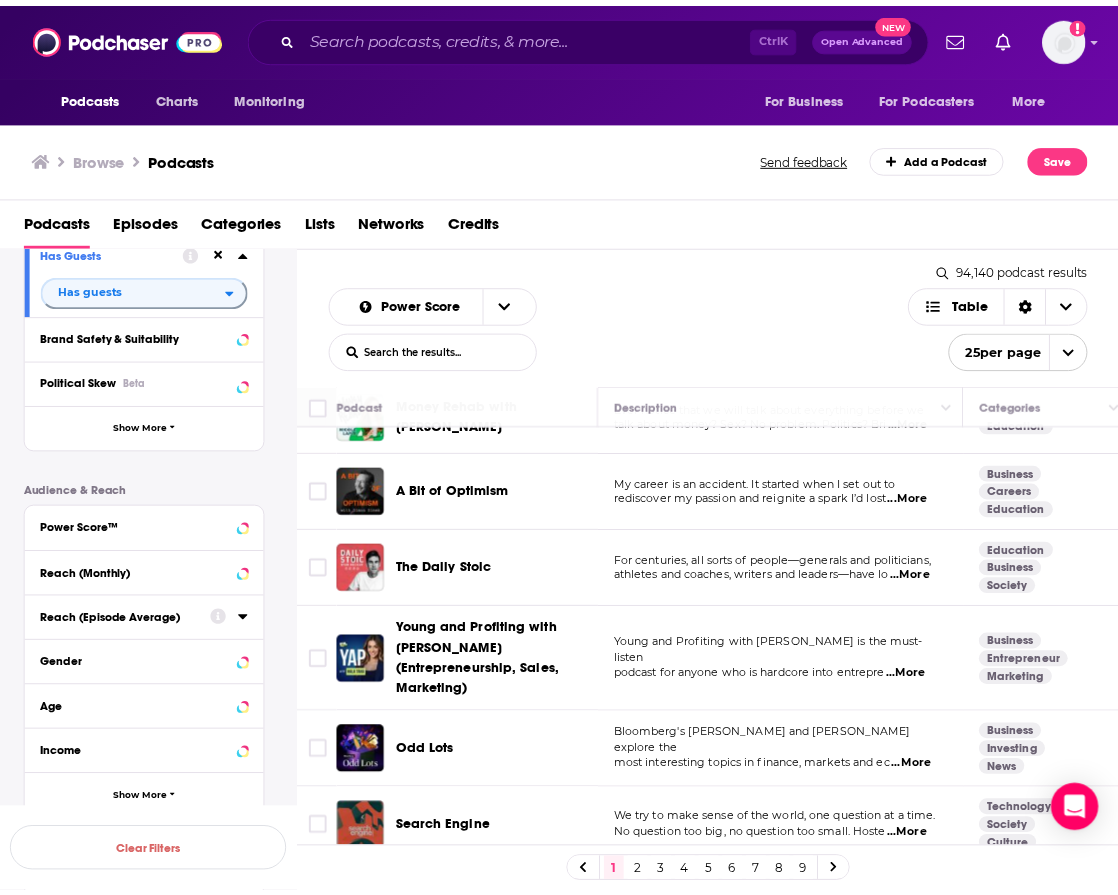 scroll, scrollTop: 1499, scrollLeft: 0, axis: vertical 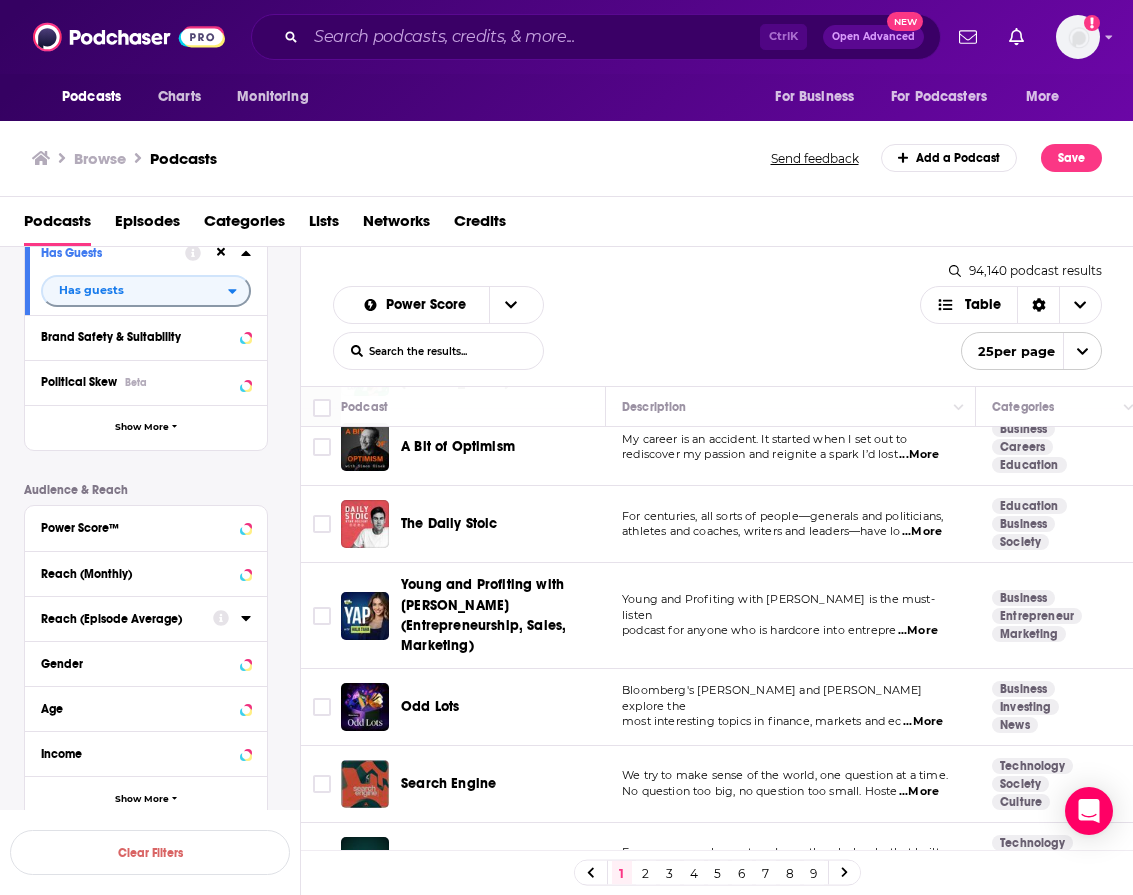 click on "...More" at bounding box center (918, 631) 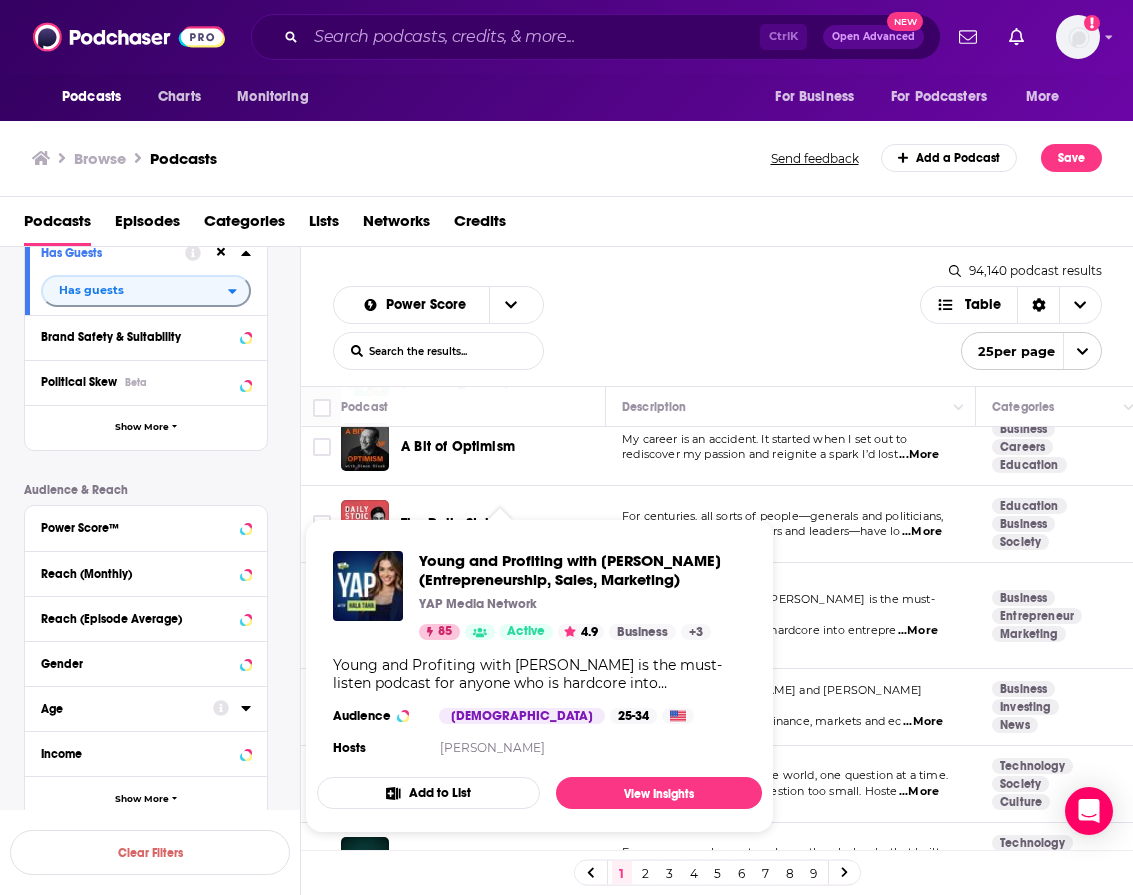 click on "Young and Profiting with [PERSON_NAME] (Entrepreneurship, Sales, Marketing)" at bounding box center (582, 570) 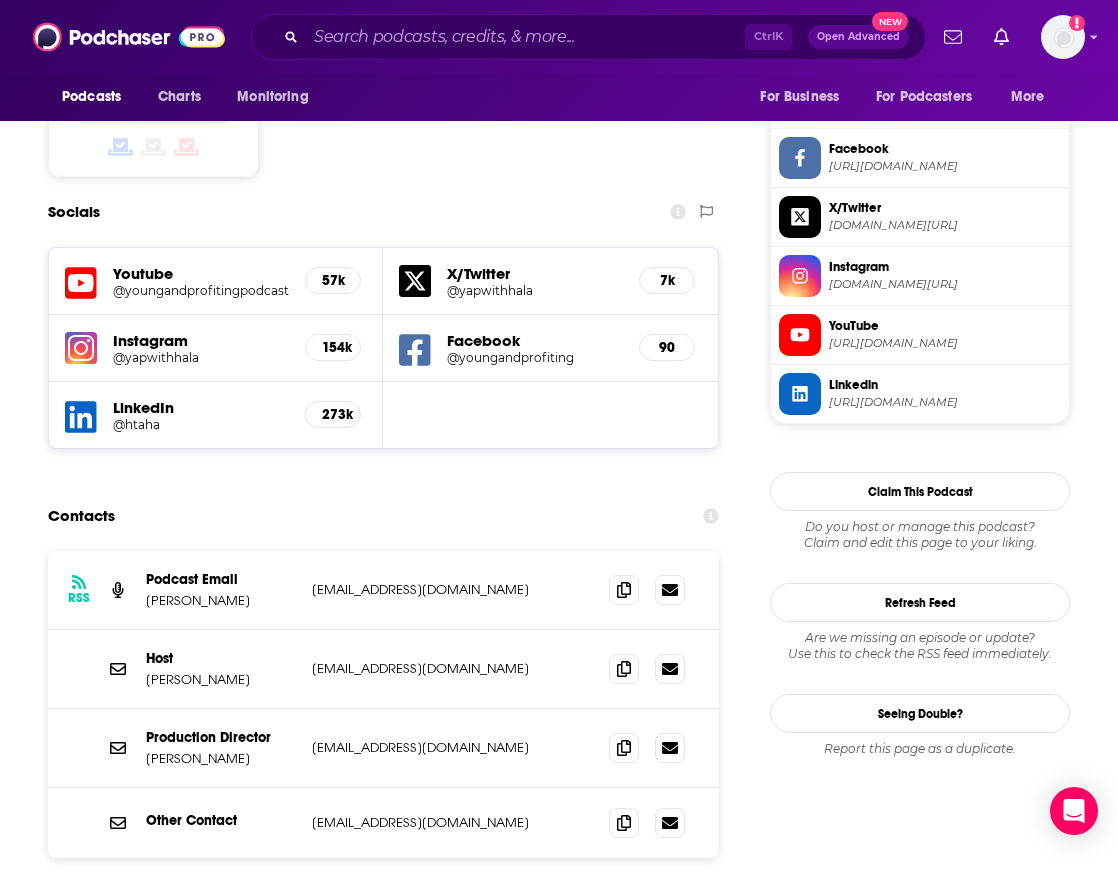 scroll, scrollTop: 1700, scrollLeft: 0, axis: vertical 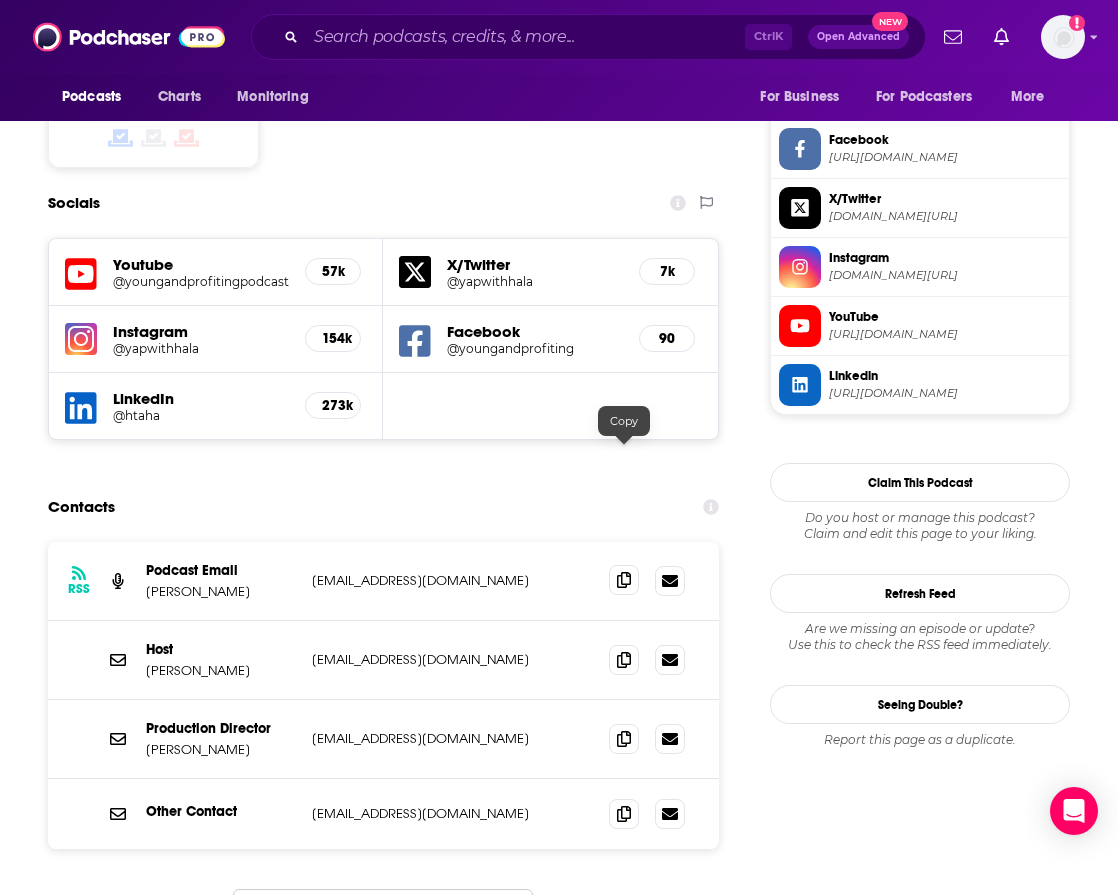 click at bounding box center (624, 580) 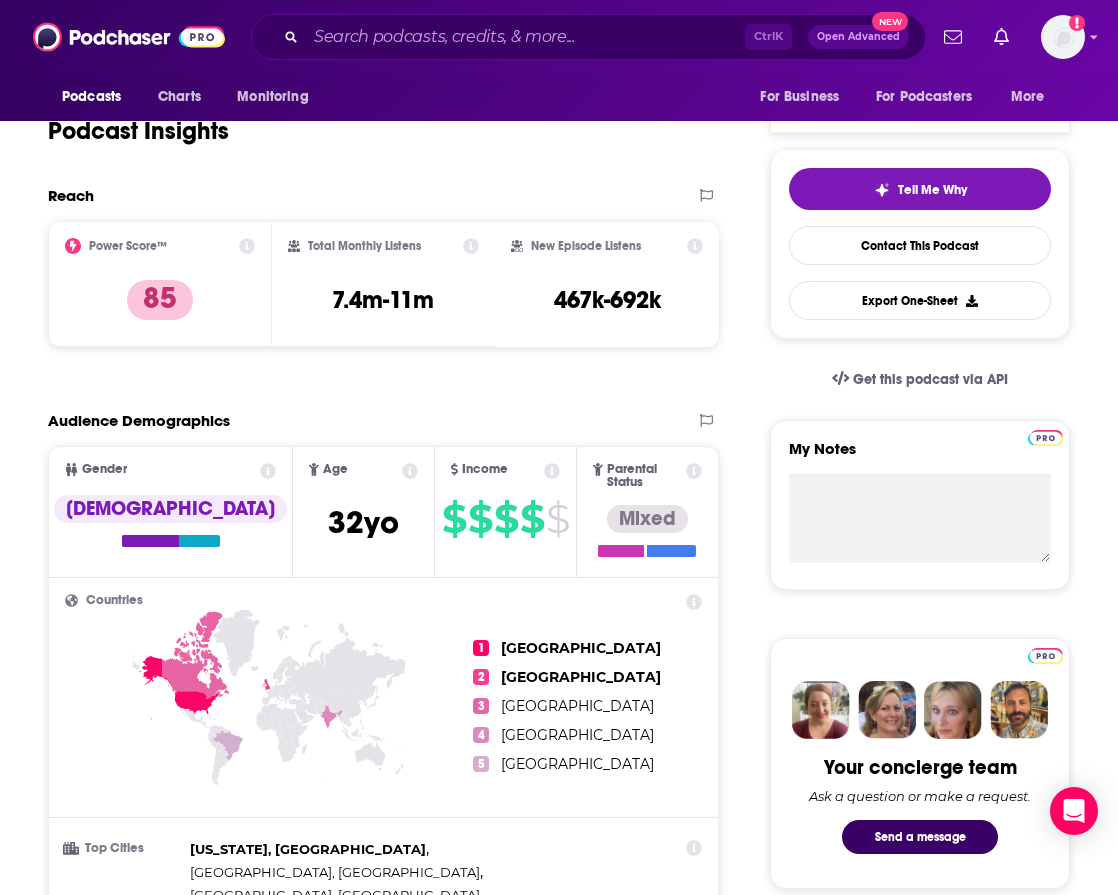 scroll, scrollTop: 300, scrollLeft: 0, axis: vertical 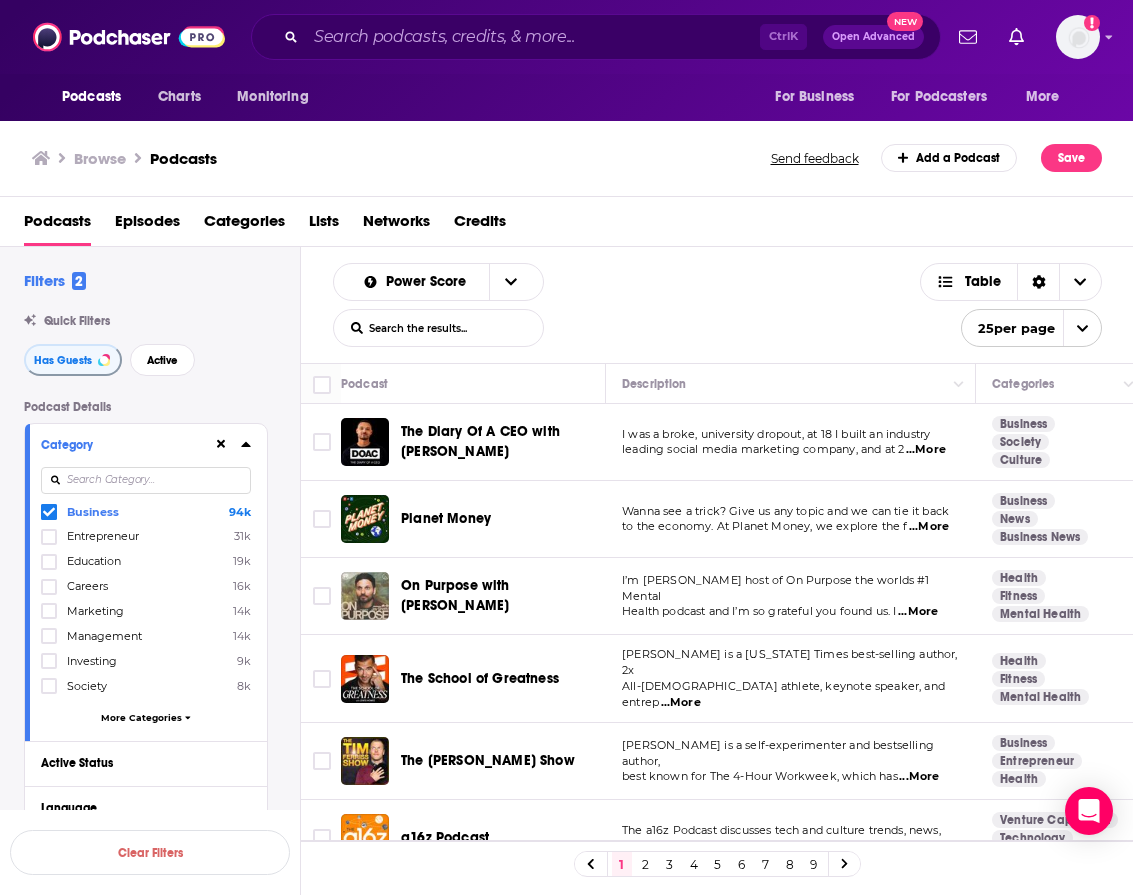 click on "2" at bounding box center (646, 864) 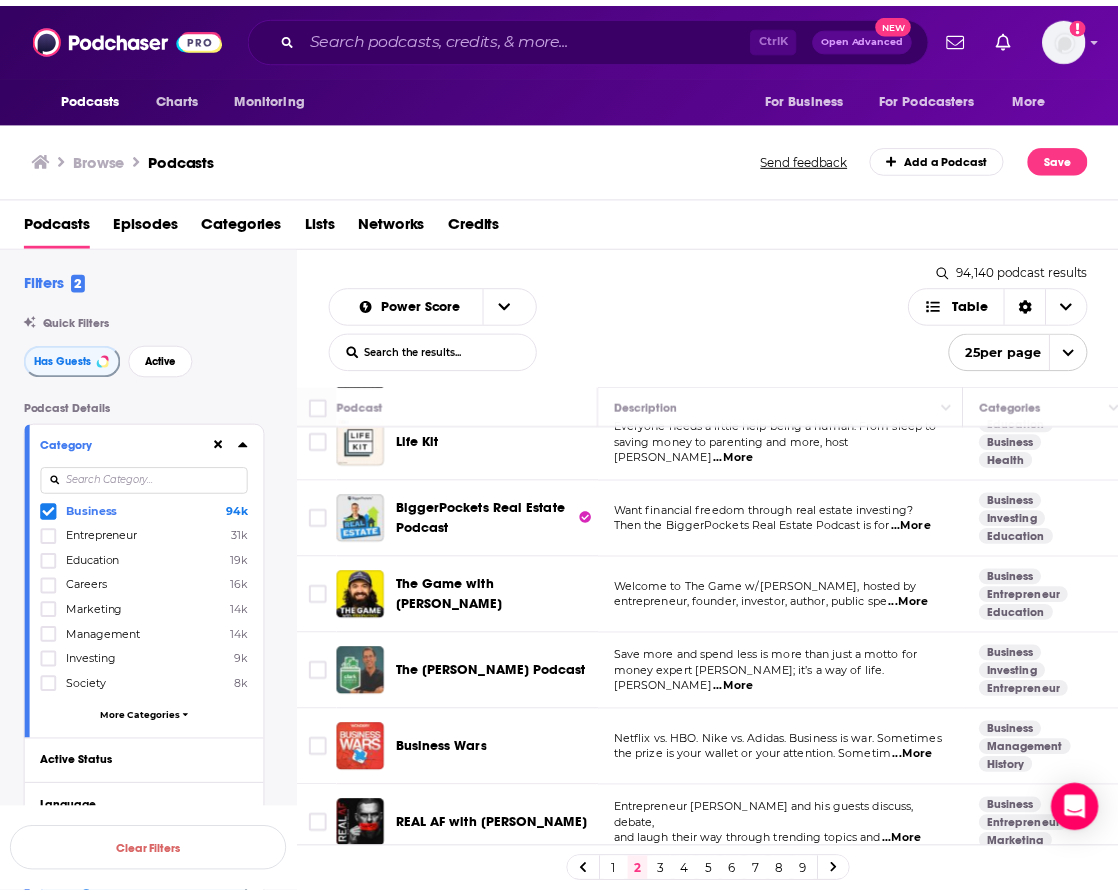 scroll, scrollTop: 300, scrollLeft: 0, axis: vertical 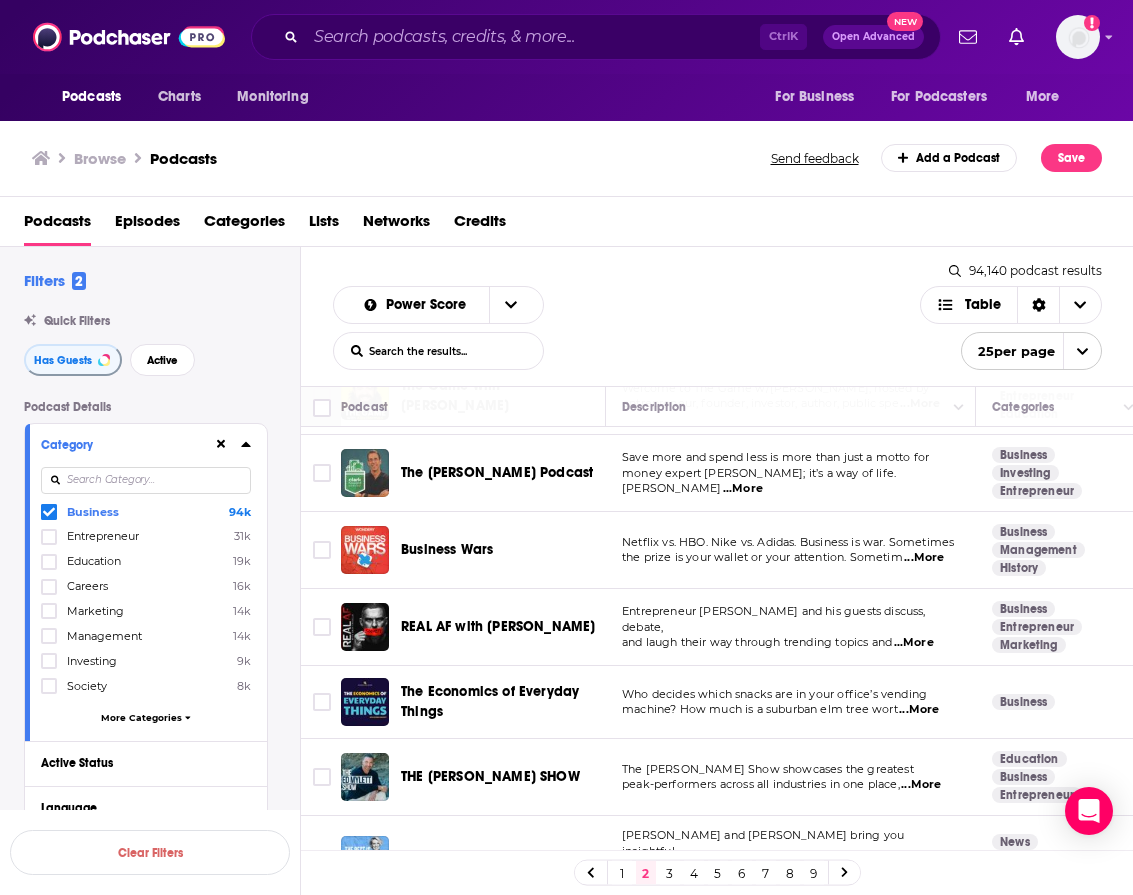 click on "Categories" at bounding box center (244, 225) 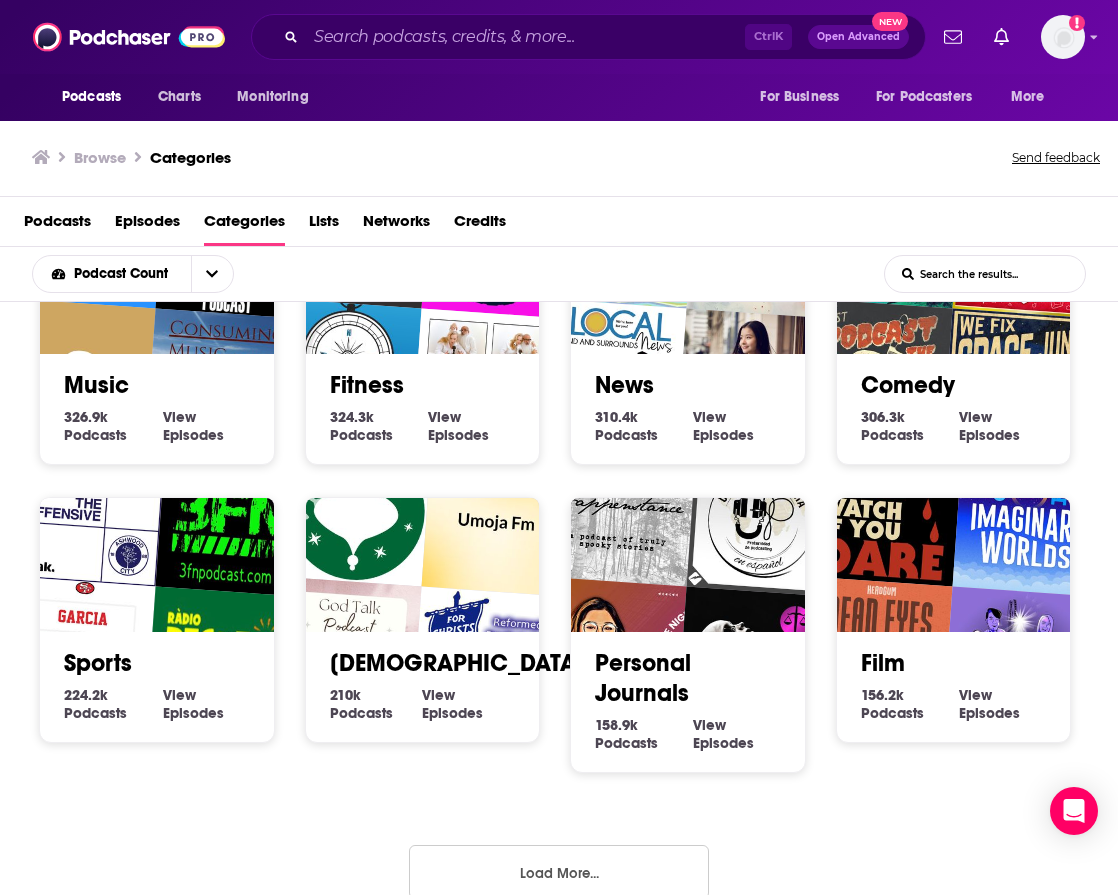 scroll, scrollTop: 698, scrollLeft: 0, axis: vertical 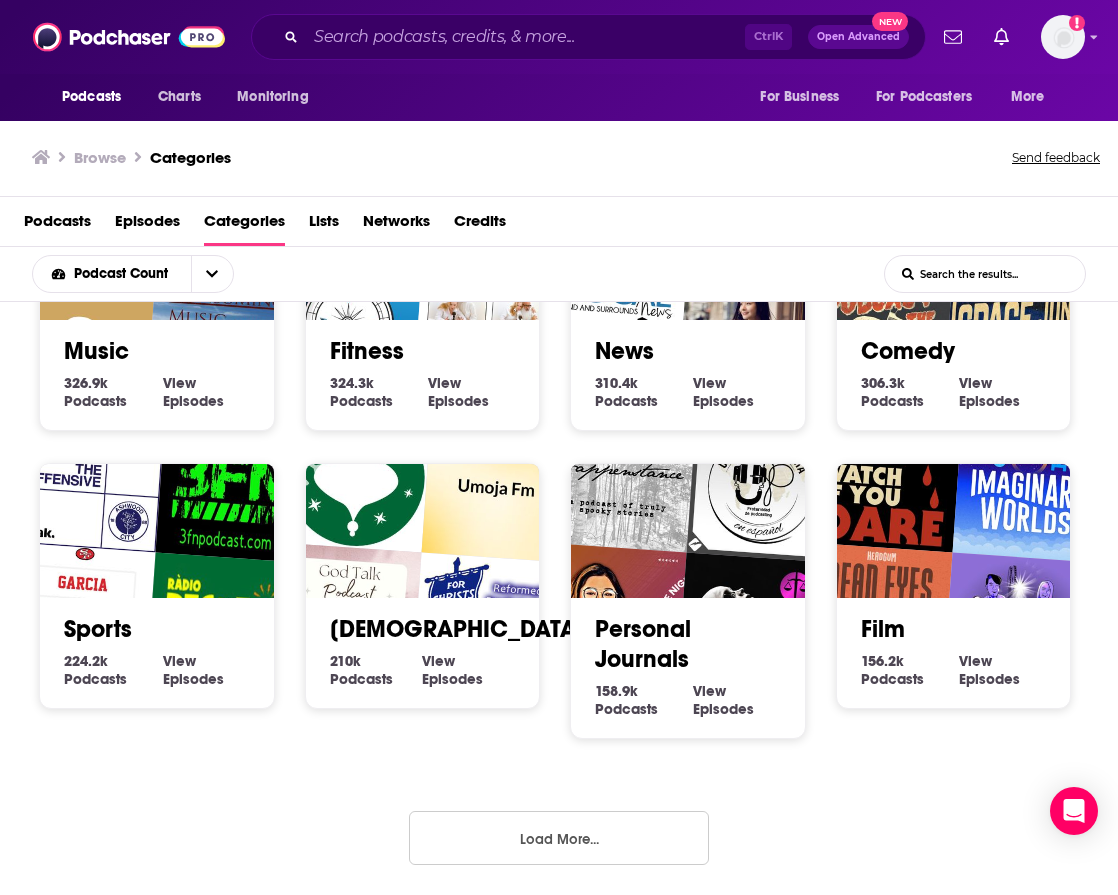 click on "Load More..." at bounding box center (559, 838) 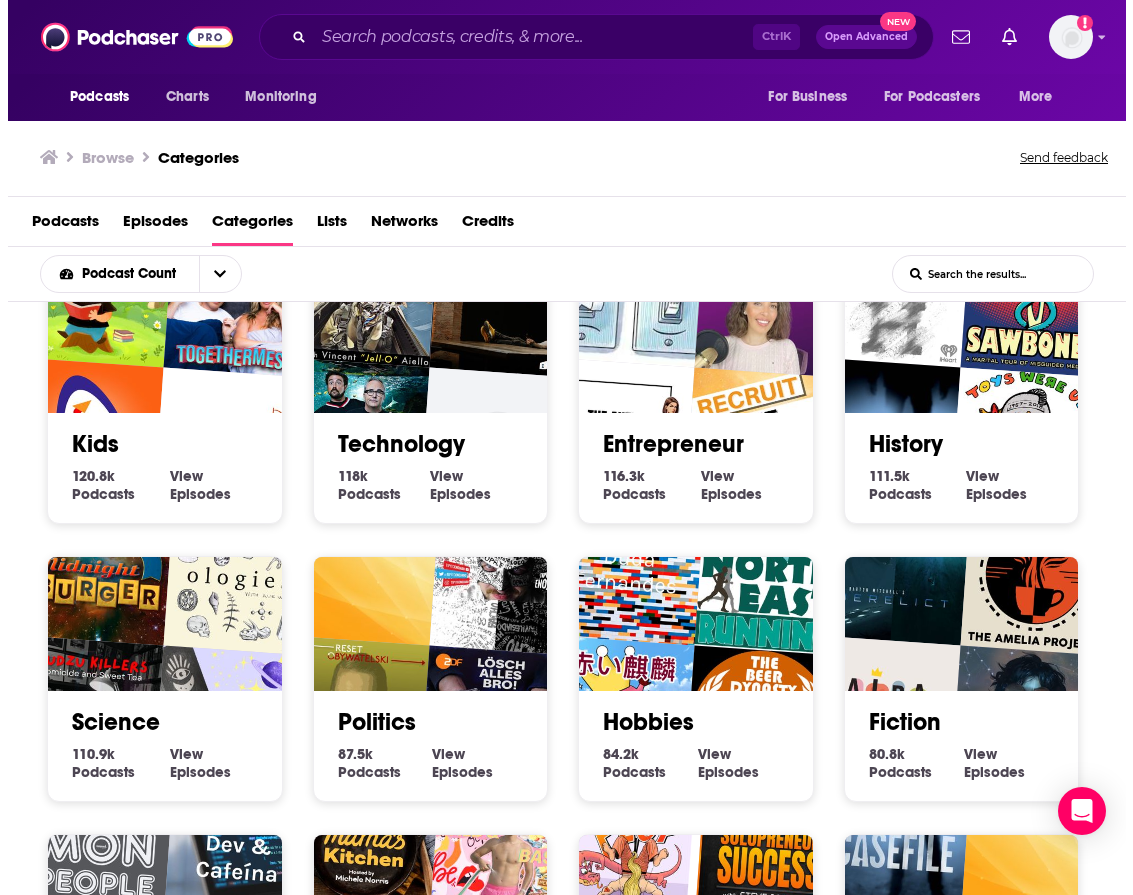 scroll, scrollTop: 1498, scrollLeft: 0, axis: vertical 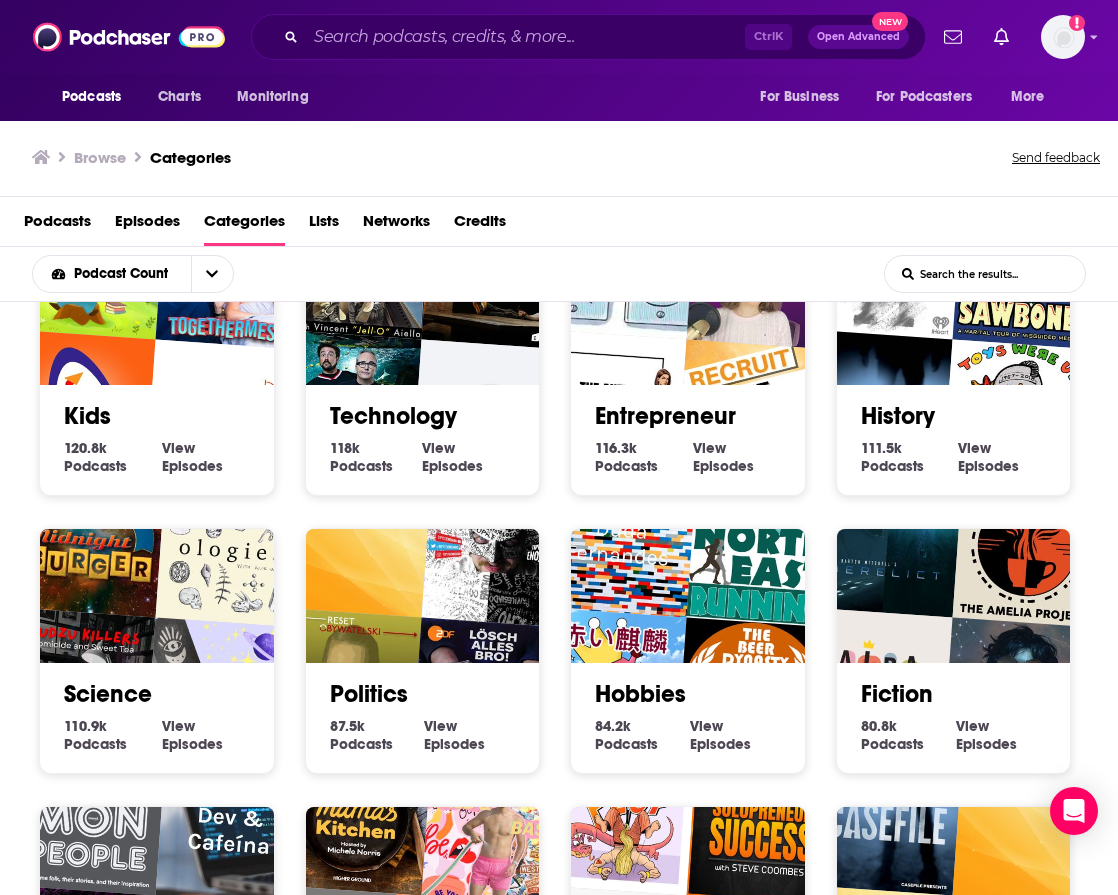 click on "Entrepreneur" at bounding box center [665, 416] 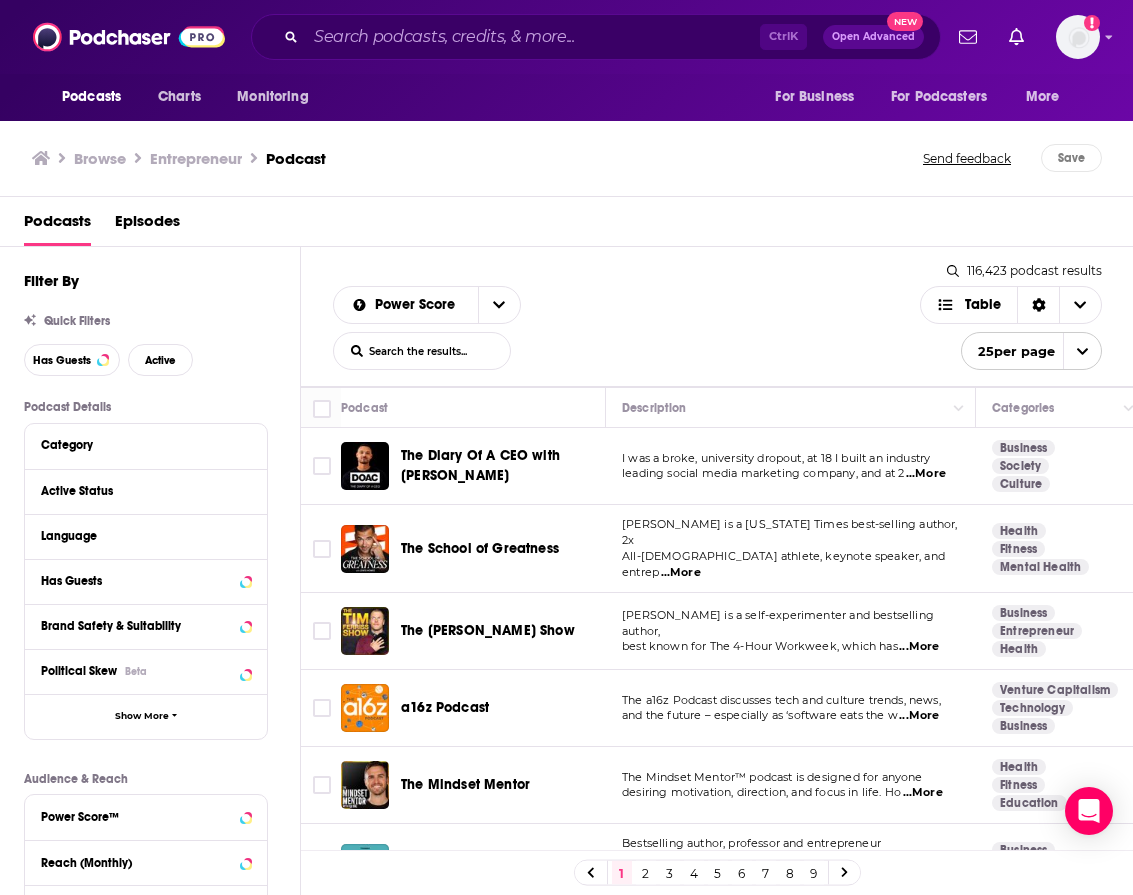 click on "...More" at bounding box center (919, 647) 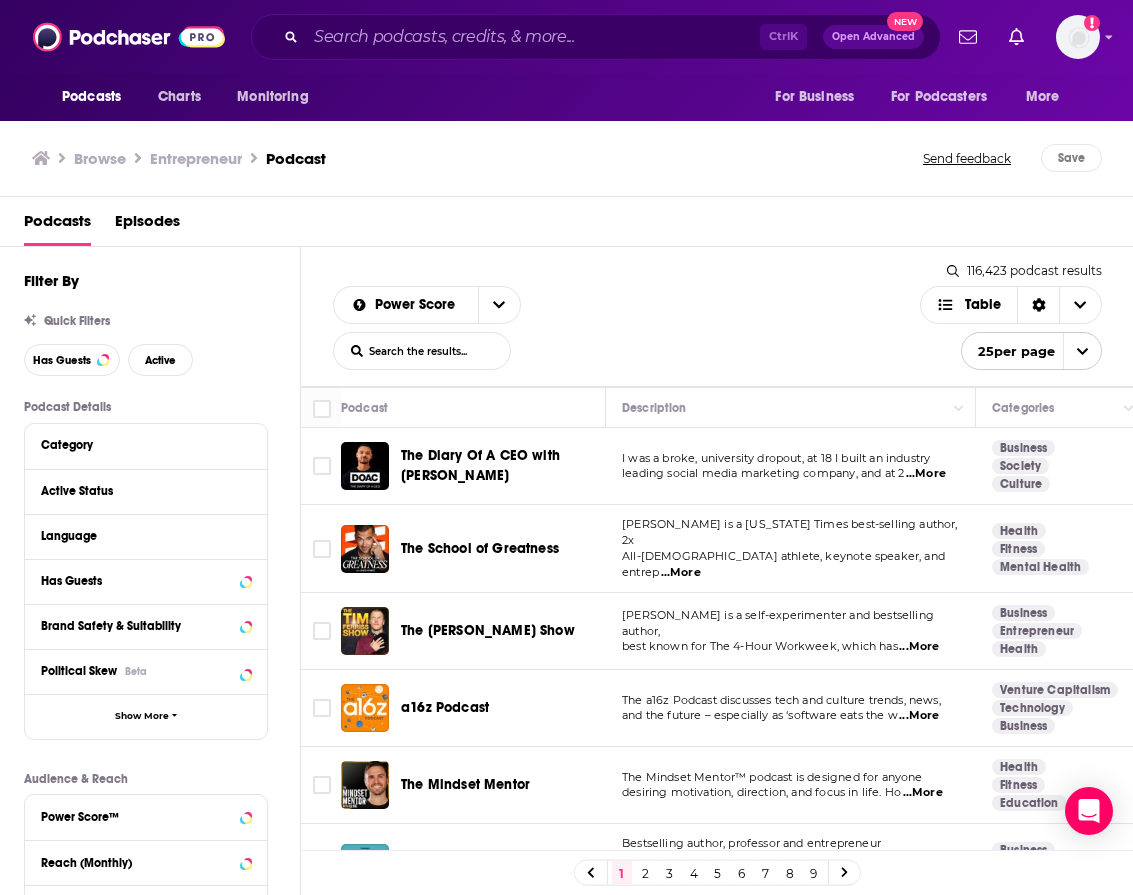 click on "Power Score List Search Input Search the results... Table" at bounding box center (626, 328) 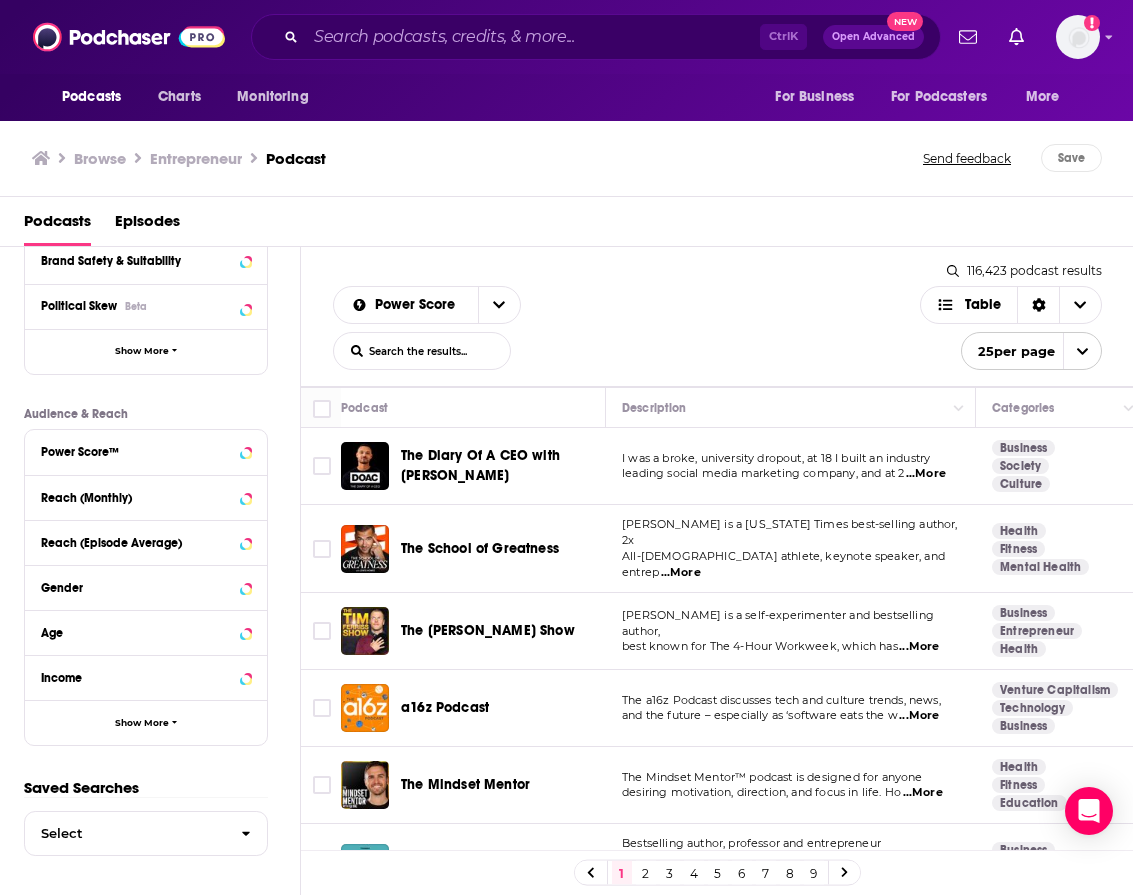 scroll, scrollTop: 0, scrollLeft: 0, axis: both 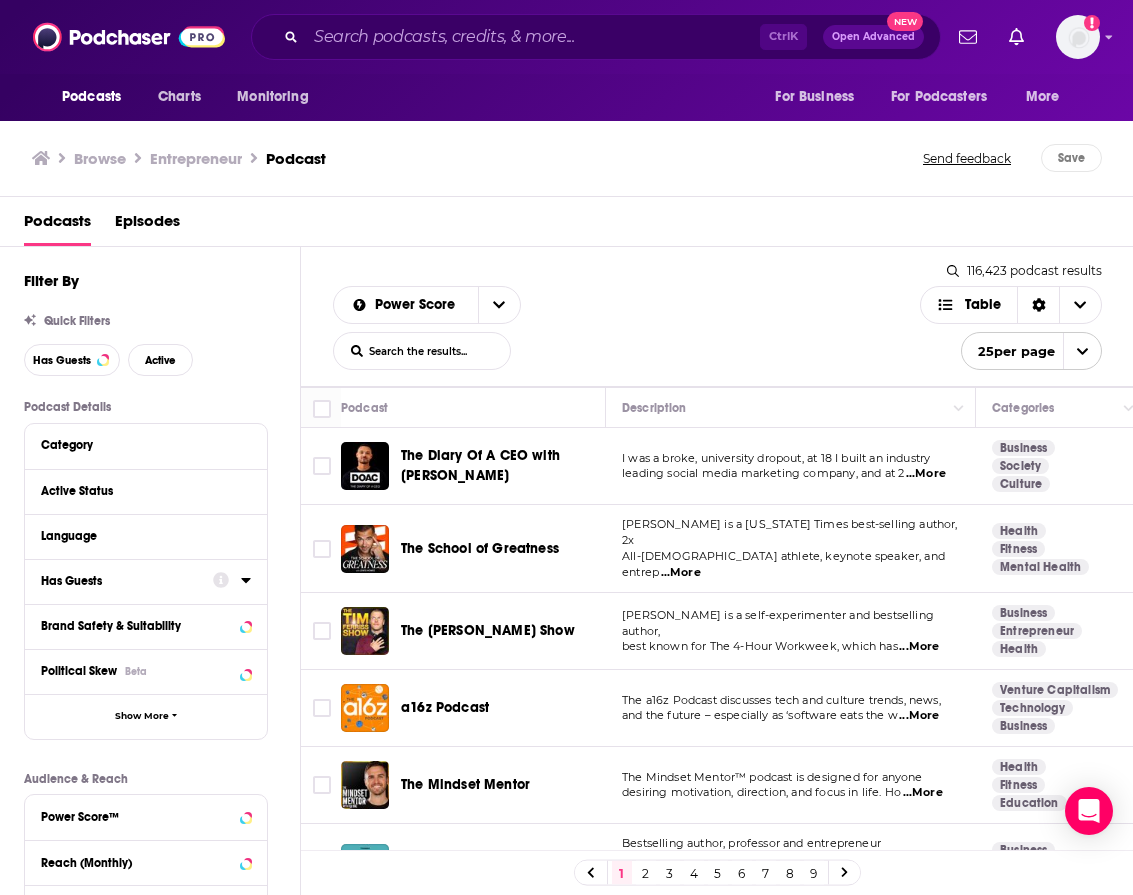 click on "Has Guests" at bounding box center (120, 581) 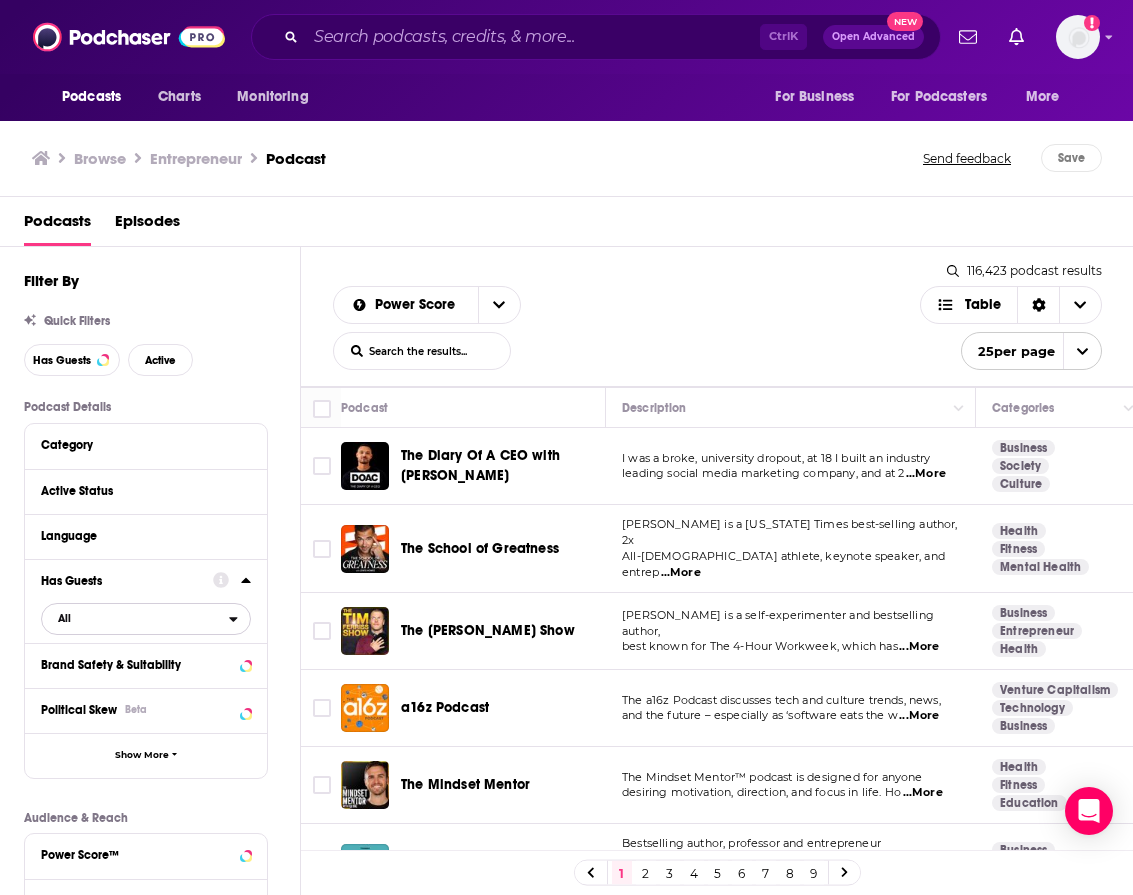 click on "All" at bounding box center (135, 618) 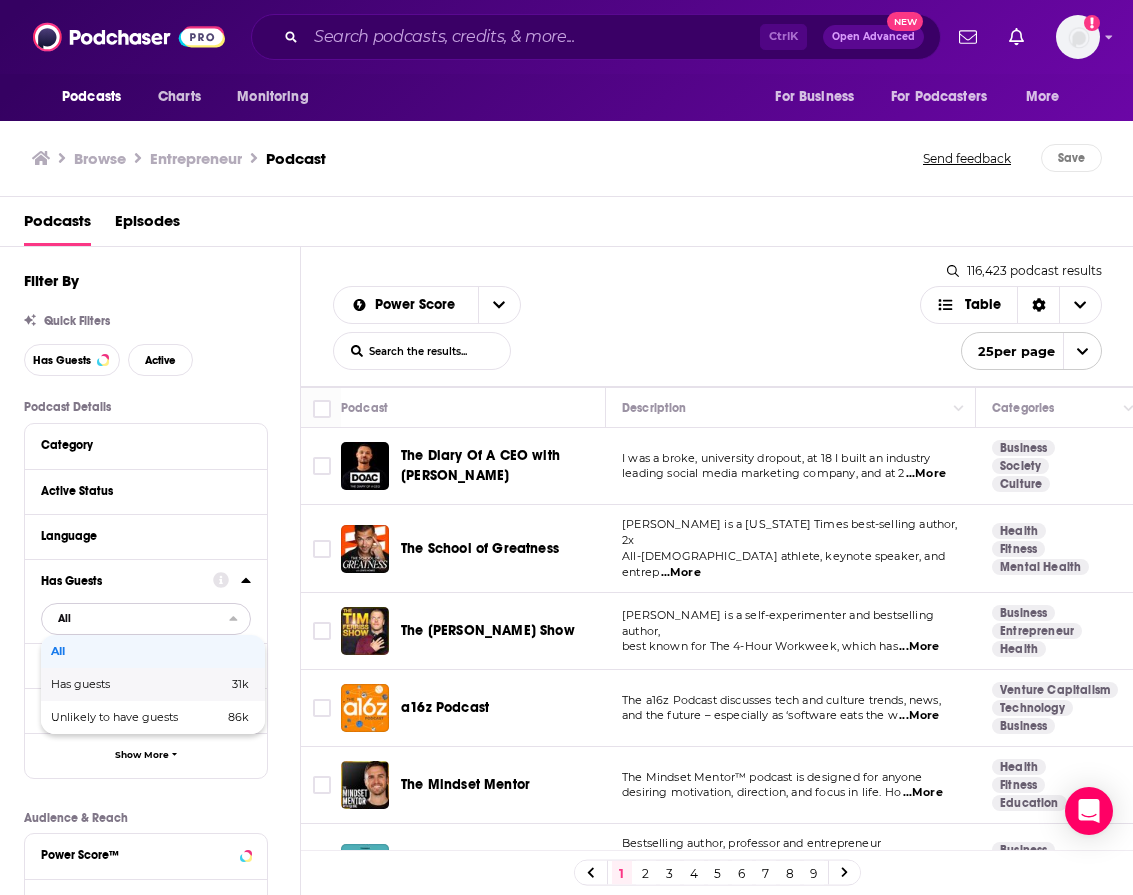 click on "Has guests" at bounding box center [110, 684] 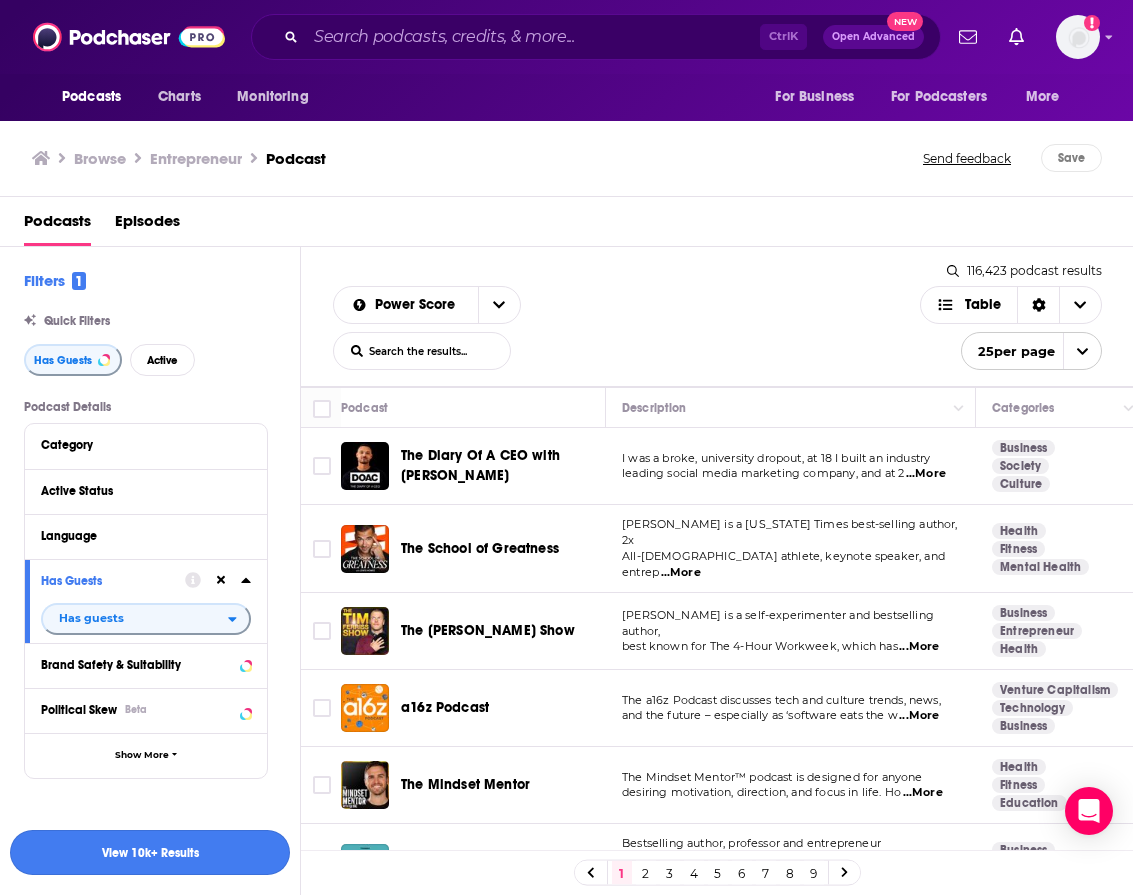 click on "View 10k+ Results" at bounding box center [150, 852] 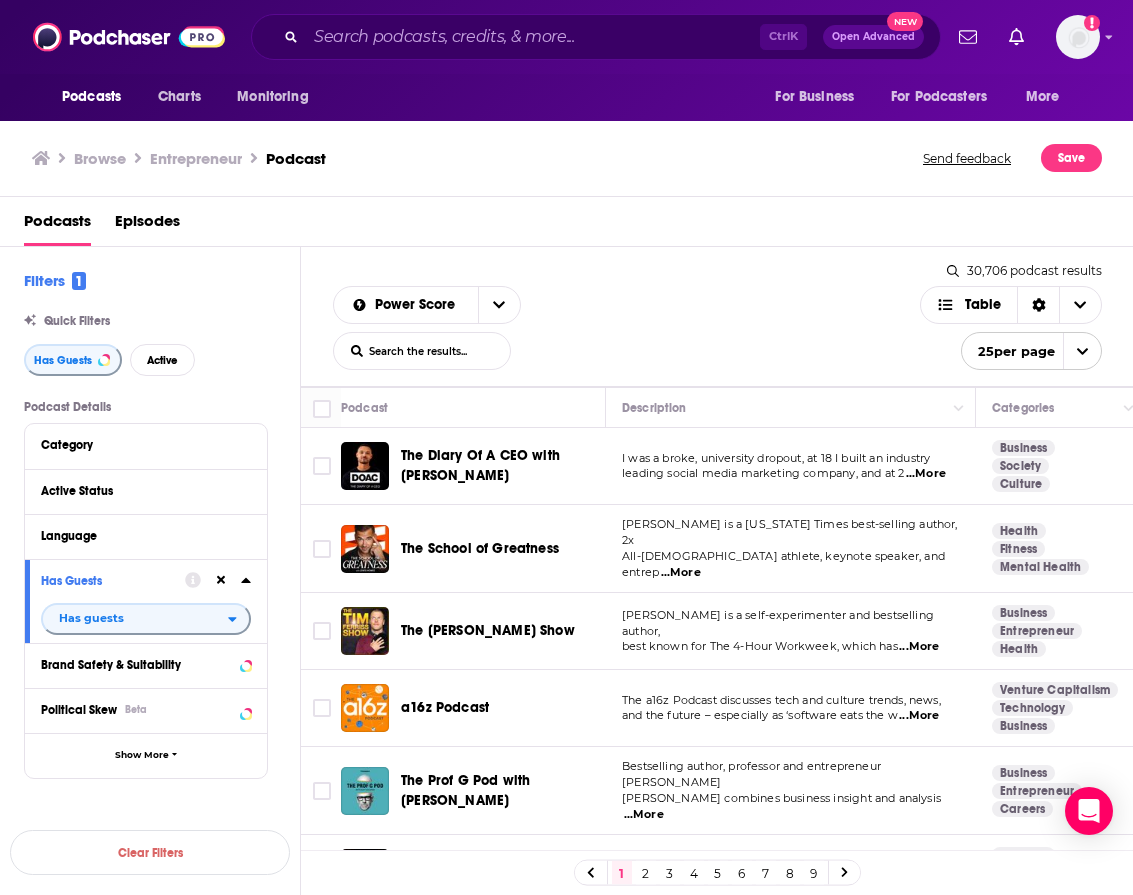 click on "Podcasts Episodes" at bounding box center (571, 225) 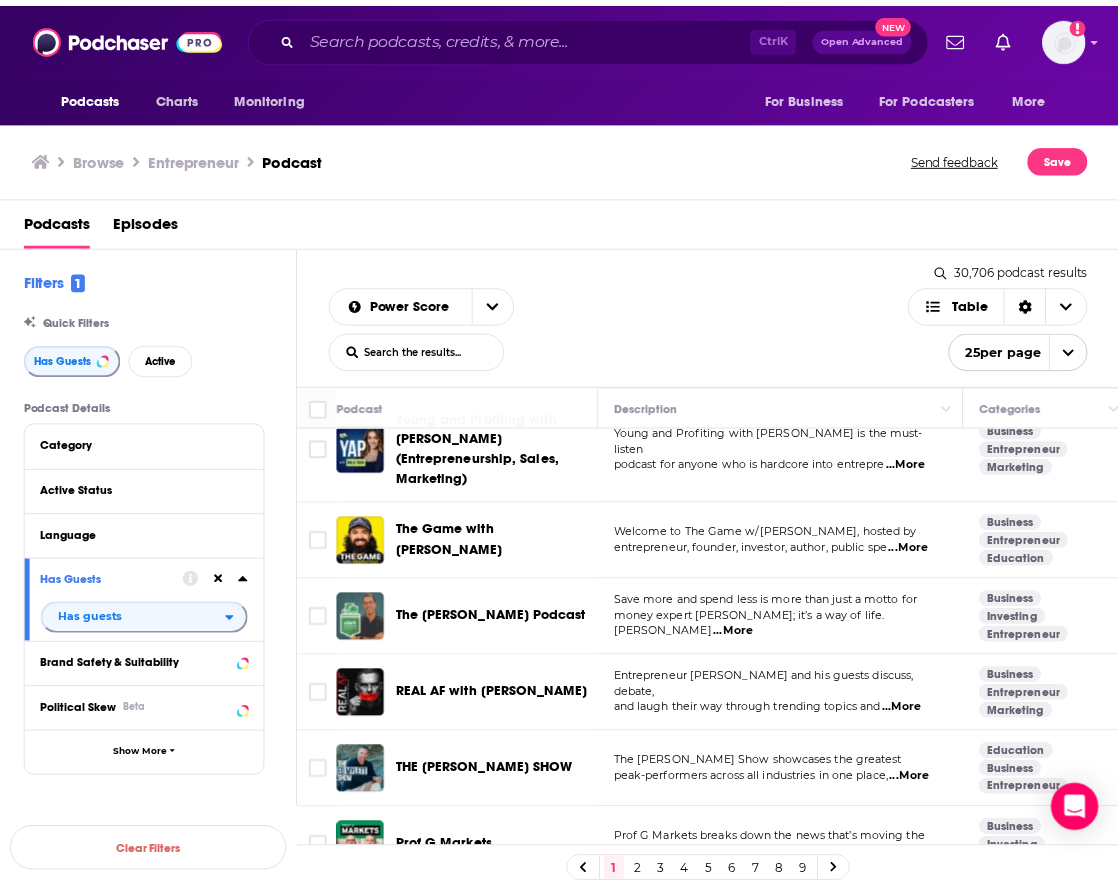 scroll, scrollTop: 700, scrollLeft: 0, axis: vertical 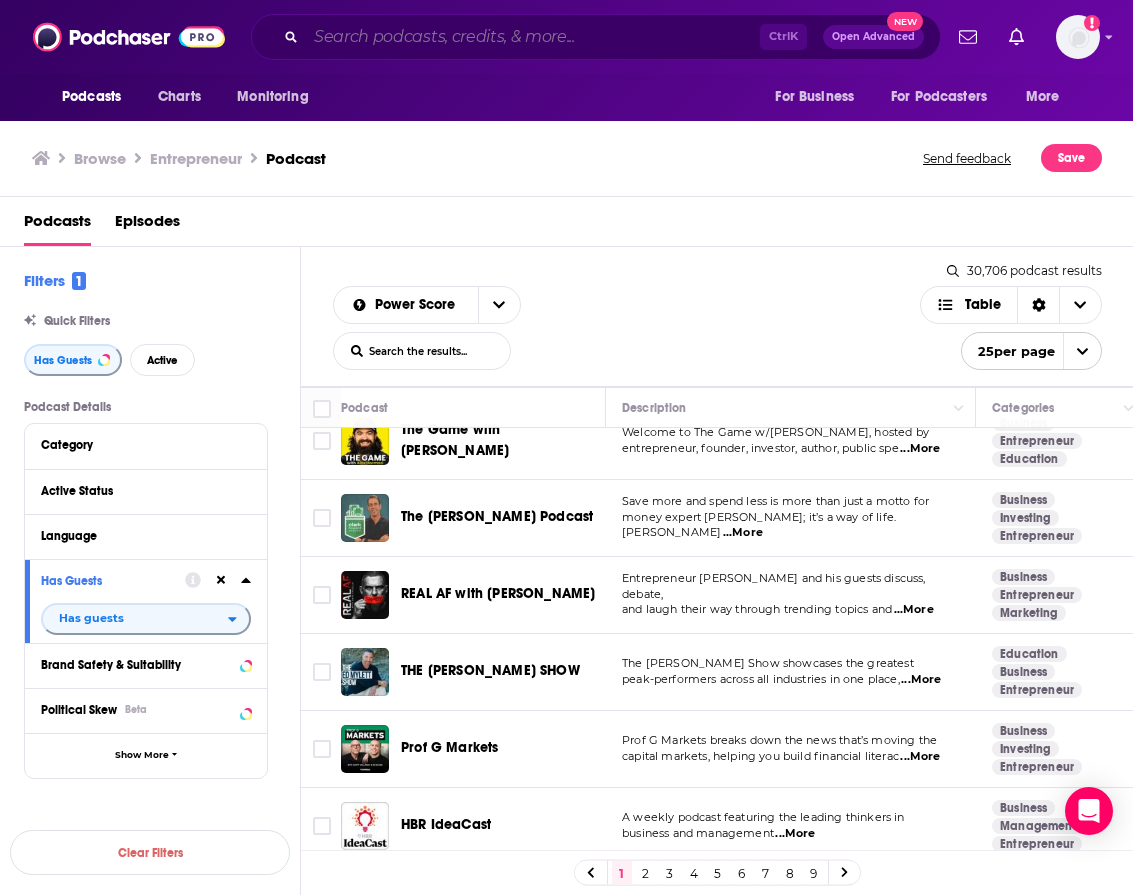 click at bounding box center (533, 37) 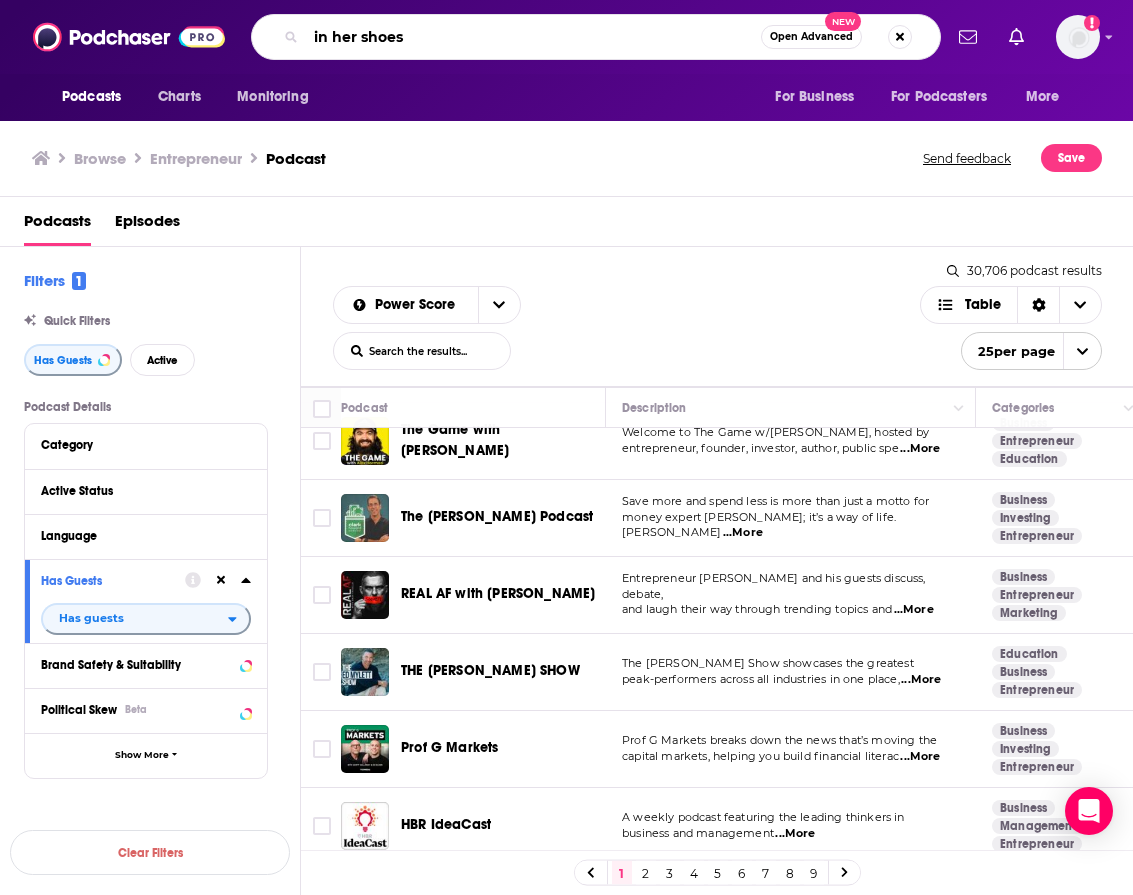 type on "in her shoes" 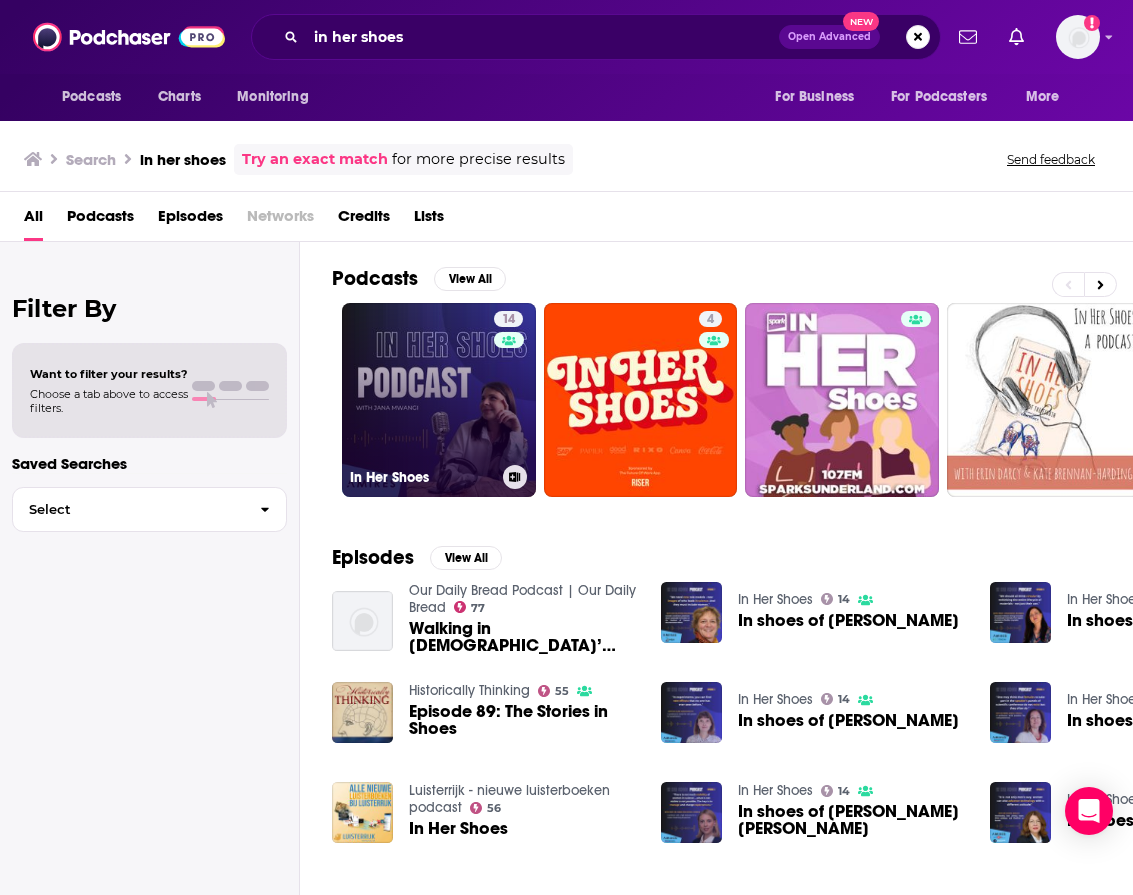 click on "14 In Her Shoes" at bounding box center (439, 400) 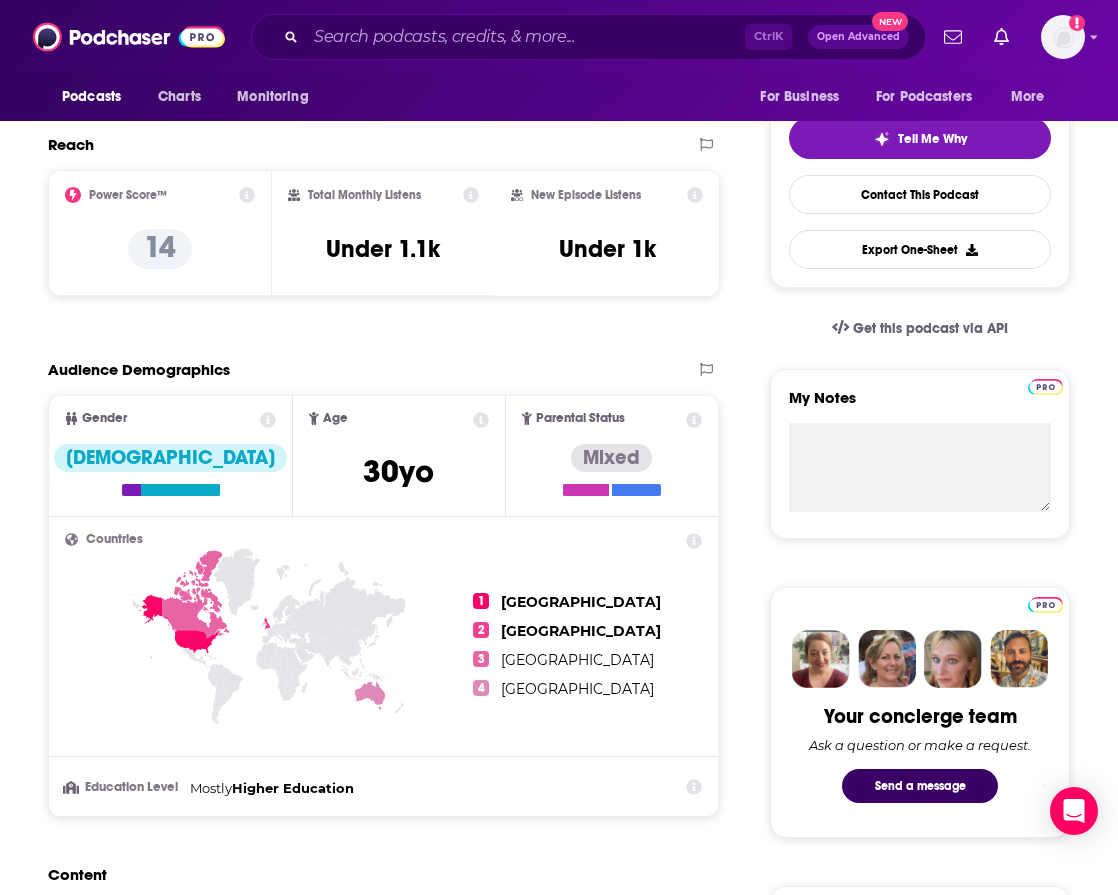 scroll, scrollTop: 500, scrollLeft: 0, axis: vertical 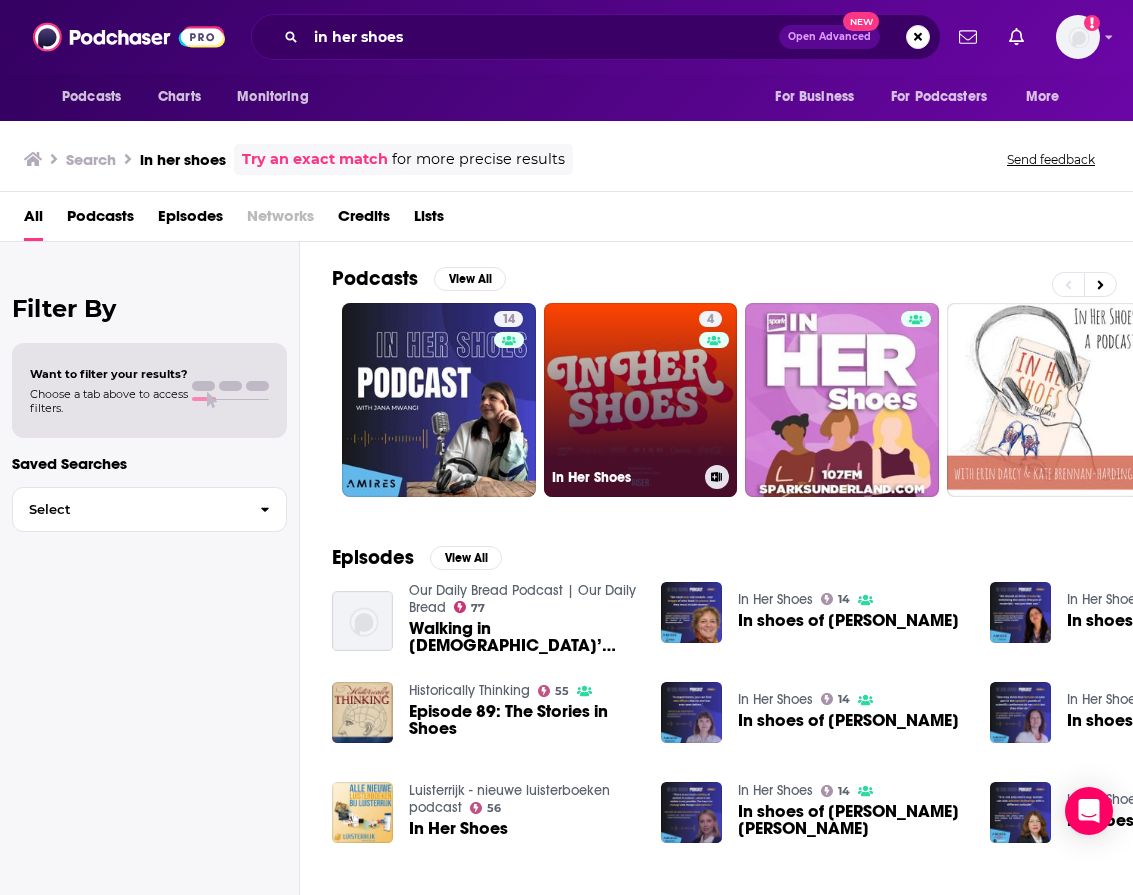 click on "4 In Her Shoes" at bounding box center (641, 400) 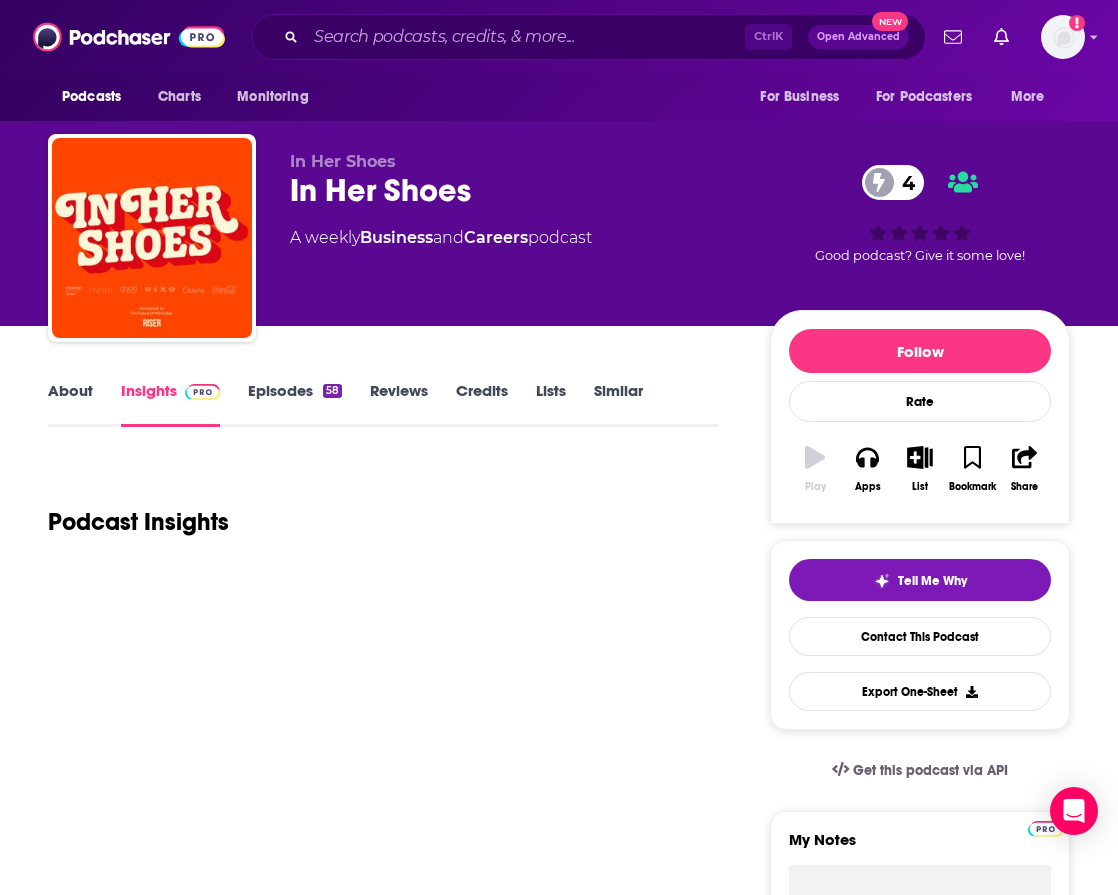 click on "Similar" at bounding box center [632, 404] 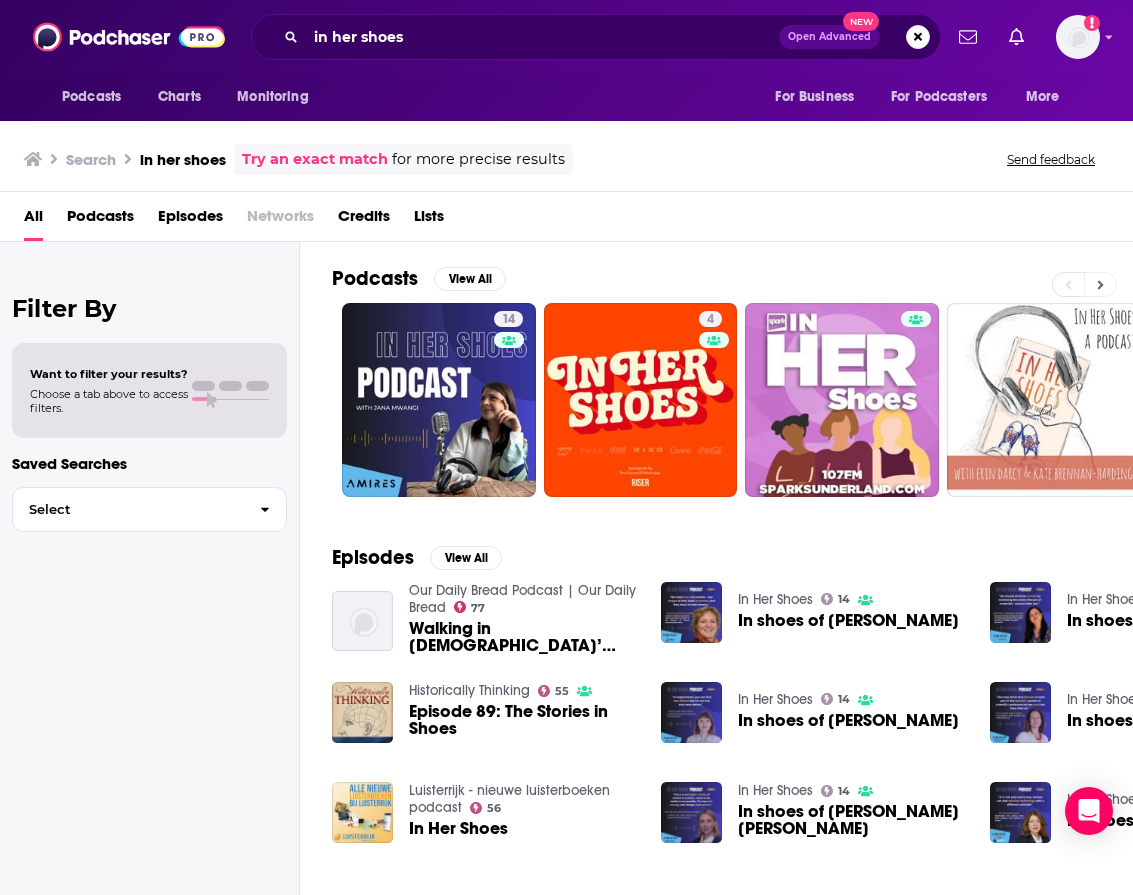click at bounding box center [1100, 284] 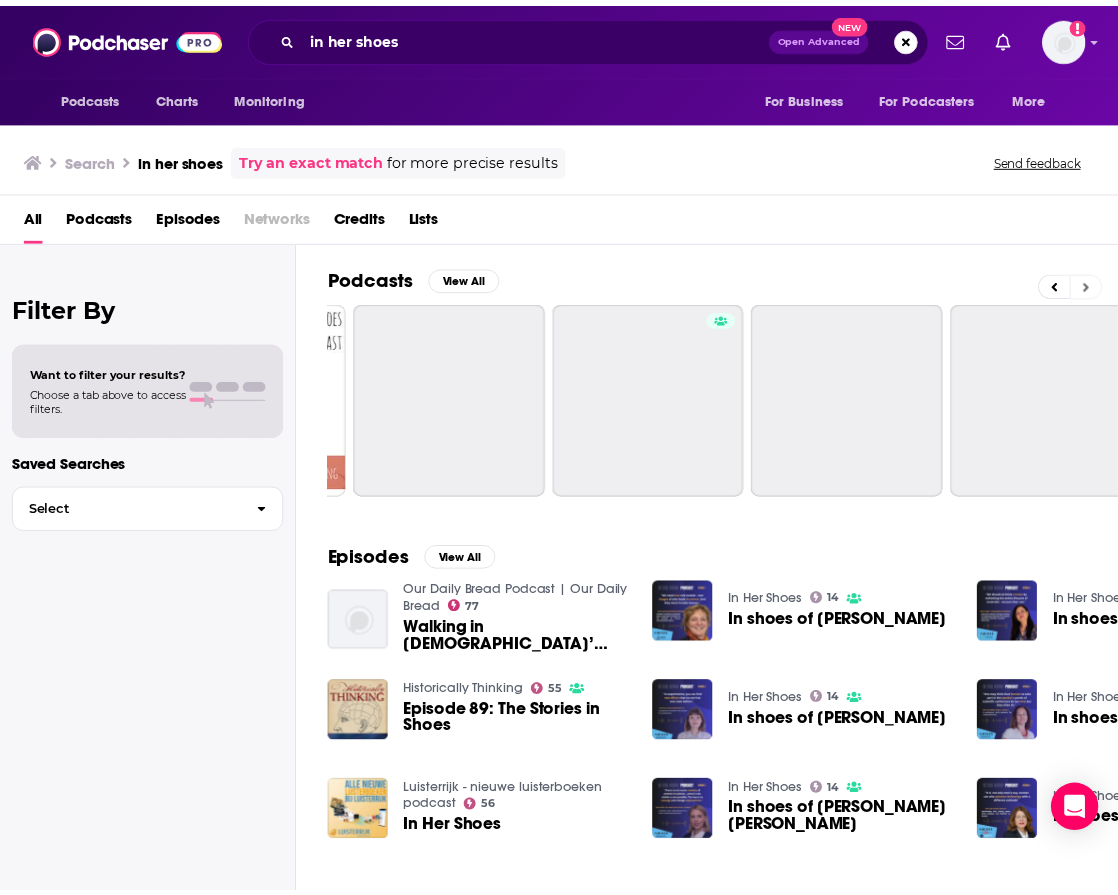 scroll, scrollTop: 0, scrollLeft: 800, axis: horizontal 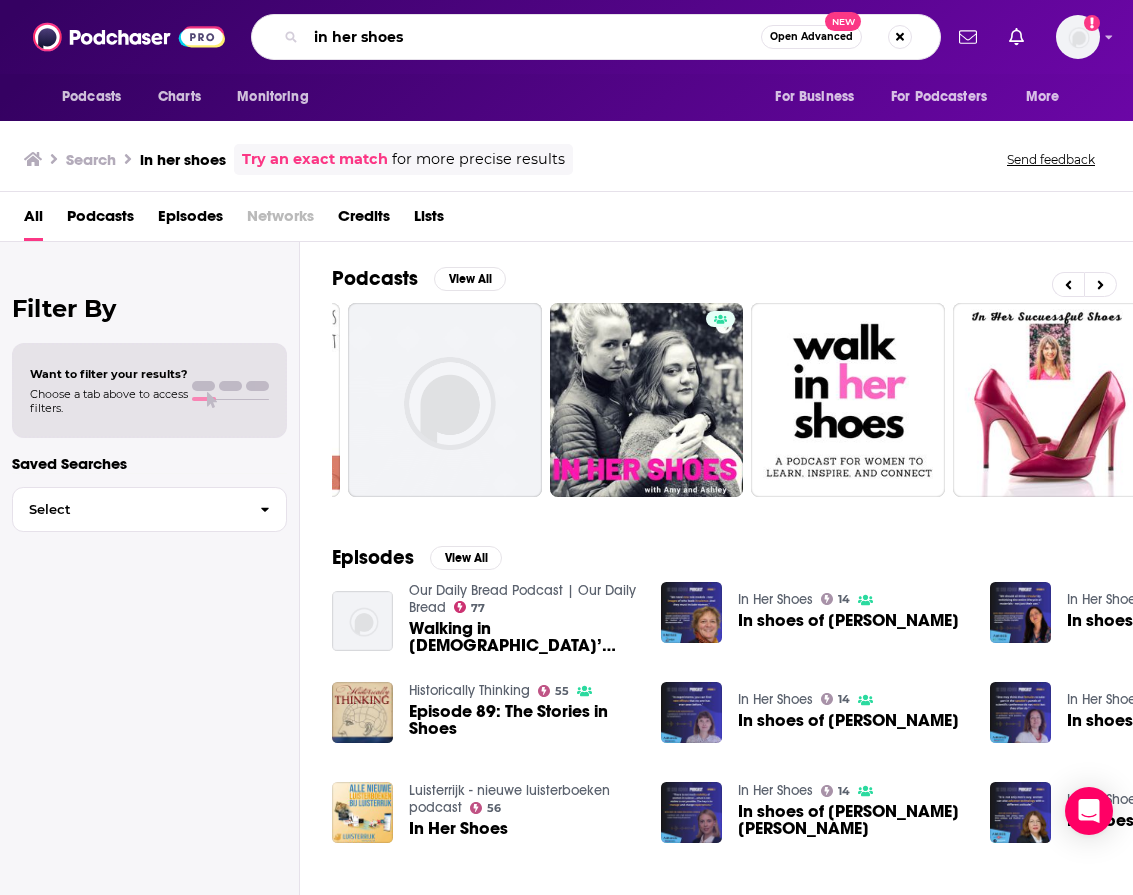 click on "in her shoes" at bounding box center (533, 37) 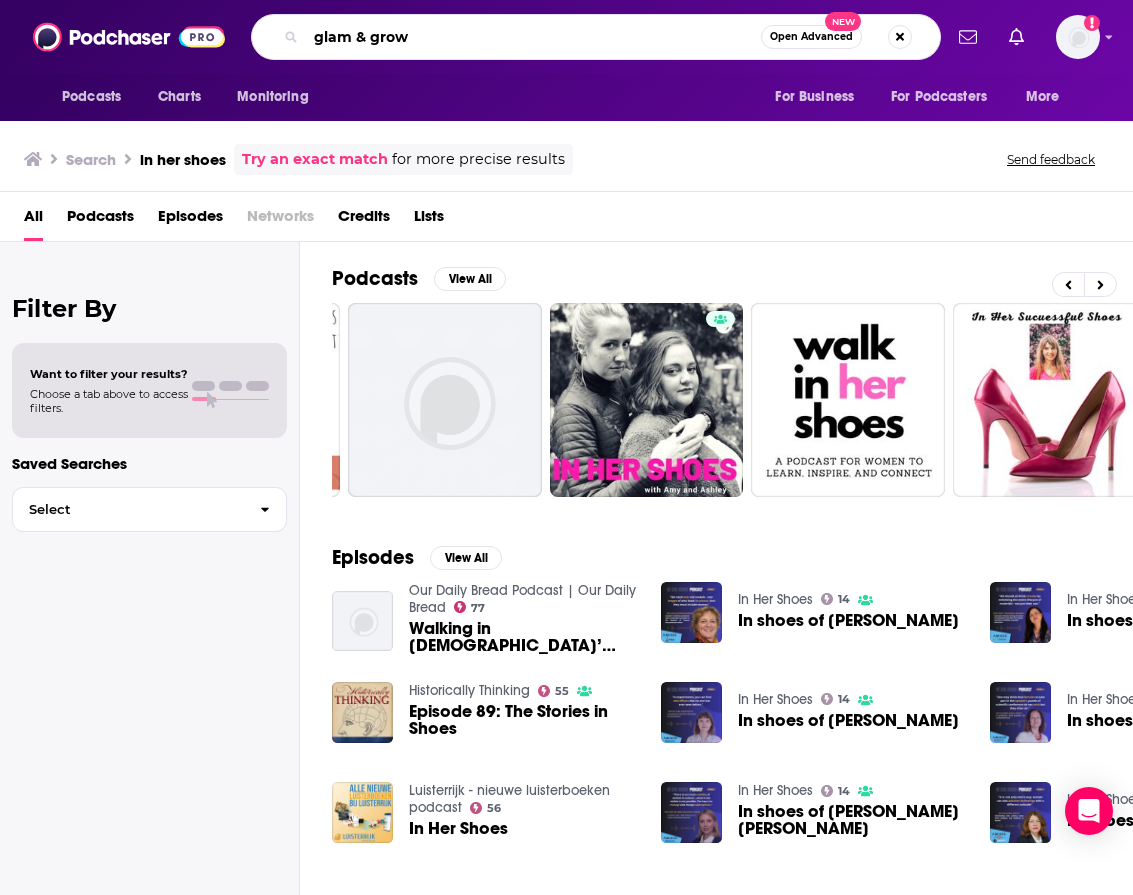 type on "glam & grow" 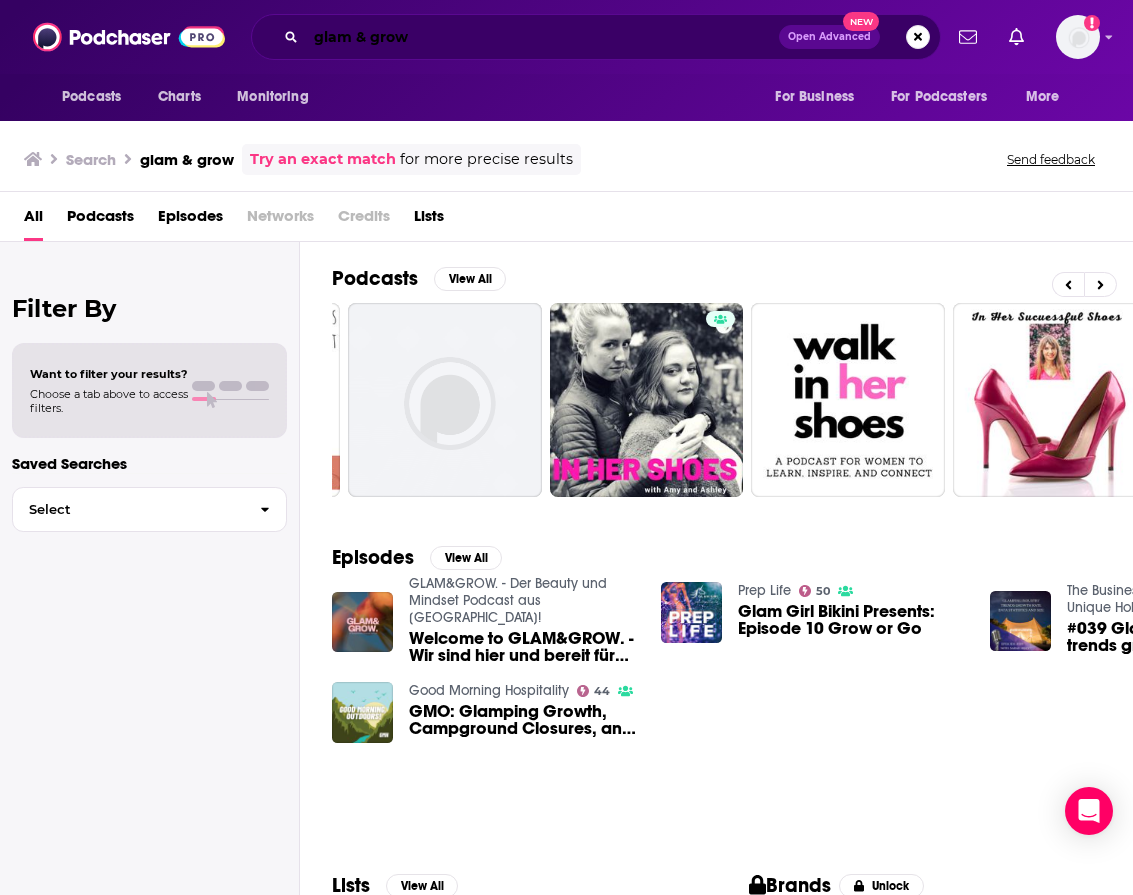 click on "glam & grow" at bounding box center (542, 37) 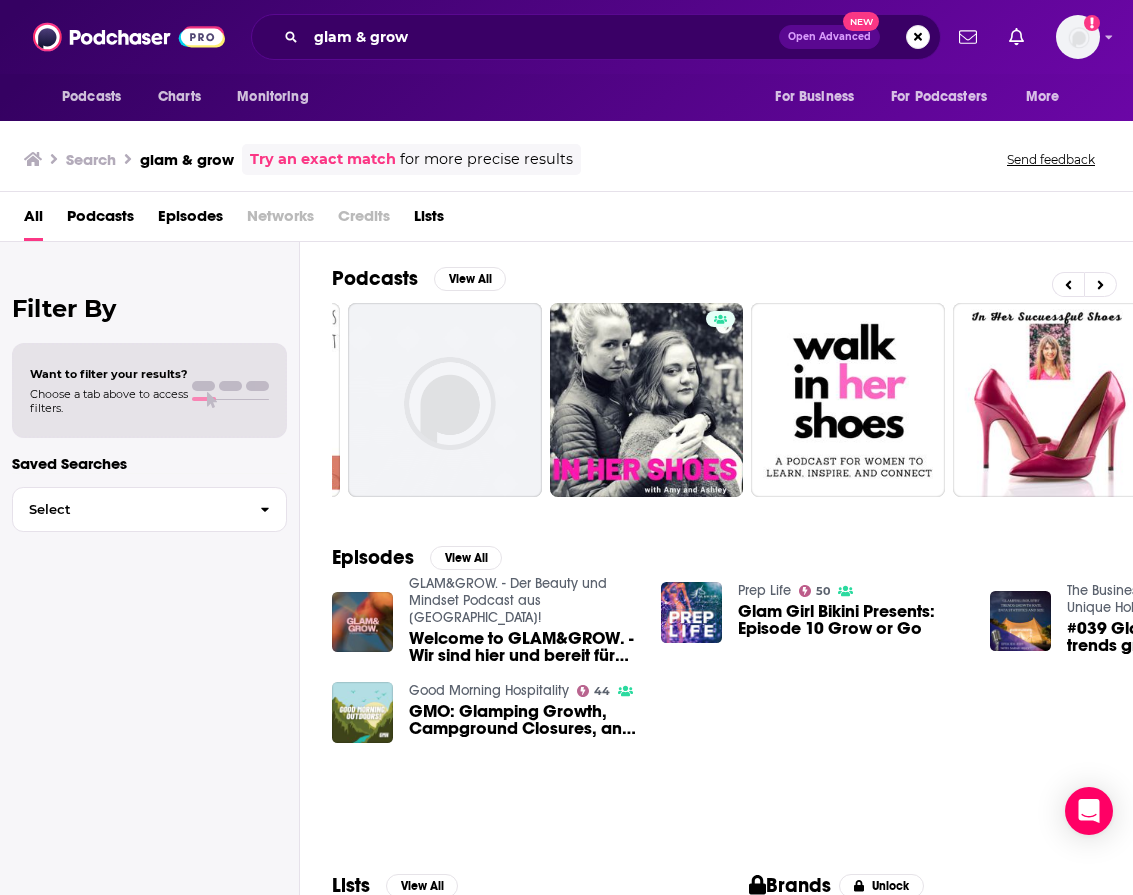 click on "Try an exact match" at bounding box center (323, 159) 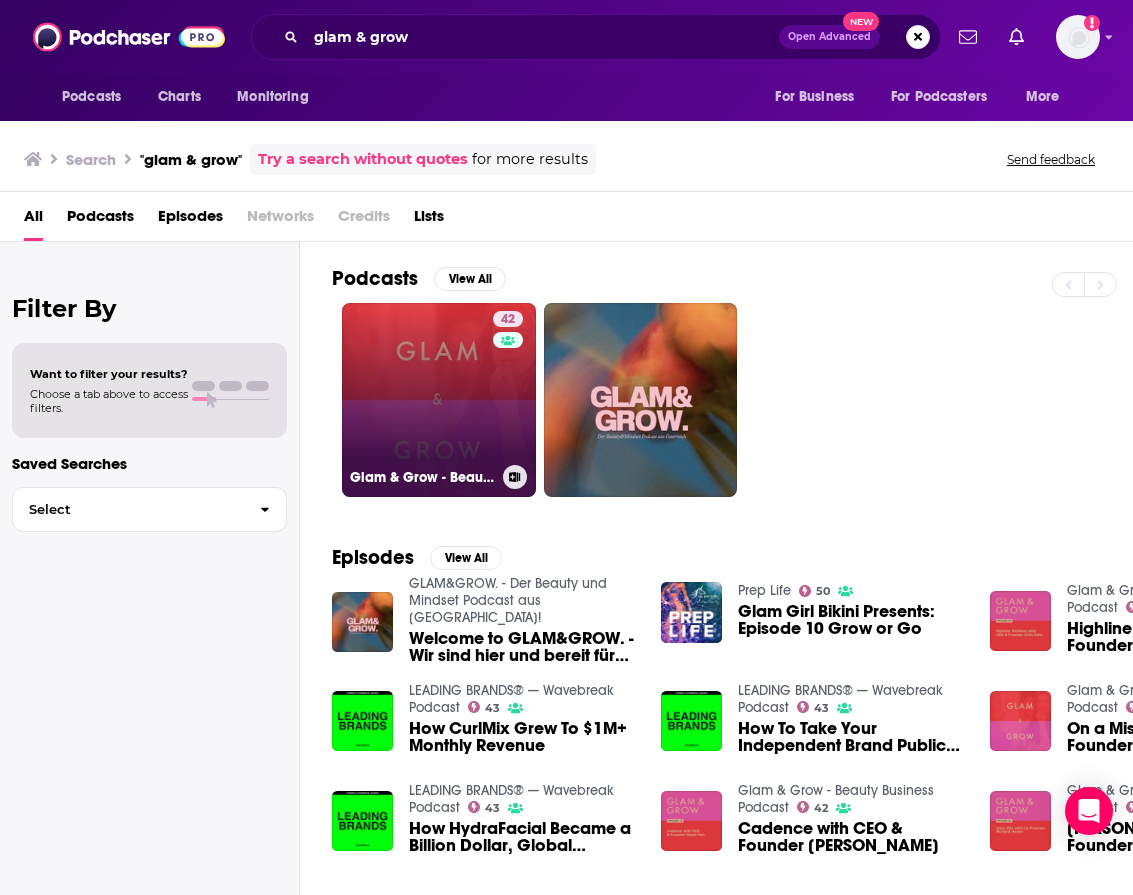 click on "42 Glam & Grow - Beauty Business Podcast" at bounding box center (439, 400) 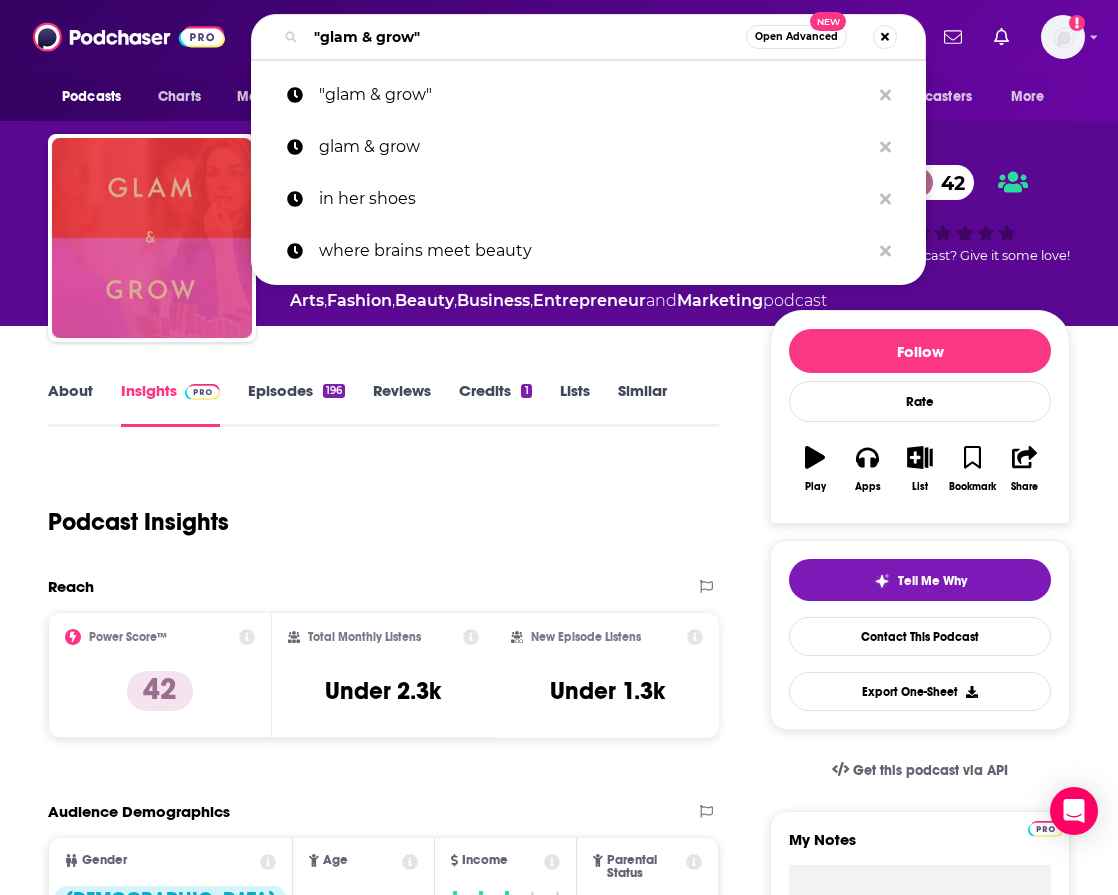 click on ""glam & grow"" at bounding box center [526, 37] 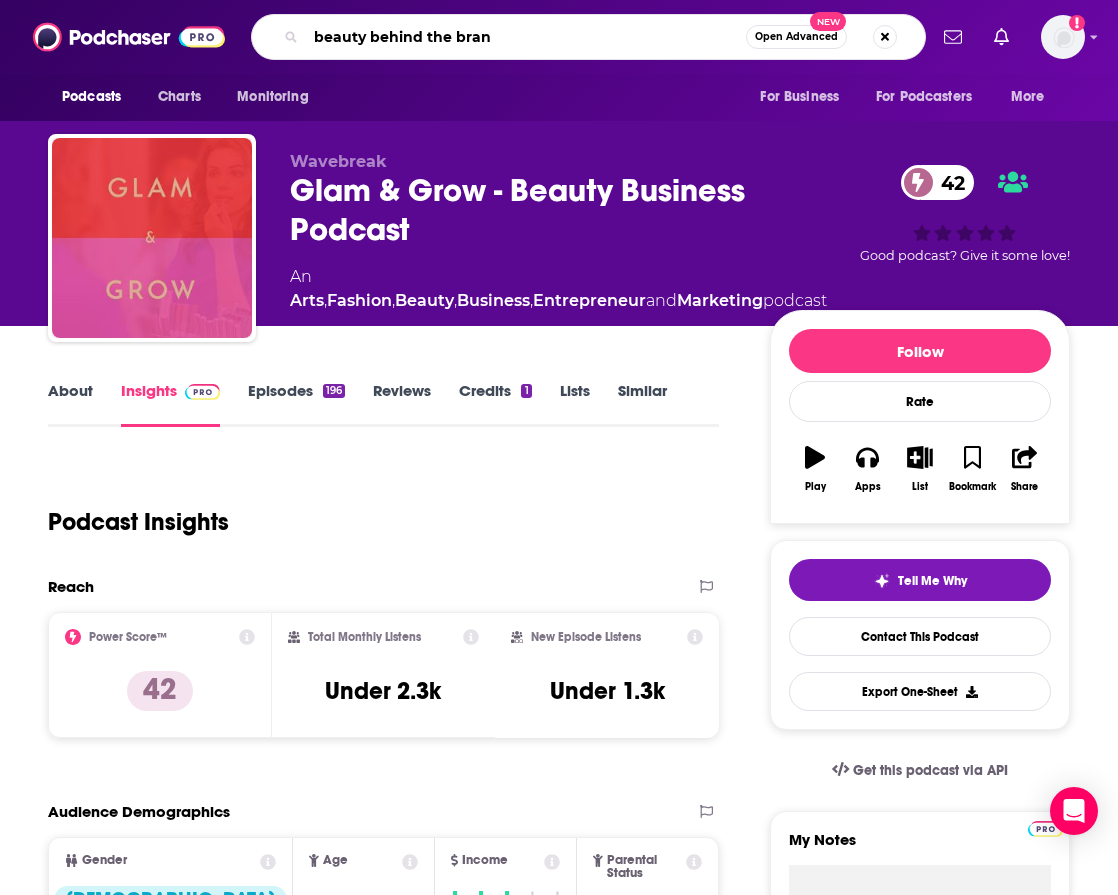 type on "beauty behind the brand" 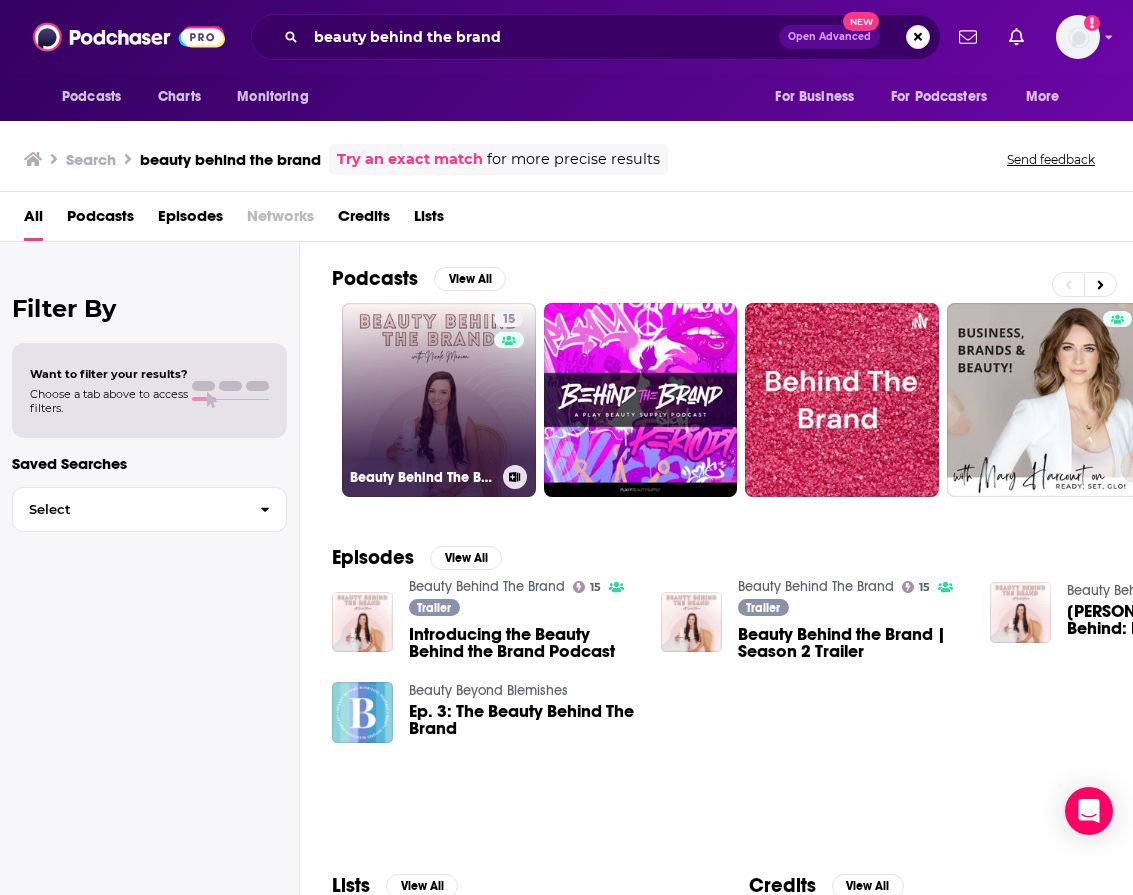 click on "15 Beauty Behind The Brand" at bounding box center [439, 400] 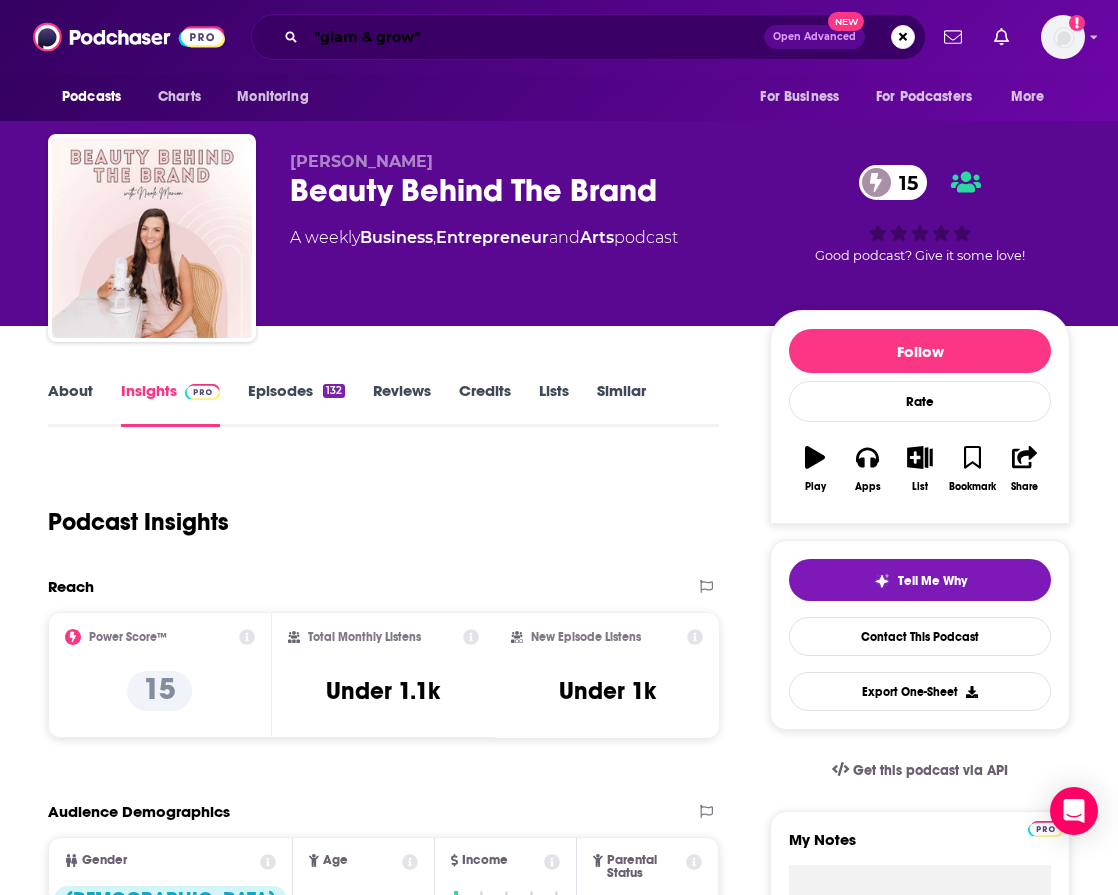click on ""glam & grow"" at bounding box center (535, 37) 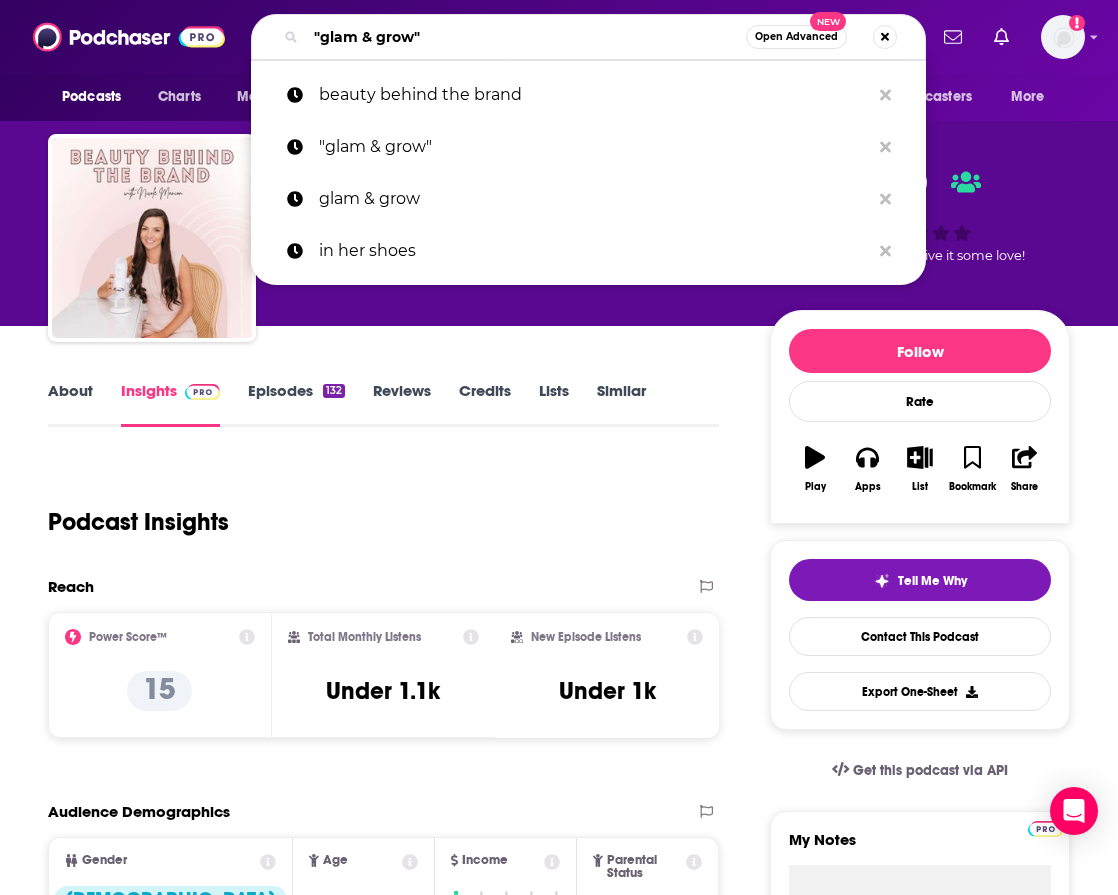 click on ""glam & grow"" at bounding box center (526, 37) 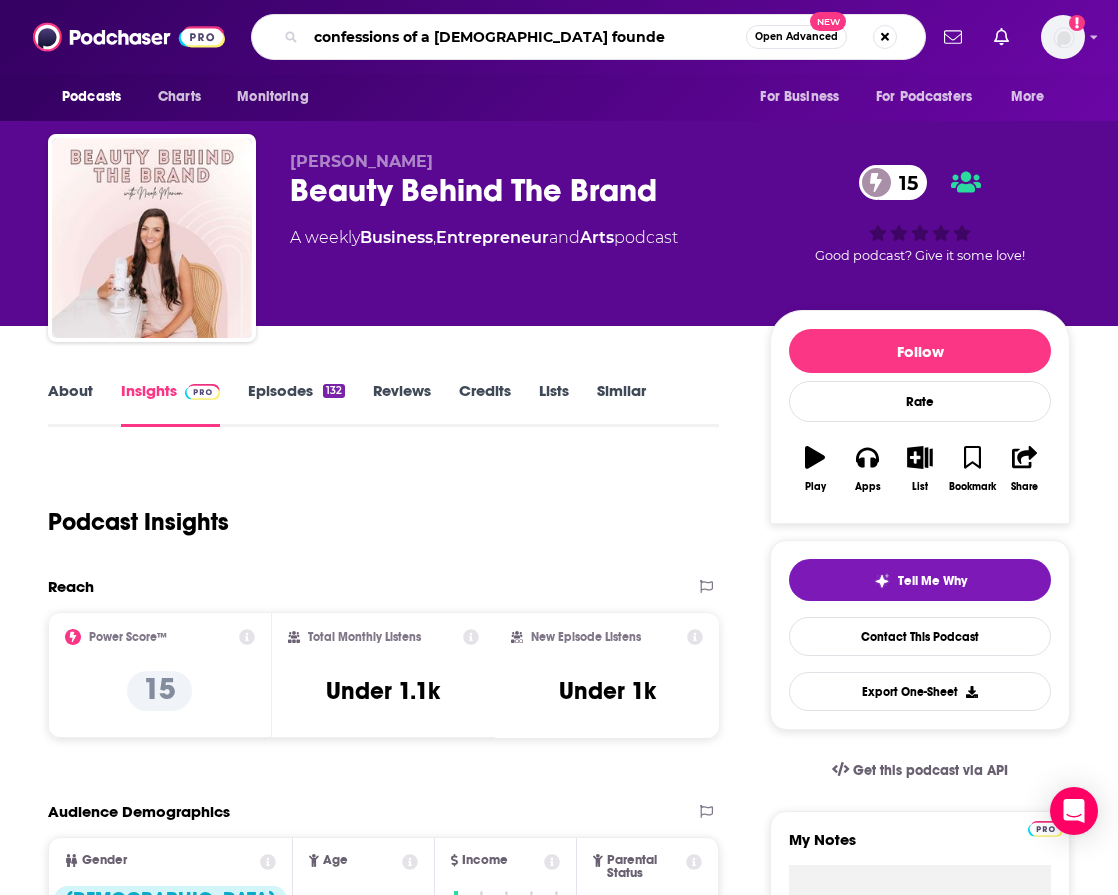 type on "confessions of a [DEMOGRAPHIC_DATA] founder" 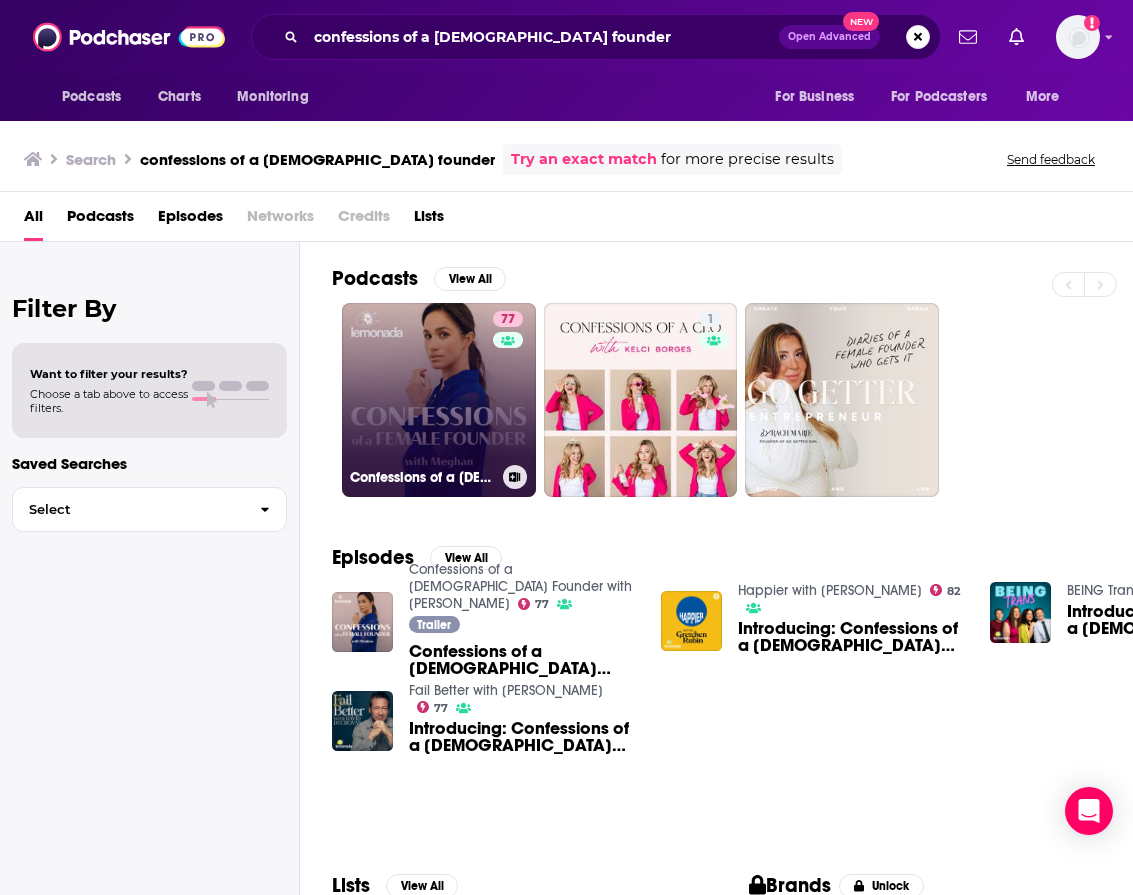 click on "77 Confessions of a [DEMOGRAPHIC_DATA] Founder with [PERSON_NAME]" at bounding box center (439, 400) 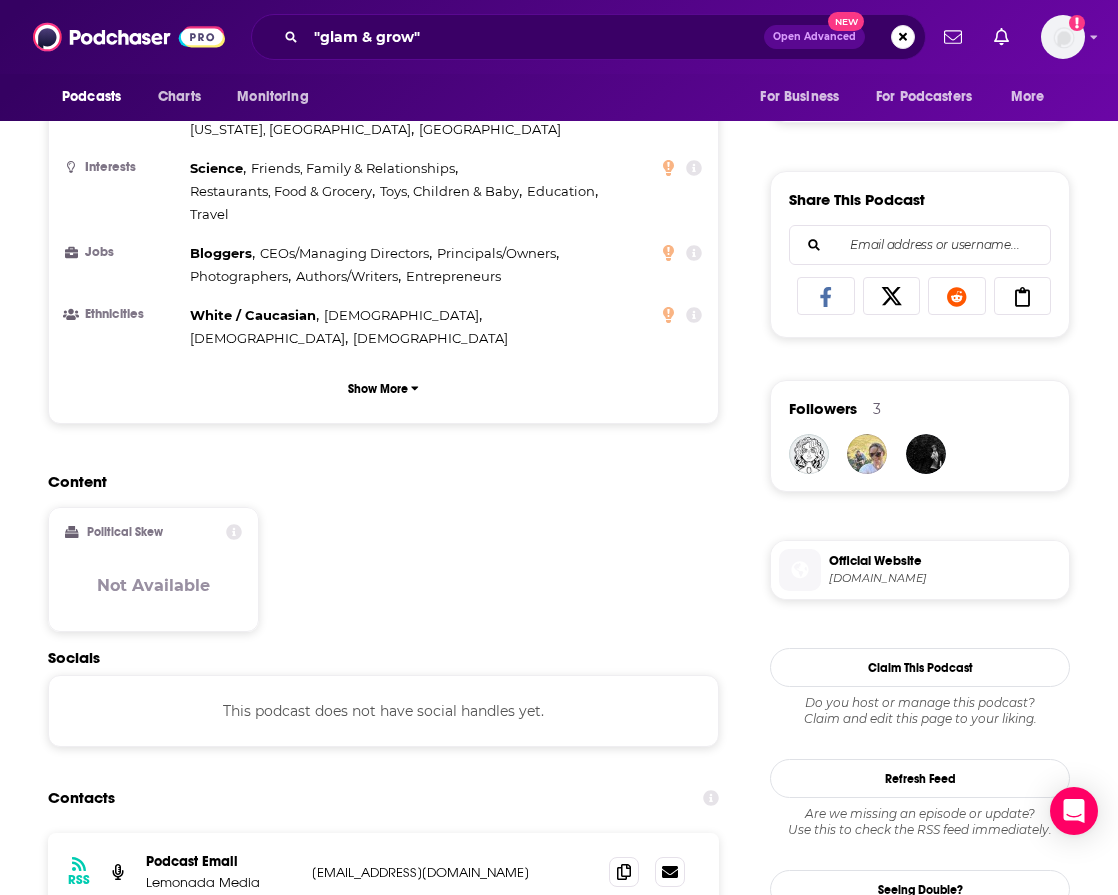 scroll, scrollTop: 1400, scrollLeft: 0, axis: vertical 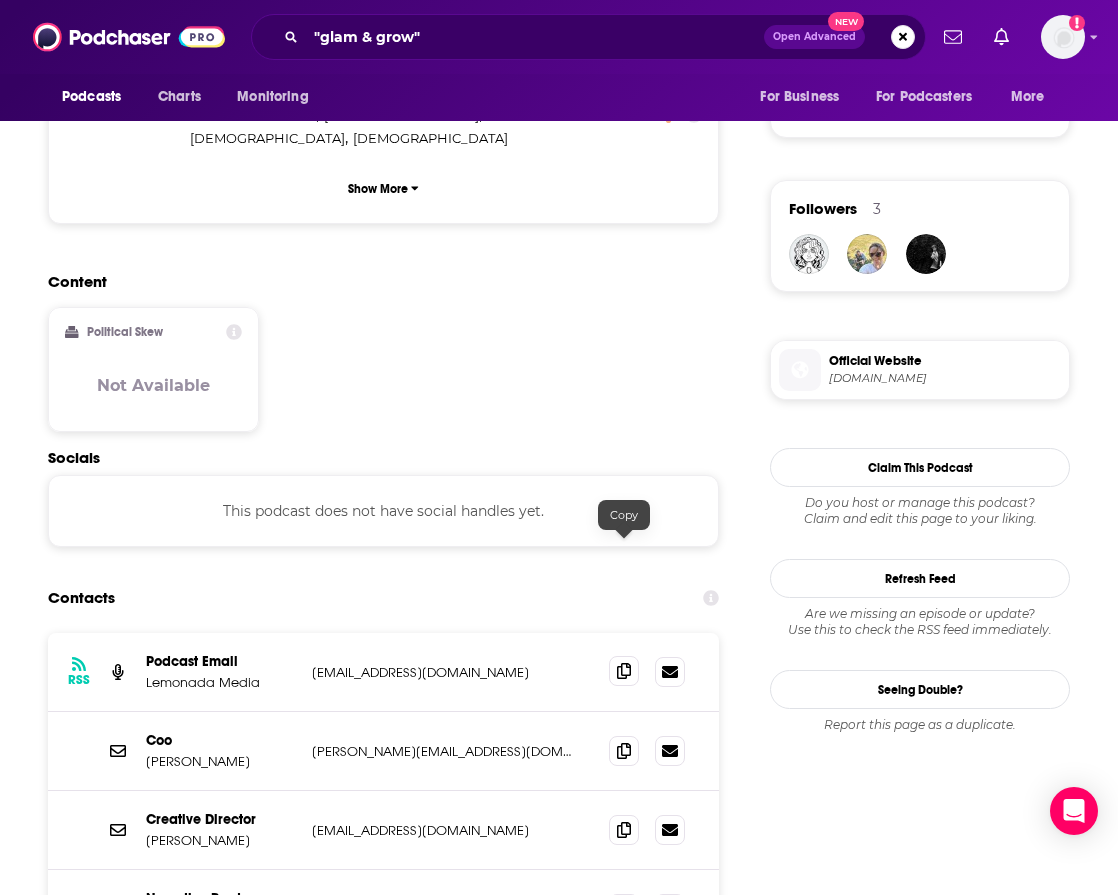 click at bounding box center [624, 671] 